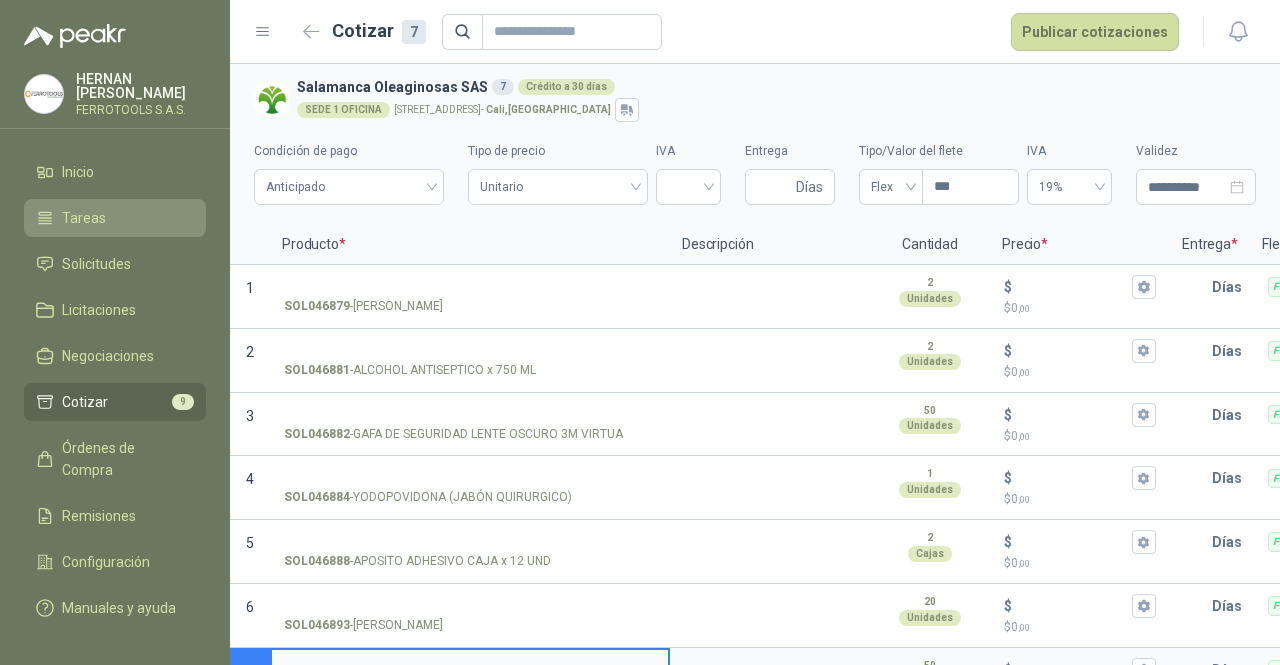 scroll, scrollTop: 0, scrollLeft: 0, axis: both 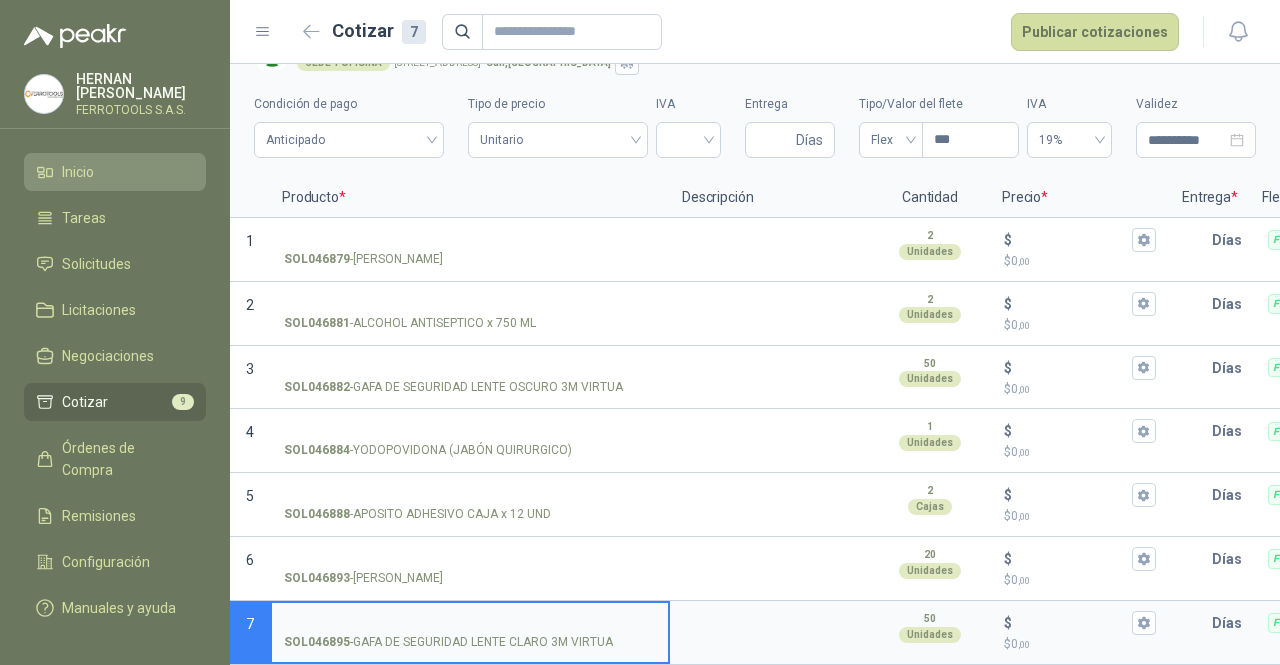click on "Inicio" at bounding box center (115, 172) 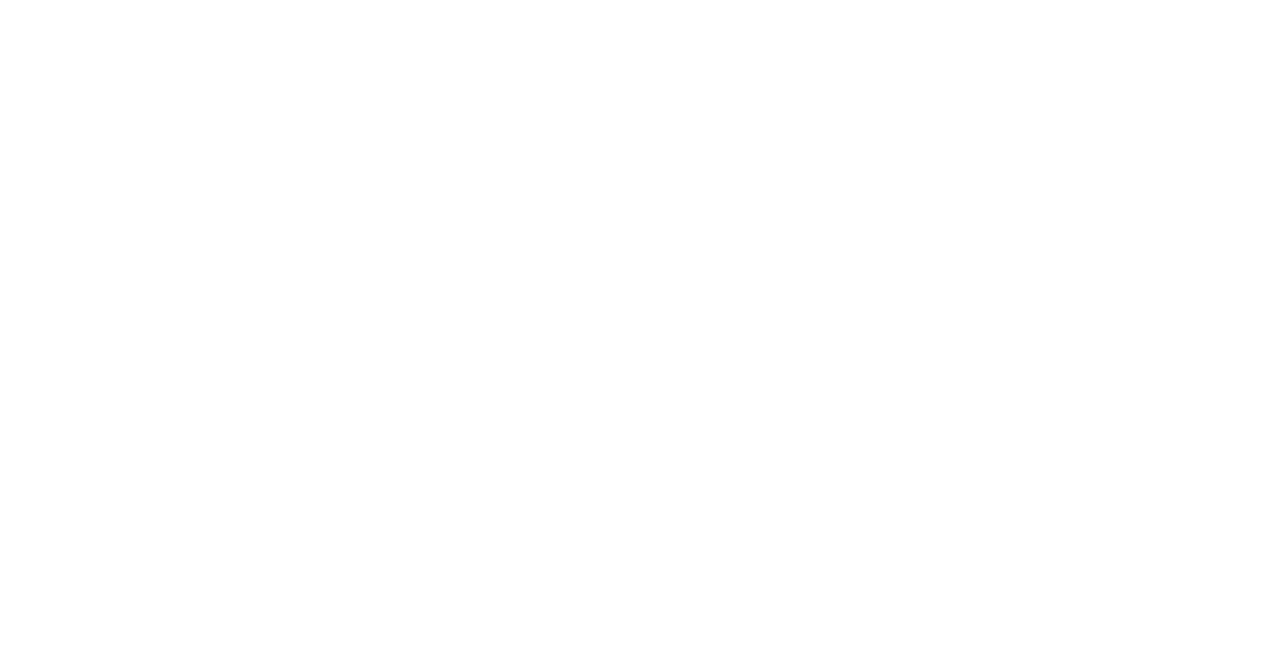 scroll, scrollTop: 0, scrollLeft: 0, axis: both 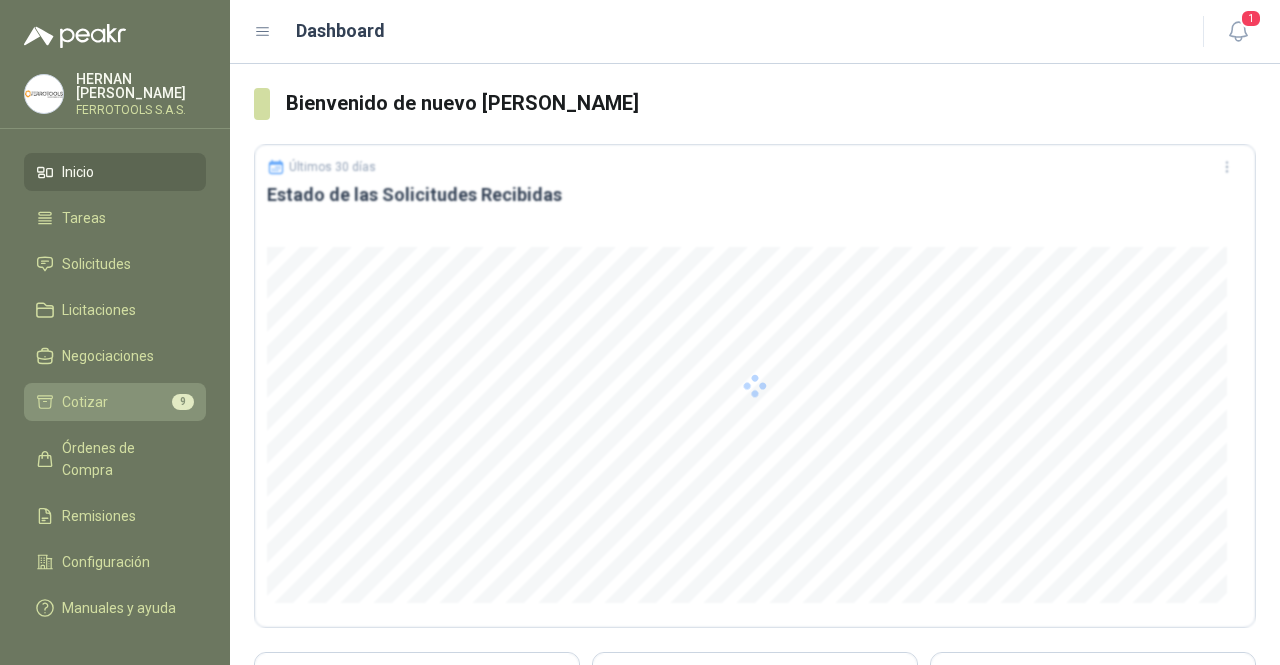 click on "Cotizar 9" at bounding box center [115, 402] 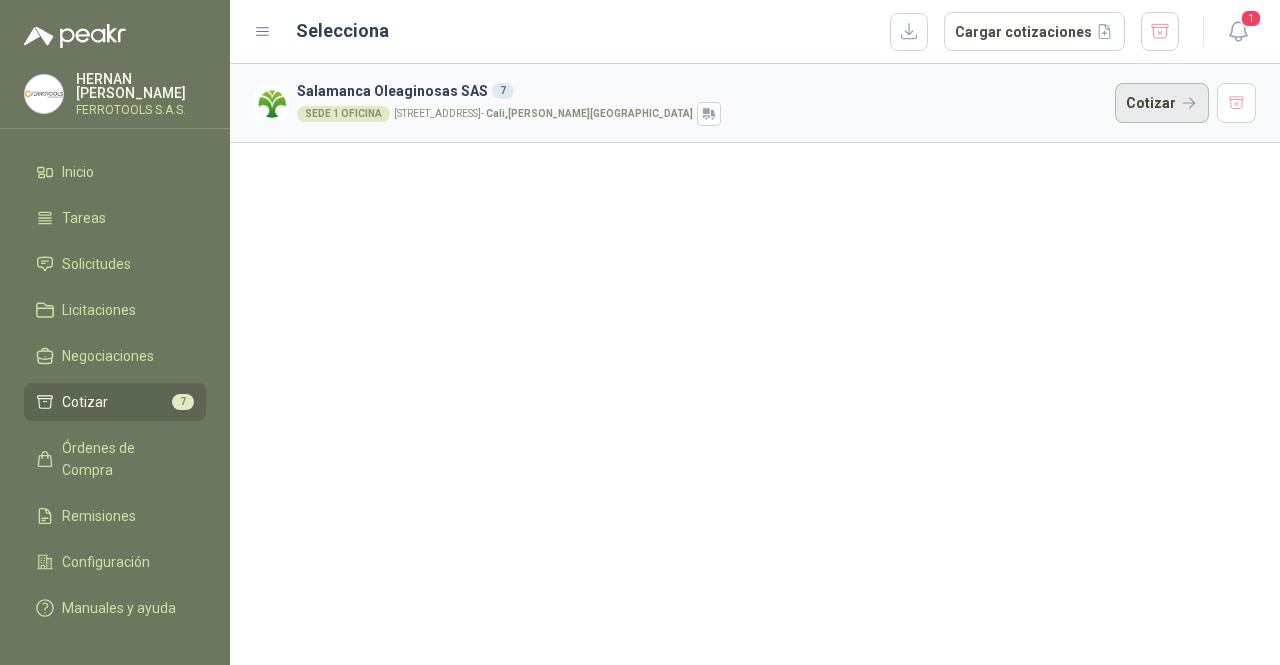click on "Cotizar" at bounding box center [1162, 103] 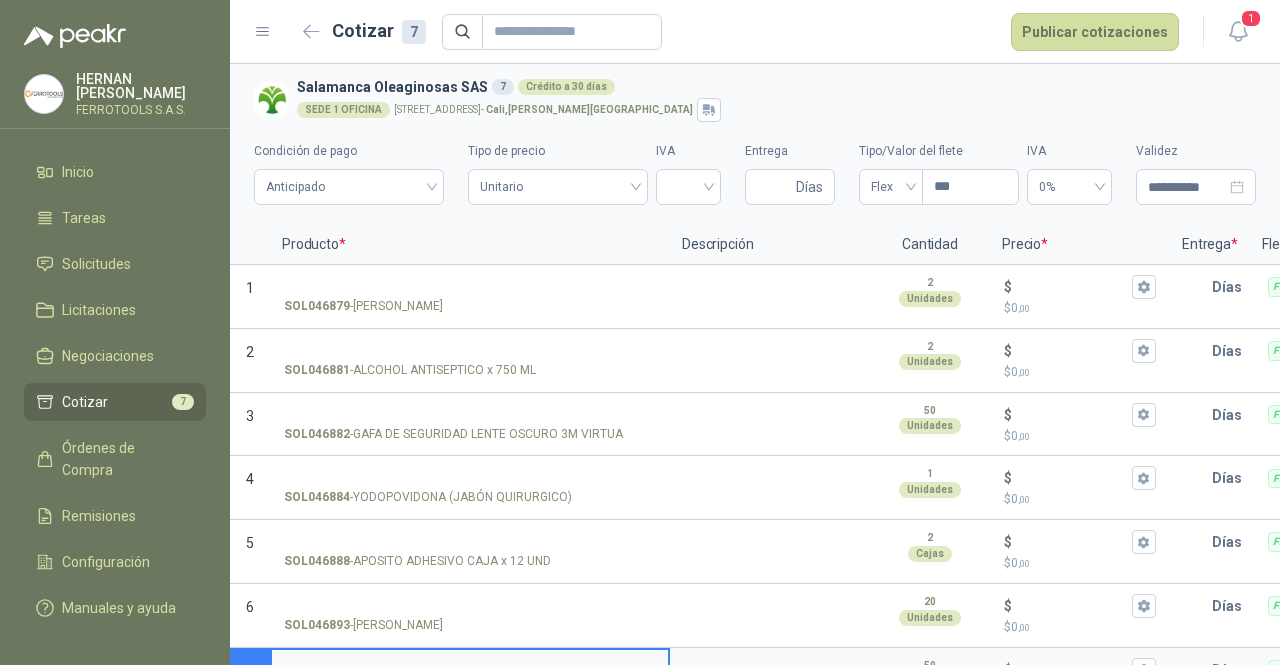 type 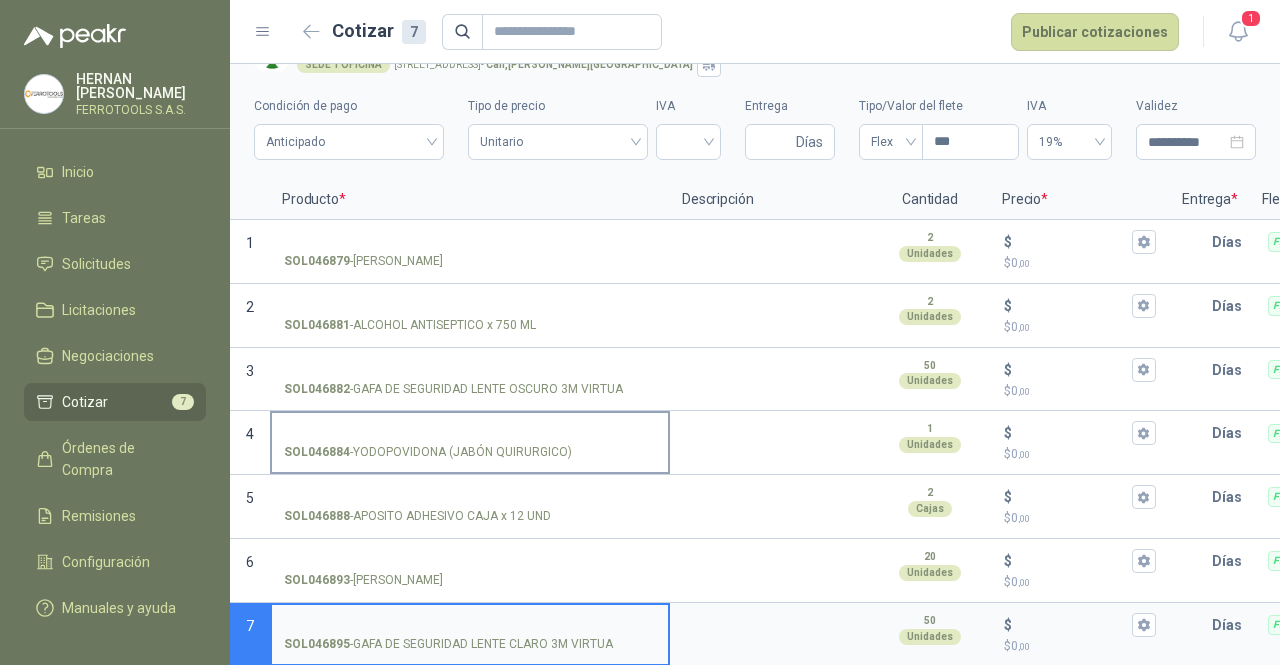 scroll, scrollTop: 63, scrollLeft: 0, axis: vertical 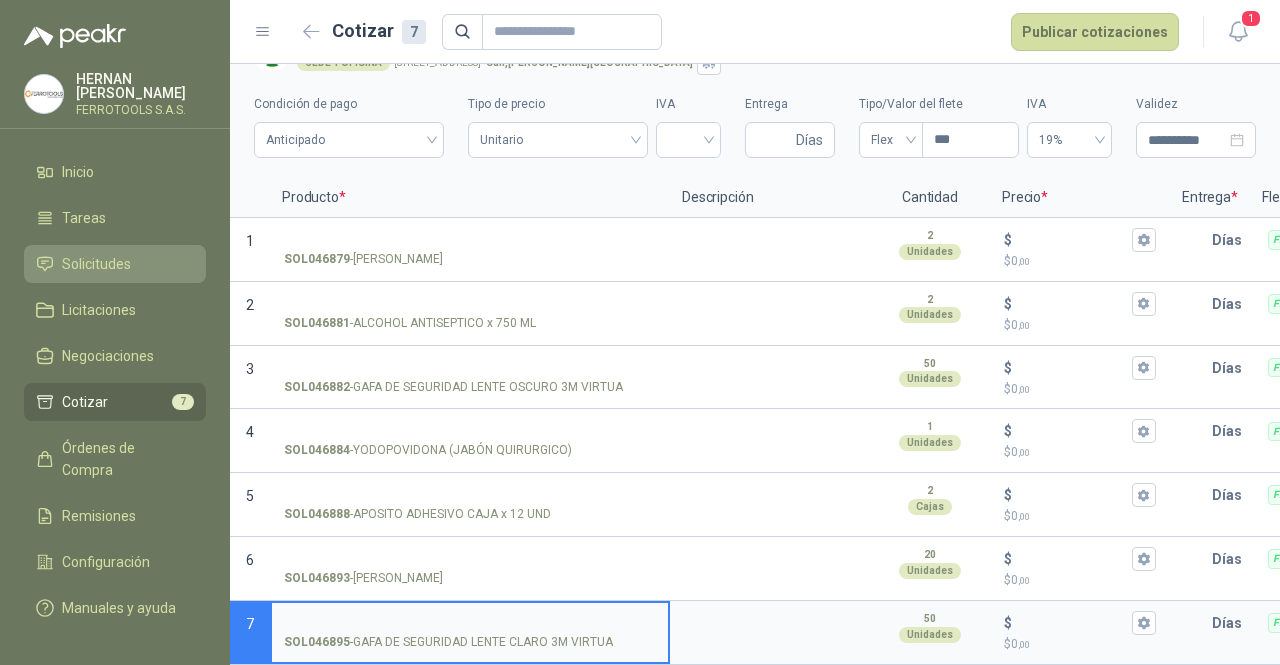 click on "Solicitudes" at bounding box center [115, 264] 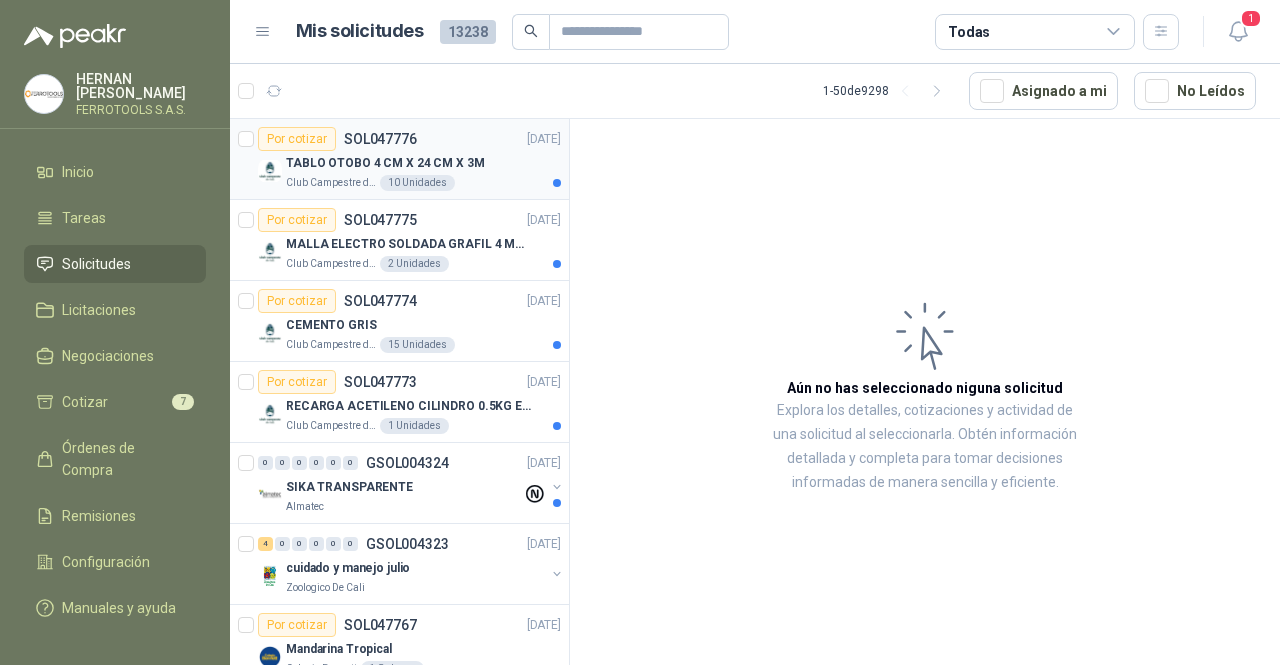 click on "TABLO OTOBO 4 CM X 24 CM X 3M" at bounding box center (385, 163) 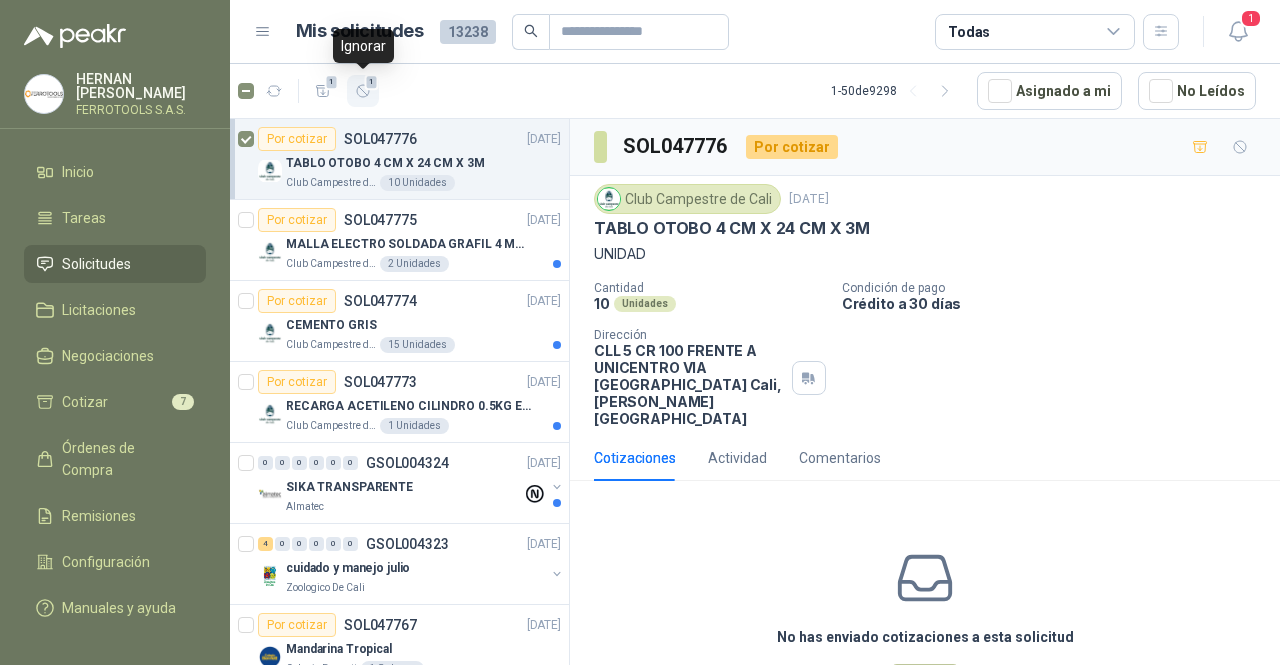 click on "1" at bounding box center (372, 82) 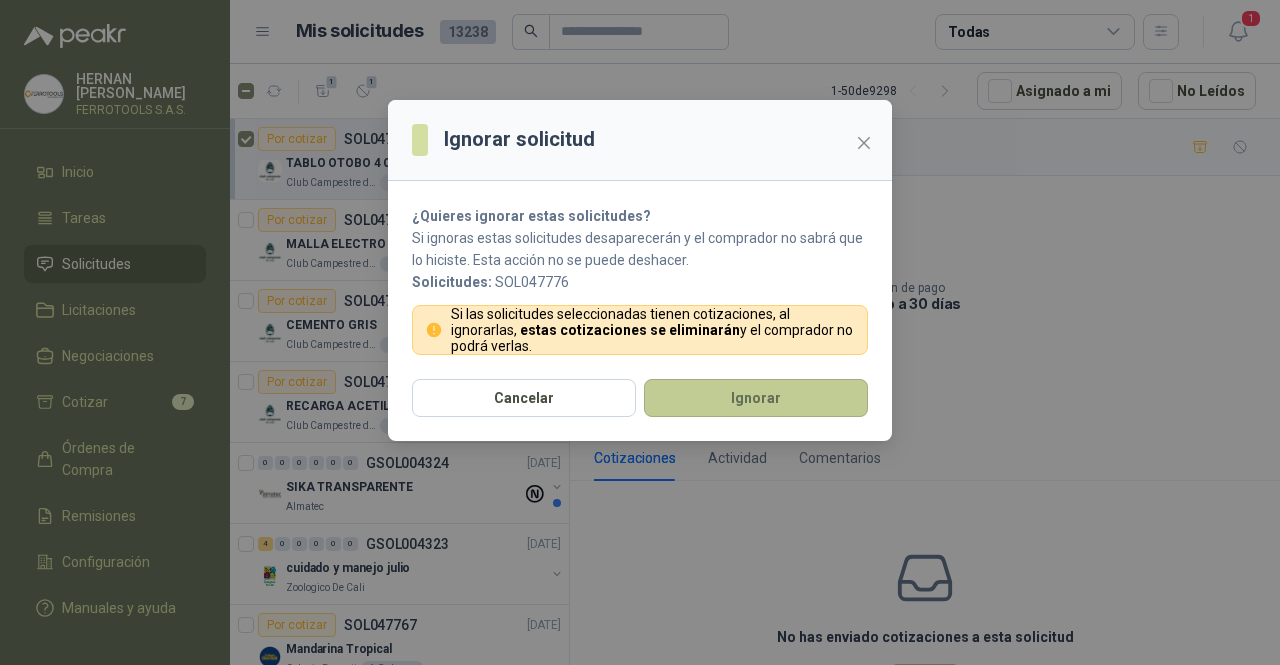 click on "Ignorar" at bounding box center (756, 398) 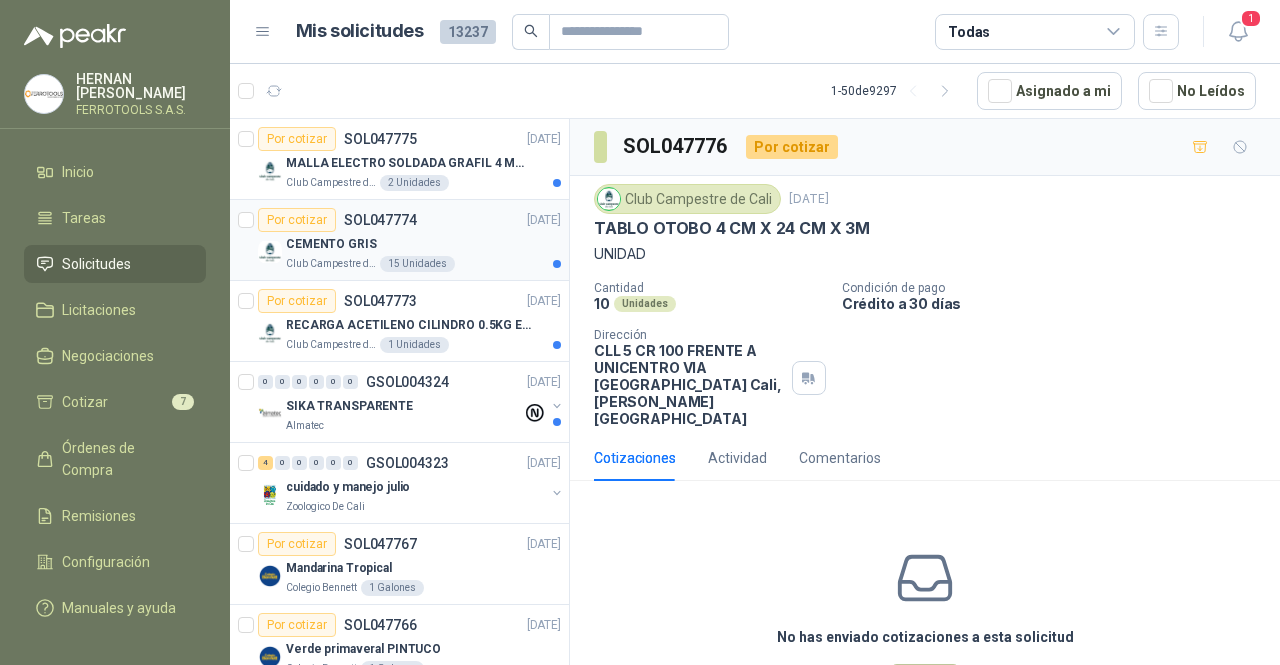 click on "CEMENTO GRIS" at bounding box center [423, 244] 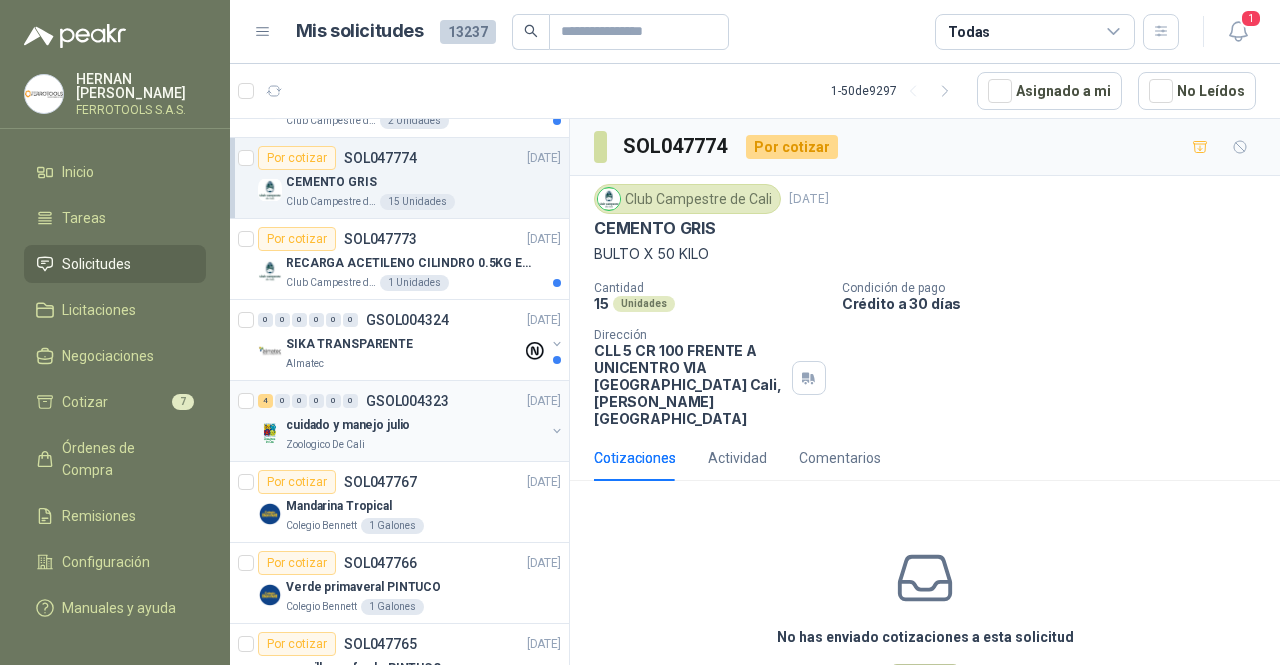 scroll, scrollTop: 100, scrollLeft: 0, axis: vertical 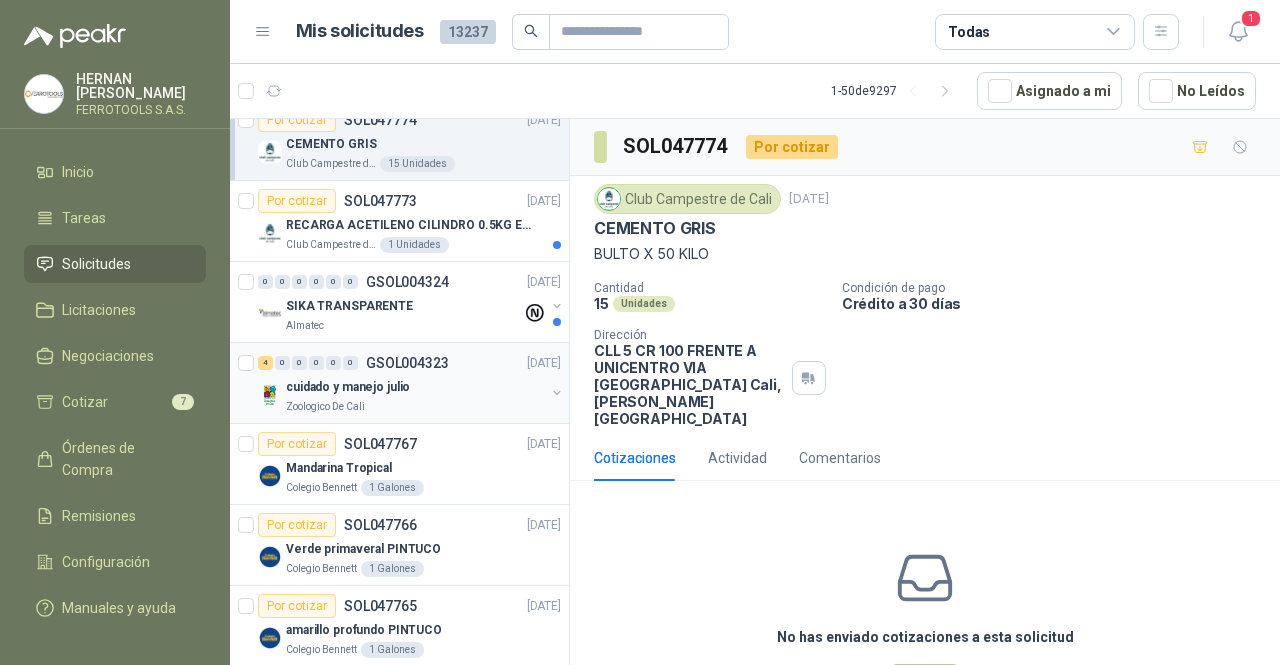 click on "cuidado y manejo julio" at bounding box center [415, 387] 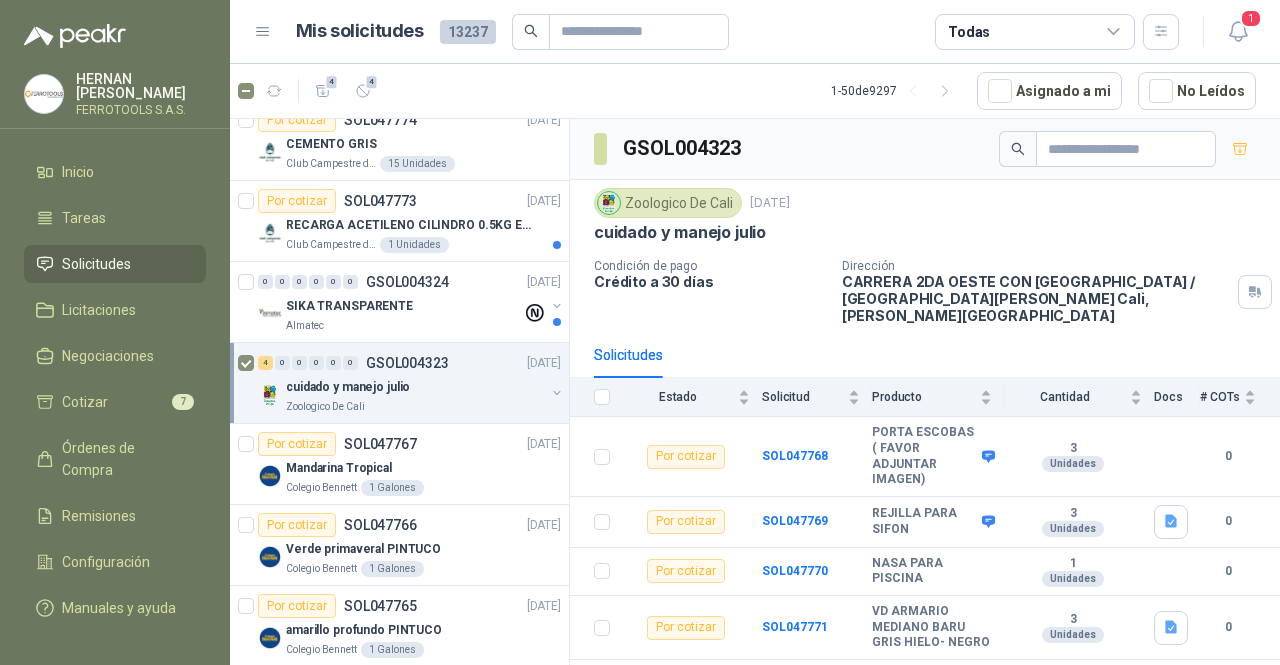click on "4 4 1 - 50  de  9297 Asignado a mi No Leídos" at bounding box center [755, 91] 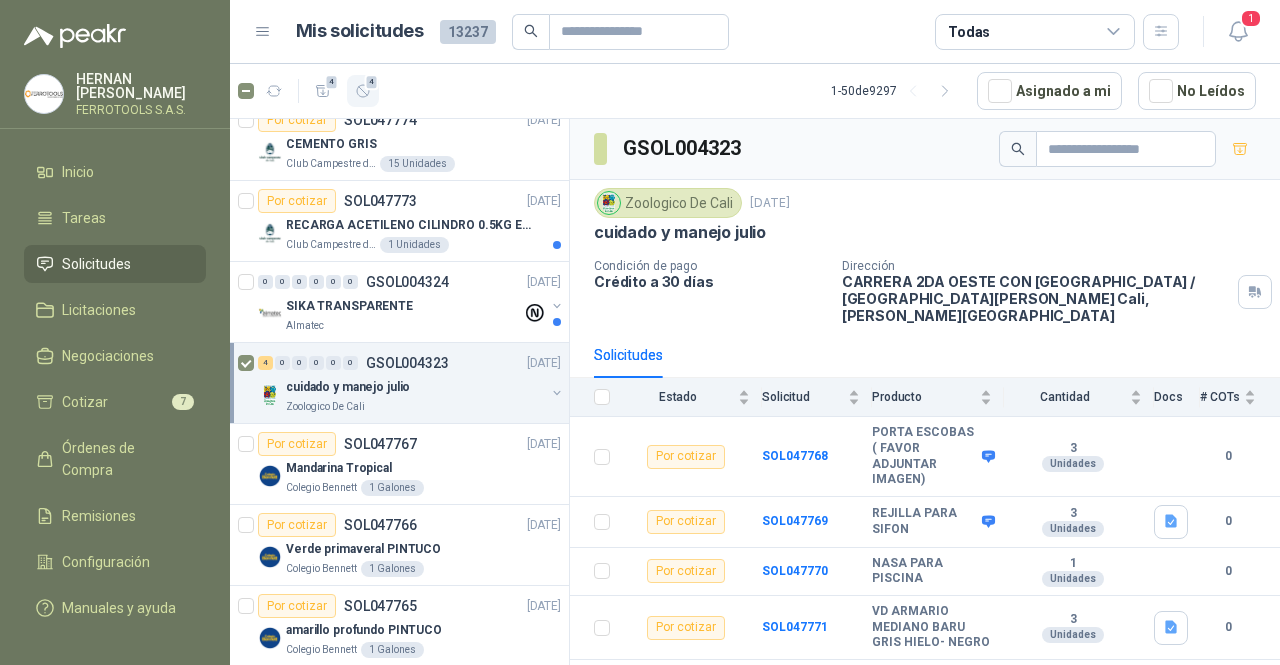 click on "4" at bounding box center [363, 91] 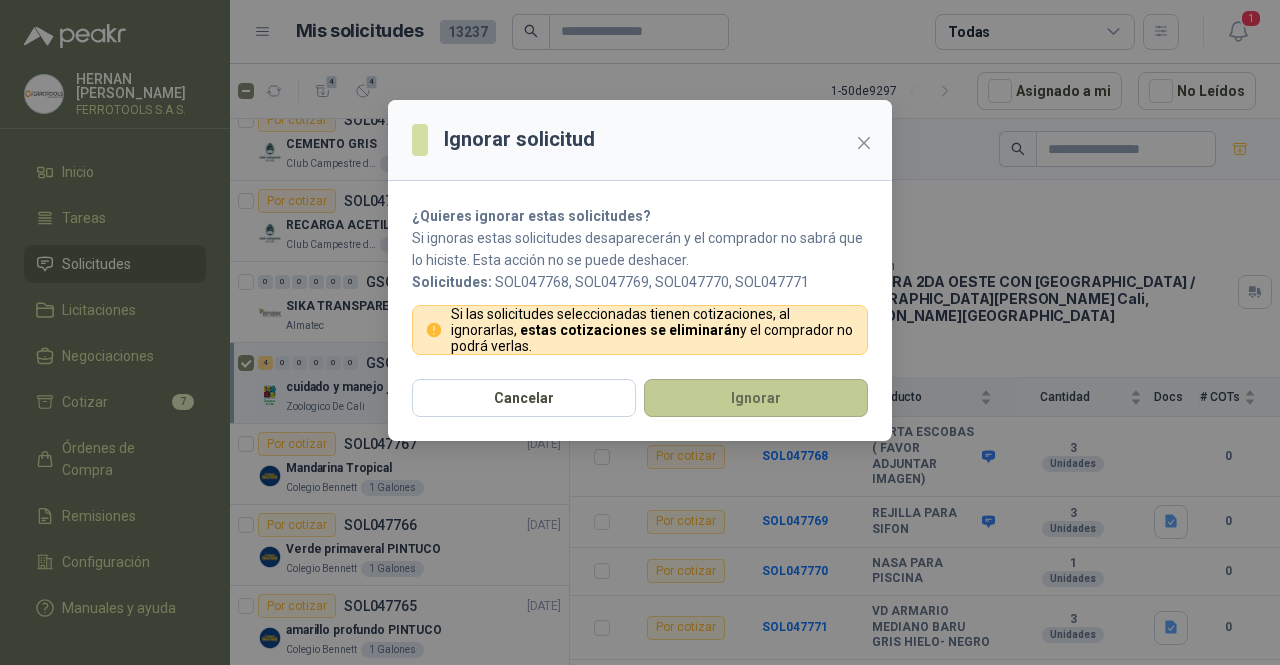 click on "Ignorar" at bounding box center [756, 398] 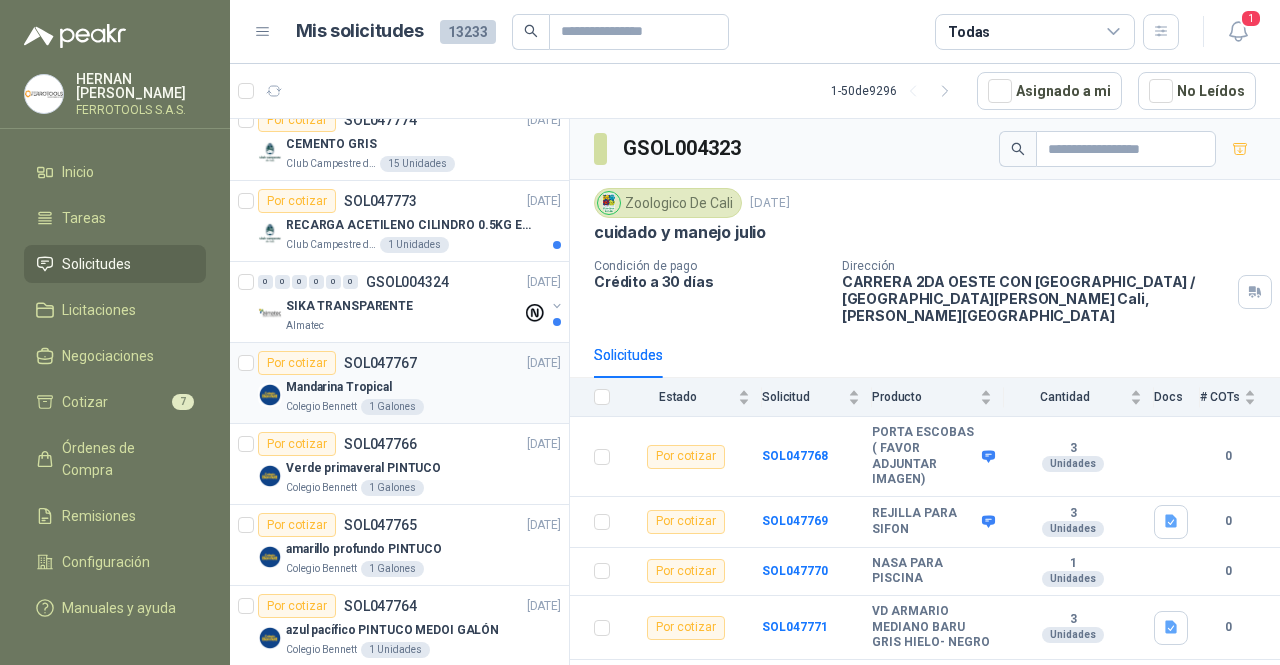 click on "Colegio Bennett 1   Galones" at bounding box center [423, 407] 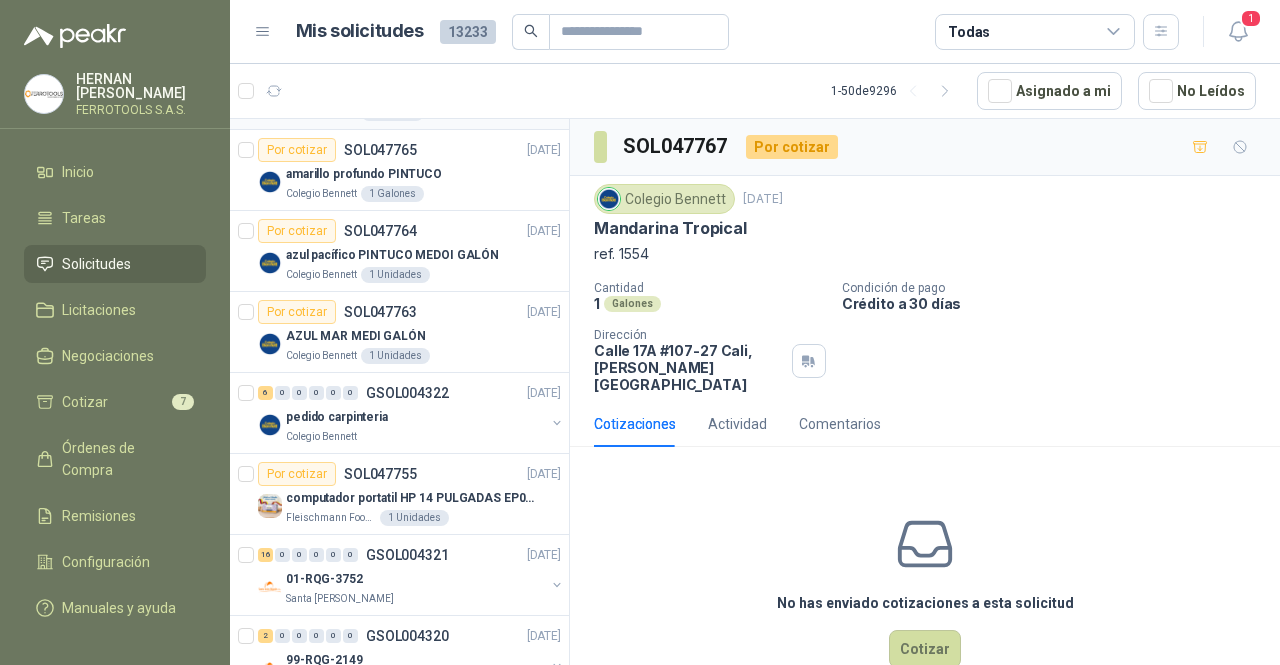 scroll, scrollTop: 500, scrollLeft: 0, axis: vertical 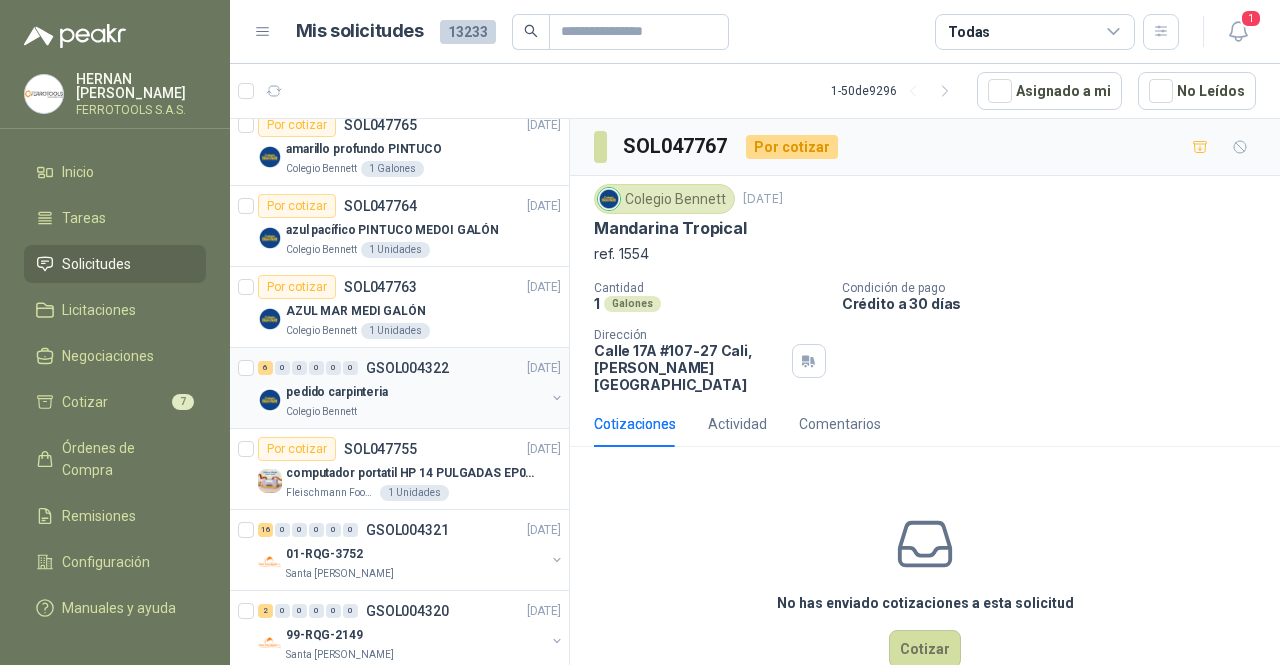 click on "pedido carpinteria" at bounding box center [415, 392] 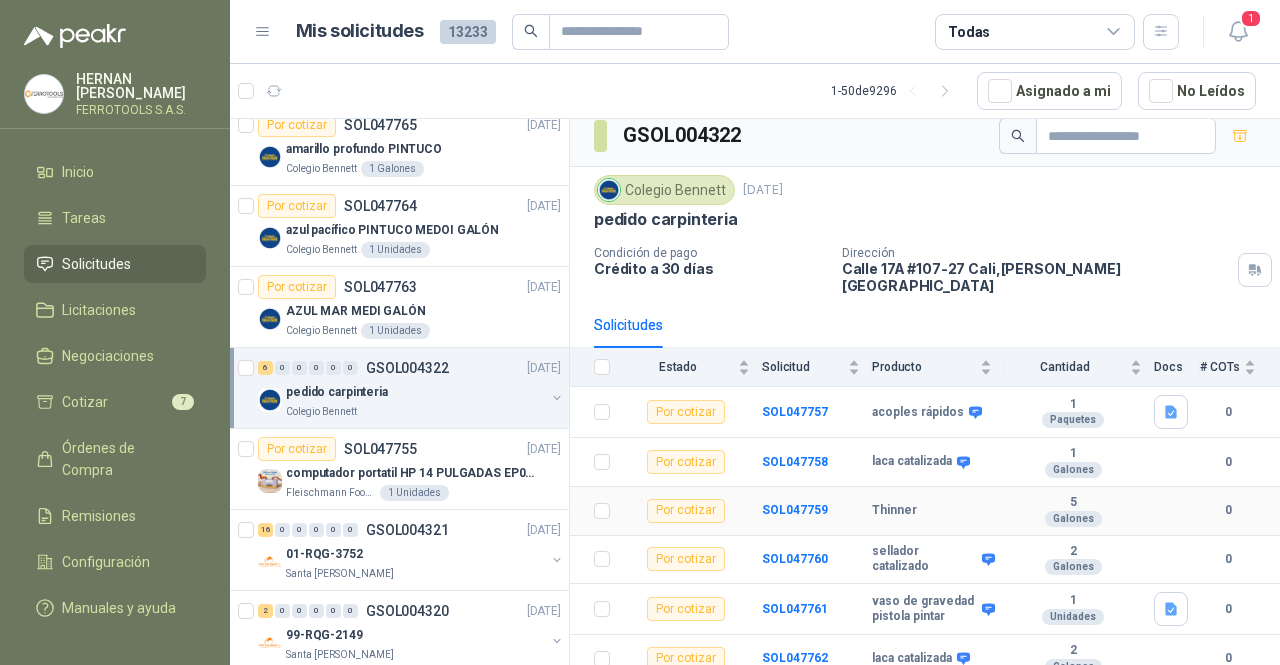 scroll, scrollTop: 25, scrollLeft: 0, axis: vertical 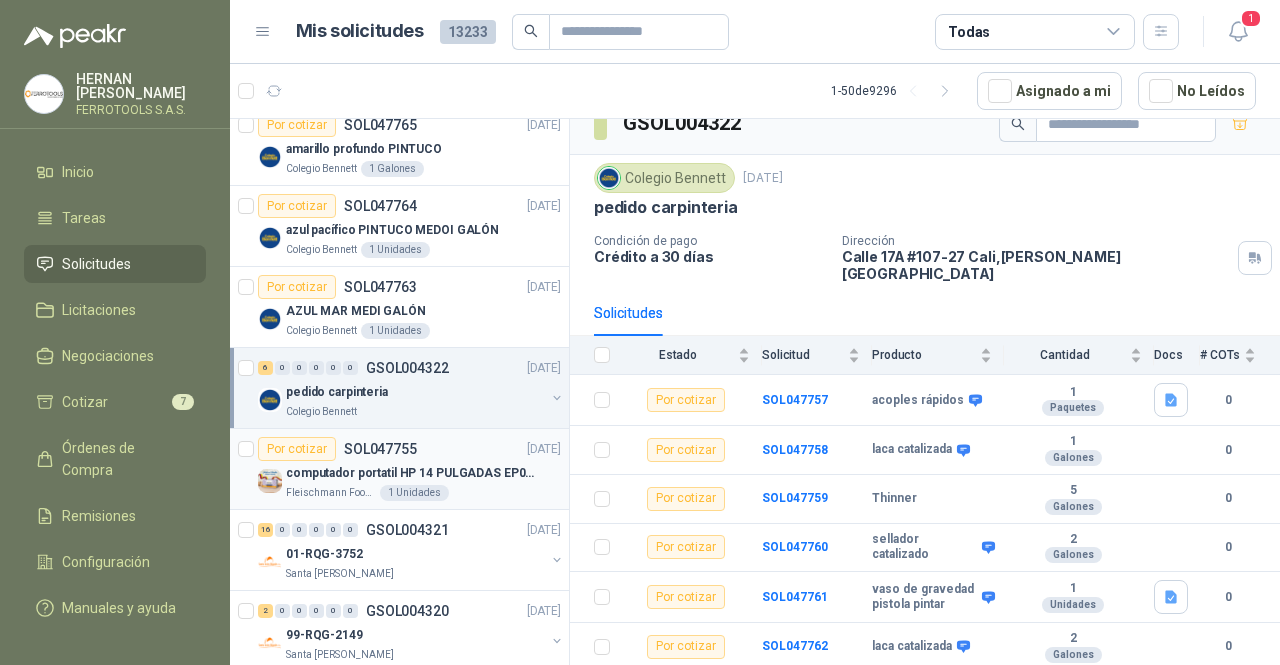 click on "Fleischmann Foods S.A. 1   Unidades" at bounding box center [423, 493] 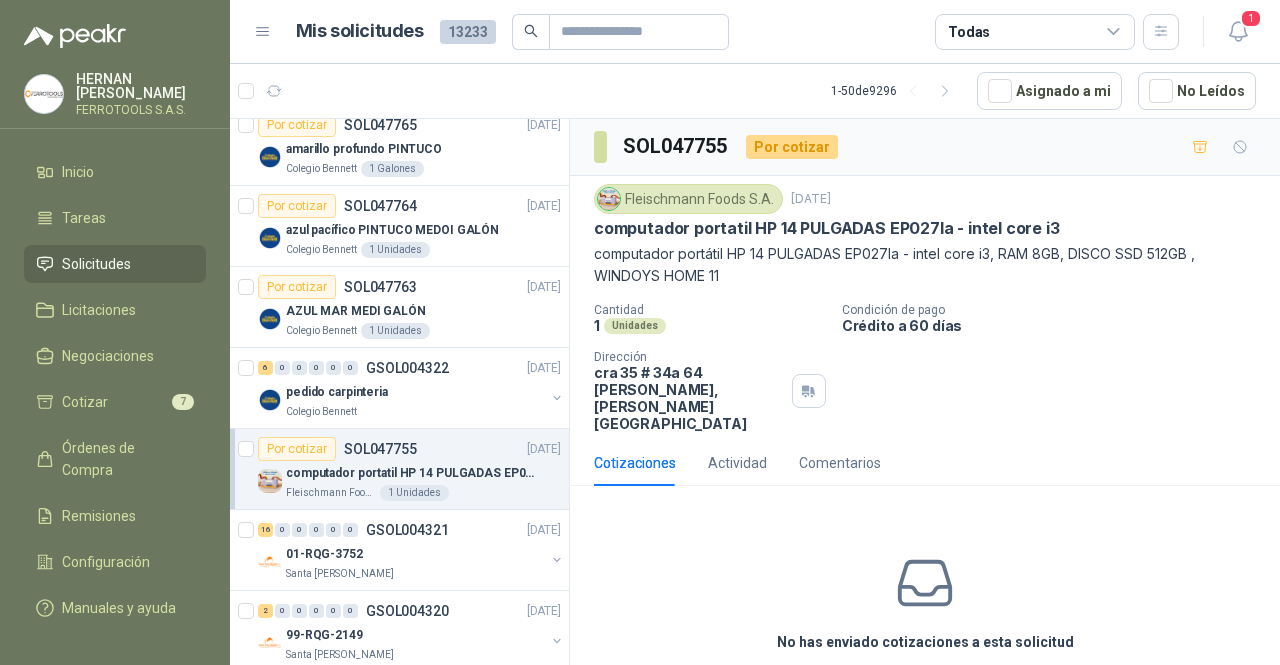 scroll, scrollTop: 600, scrollLeft: 0, axis: vertical 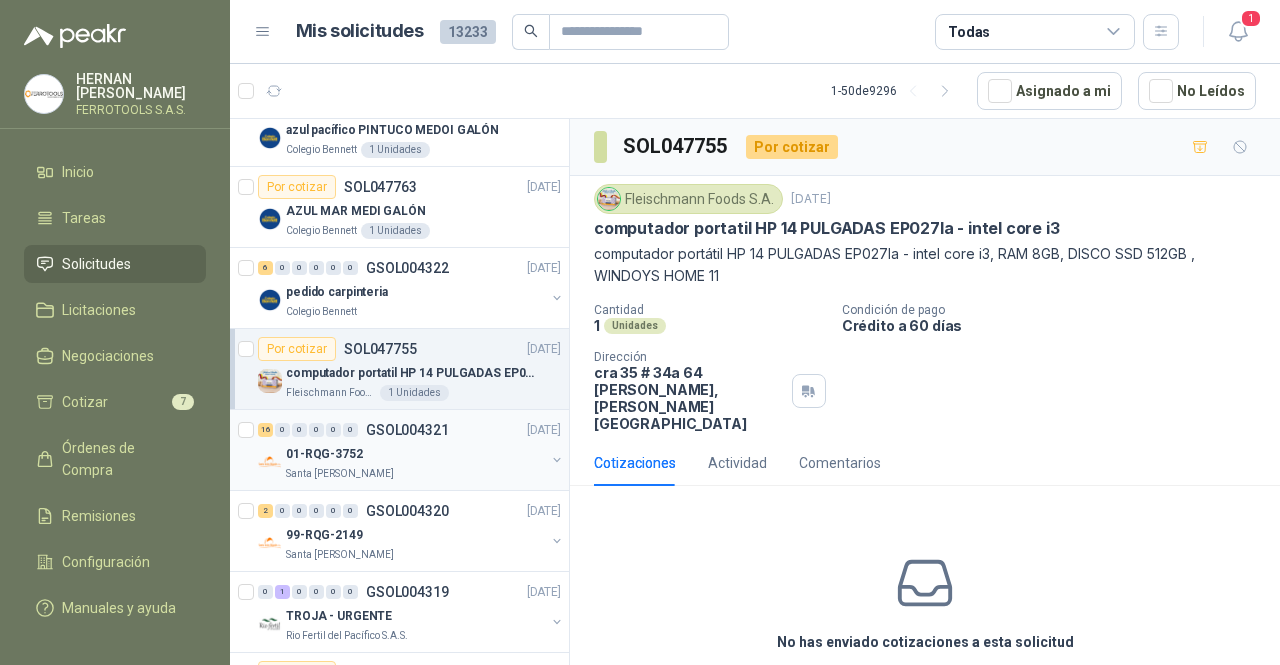click on "16   0   0   0   0   0   GSOL004321 02/07/25   01-RQG-3752 Santa Anita Napoles" at bounding box center (399, 450) 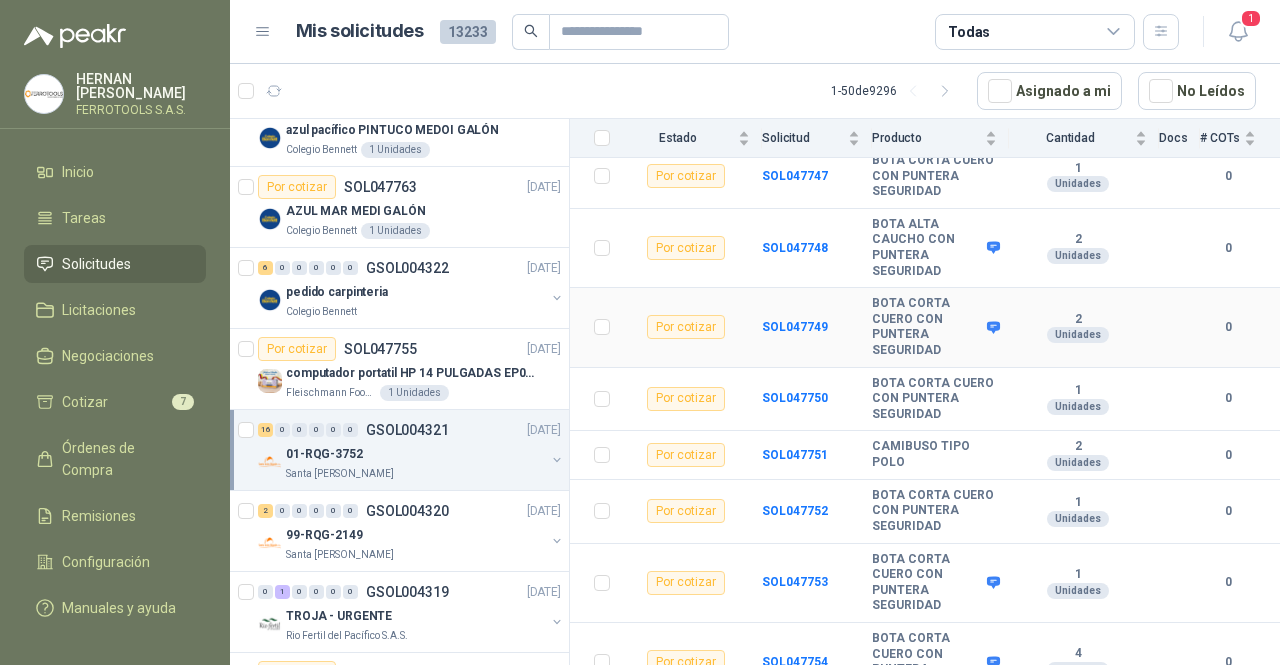 scroll, scrollTop: 938, scrollLeft: 0, axis: vertical 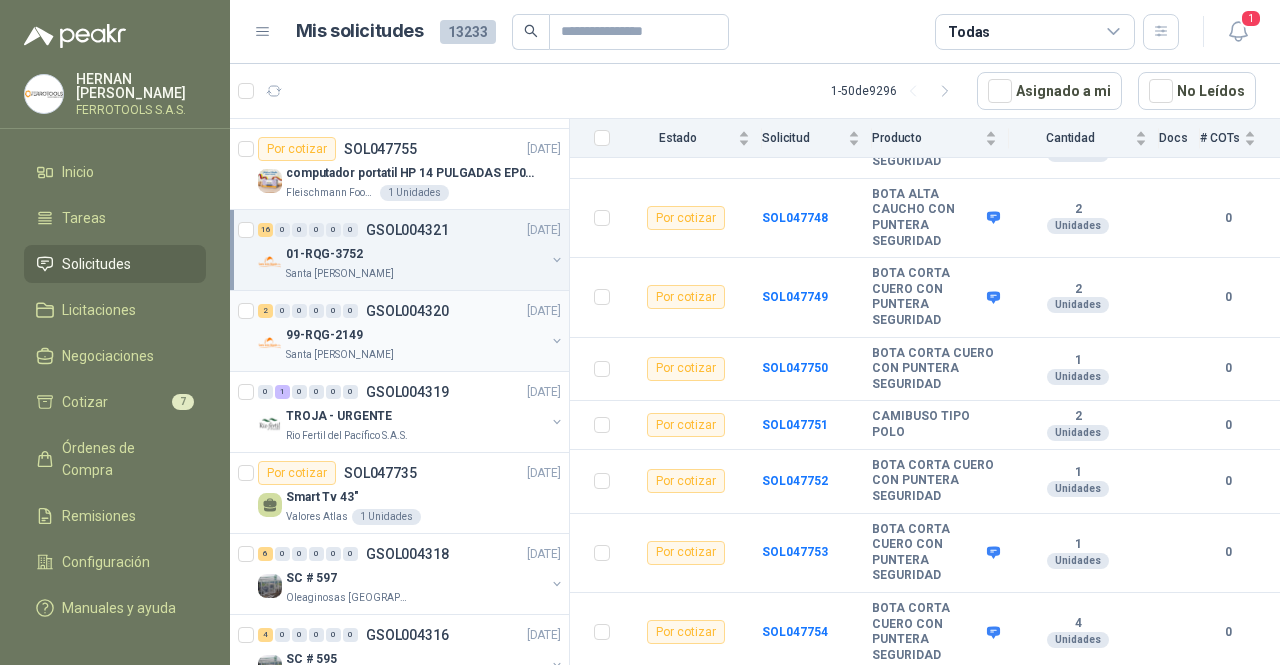 click on "GSOL004320" at bounding box center [407, 311] 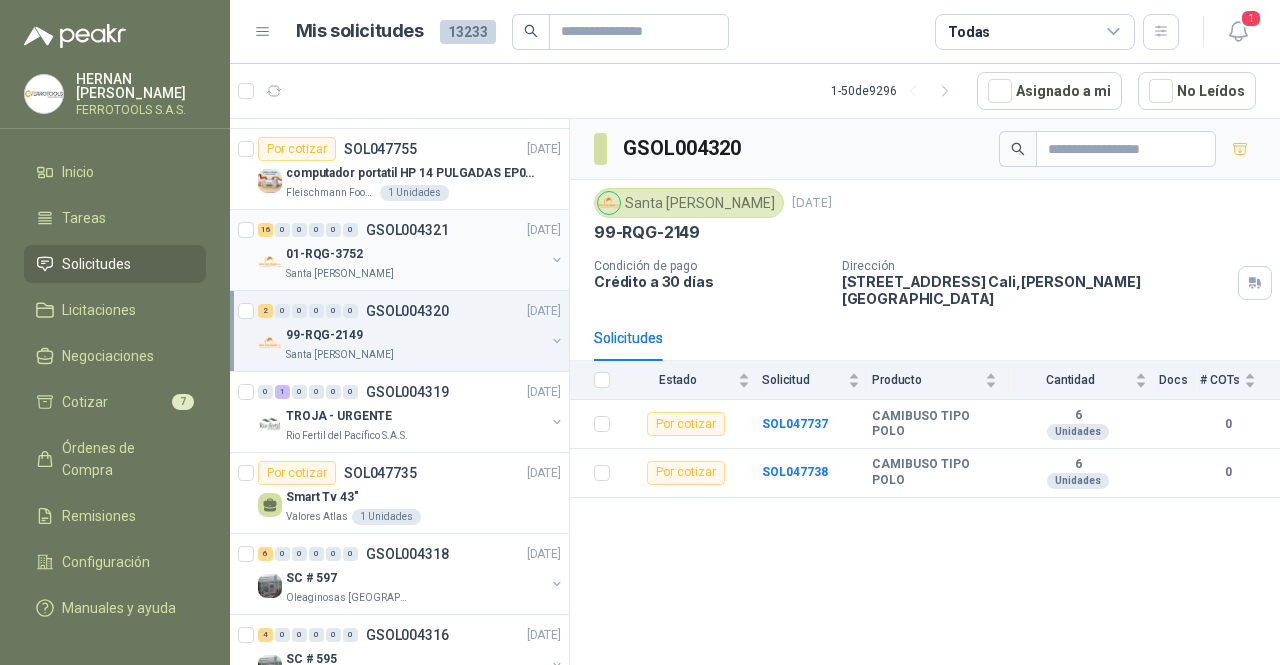 click on "01-RQG-3752" at bounding box center (415, 254) 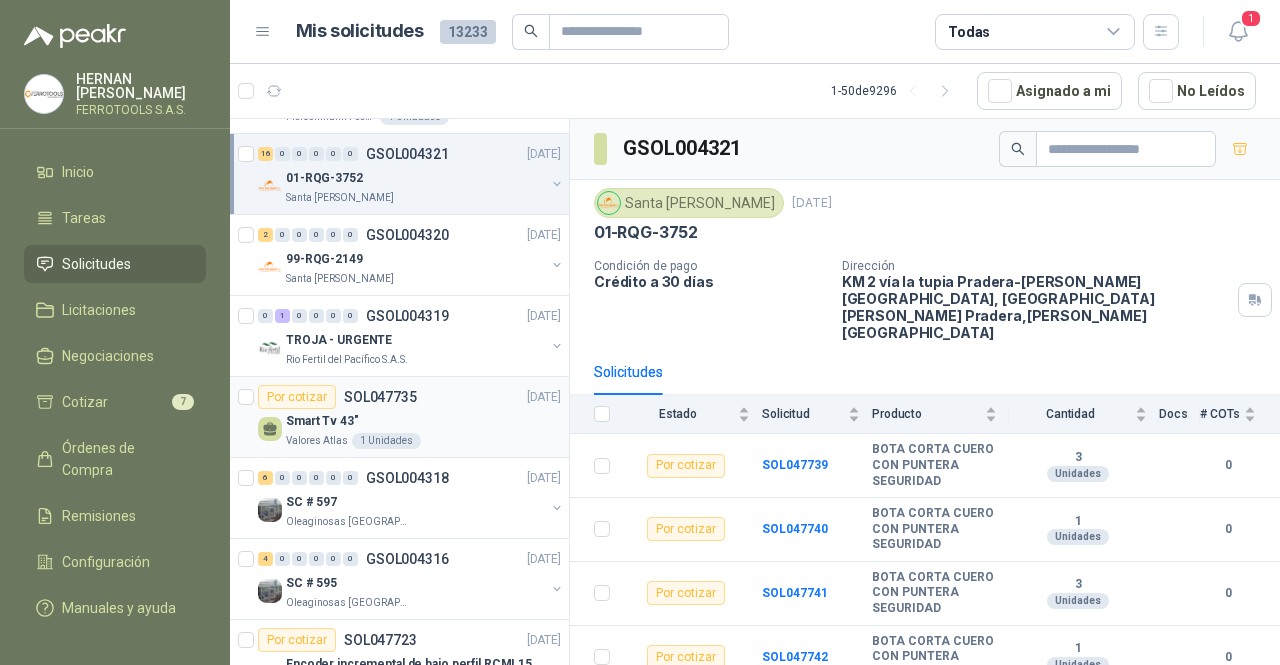 scroll, scrollTop: 900, scrollLeft: 0, axis: vertical 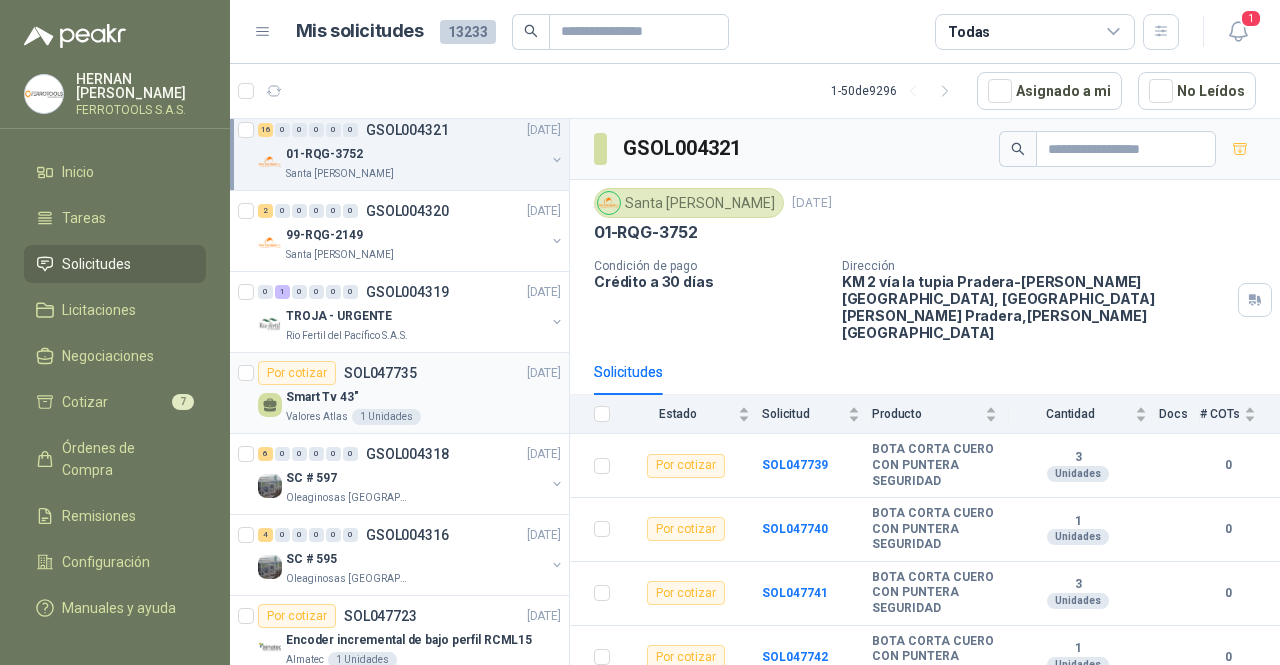 click on "Smart Tv 43"" at bounding box center [423, 397] 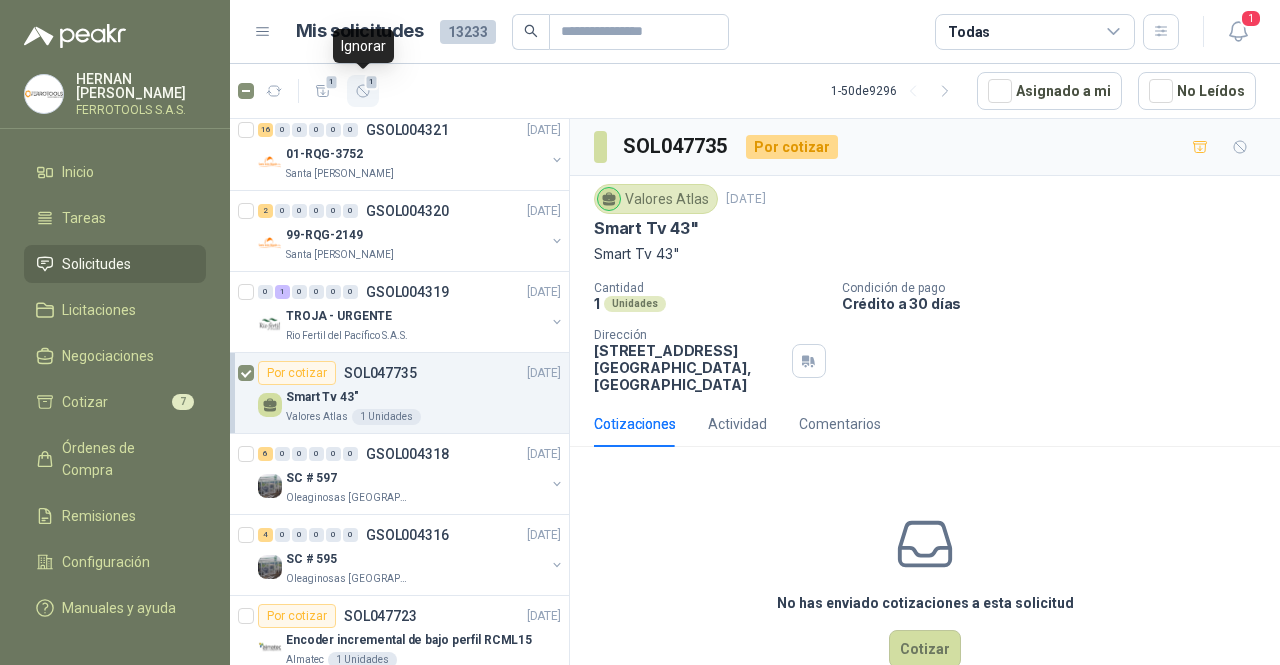 click on "1" at bounding box center [372, 82] 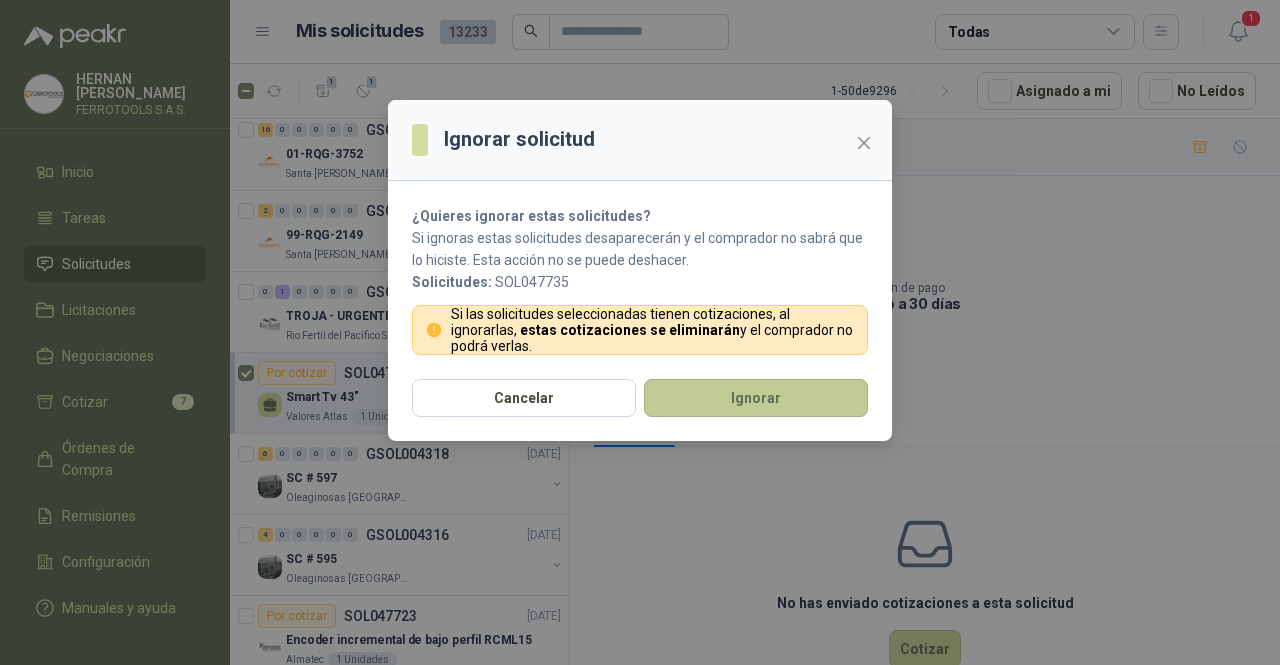 click on "Ignorar" at bounding box center (756, 398) 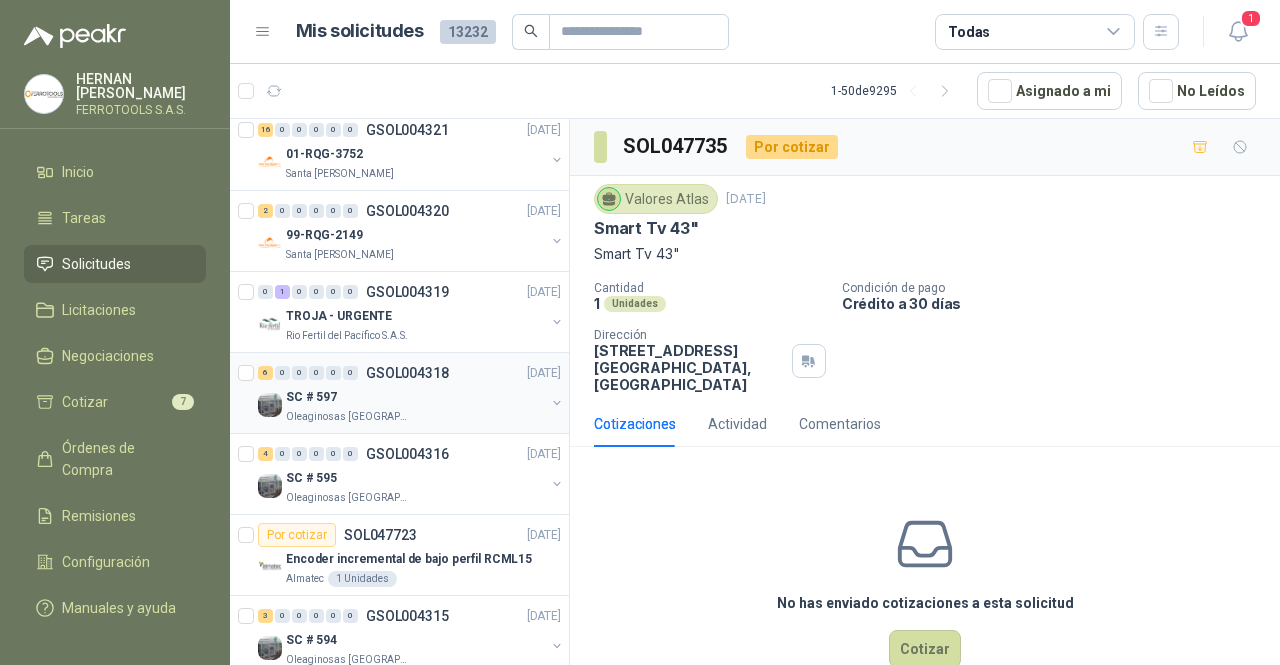 click on "SC # 597" at bounding box center (415, 397) 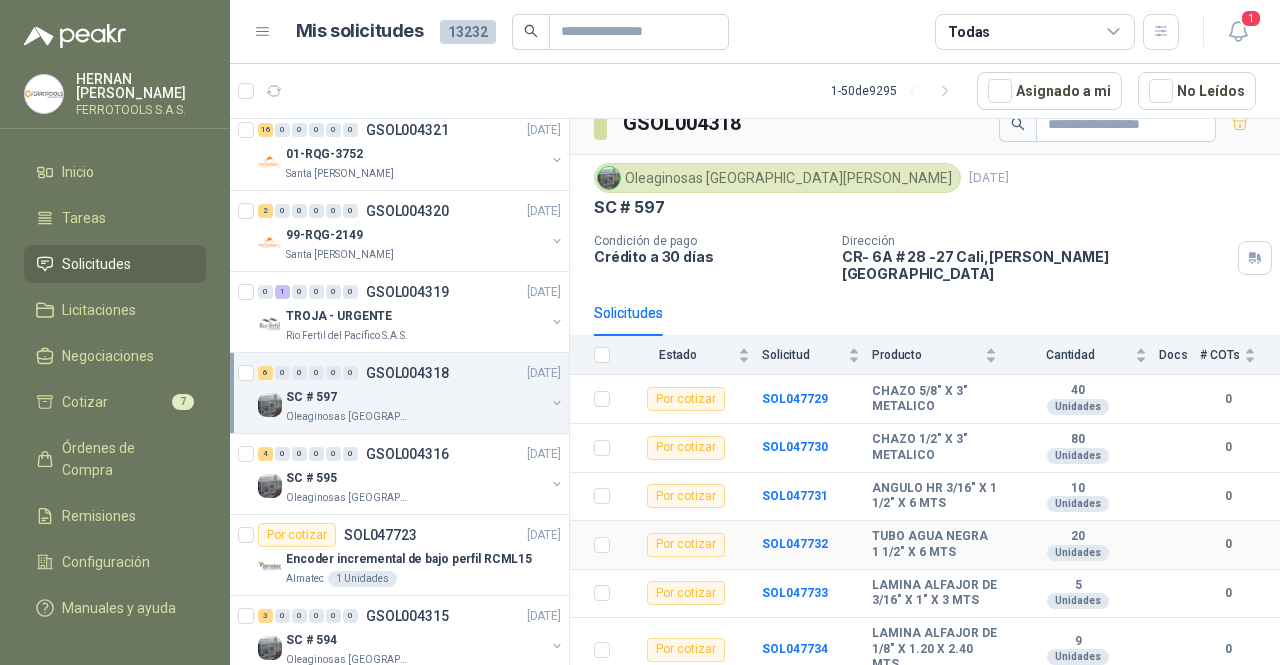 scroll, scrollTop: 38, scrollLeft: 0, axis: vertical 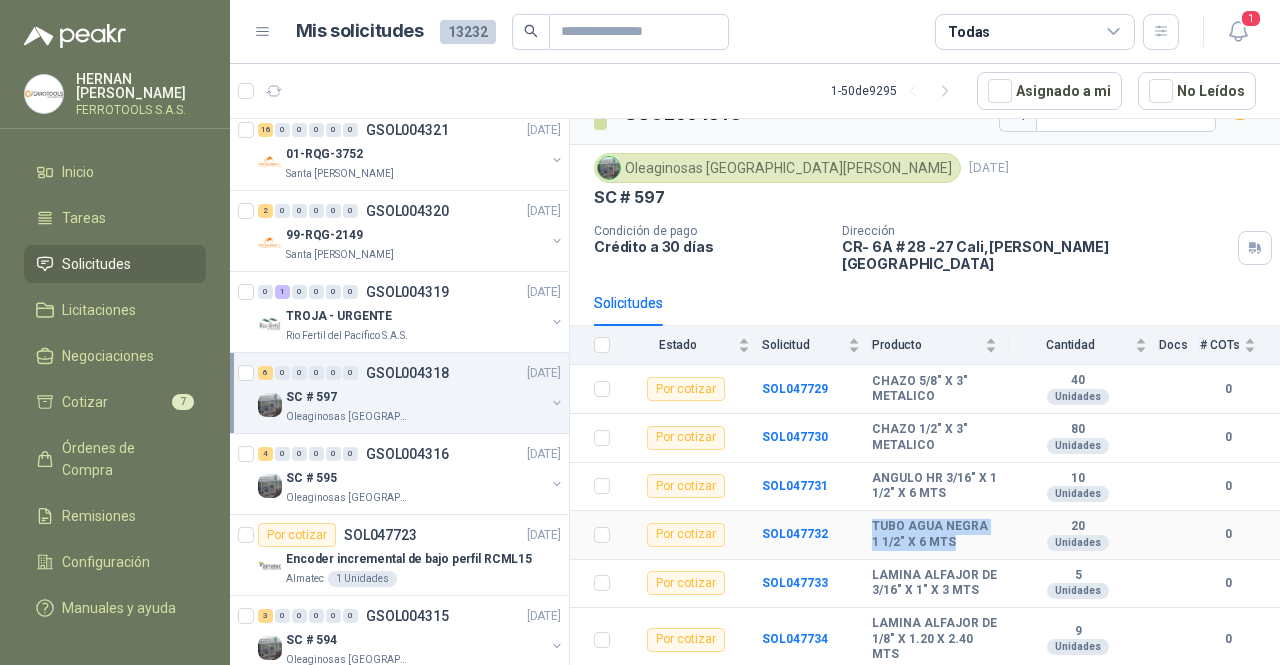 drag, startPoint x: 955, startPoint y: 522, endPoint x: 848, endPoint y: 505, distance: 108.34205 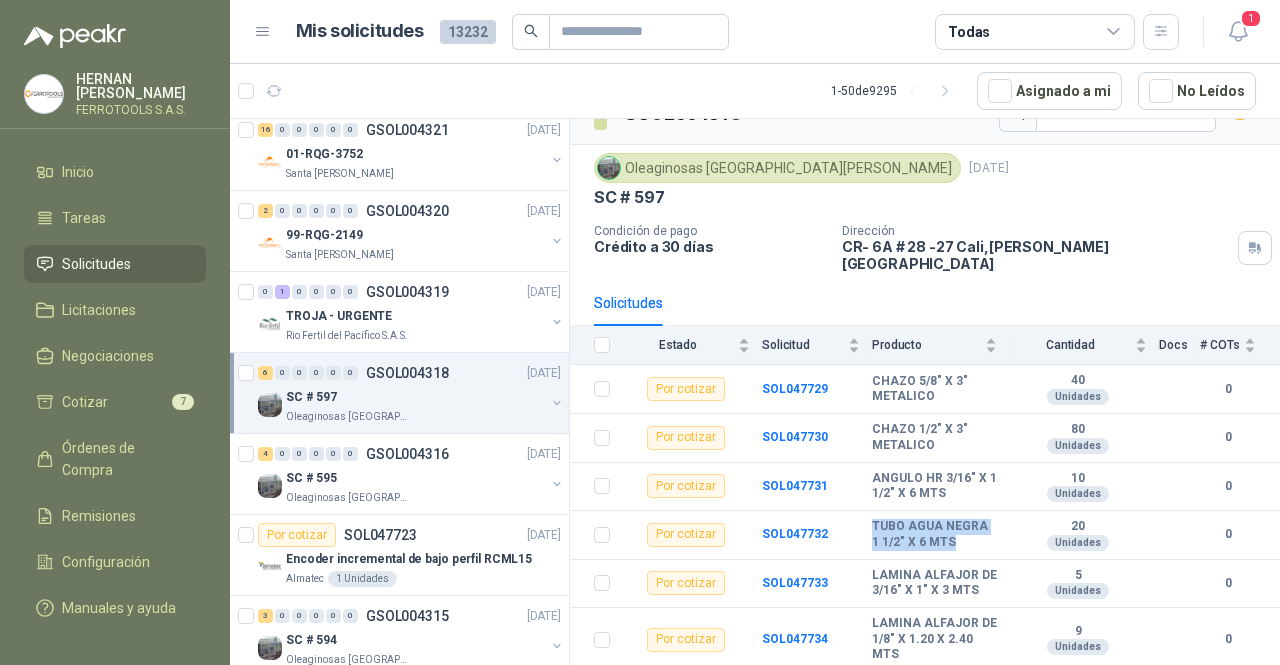 copy on "TUBO AGUA NEGRA 1  1/2" X 6 MTS" 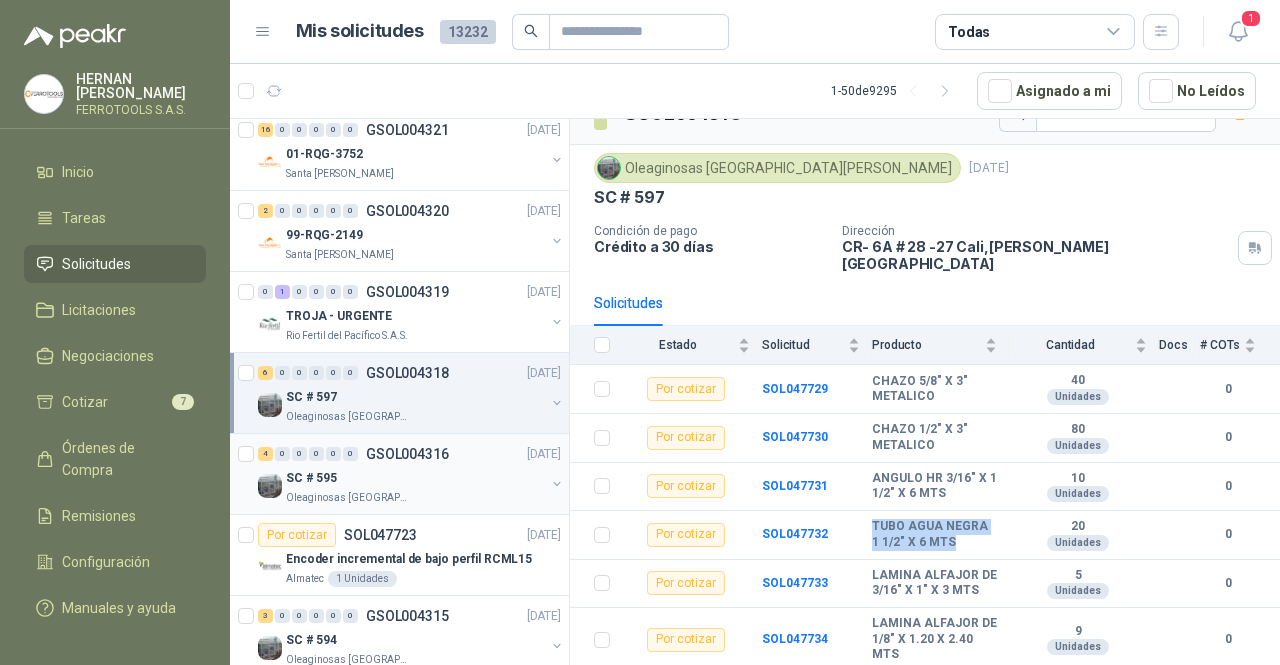 click on "SC # 595" at bounding box center [415, 478] 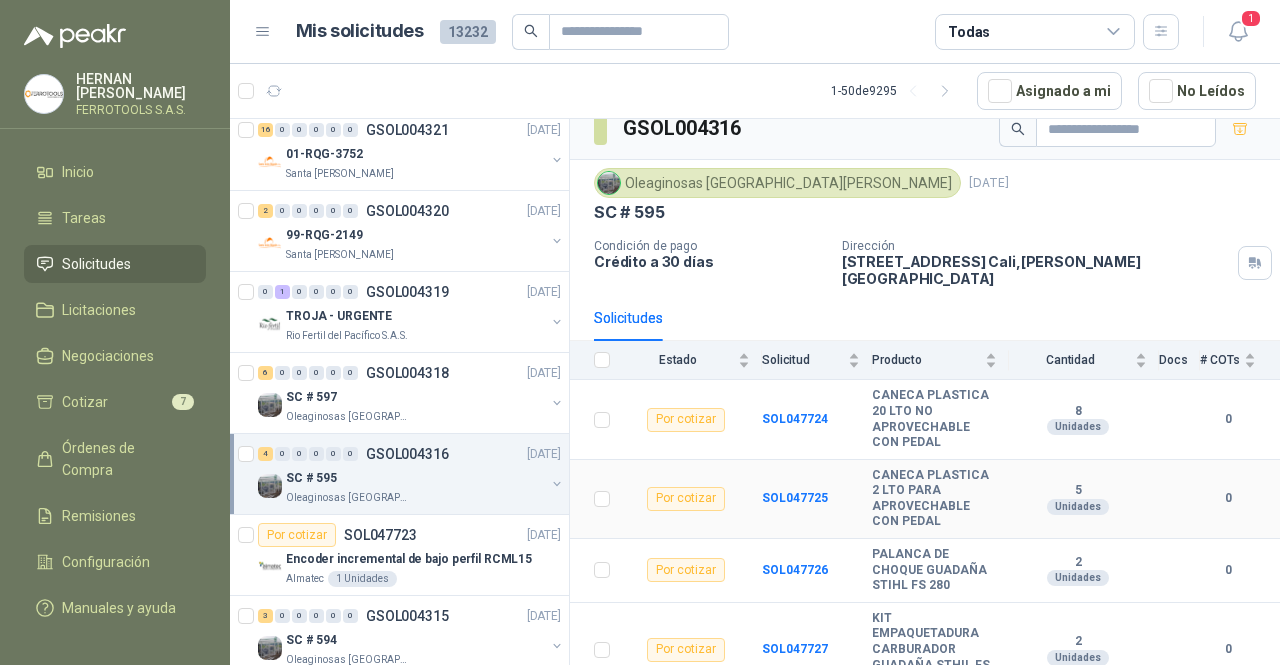 scroll, scrollTop: 32, scrollLeft: 0, axis: vertical 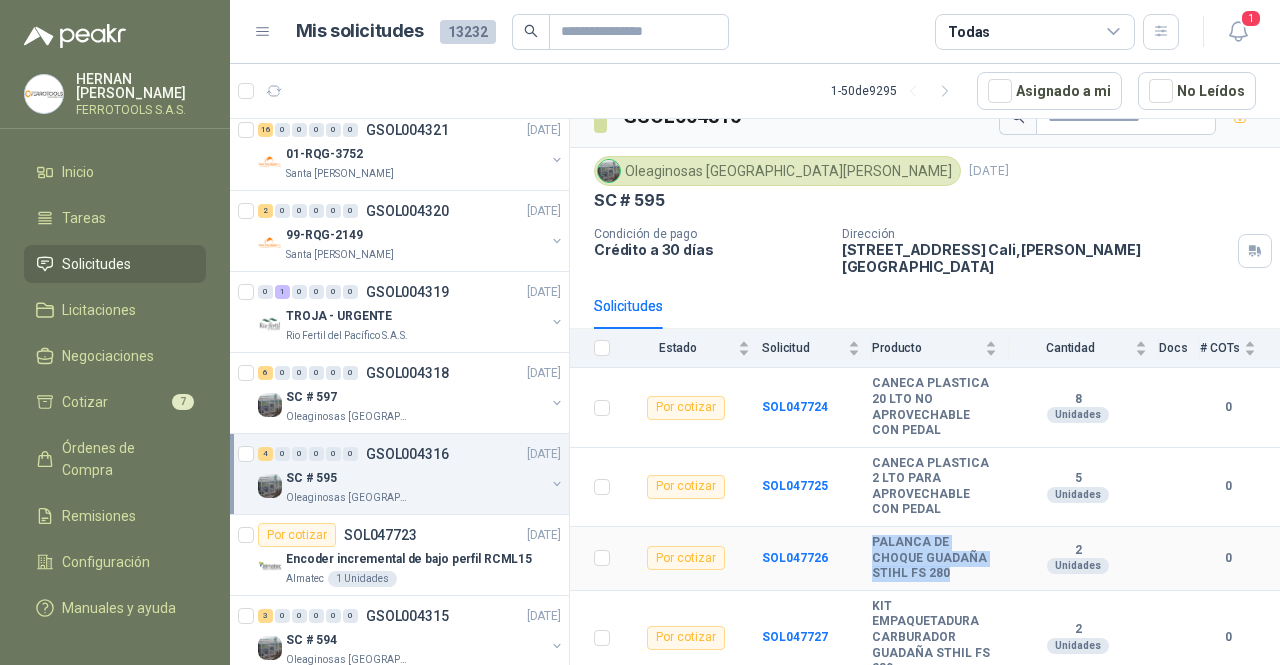 drag, startPoint x: 921, startPoint y: 559, endPoint x: 873, endPoint y: 527, distance: 57.68882 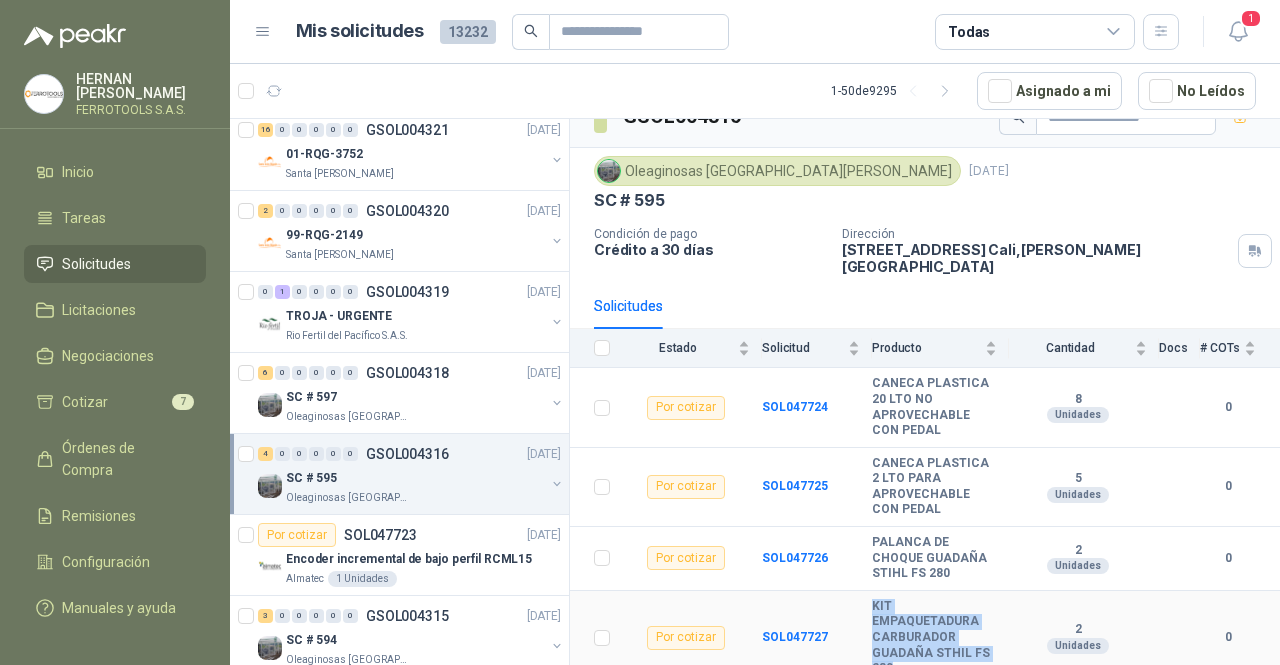 drag, startPoint x: 902, startPoint y: 650, endPoint x: 866, endPoint y: 598, distance: 63.245552 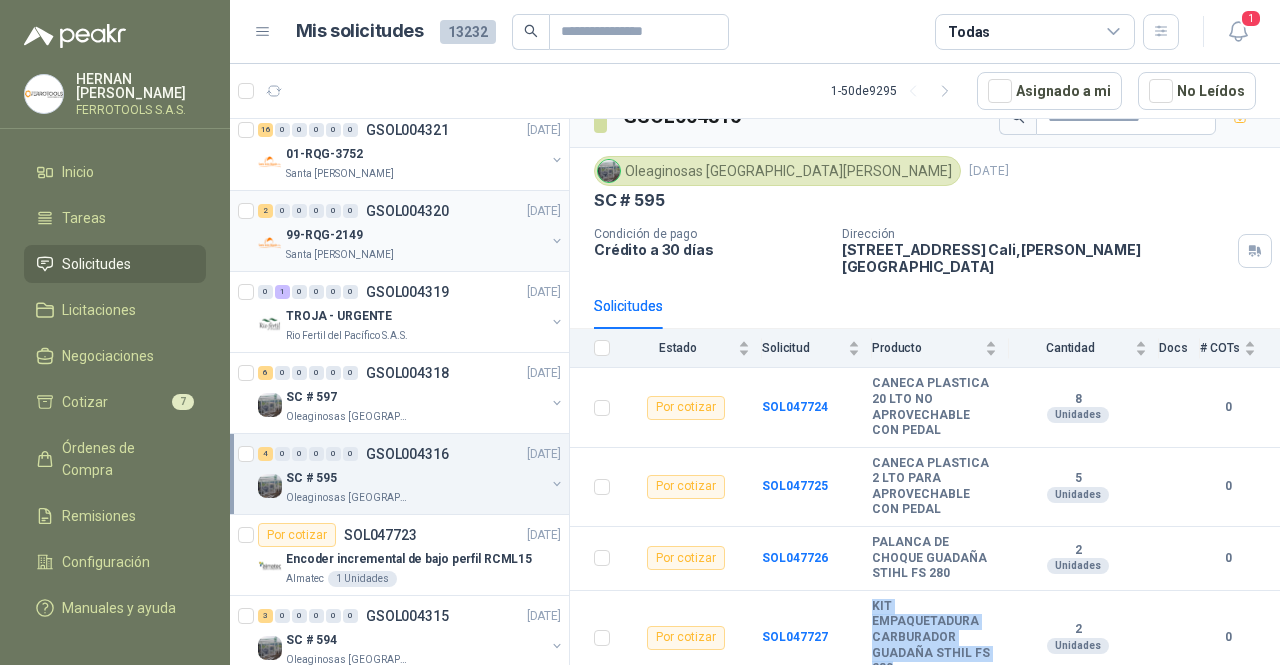 copy on "KIT EMPAQUETADURA CARBURADOR GUADAÑA STHIL FS 280" 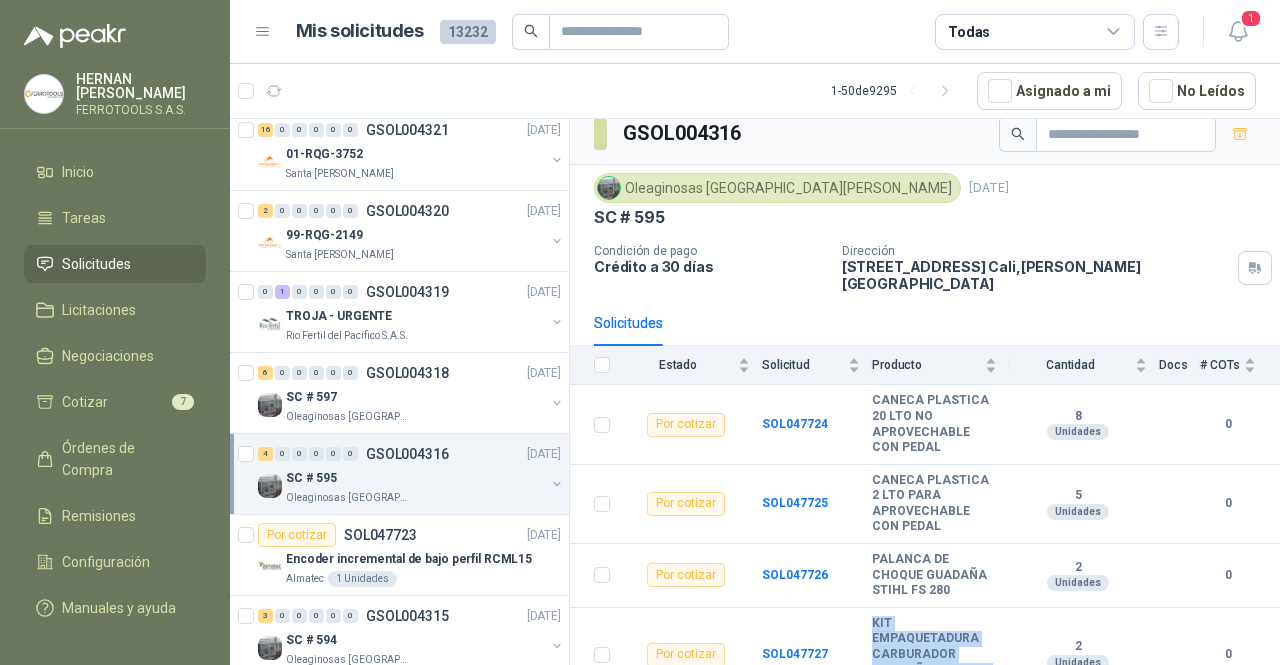 scroll, scrollTop: 0, scrollLeft: 0, axis: both 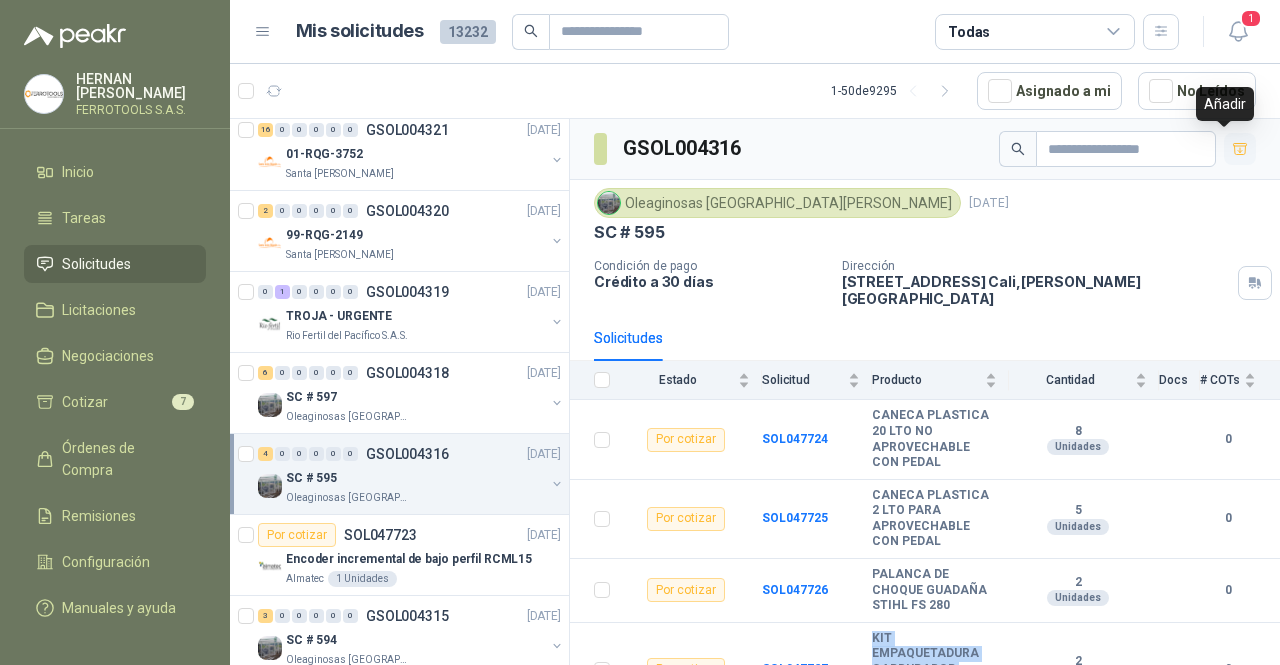 click 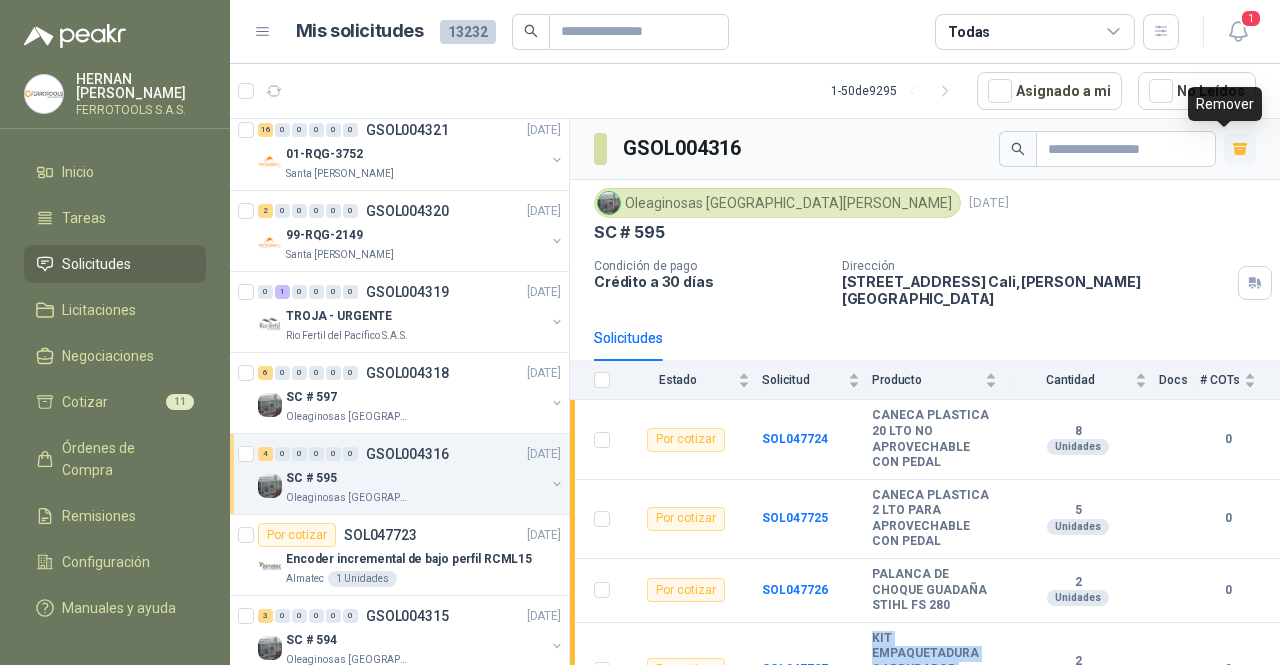 click 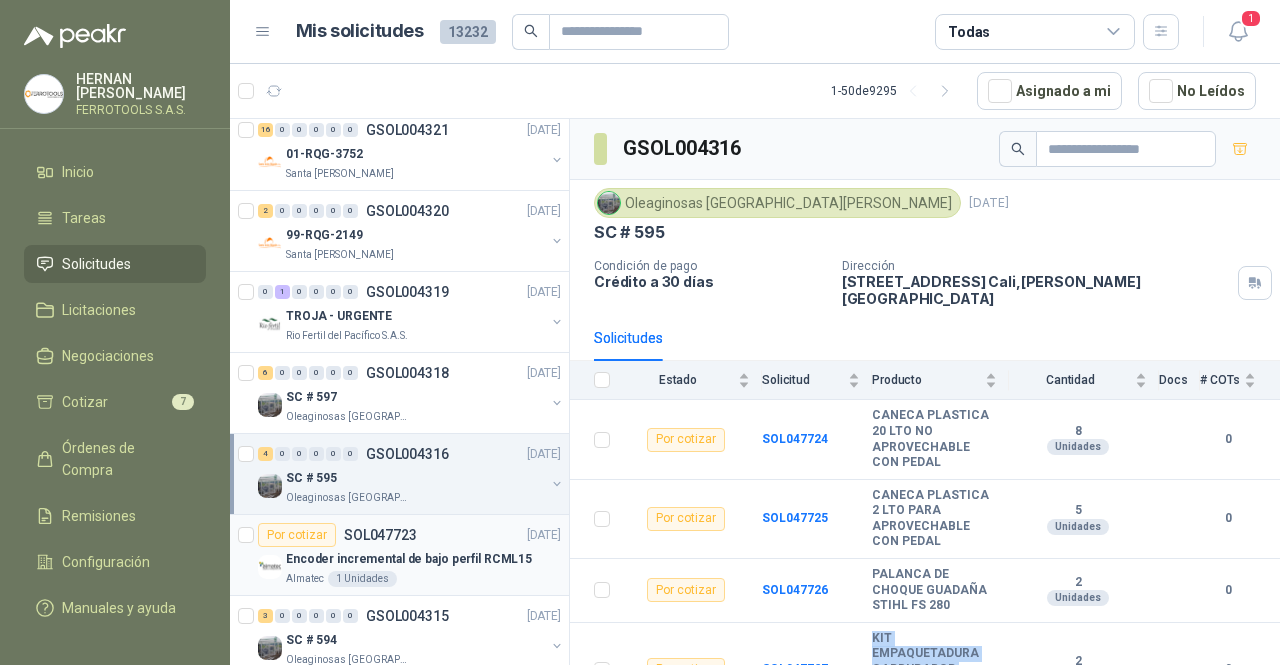 scroll, scrollTop: 1000, scrollLeft: 0, axis: vertical 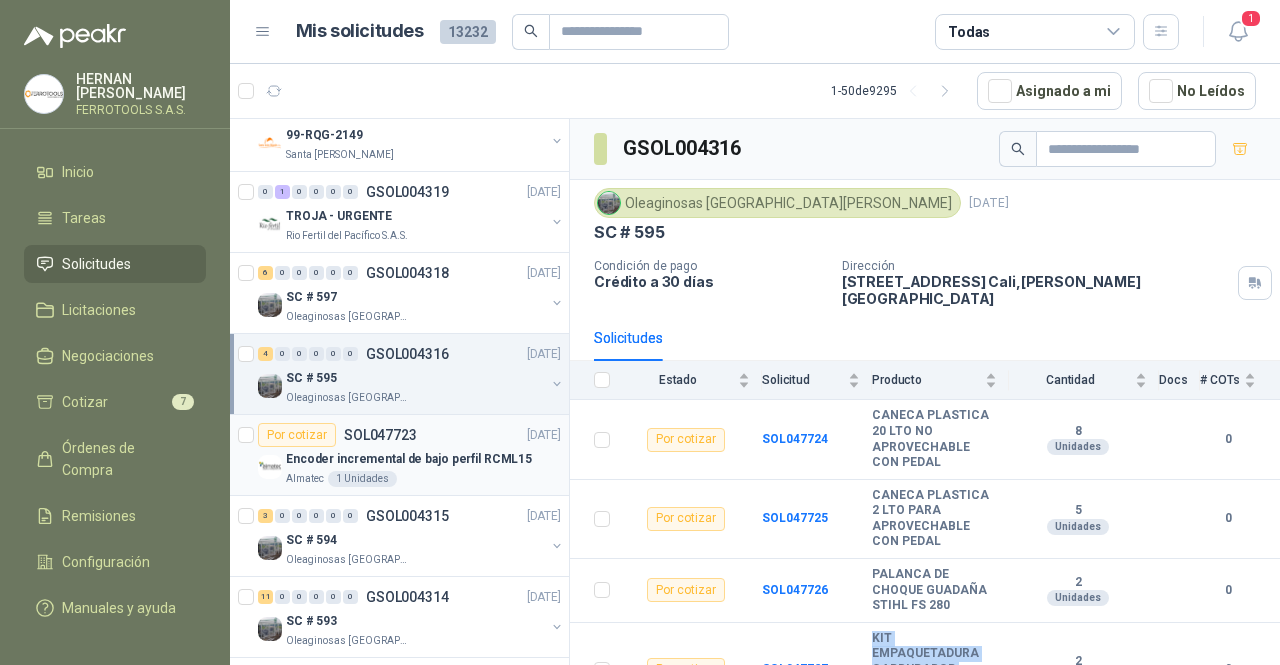click on "Por cotizar SOL047723 01/07/25   Encoder incremental de bajo perfil RCML15 Almatec 1   Unidades" at bounding box center [399, 455] 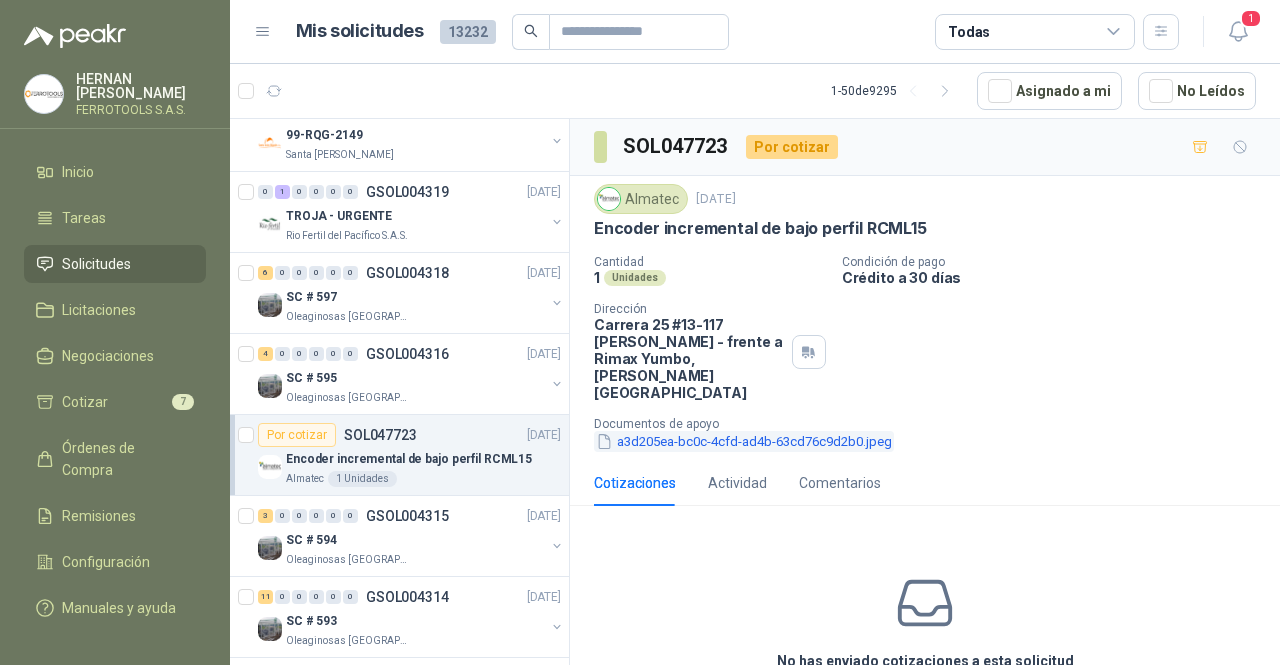 click on "a3d205ea-bc0c-4cfd-ad4b-63cd76c9d2b0.jpeg" at bounding box center [744, 441] 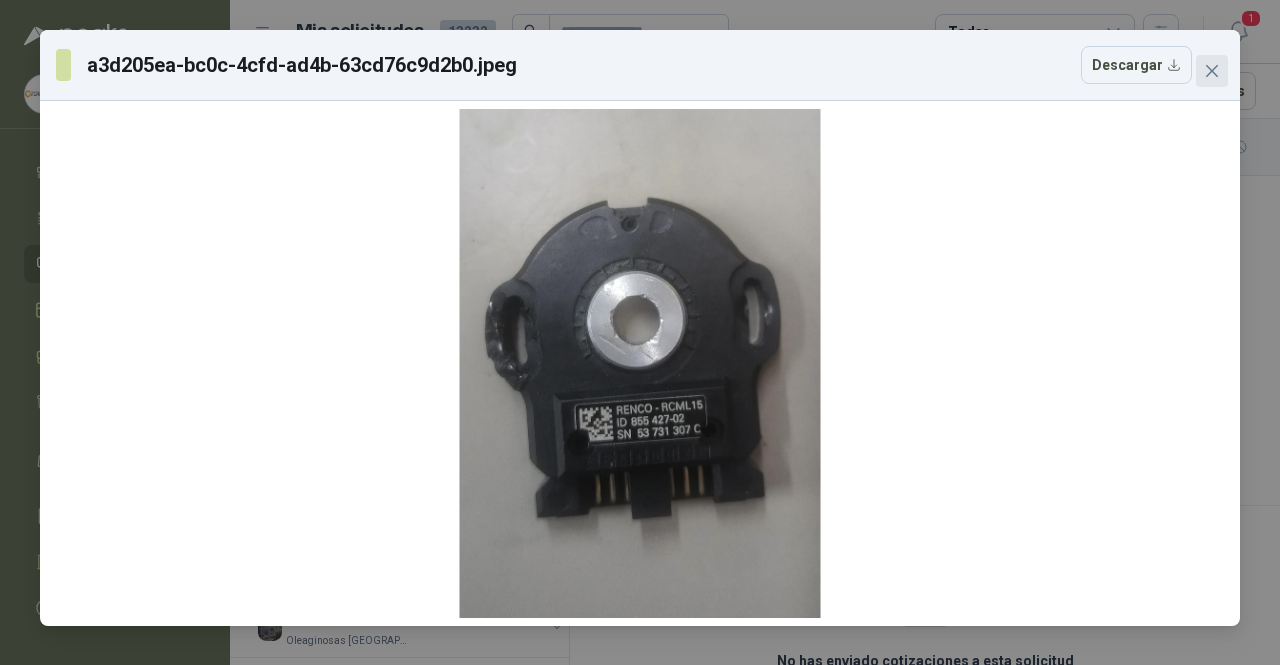 click at bounding box center [1212, 71] 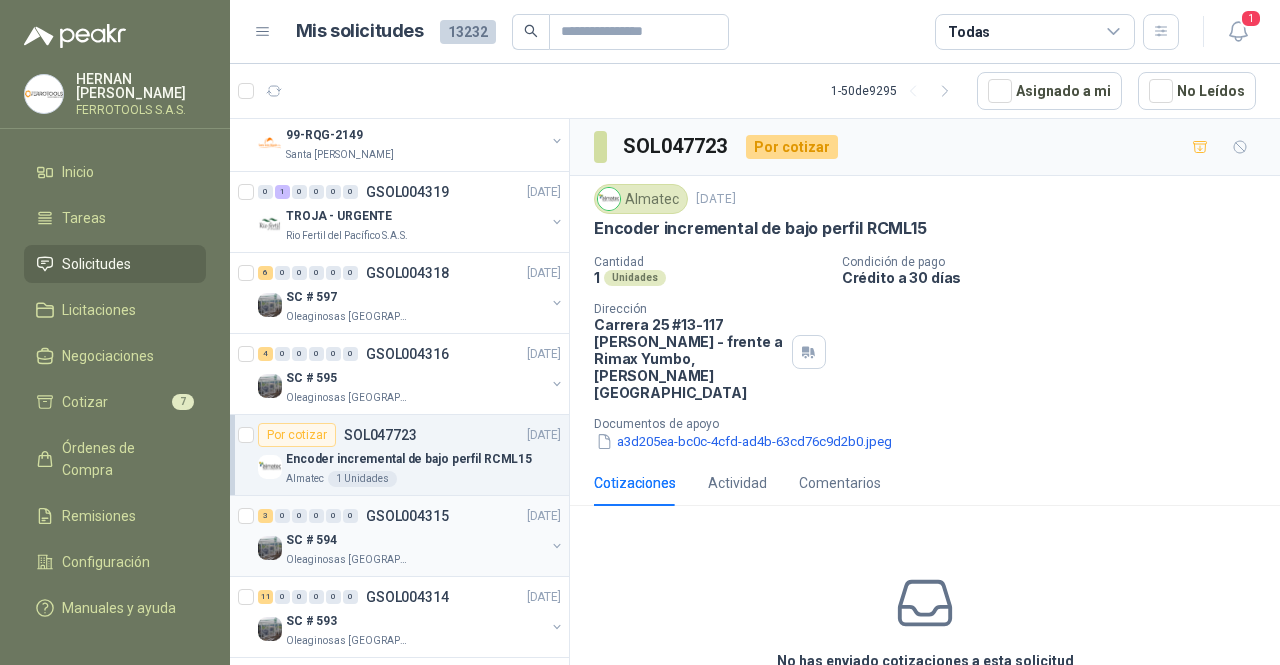 click on "SC # 594" at bounding box center (415, 540) 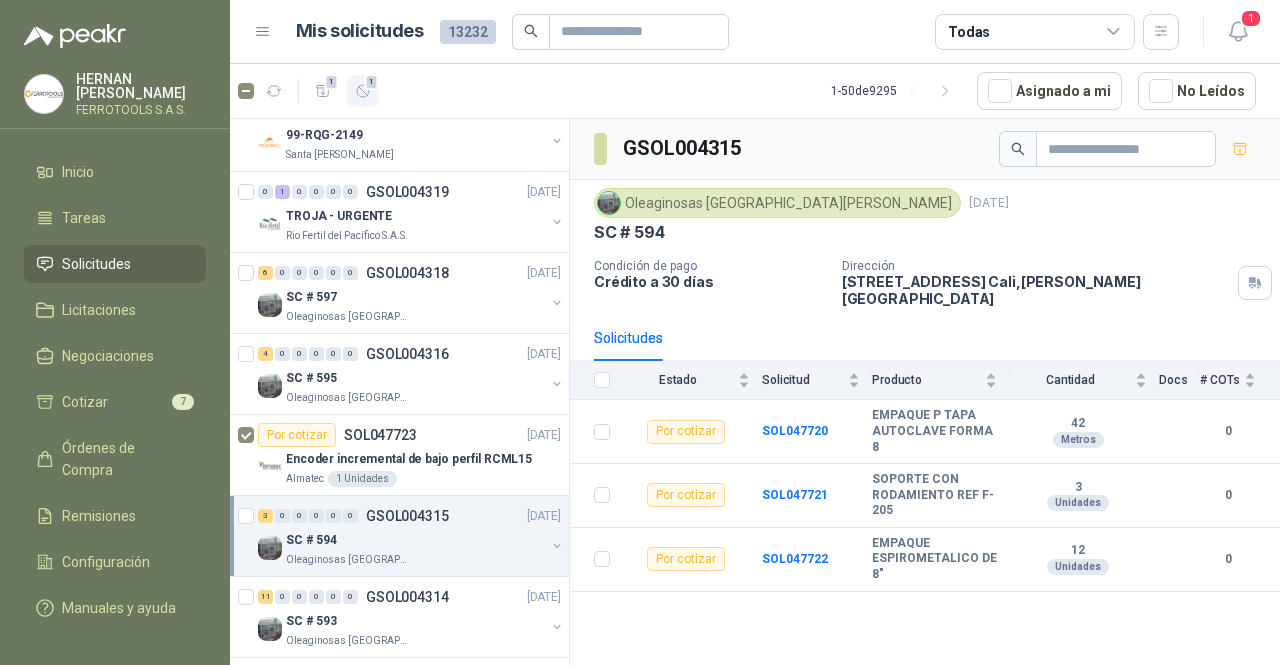 click on "1 1 1 - 50  de  9295 Asignado a mi No Leídos" at bounding box center (755, 91) 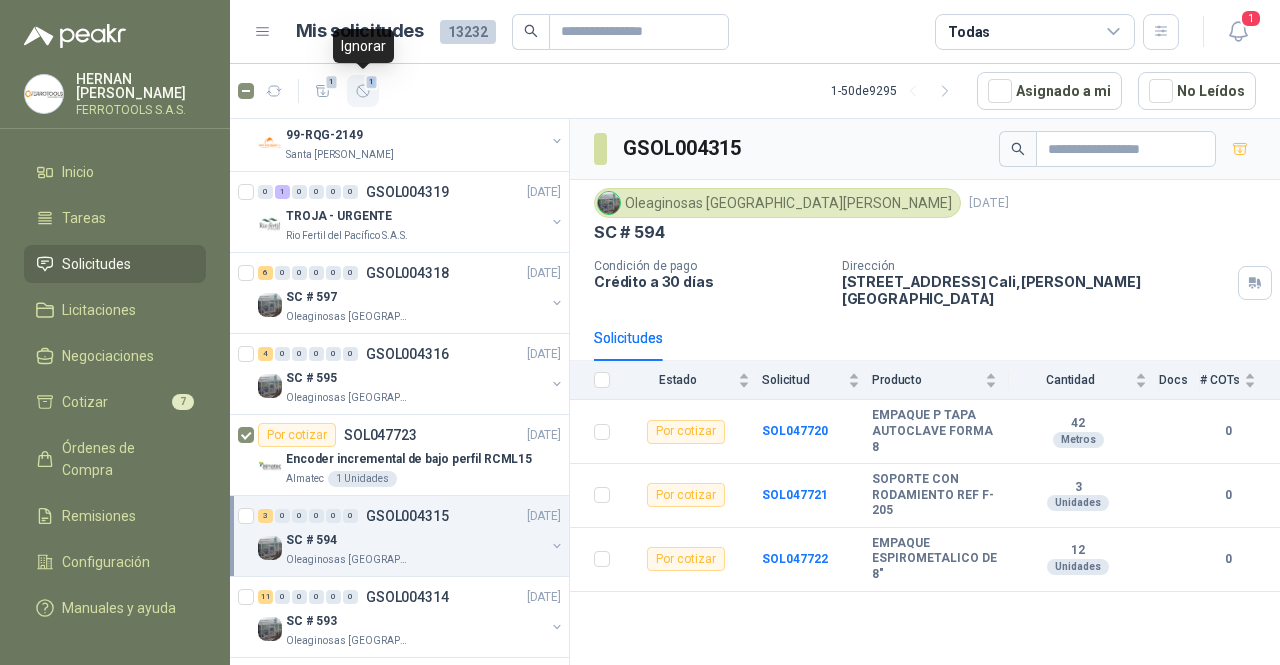 click on "1" at bounding box center [363, 91] 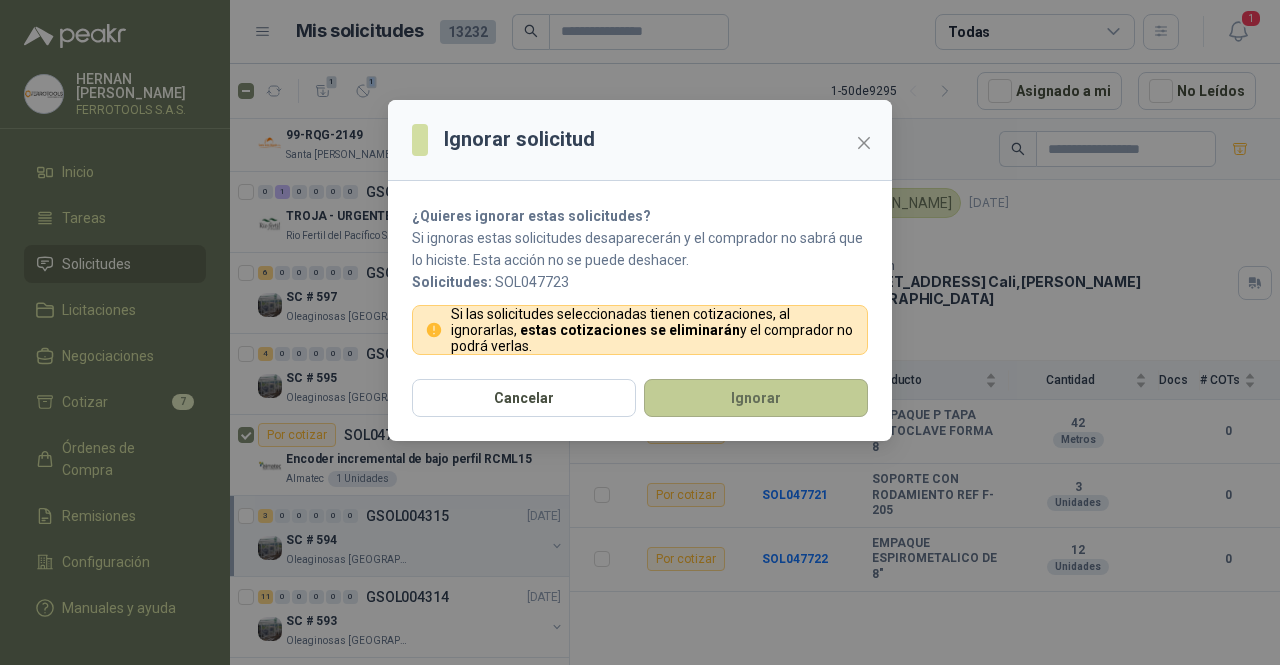click on "Ignorar" at bounding box center (756, 398) 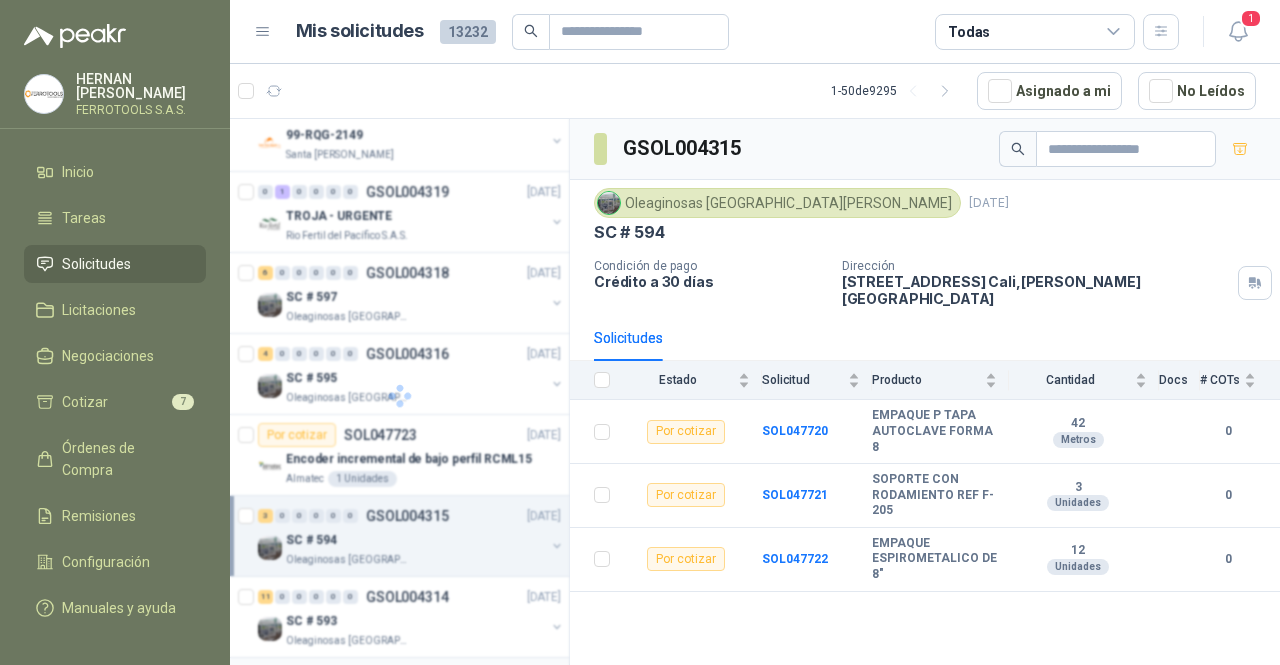 scroll, scrollTop: 1081, scrollLeft: 0, axis: vertical 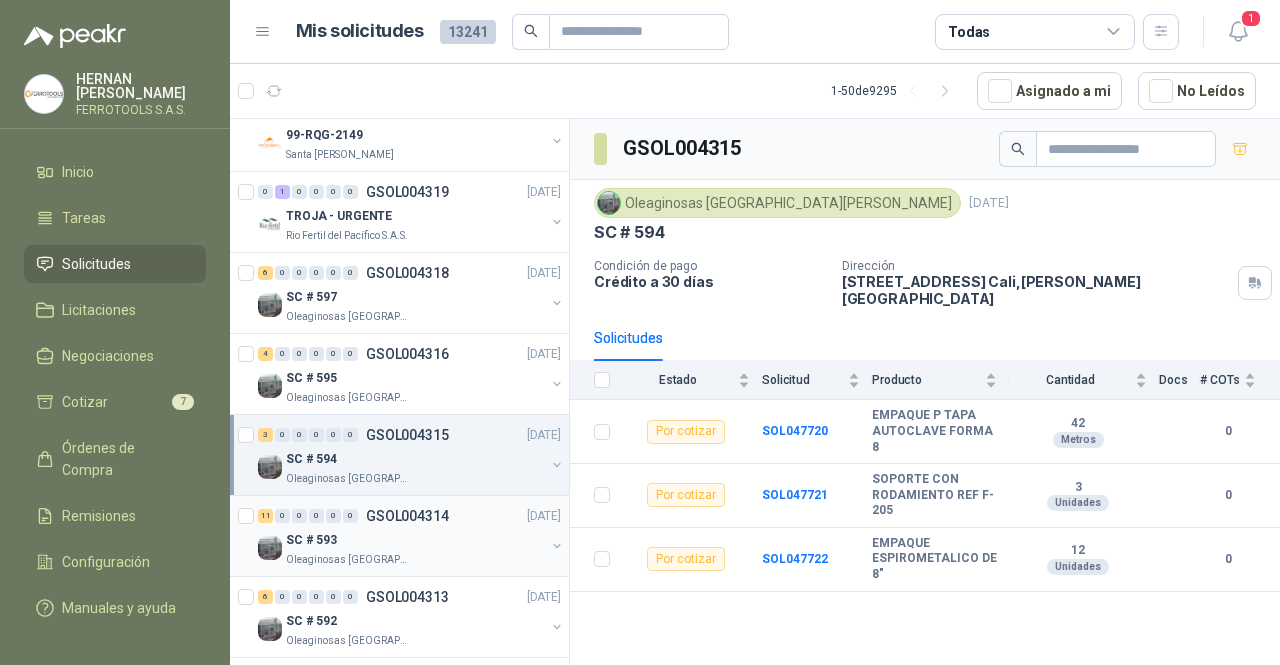 click on "SC # 593" at bounding box center (415, 540) 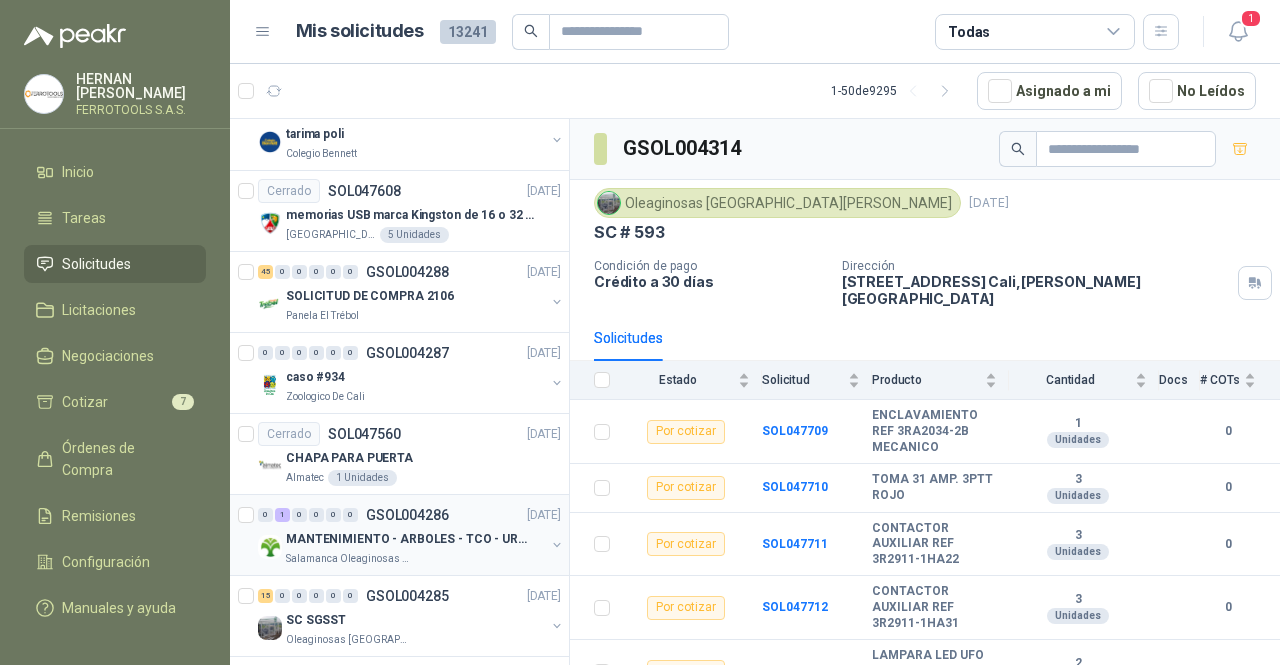 scroll, scrollTop: 3541, scrollLeft: 0, axis: vertical 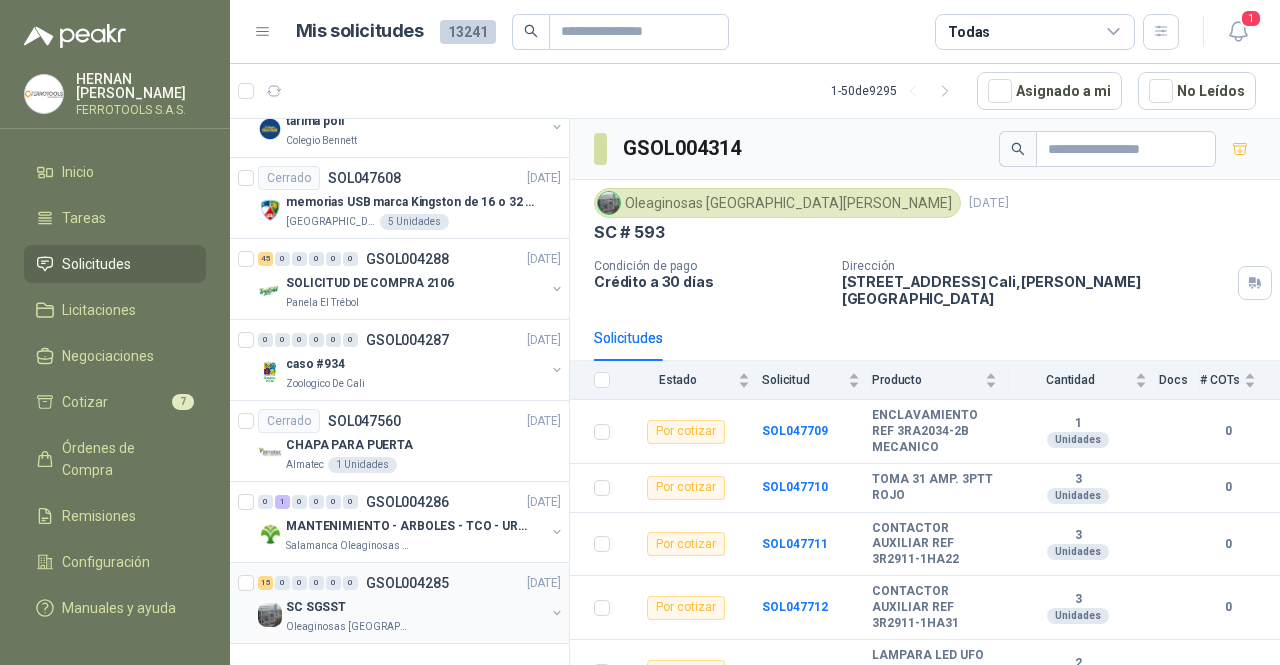 click on "Oleaginosas San Fernando" at bounding box center (415, 627) 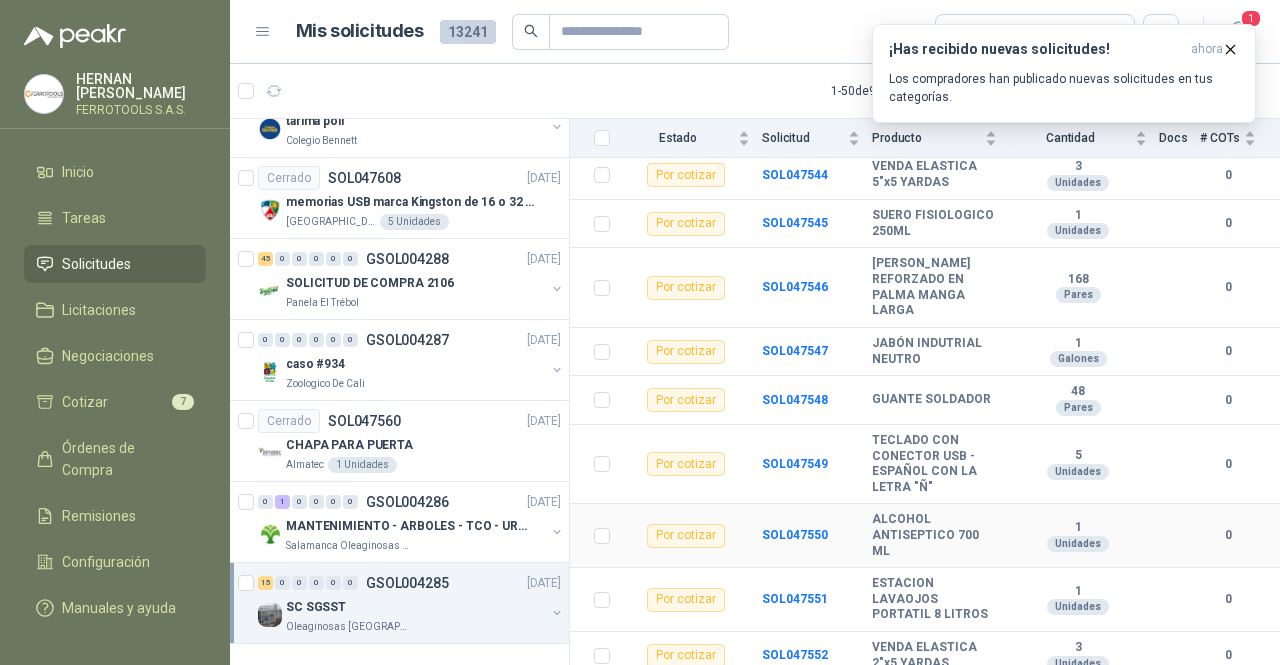 scroll, scrollTop: 400, scrollLeft: 0, axis: vertical 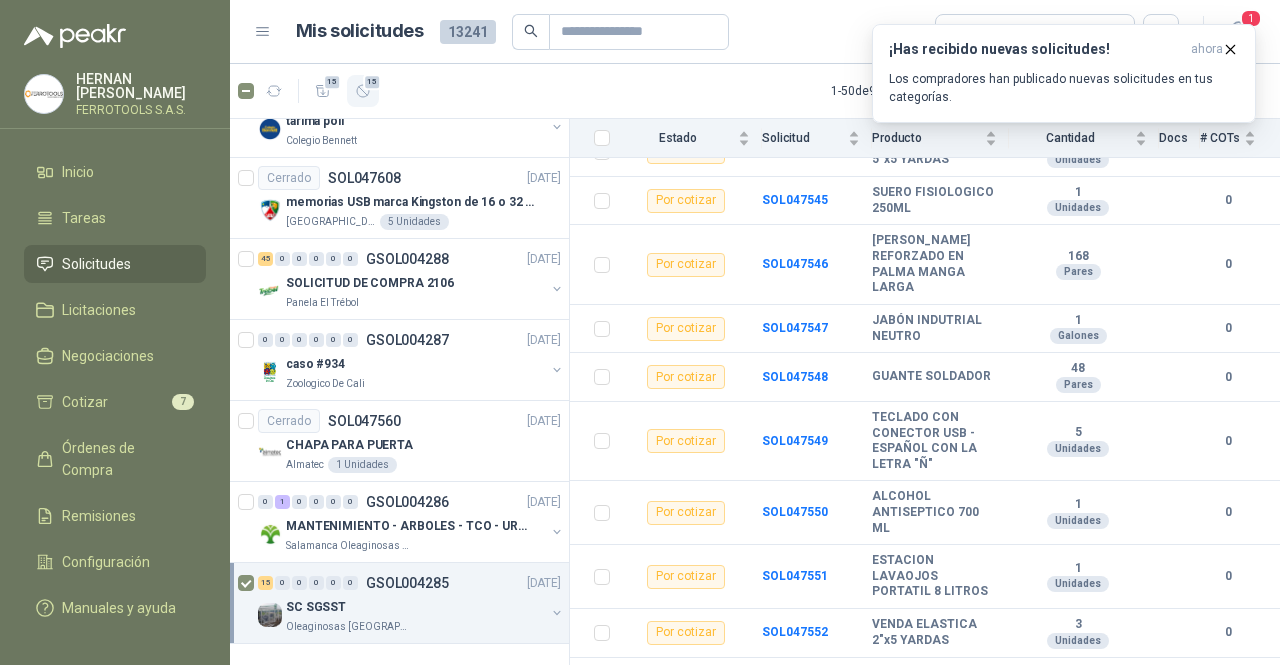 click on "15" at bounding box center (363, 91) 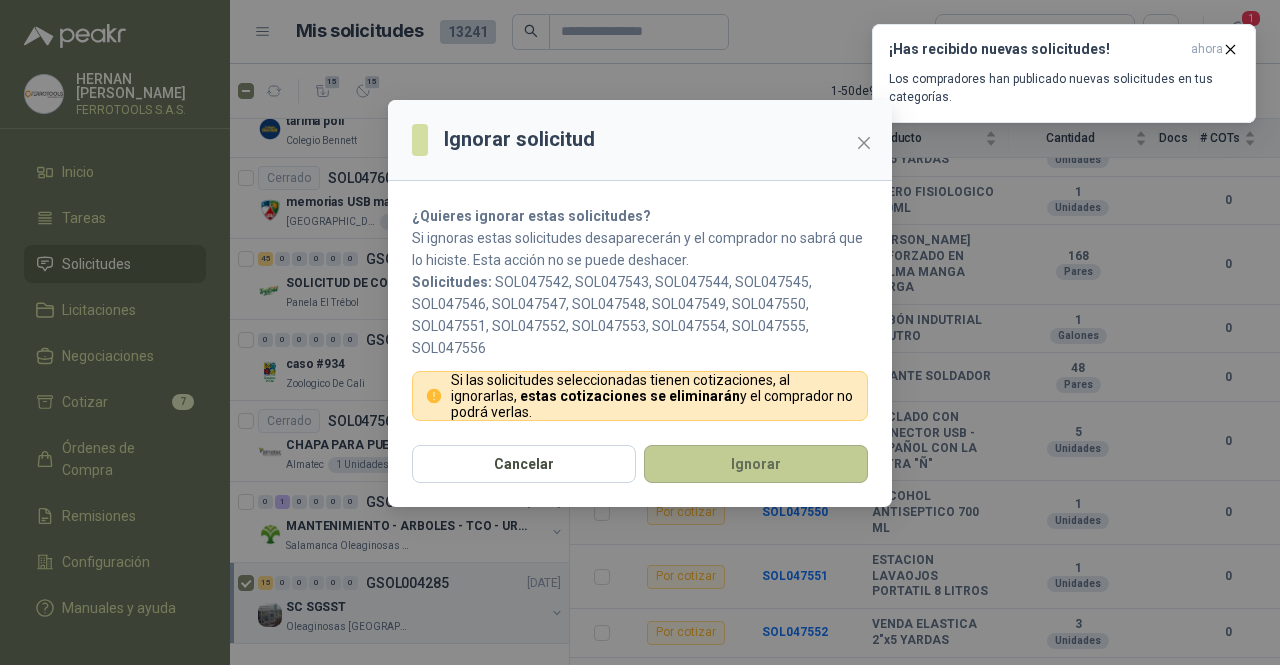 click on "Ignorar" at bounding box center [756, 464] 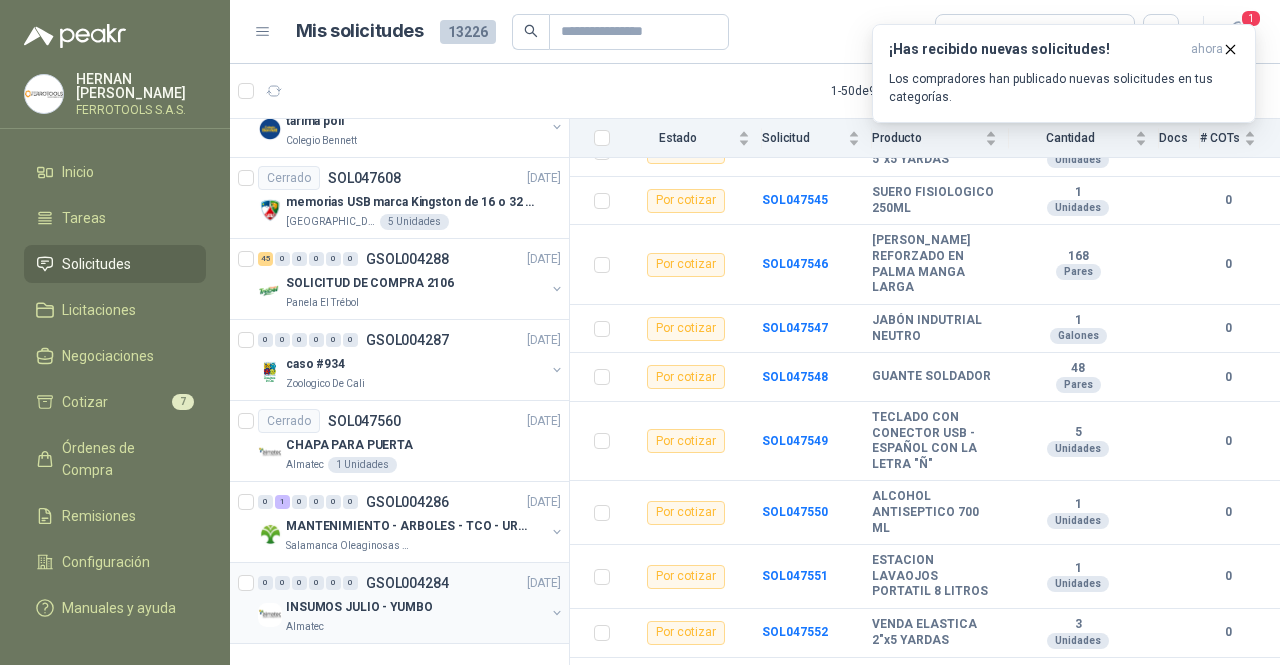 click on "0   0   0   0   0   0   GSOL004284 01/07/25" at bounding box center [411, 583] 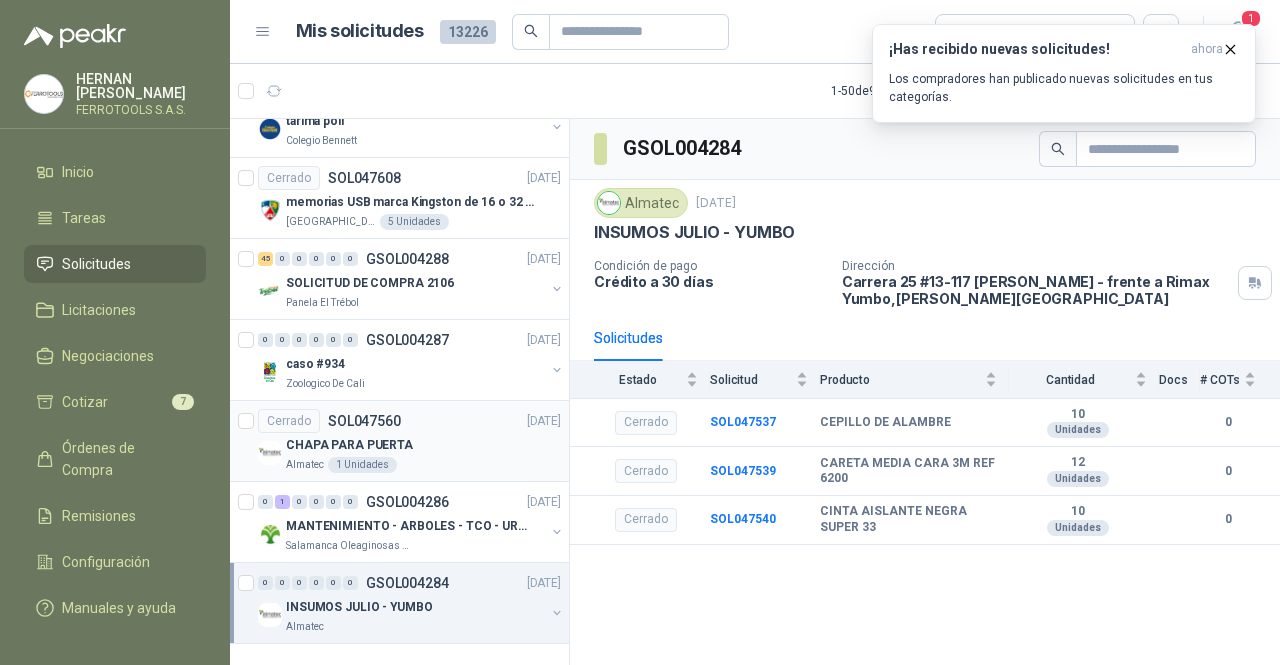click on "Almatec 1   Unidades" at bounding box center (423, 465) 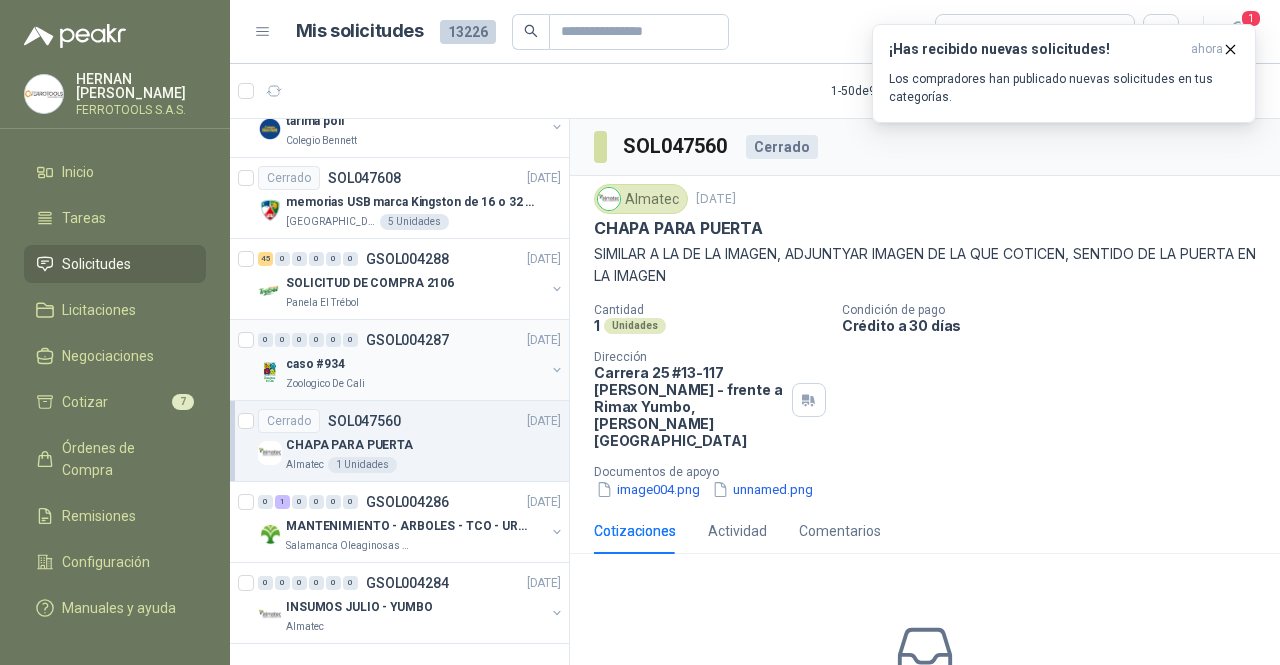click on "0   0   0   0   0   0   GSOL004287 01/07/25   caso #934 Zoologico De Cali" at bounding box center [399, 360] 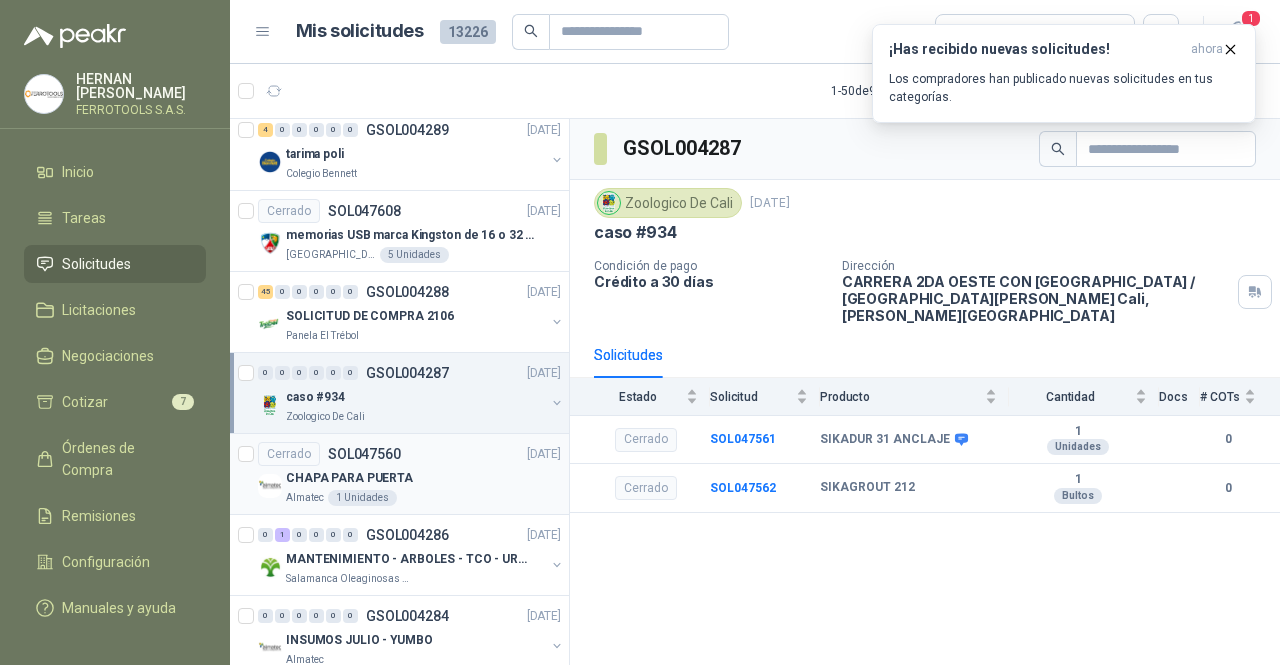 scroll, scrollTop: 3441, scrollLeft: 0, axis: vertical 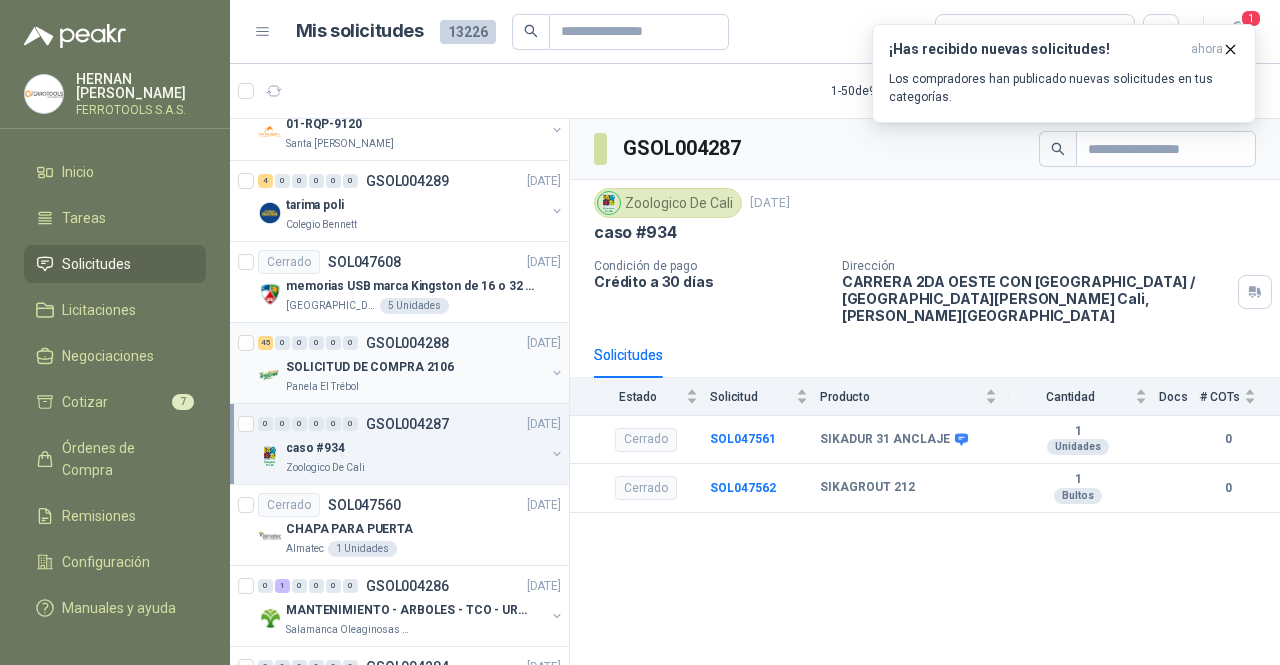 click on "Panela El Trébol" at bounding box center [415, 387] 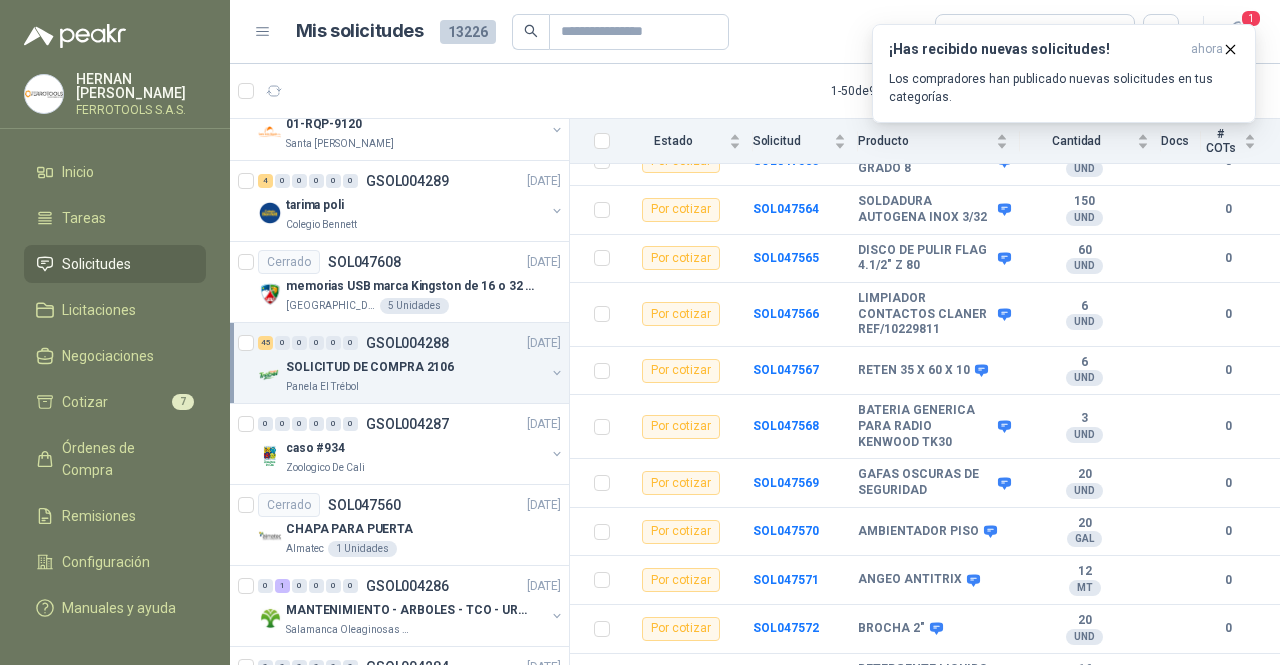 scroll, scrollTop: 169, scrollLeft: 0, axis: vertical 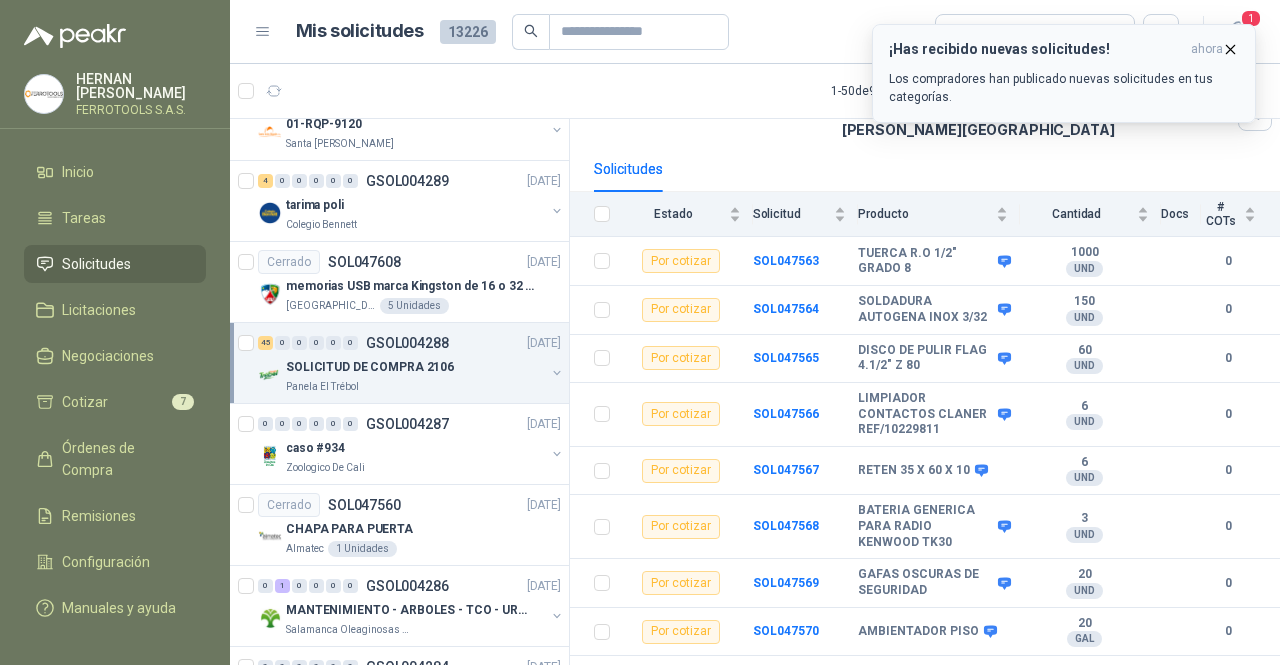 click 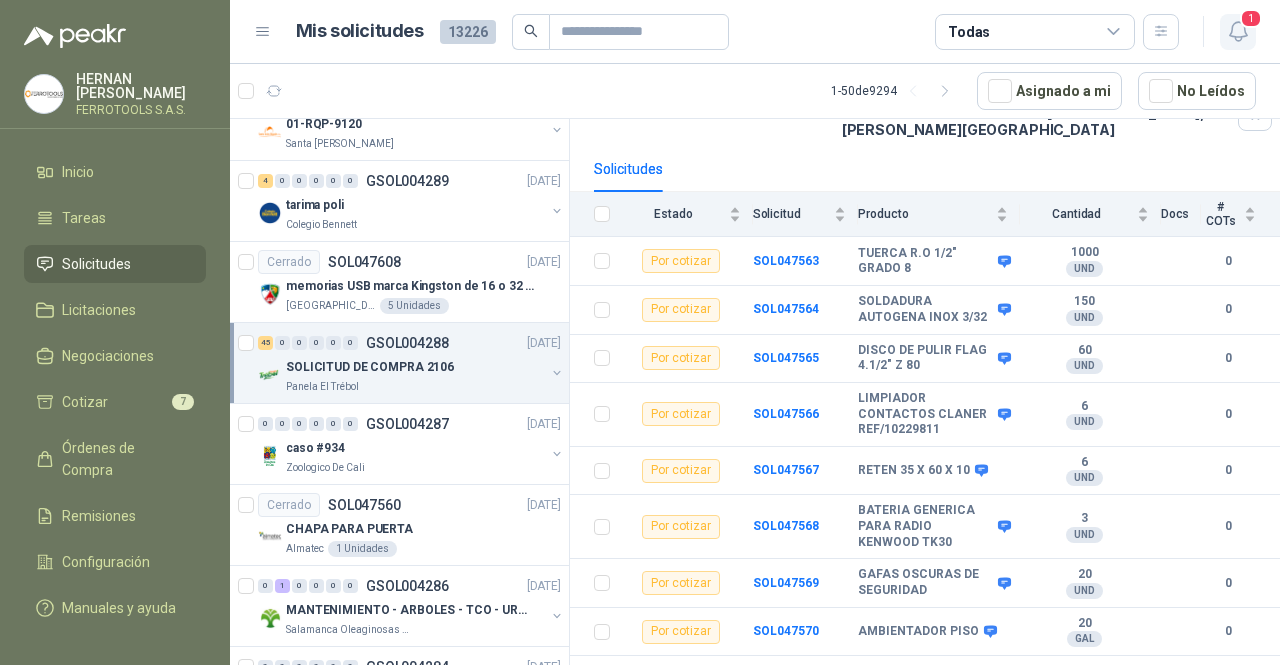 click 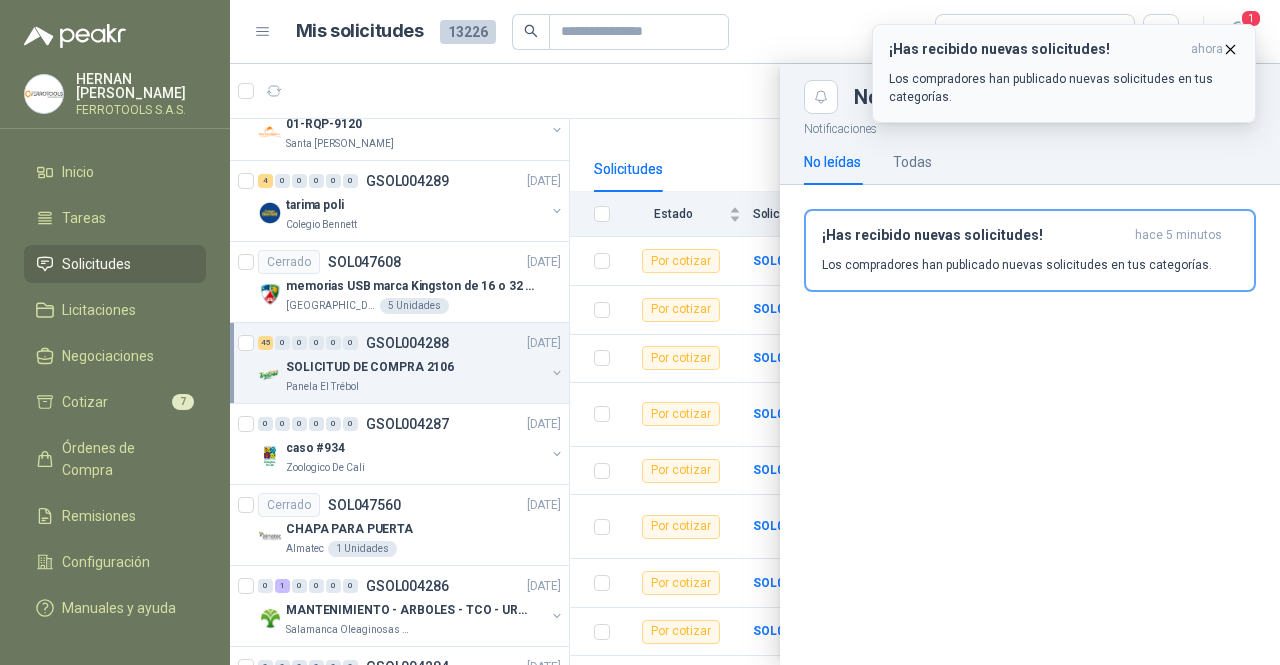 click 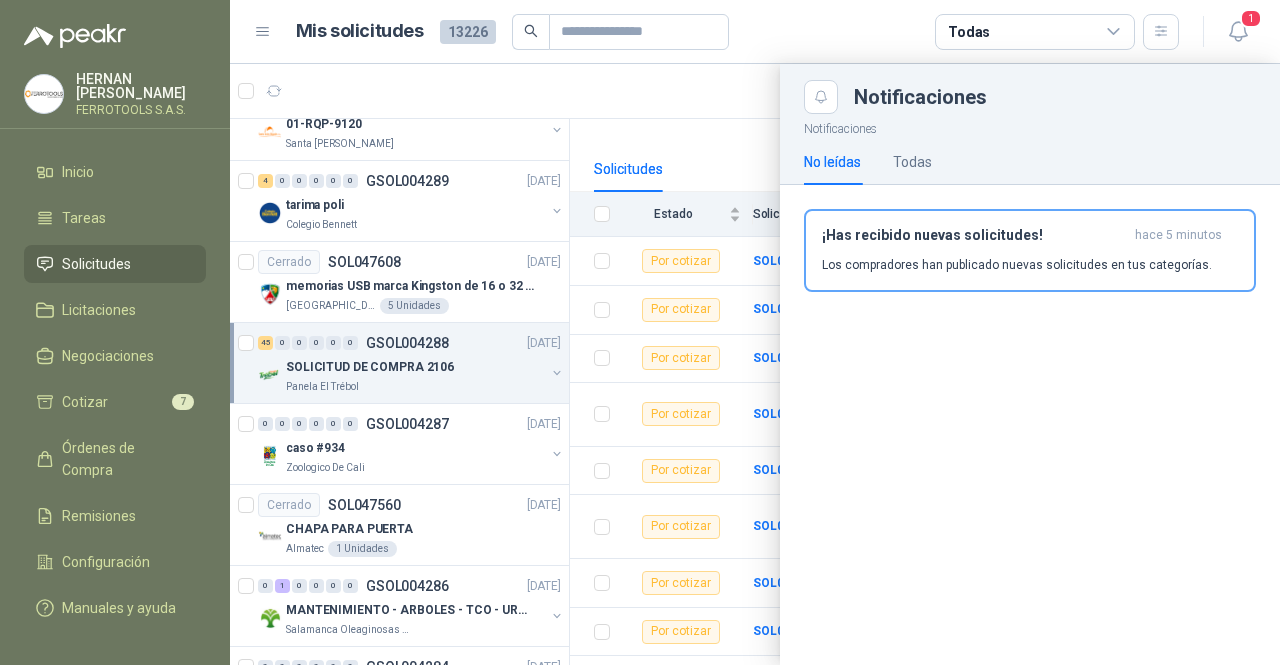 click on "Mis solicitudes 13226 Todas" at bounding box center (738, 32) 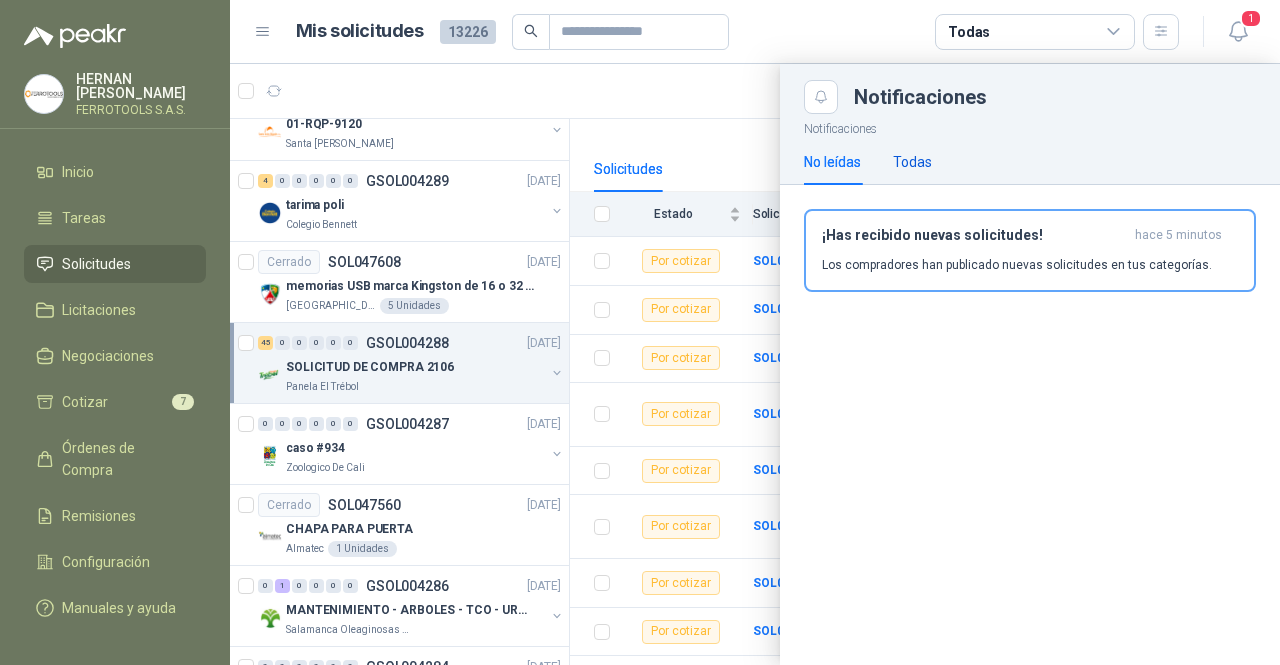 click on "Todas" at bounding box center (912, 162) 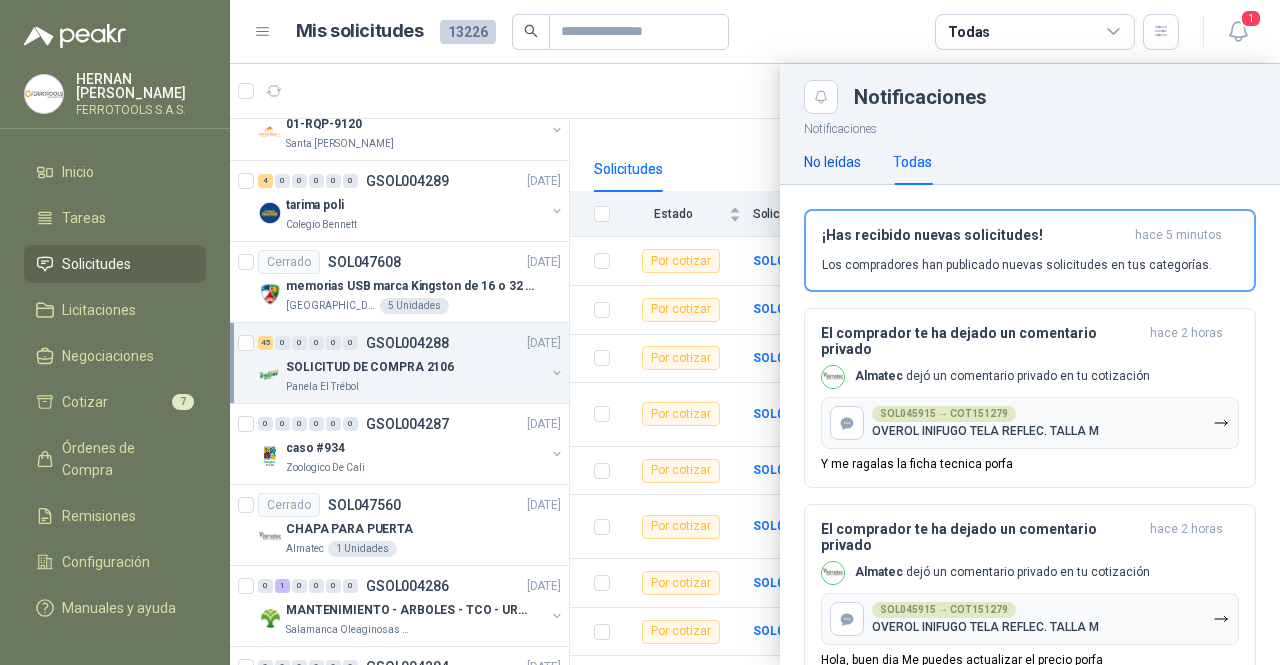 click on "No leídas" at bounding box center (832, 162) 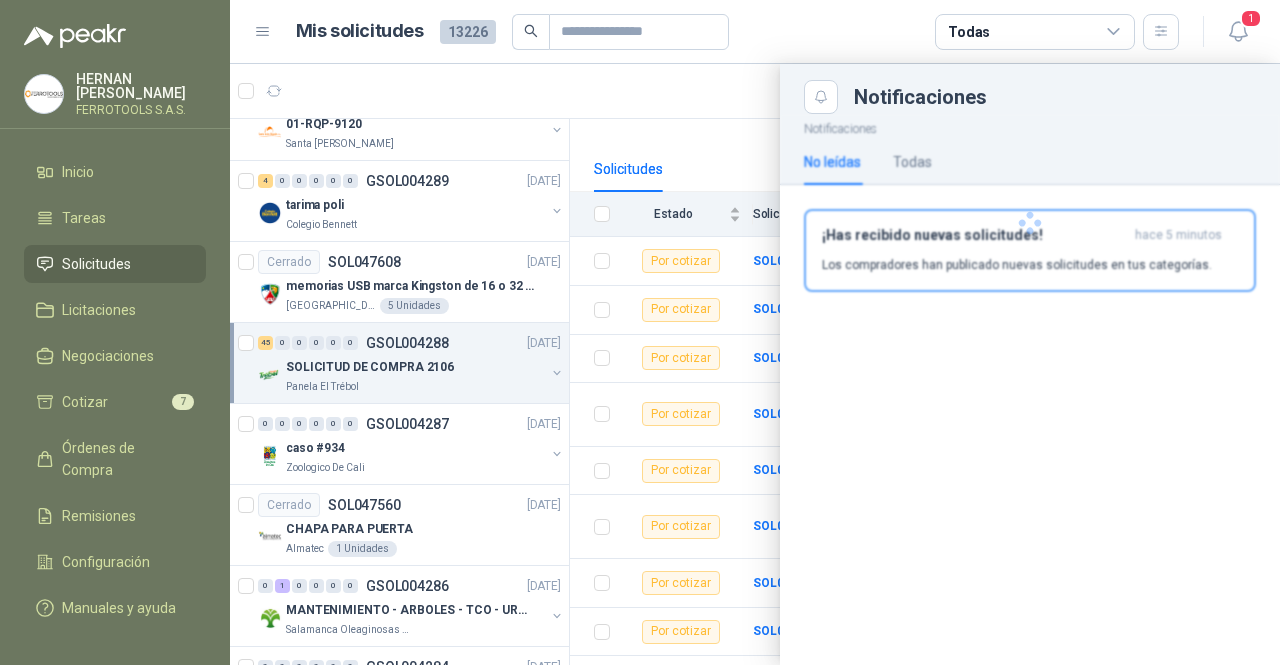 click on "Mis solicitudes 13226 Todas" at bounding box center (738, 32) 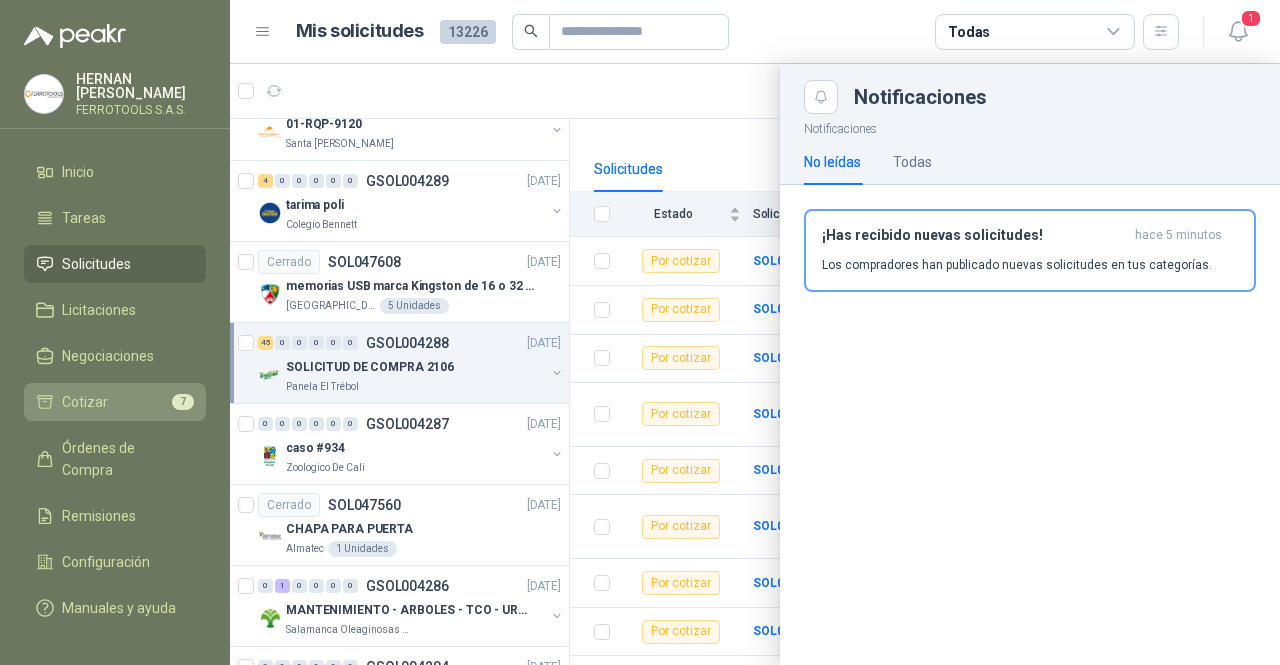 click on "Cotizar 7" at bounding box center [115, 402] 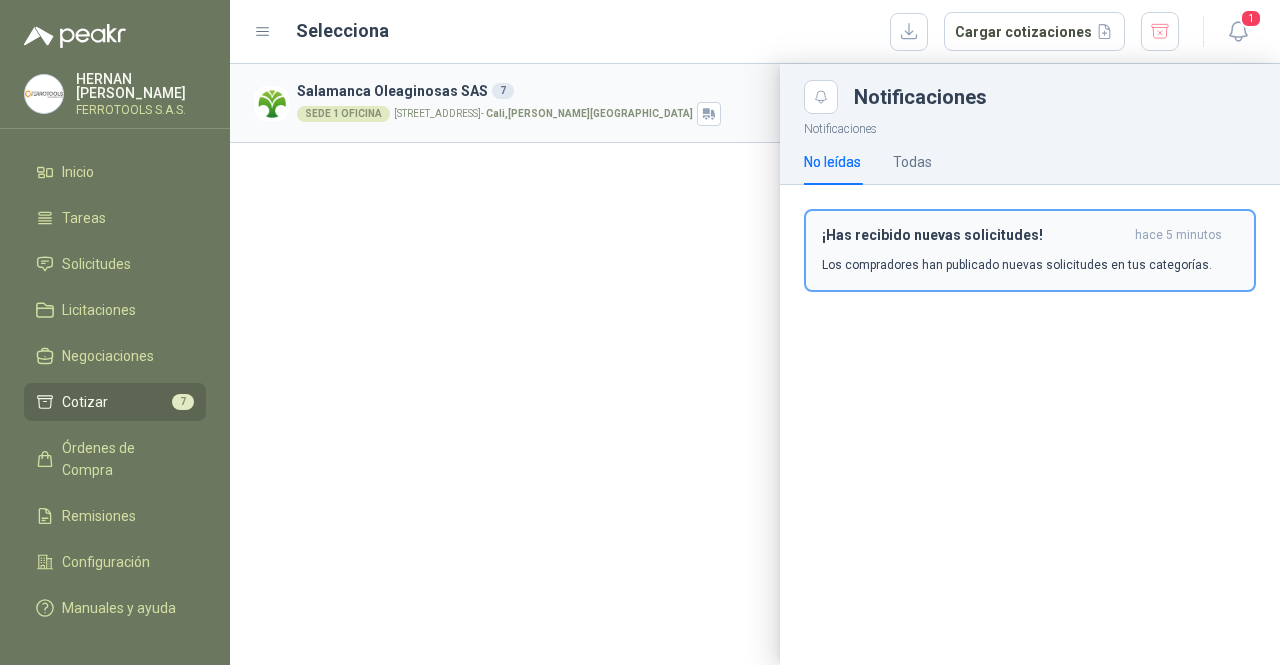 click on "¡Has recibido nuevas solicitudes!" at bounding box center (974, 235) 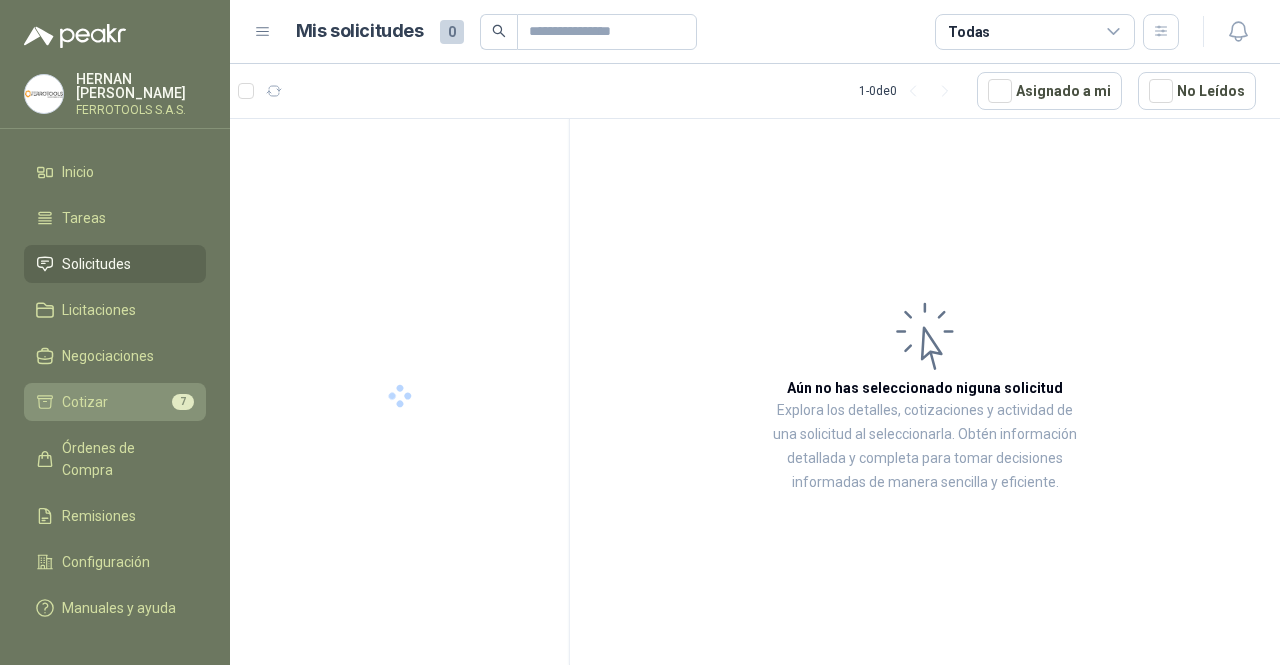 click on "Cotizar 7" at bounding box center [115, 402] 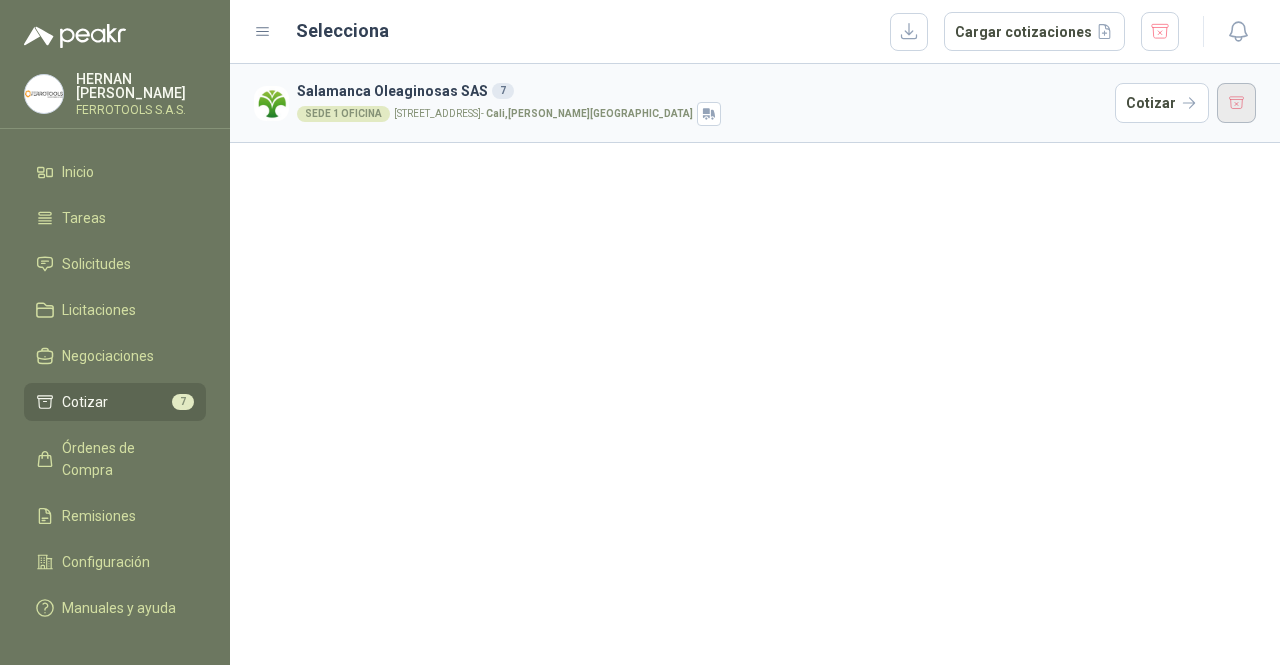 click at bounding box center [1237, 103] 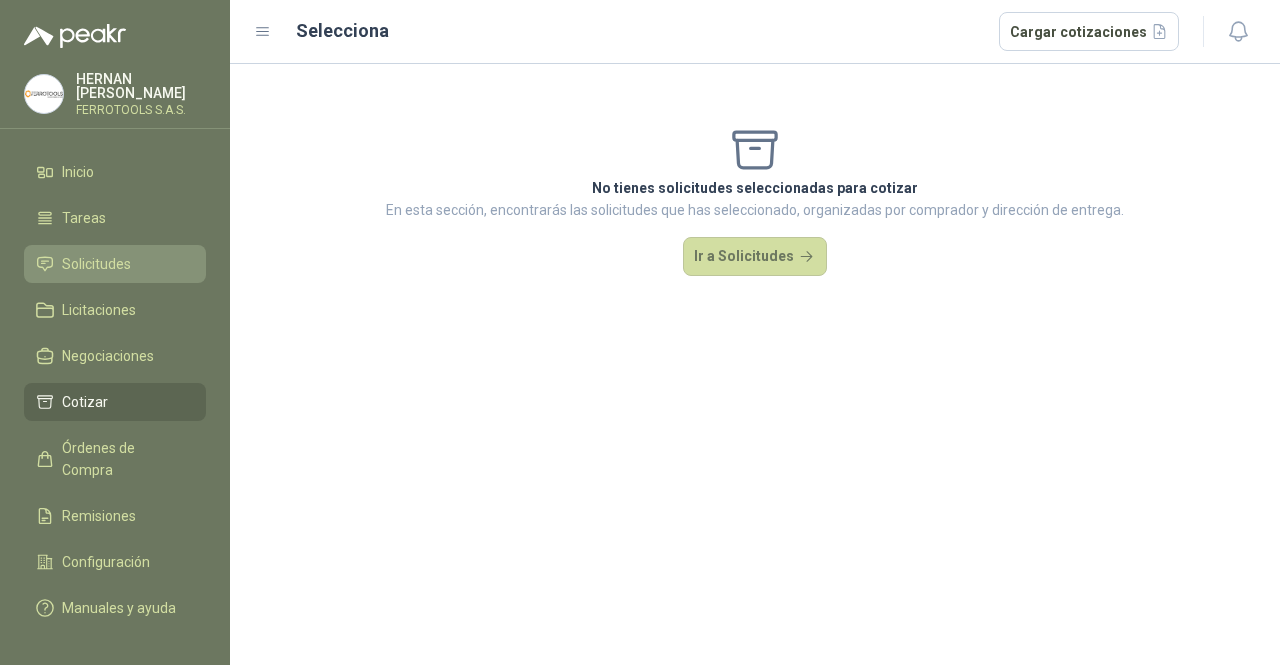 click on "Solicitudes" at bounding box center (96, 264) 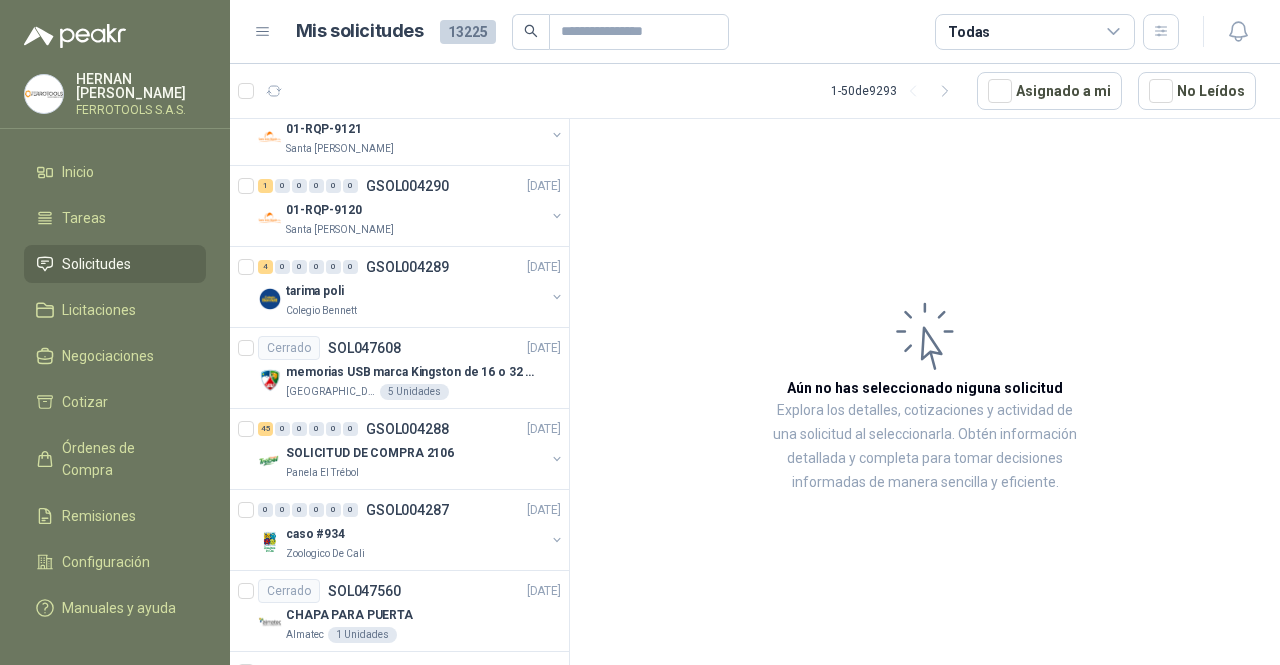 scroll, scrollTop: 3264, scrollLeft: 0, axis: vertical 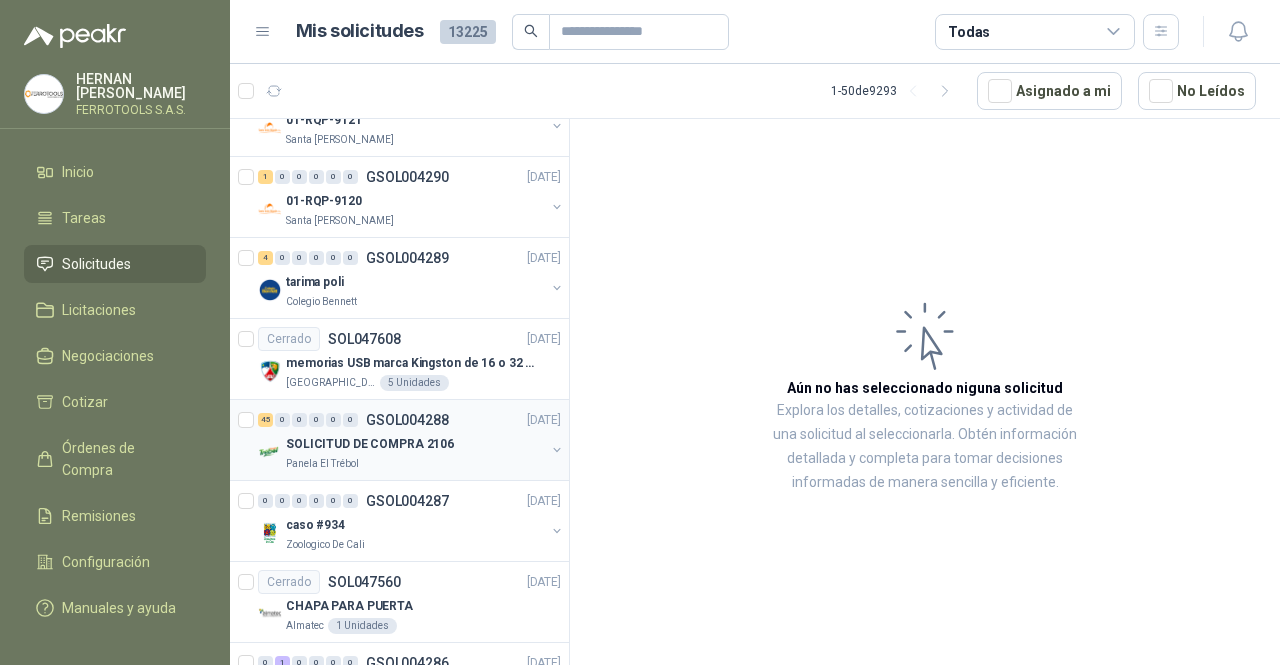 click on "Panela El Trébol" at bounding box center (415, 464) 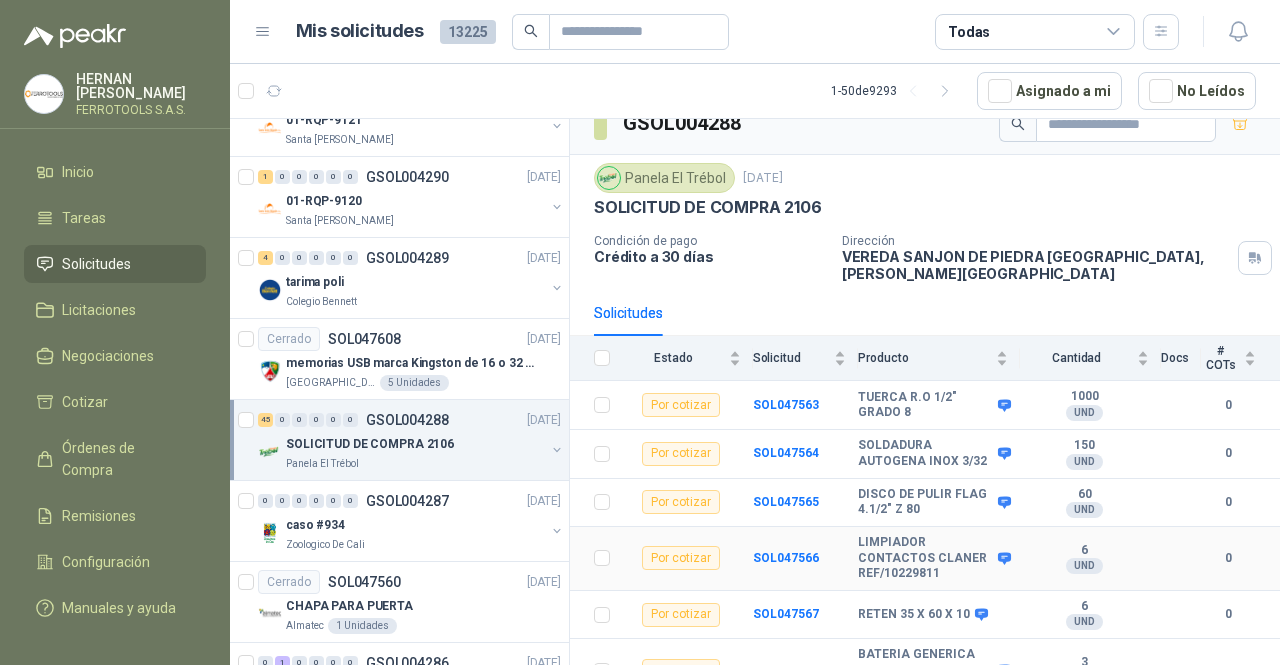 scroll, scrollTop: 0, scrollLeft: 0, axis: both 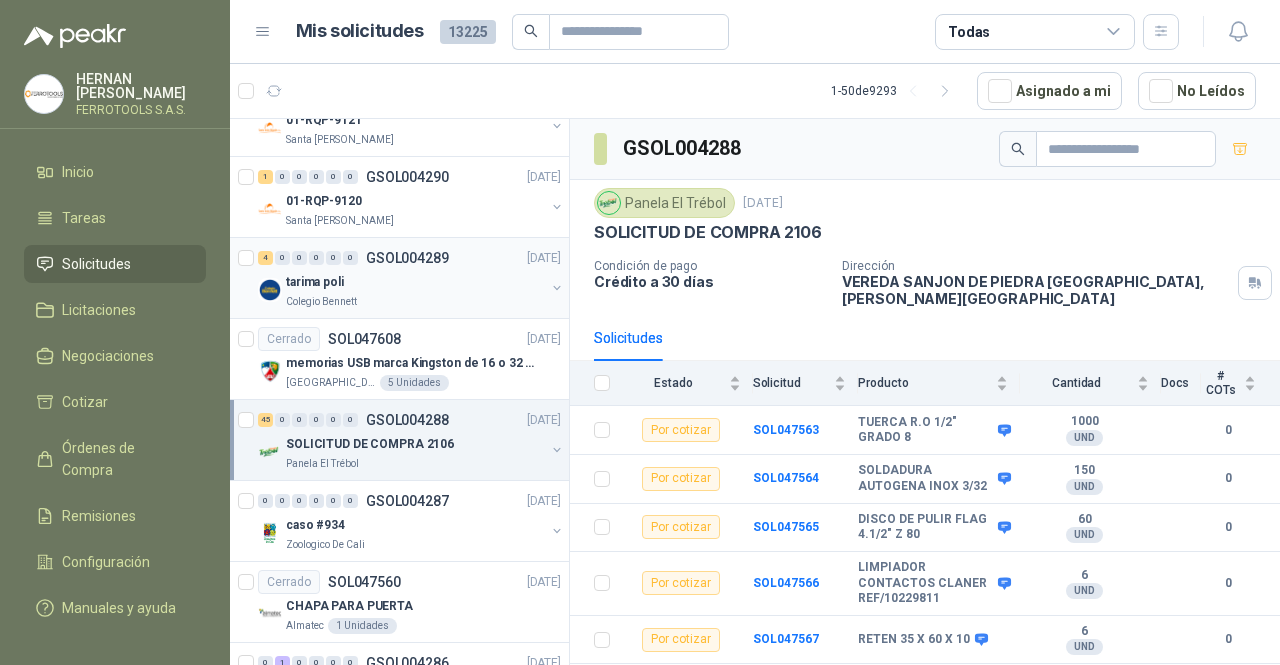 click on "tarima poli" at bounding box center [415, 282] 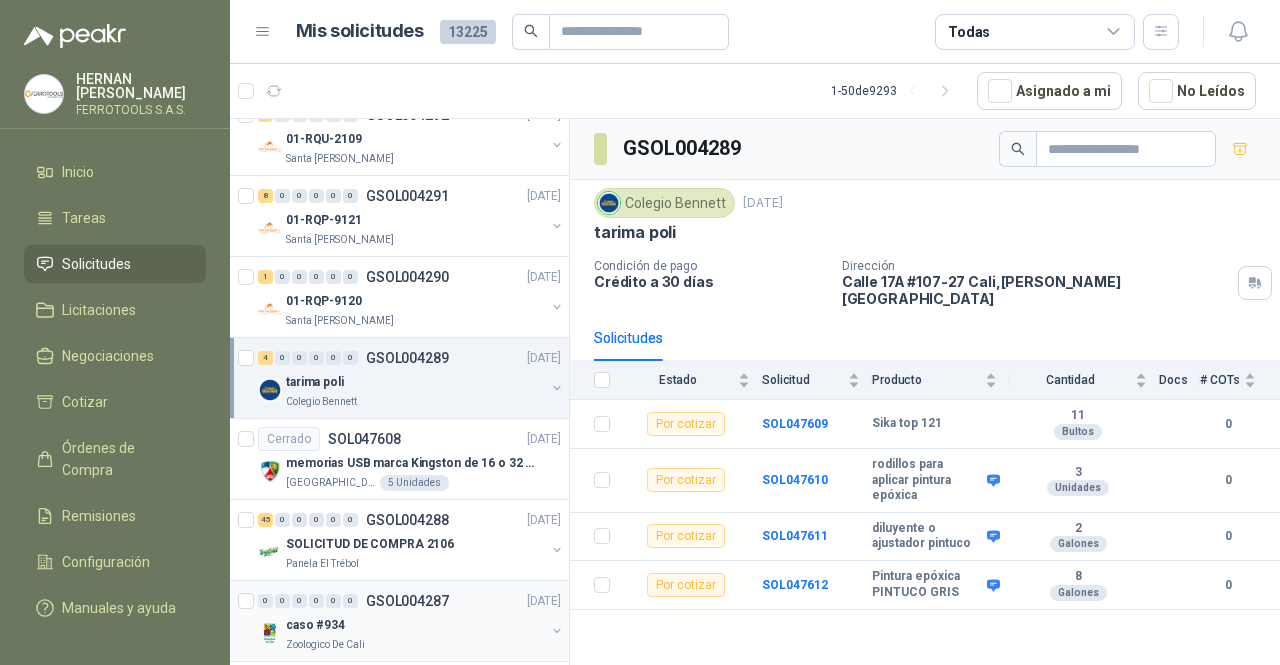scroll, scrollTop: 3164, scrollLeft: 0, axis: vertical 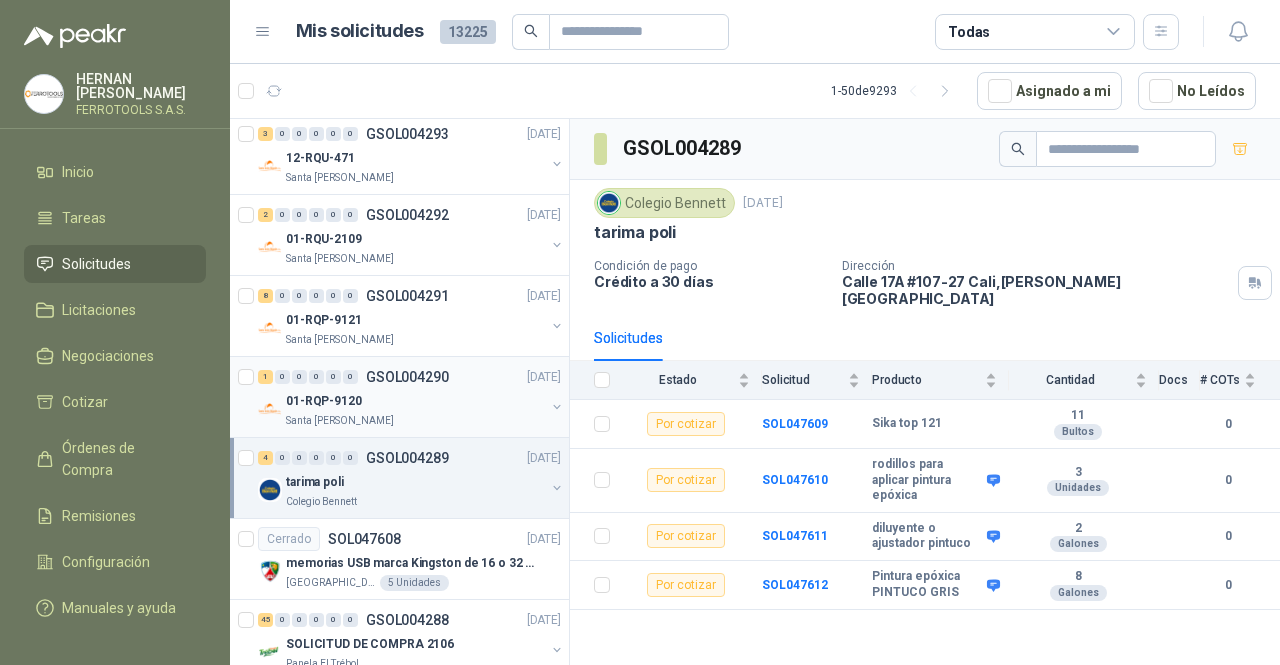 click on "Santa Anita Napoles" at bounding box center [415, 421] 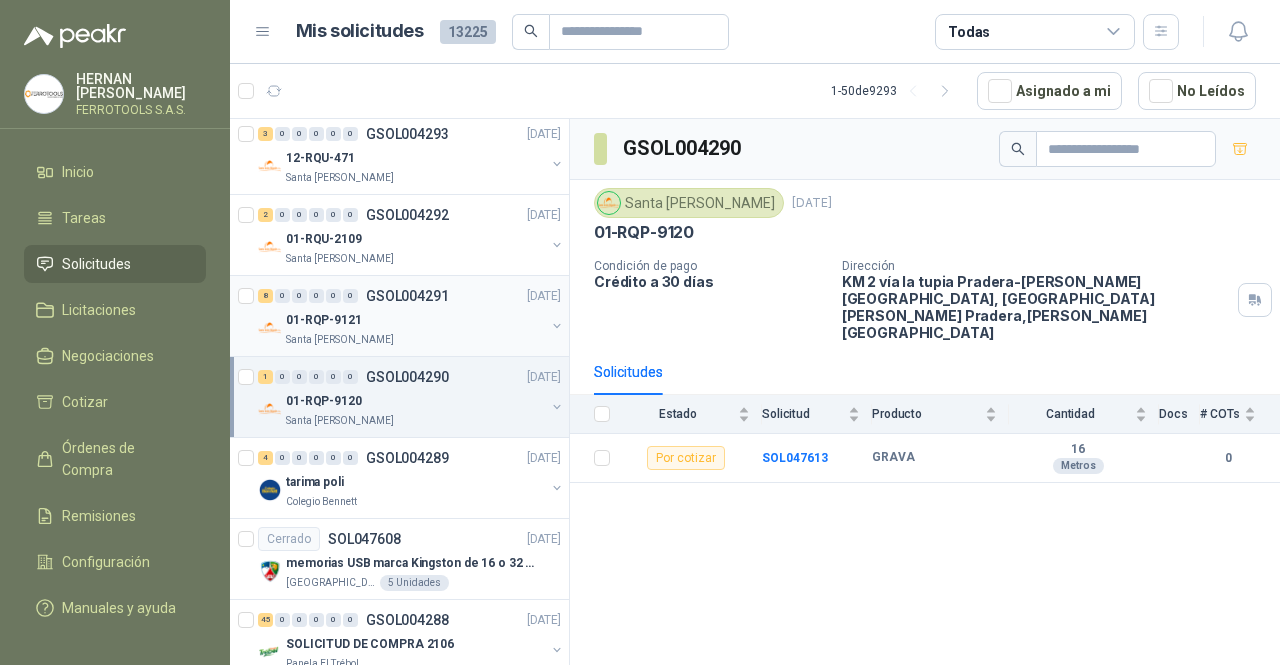 click on "Santa Anita Napoles" at bounding box center (415, 340) 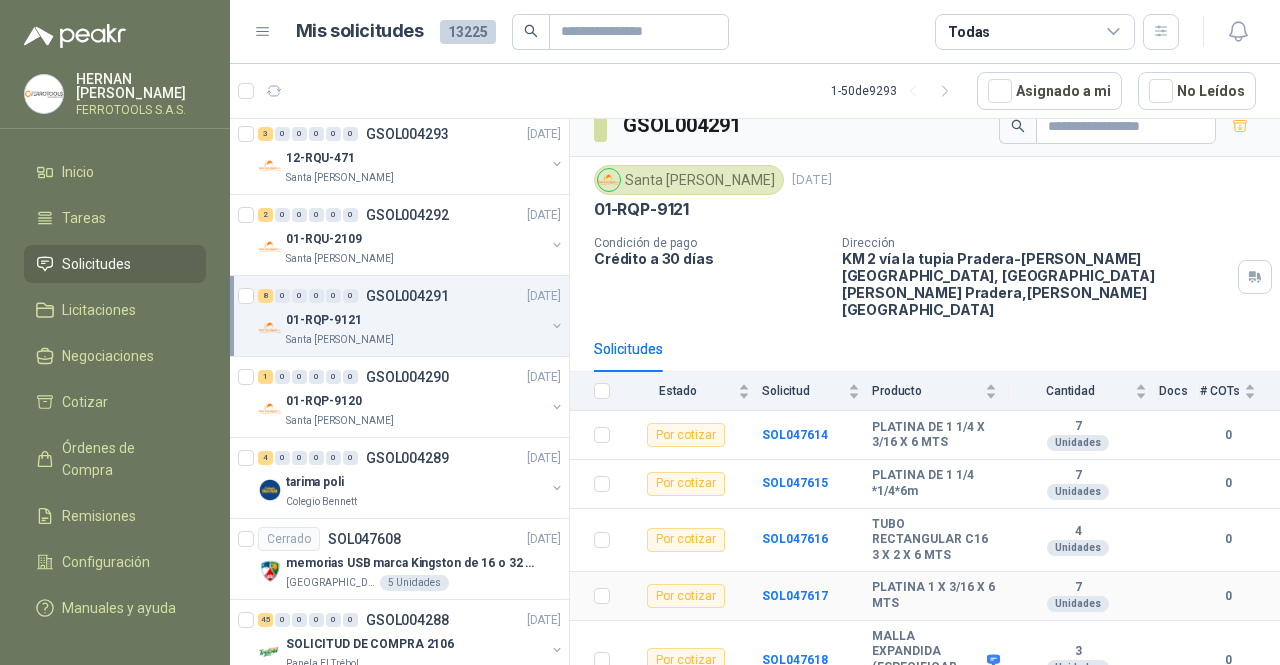 scroll, scrollTop: 0, scrollLeft: 0, axis: both 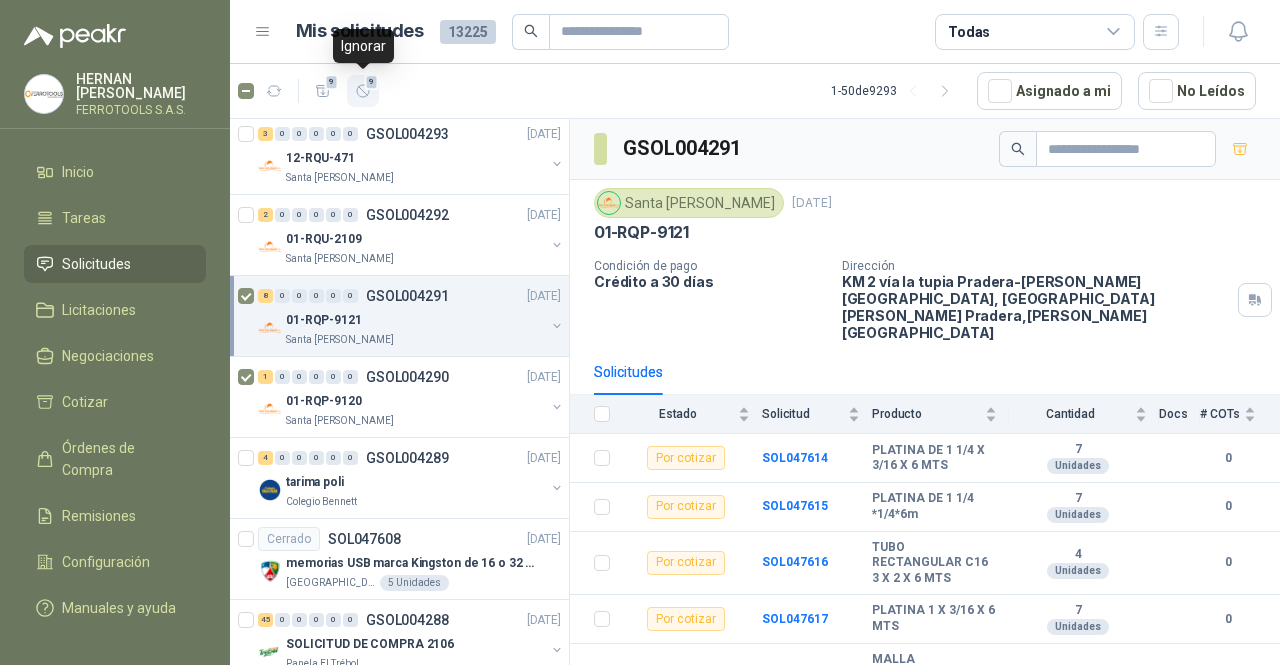 click on "9" at bounding box center [372, 82] 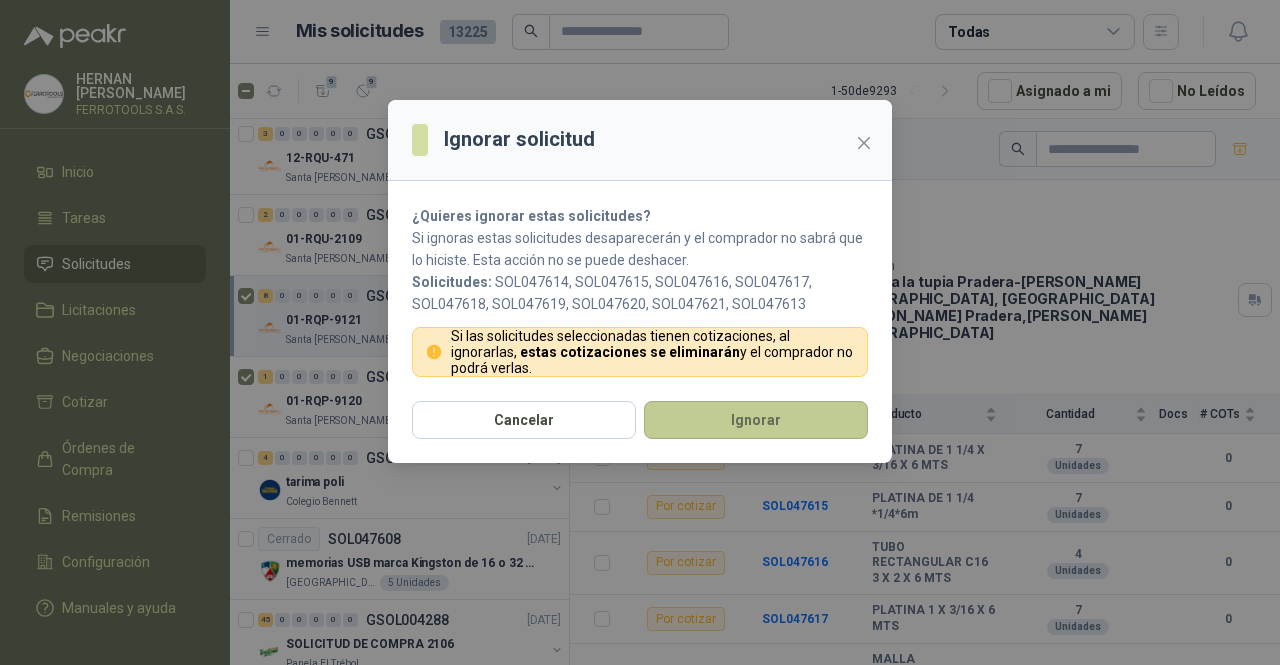 click on "Ignorar" at bounding box center [756, 420] 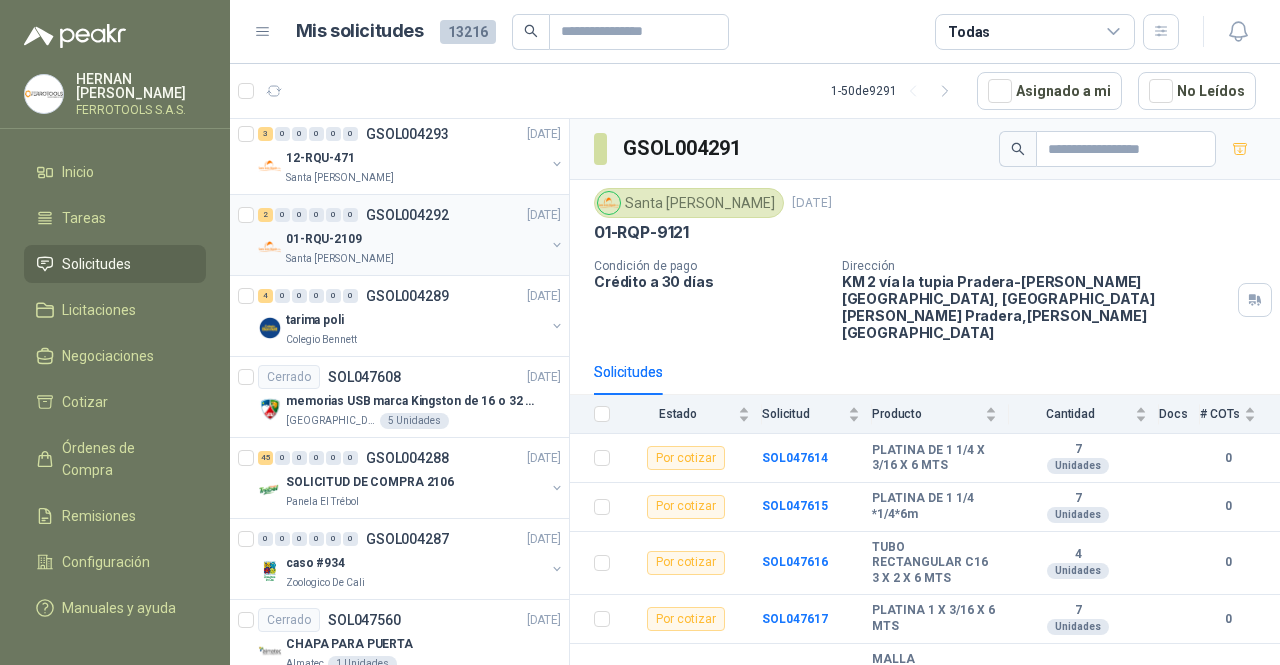 click on "01-RQU-2109" at bounding box center [415, 239] 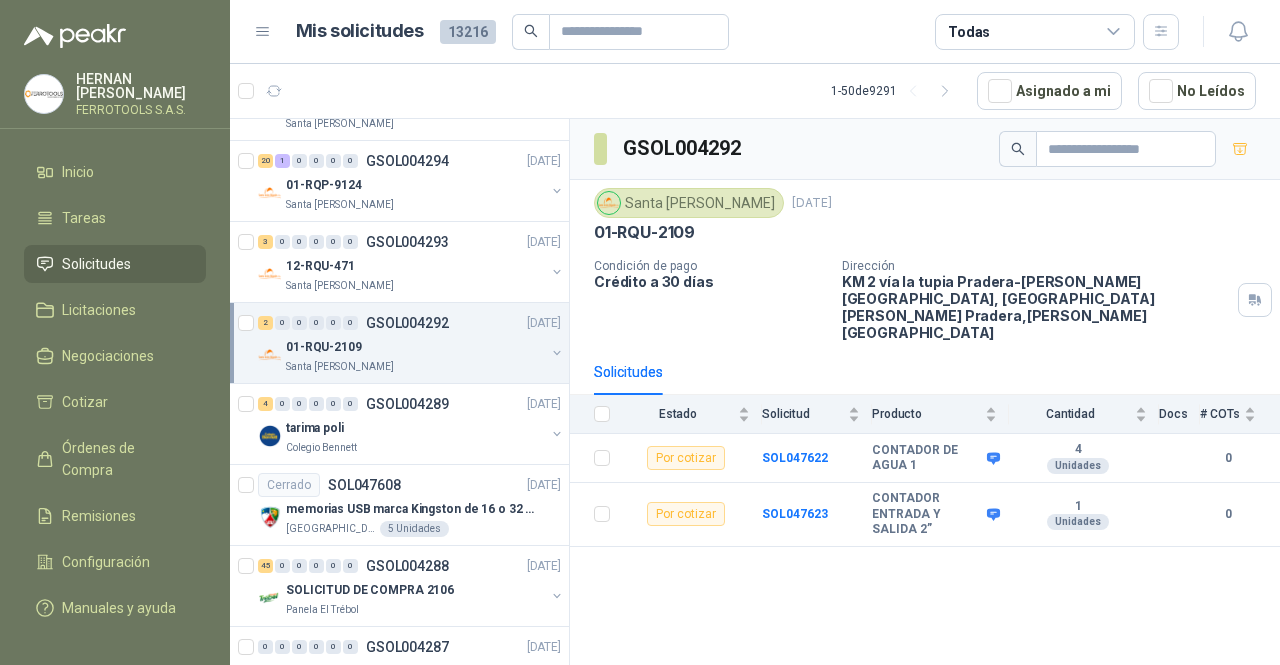 scroll, scrollTop: 2864, scrollLeft: 0, axis: vertical 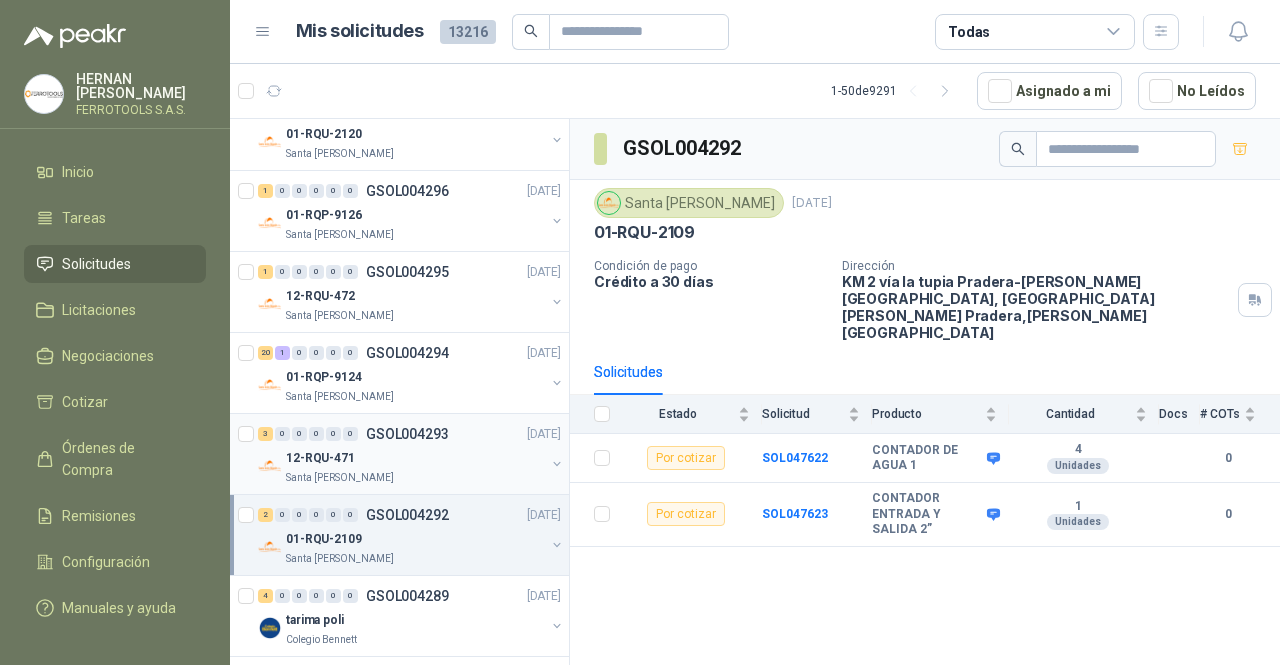 click on "GSOL004293" at bounding box center (407, 434) 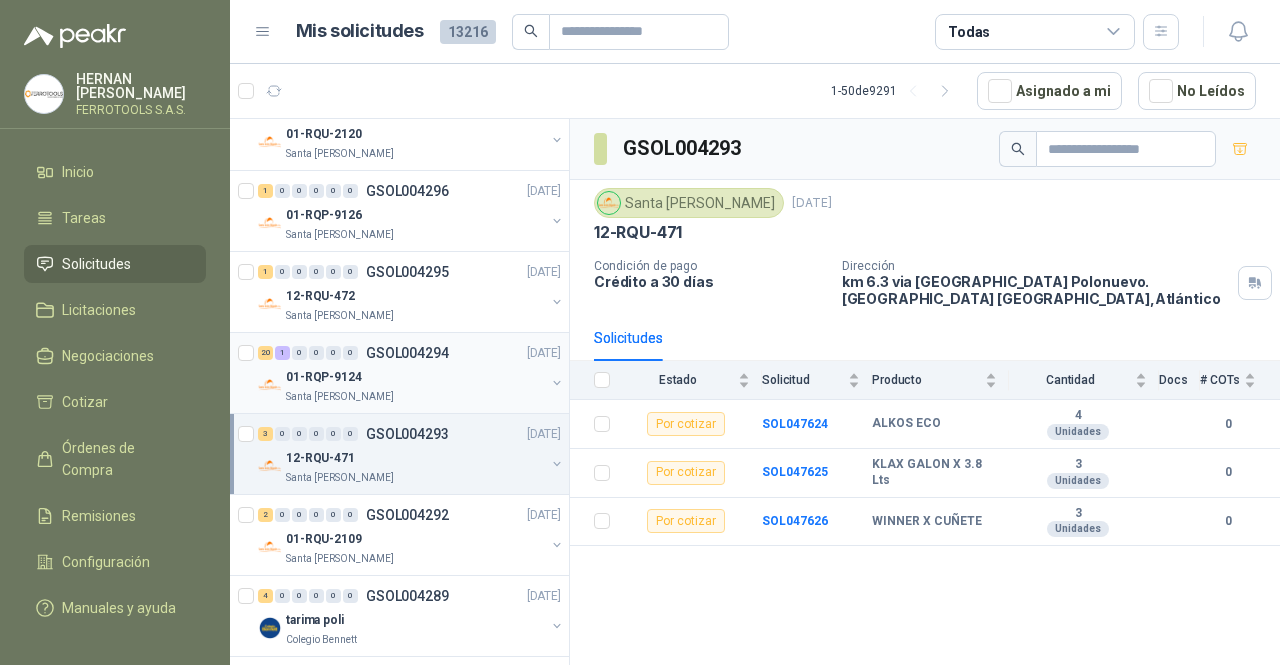 click on "Santa Anita Napoles" at bounding box center [415, 397] 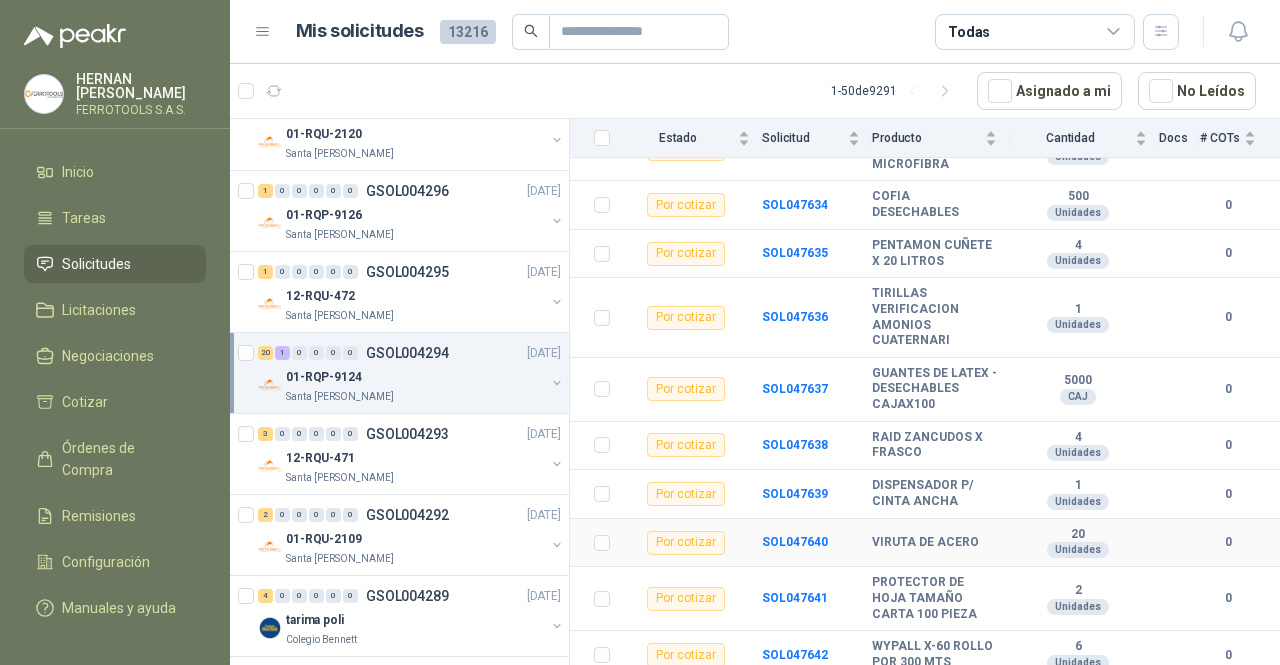 scroll, scrollTop: 954, scrollLeft: 0, axis: vertical 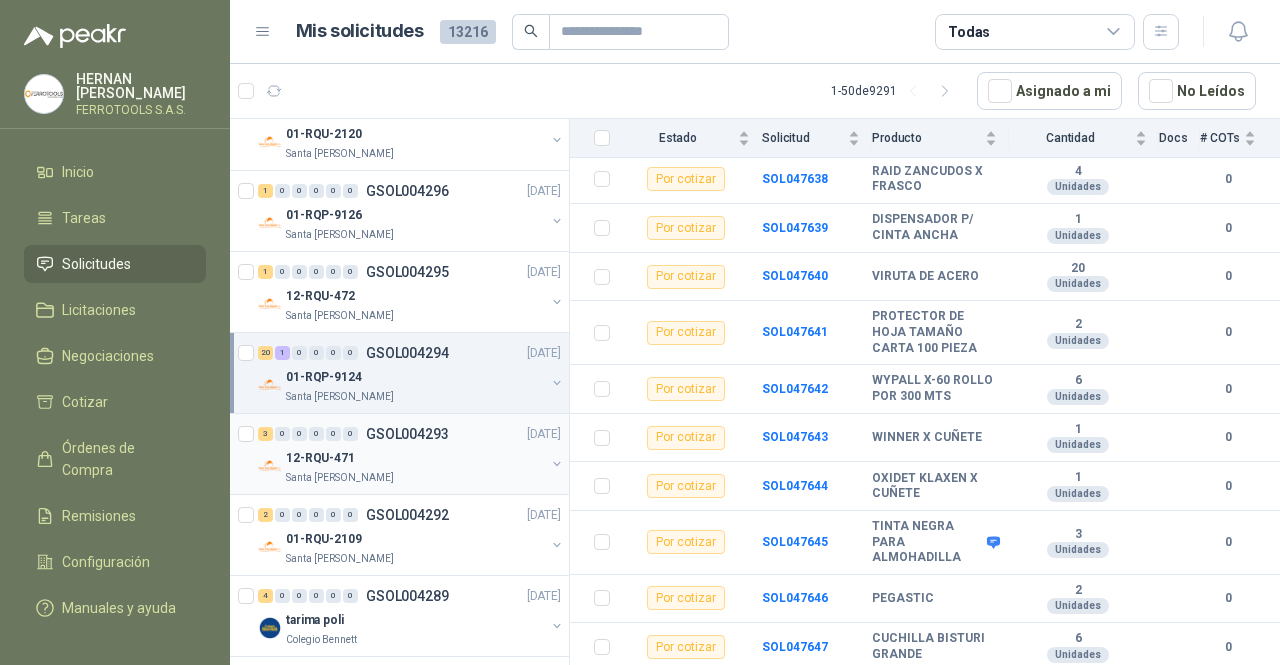 click on "GSOL004293" at bounding box center [407, 434] 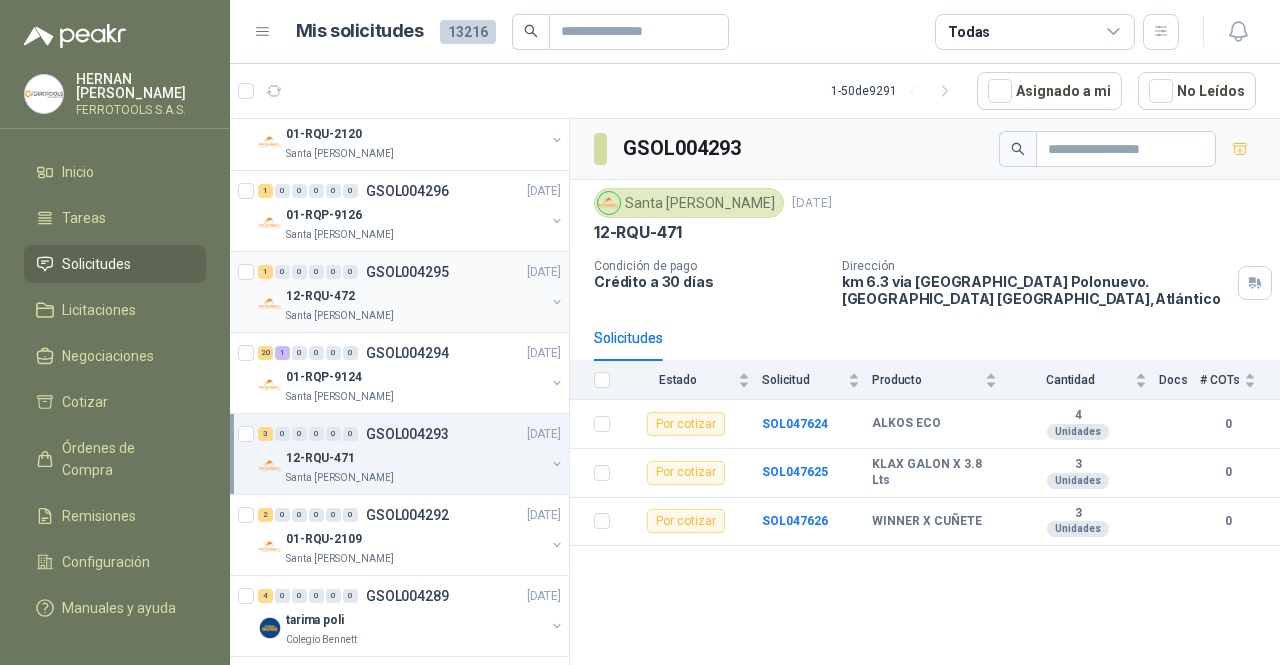 click on "12-RQU-472" at bounding box center (320, 296) 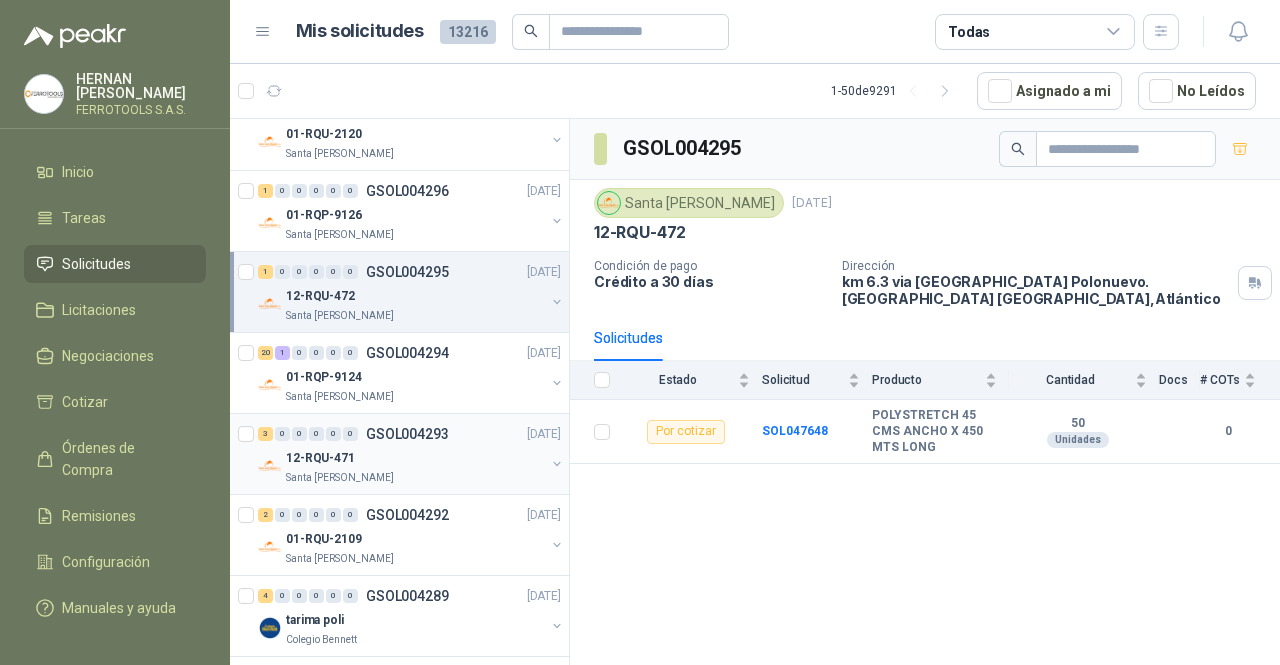 click on "12-RQU-471" at bounding box center [415, 458] 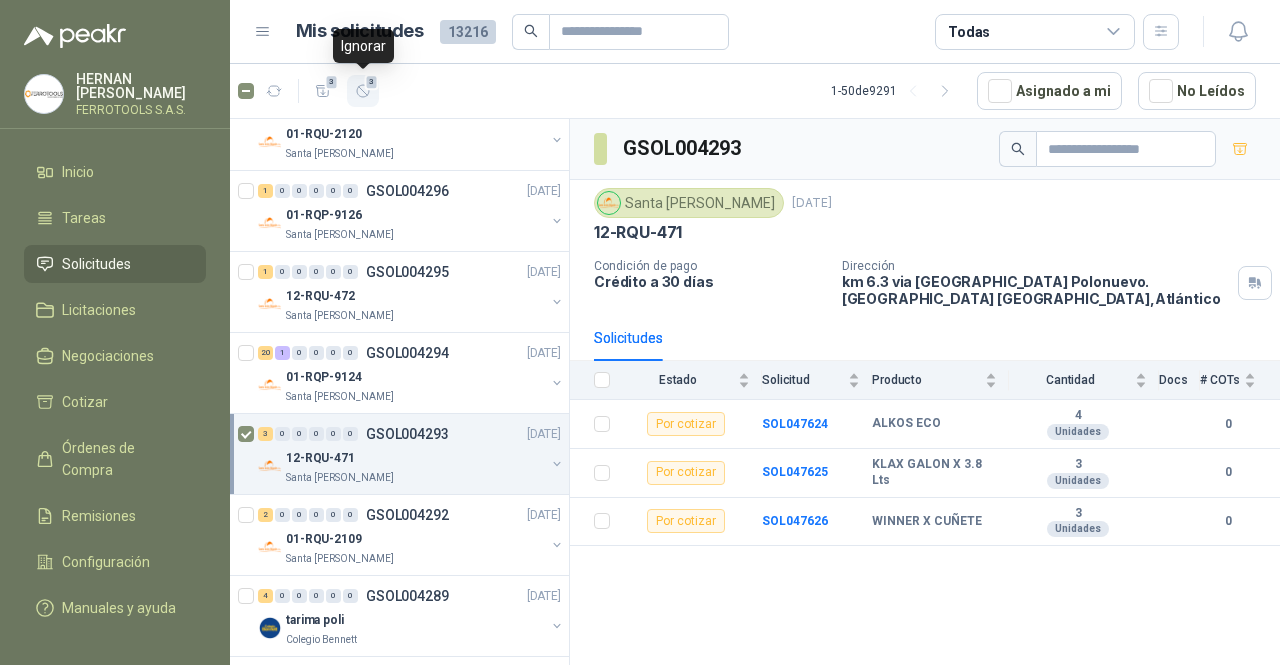 click 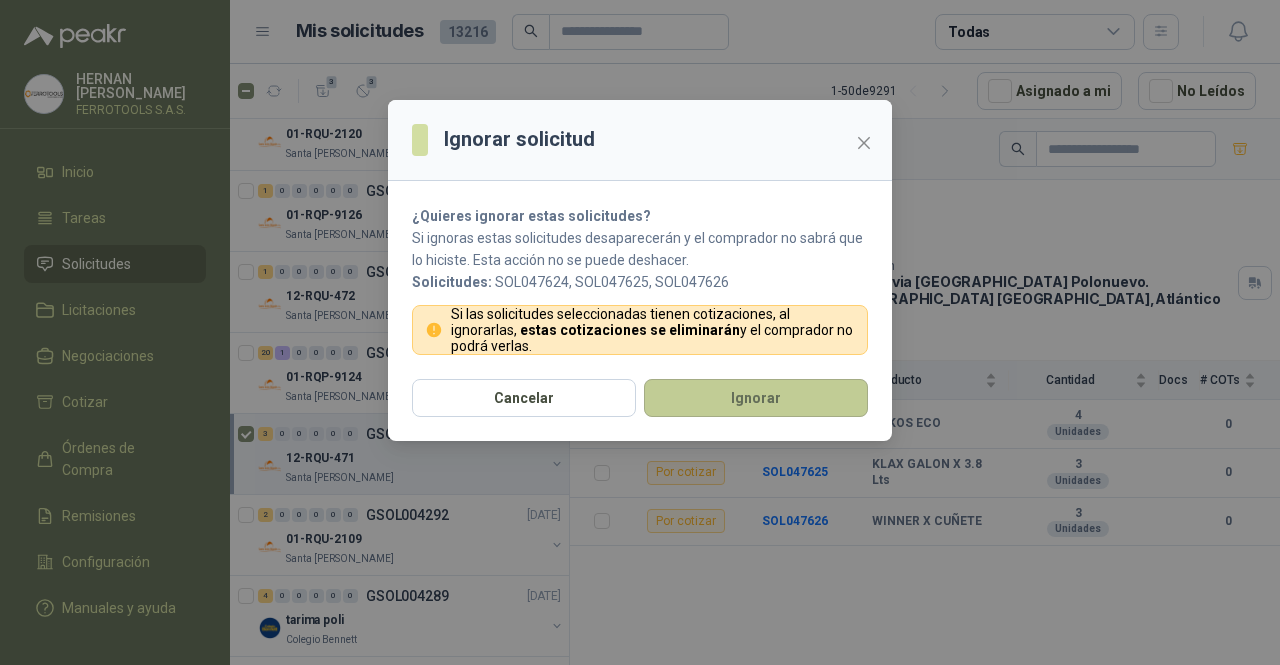 click on "Ignorar" at bounding box center [756, 398] 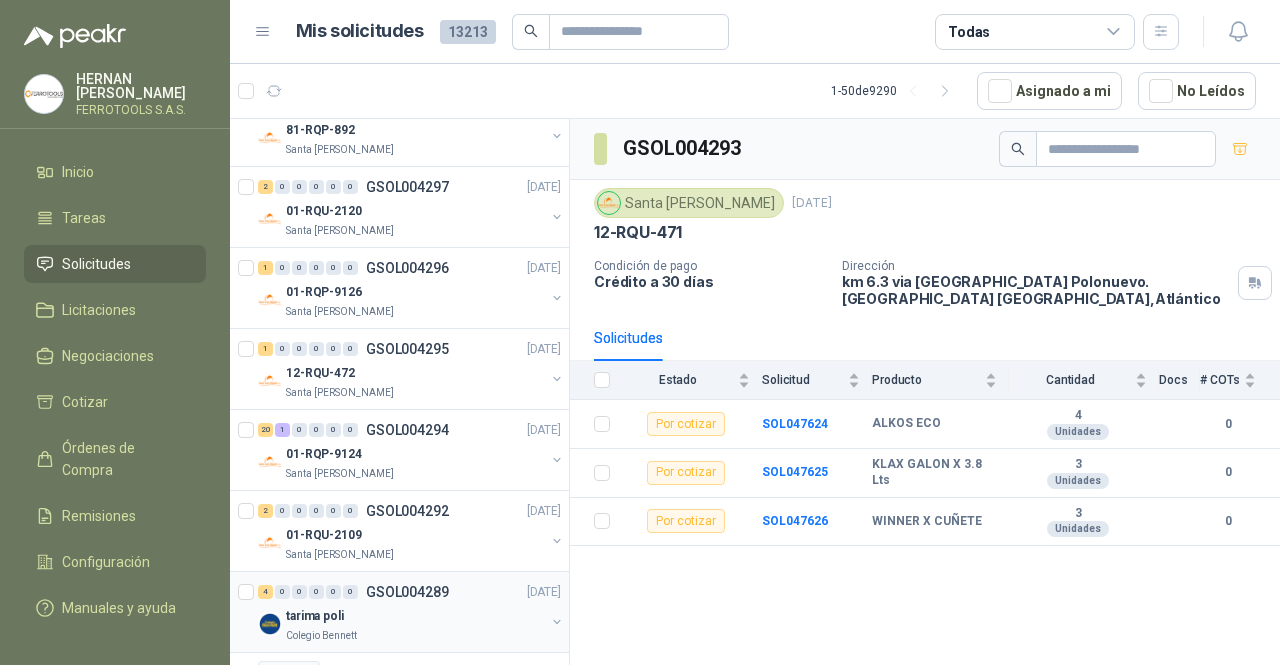 scroll, scrollTop: 2764, scrollLeft: 0, axis: vertical 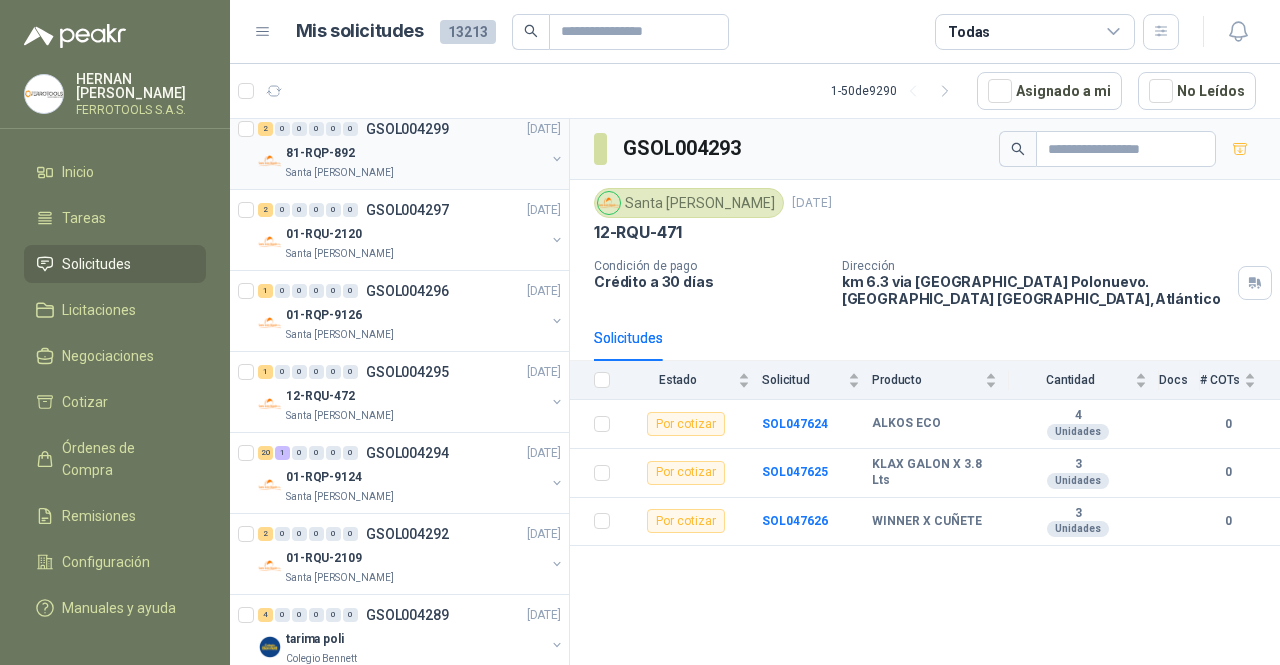 click on "Santa Anita Napoles" at bounding box center (415, 173) 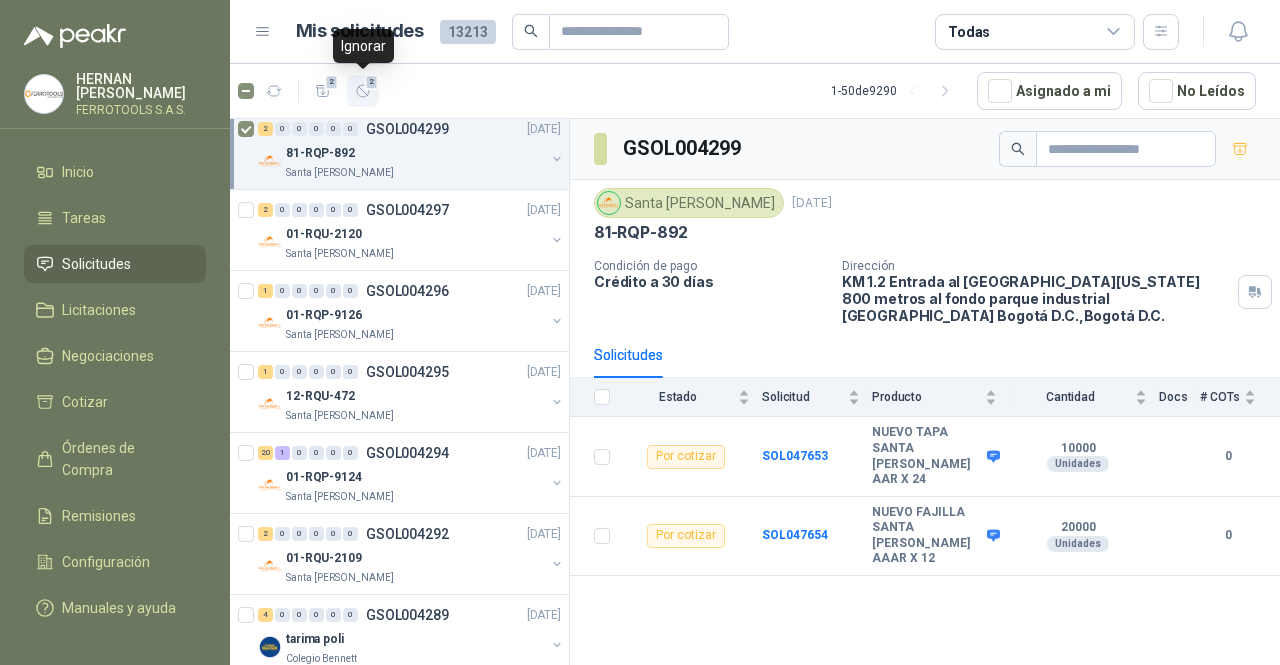 click on "2" at bounding box center [372, 82] 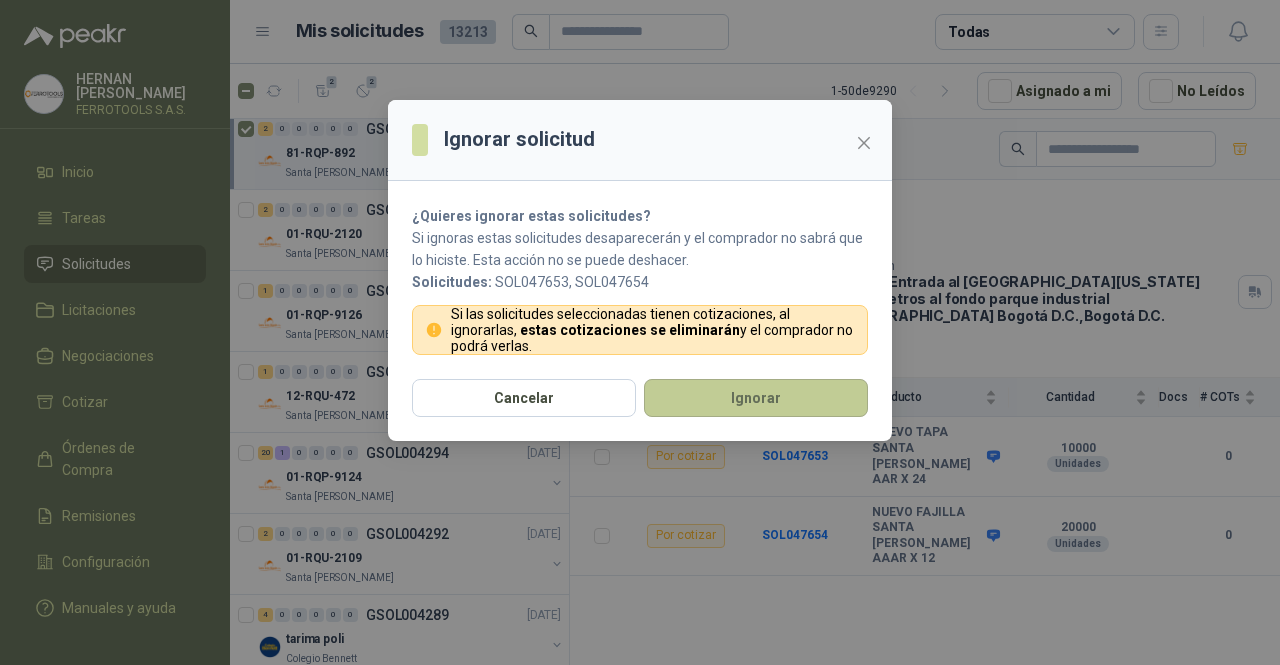 click on "Ignorar" at bounding box center [756, 398] 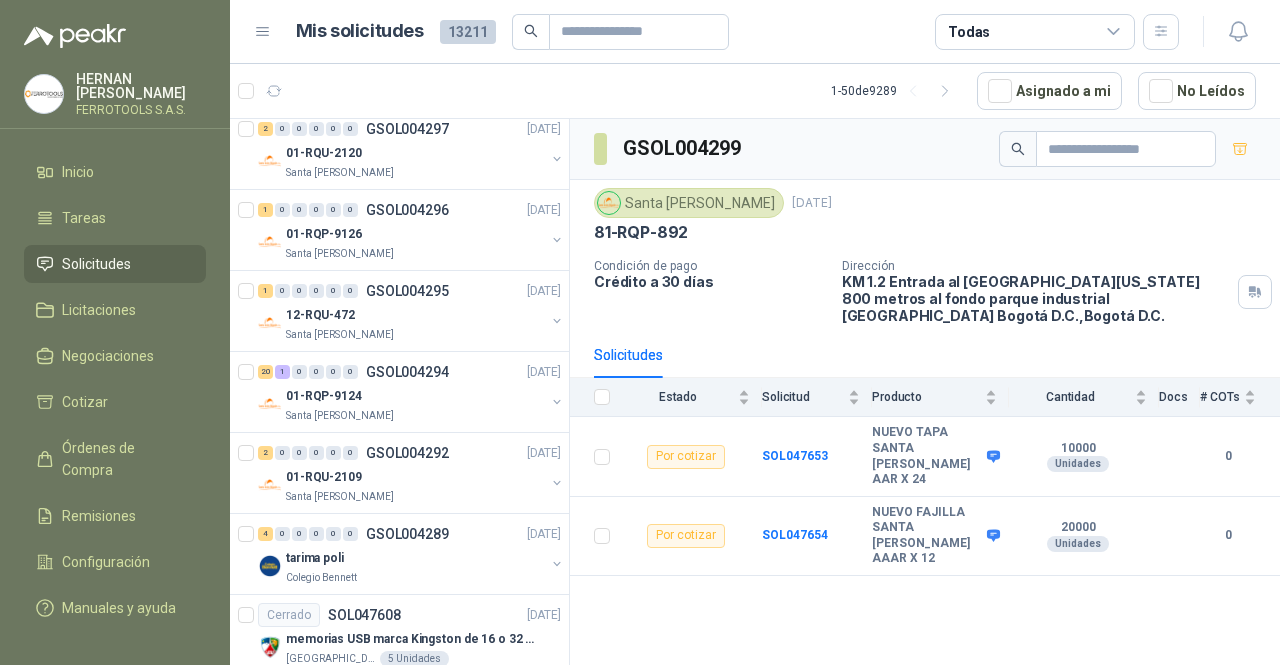 scroll, scrollTop: 2683, scrollLeft: 0, axis: vertical 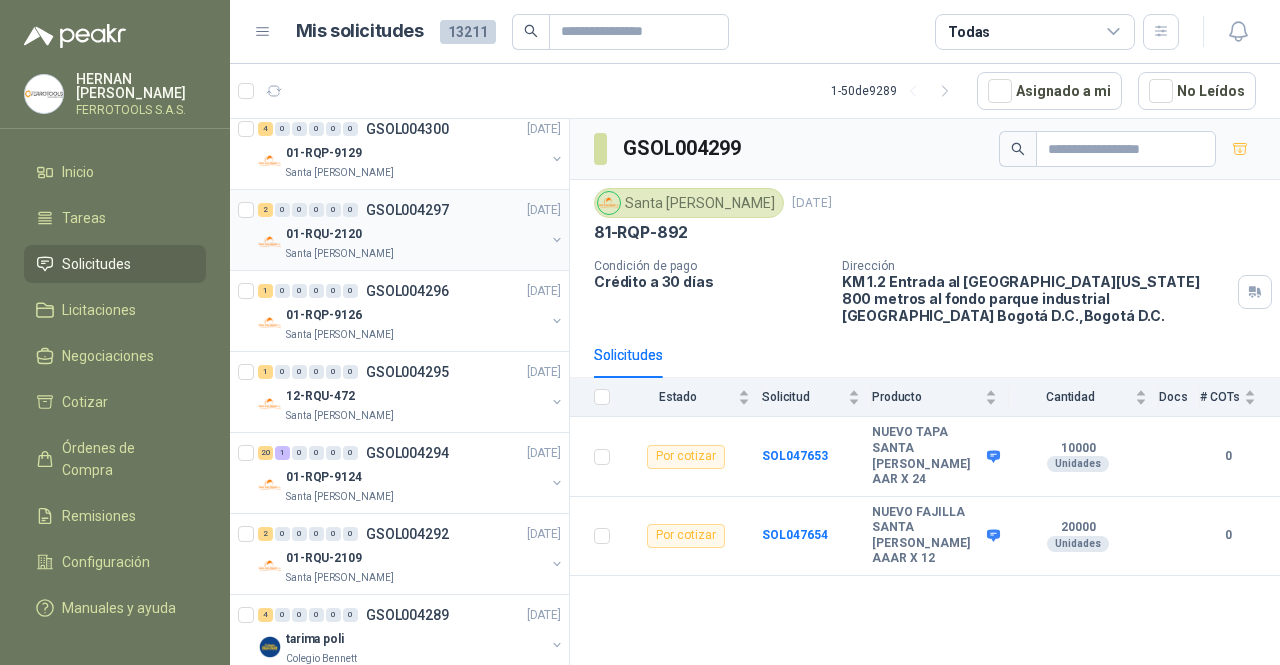 click on "01-RQU-2120" at bounding box center [415, 234] 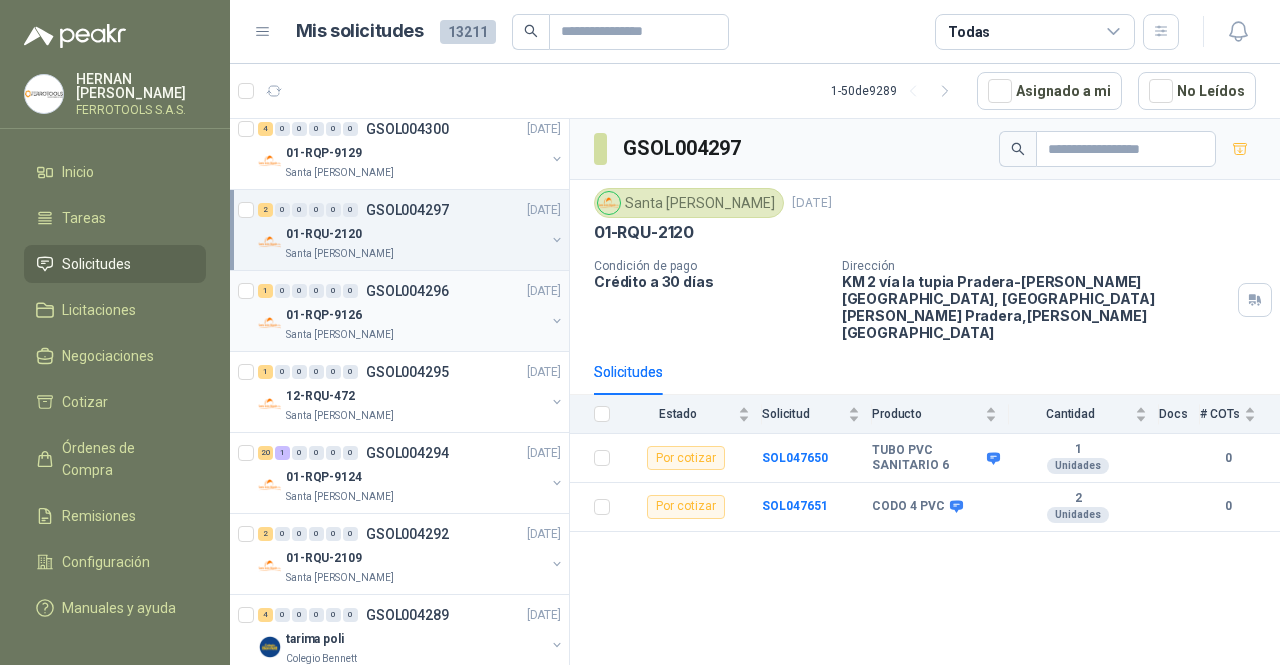 click on "01-RQP-9126" at bounding box center (415, 315) 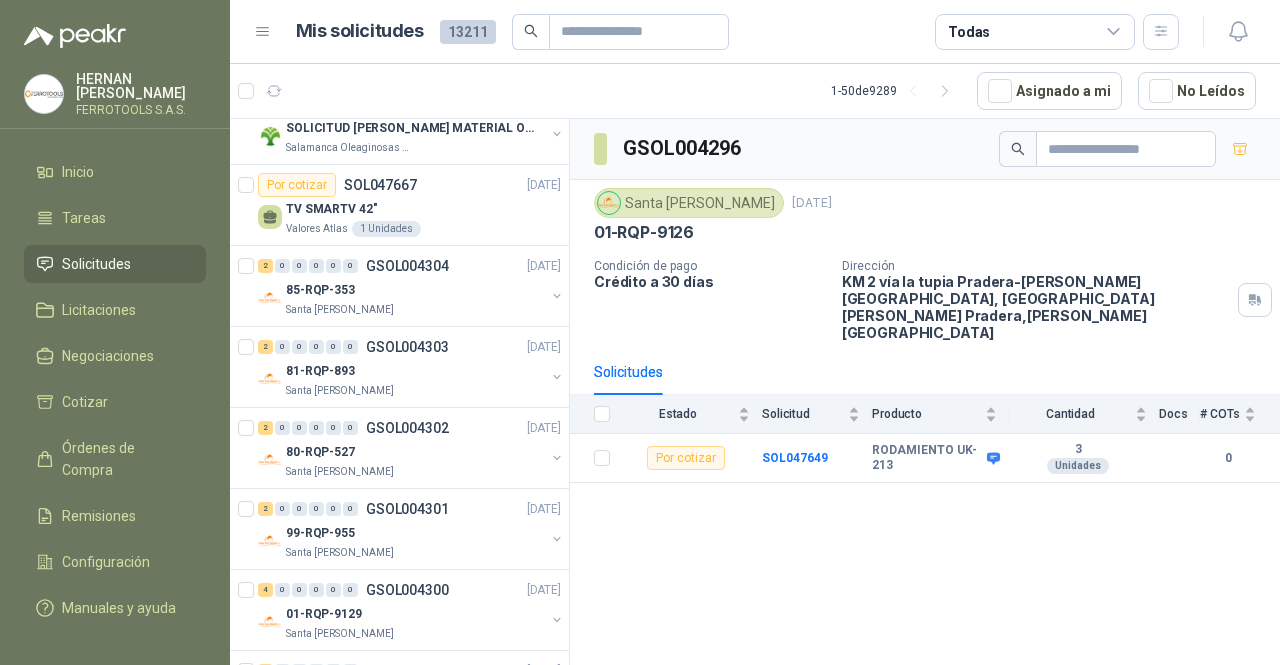 scroll, scrollTop: 2183, scrollLeft: 0, axis: vertical 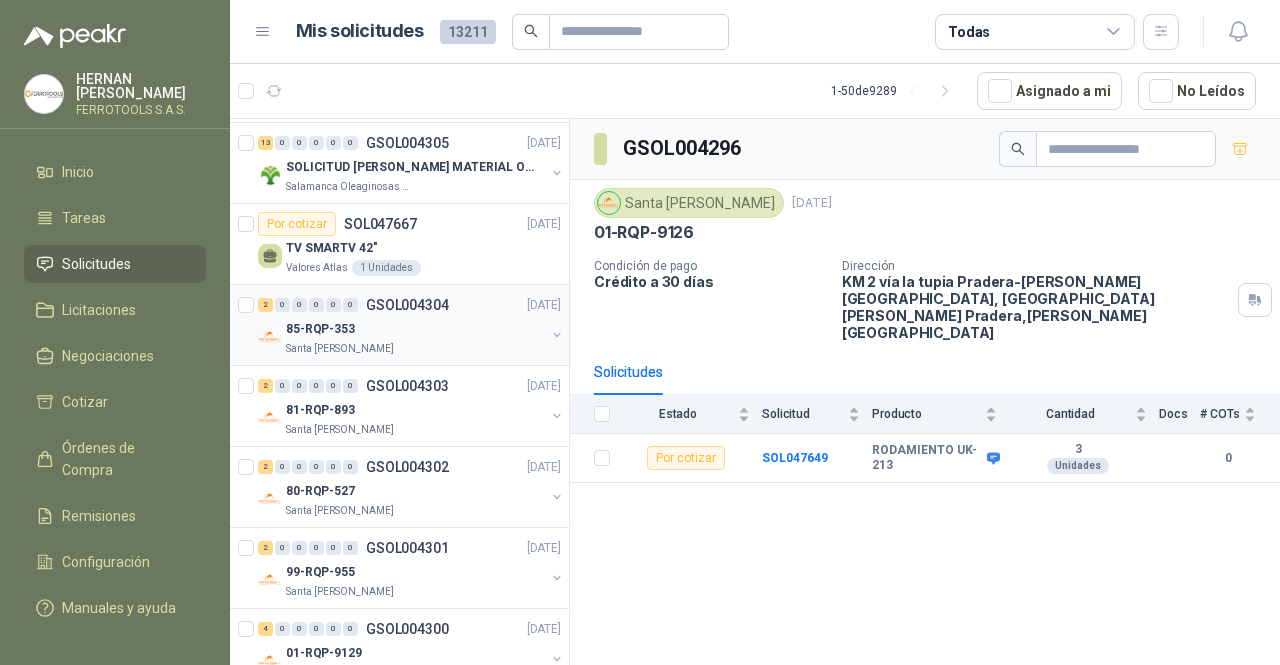 click on "GSOL004304" at bounding box center (407, 305) 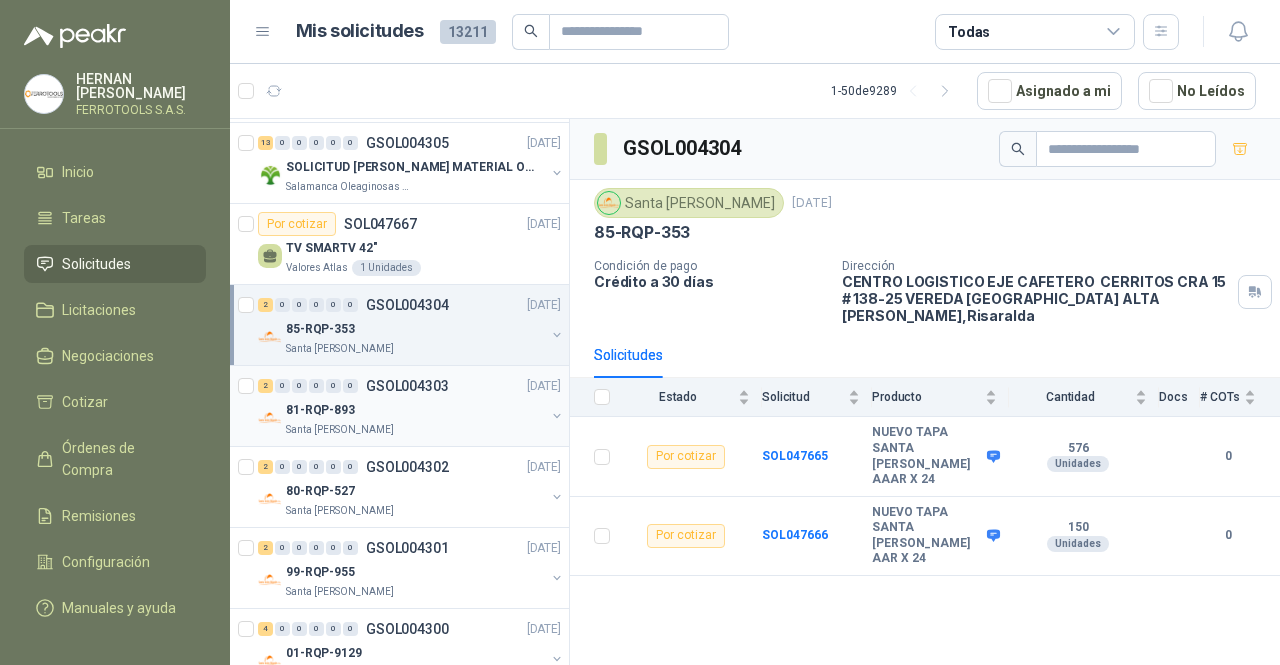 click on "GSOL004303" at bounding box center (407, 386) 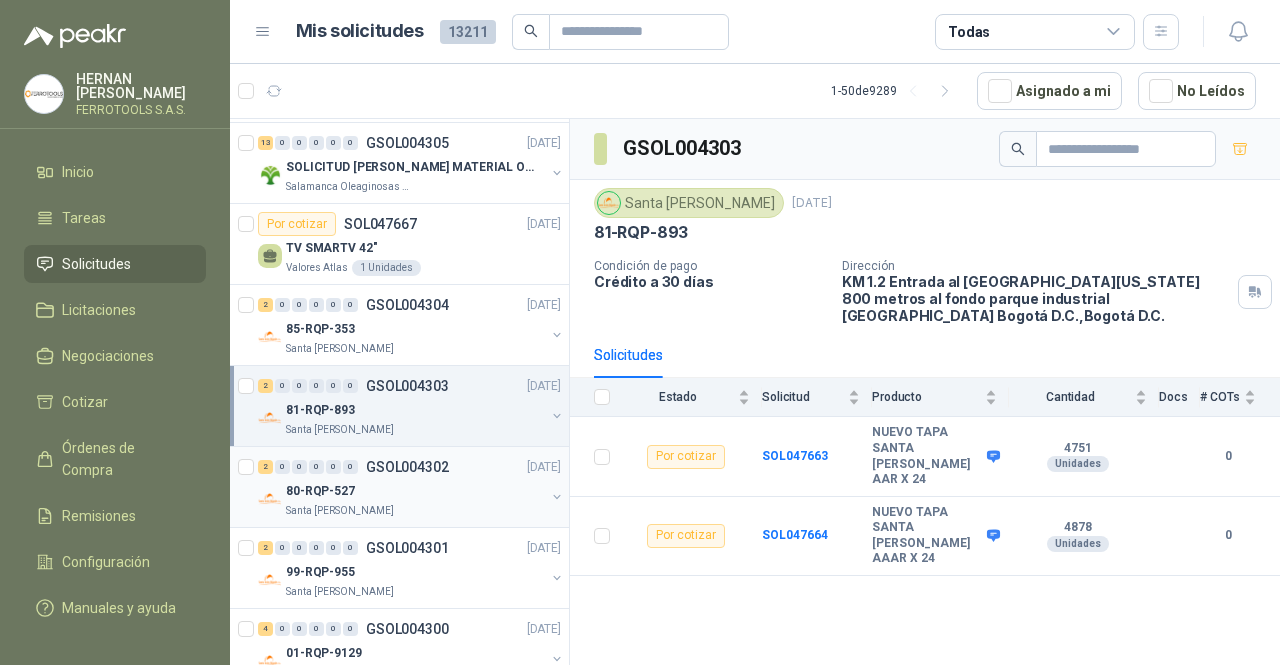 click on "80-RQP-527" at bounding box center (415, 491) 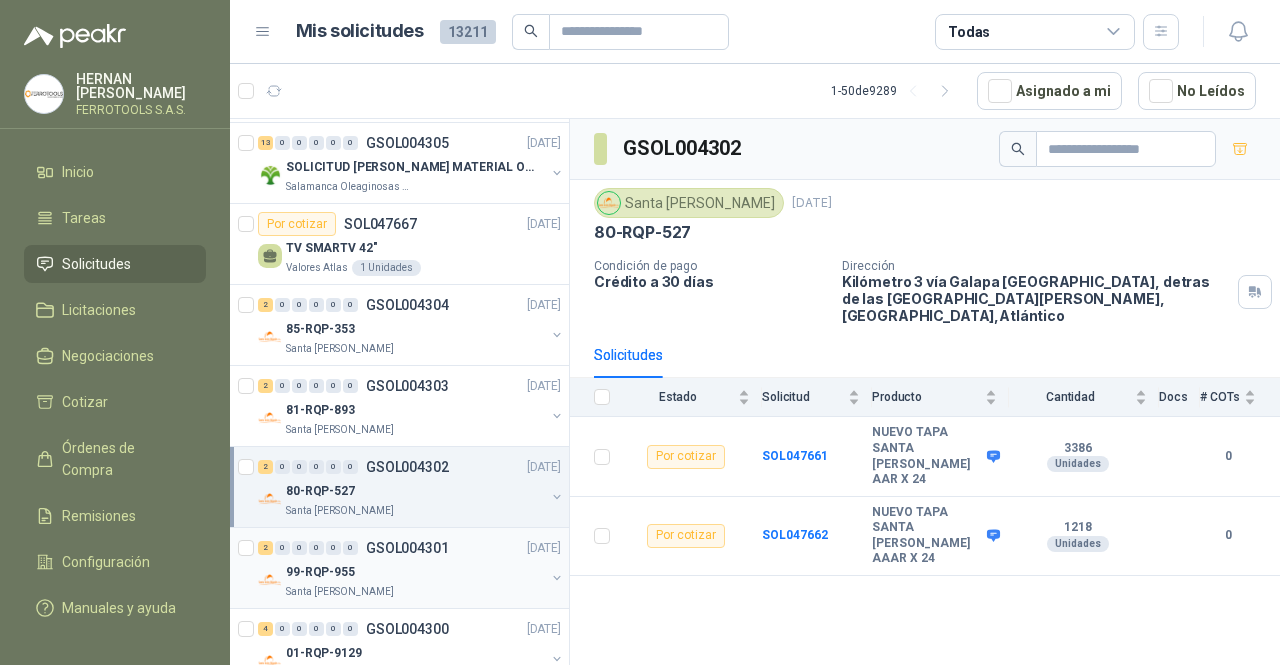click on "99-RQP-955" at bounding box center (415, 572) 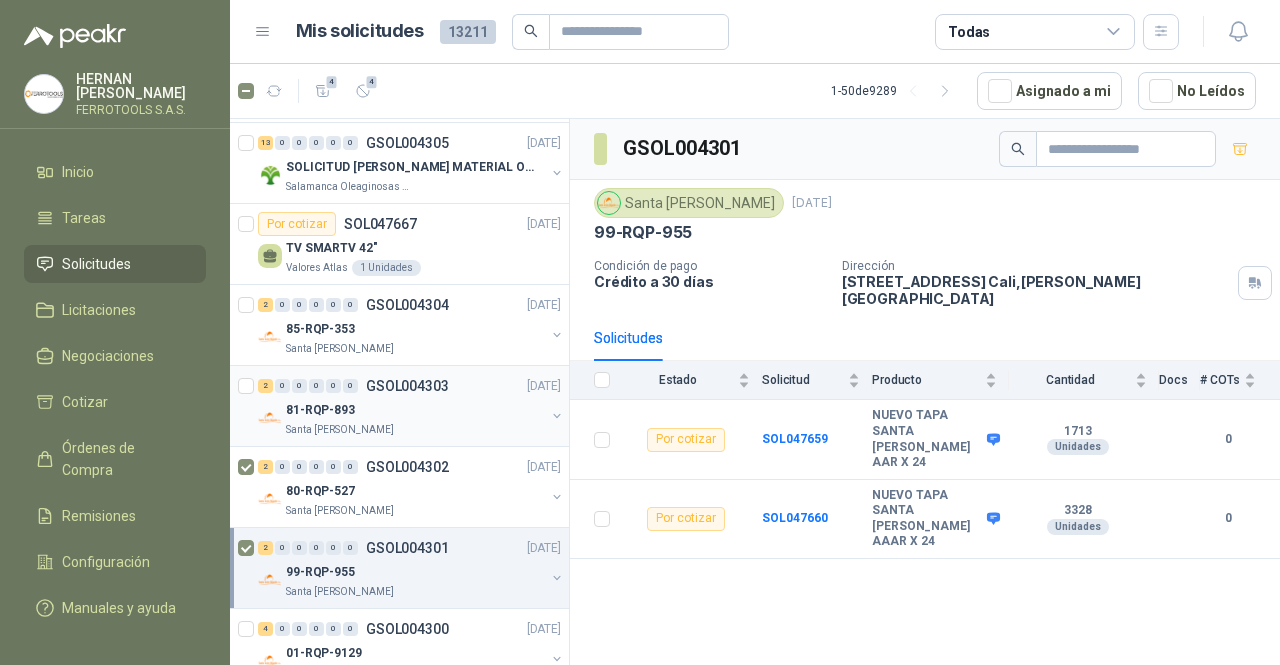 click on "2   0   0   0   0   0   GSOL004303 01/07/25   81-RQP-893 Santa Anita Napoles" at bounding box center [399, 406] 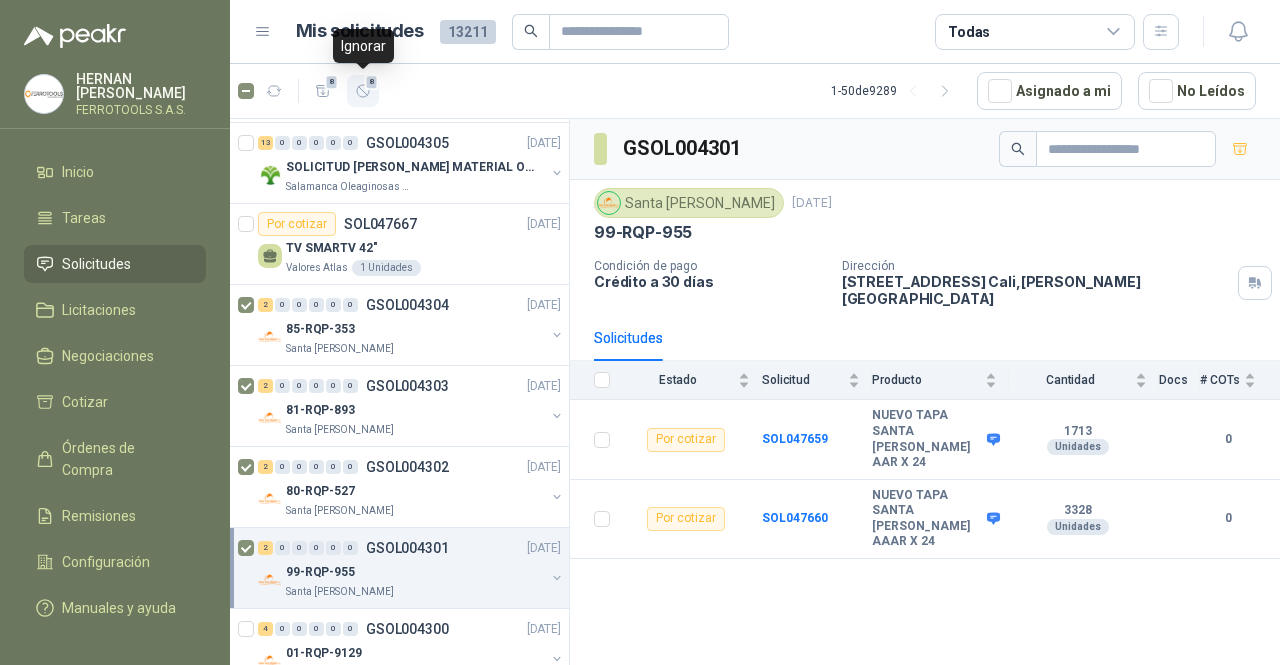 click on "8" at bounding box center [372, 82] 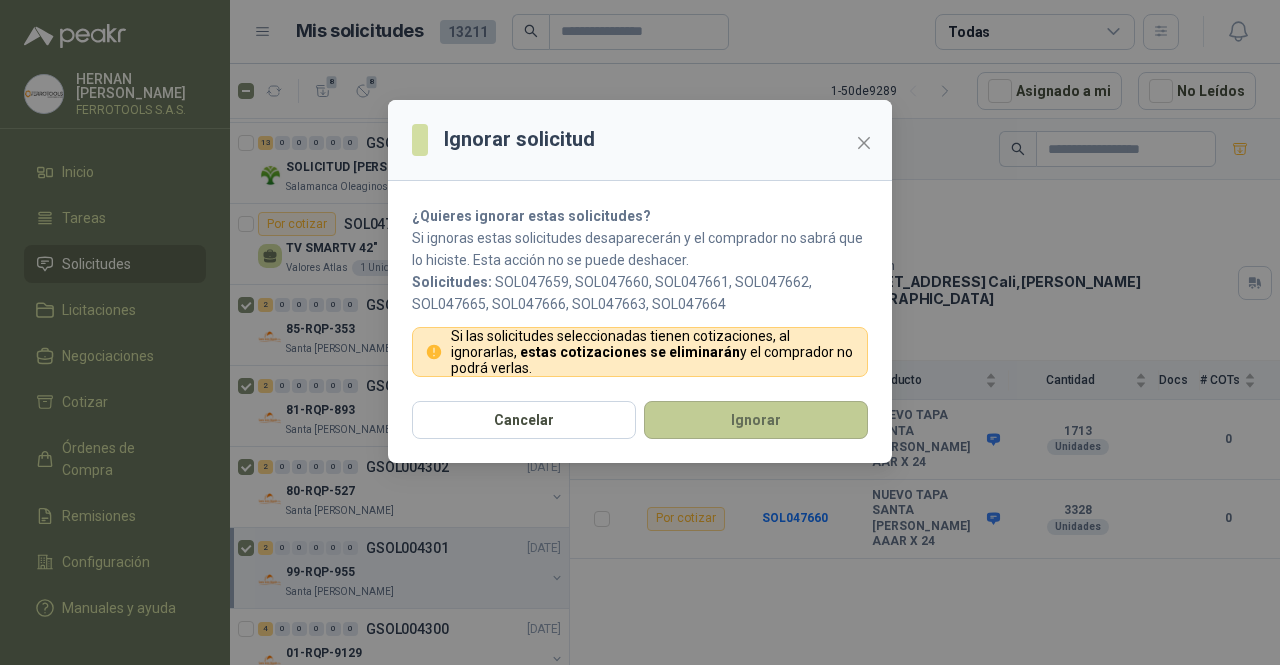 click on "Ignorar" at bounding box center [756, 420] 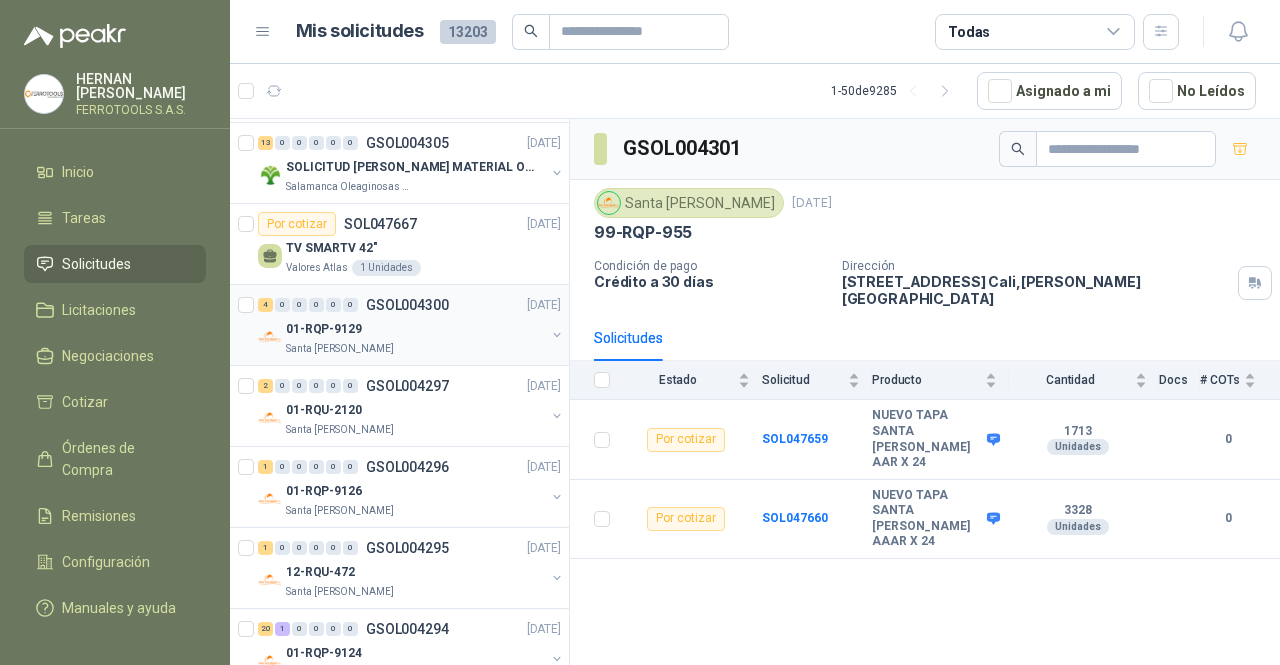 click on "4   0   0   0   0   0   GSOL004300 01/07/25" at bounding box center [411, 305] 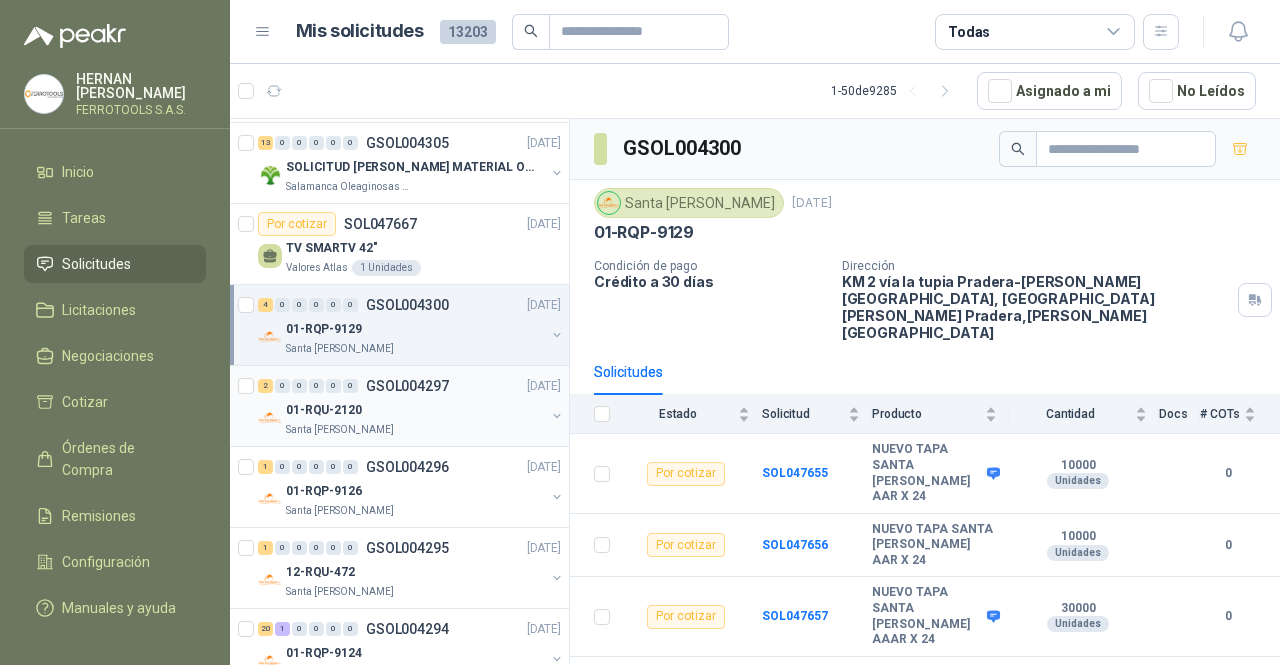 click on "Santa Anita Napoles" at bounding box center (415, 430) 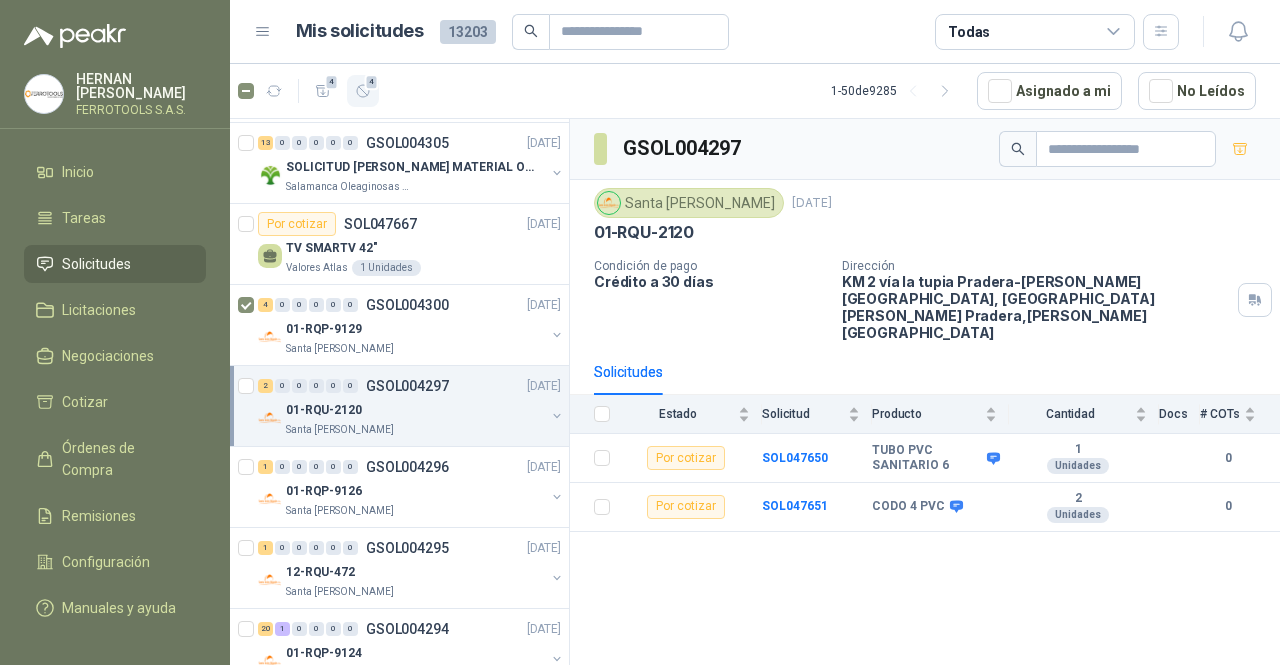 click 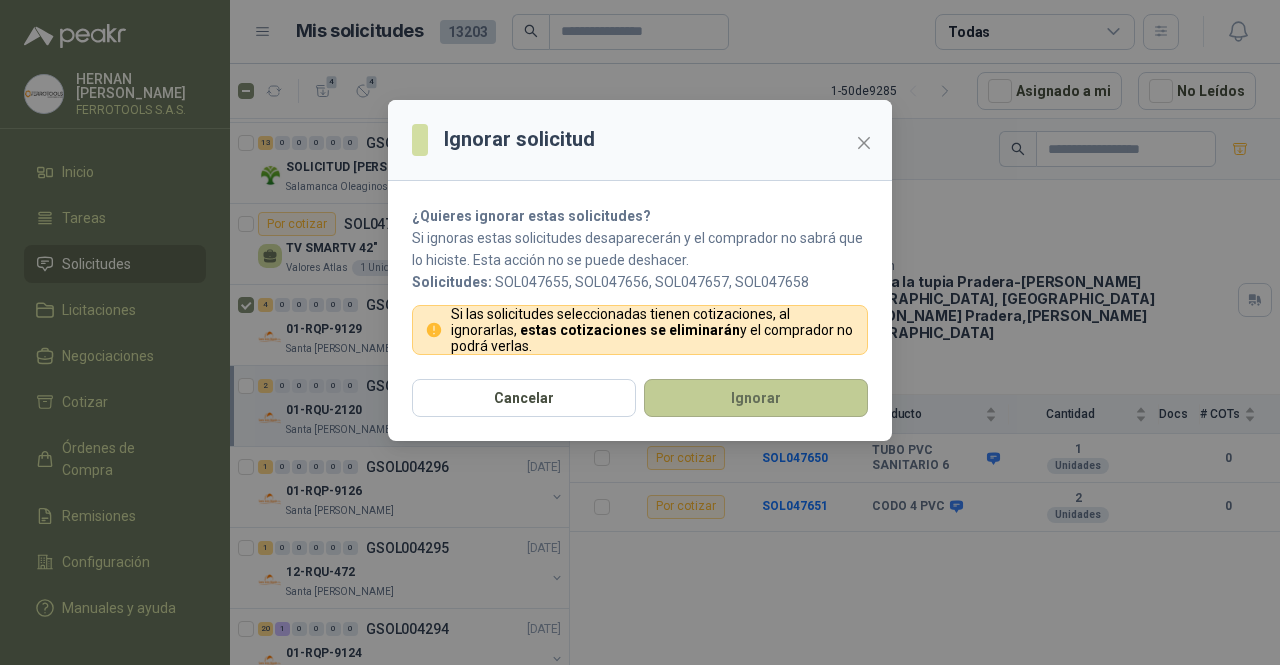 click on "Ignorar" at bounding box center (756, 398) 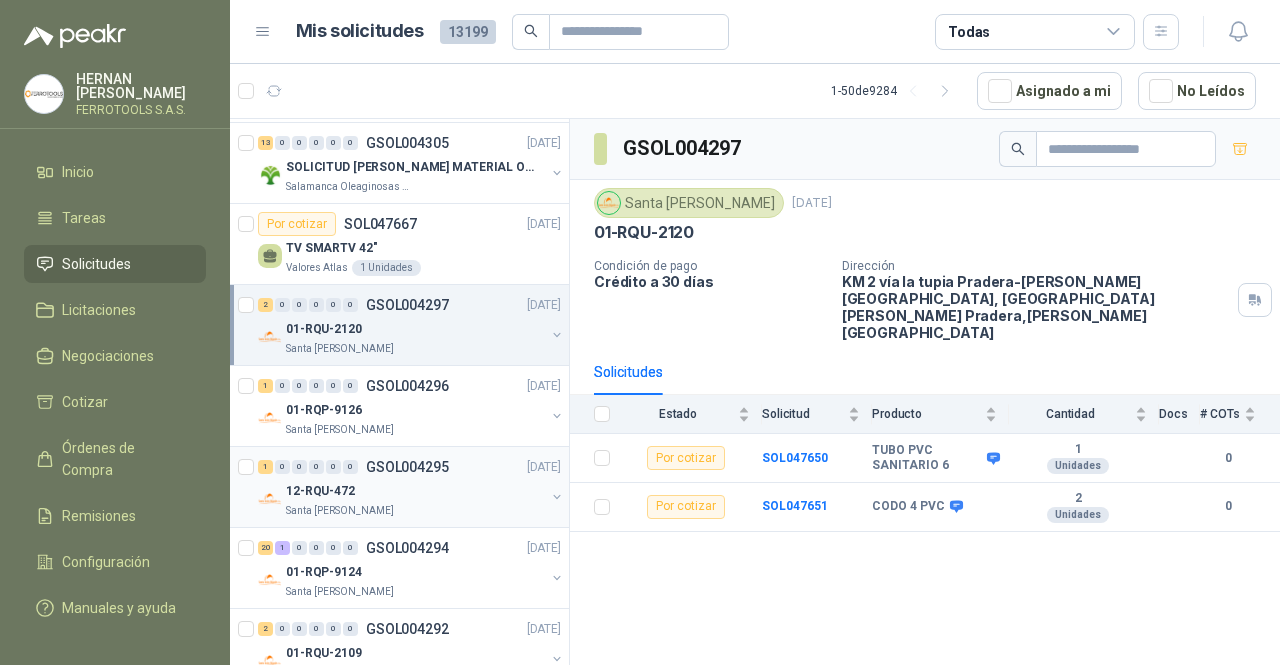 click on "12-RQU-472" at bounding box center (415, 491) 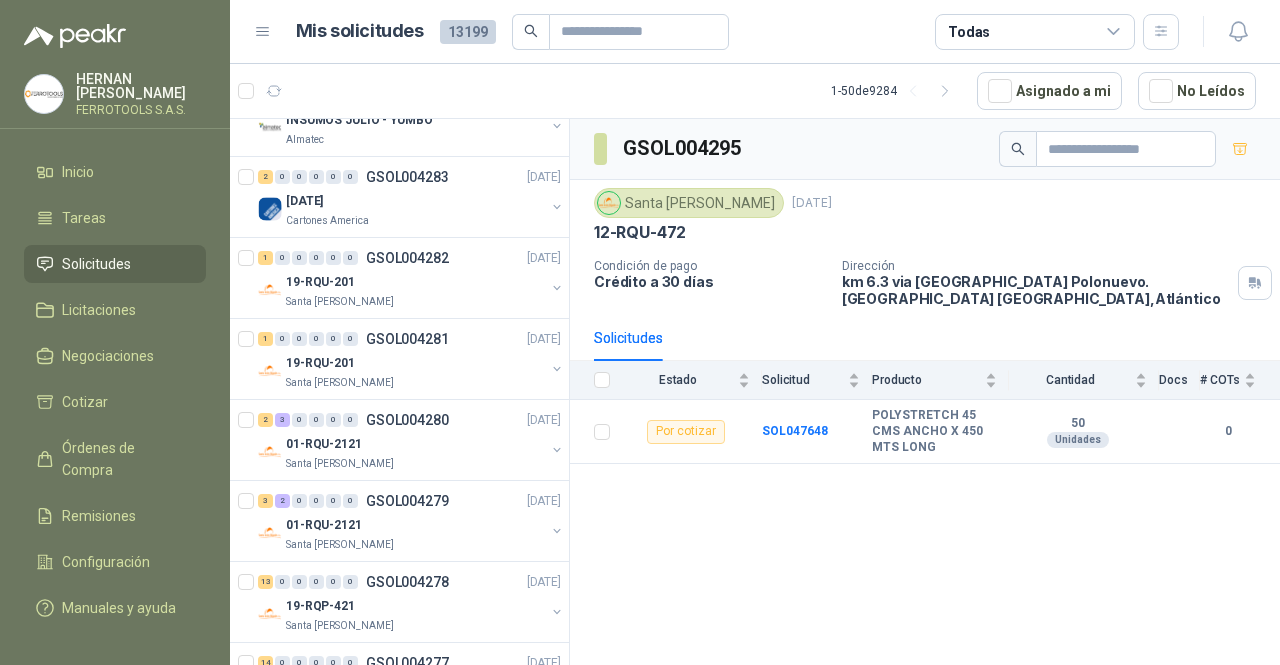 scroll, scrollTop: 3183, scrollLeft: 0, axis: vertical 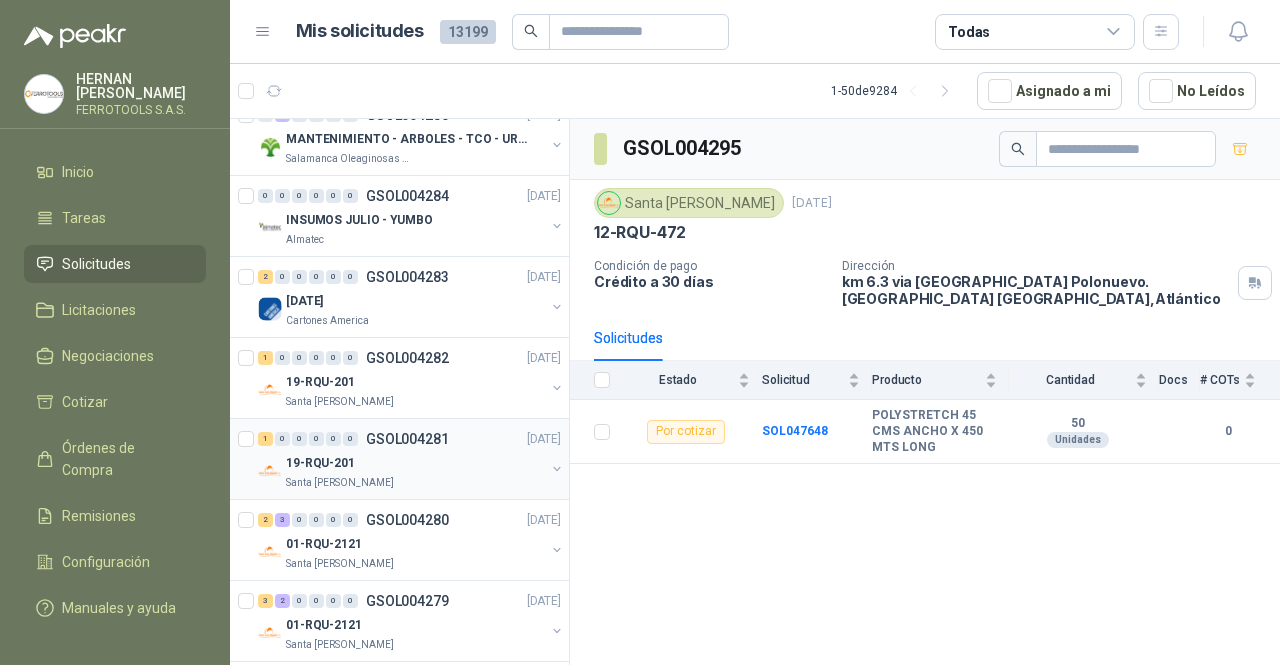 click on "19-RQU-201" at bounding box center (415, 463) 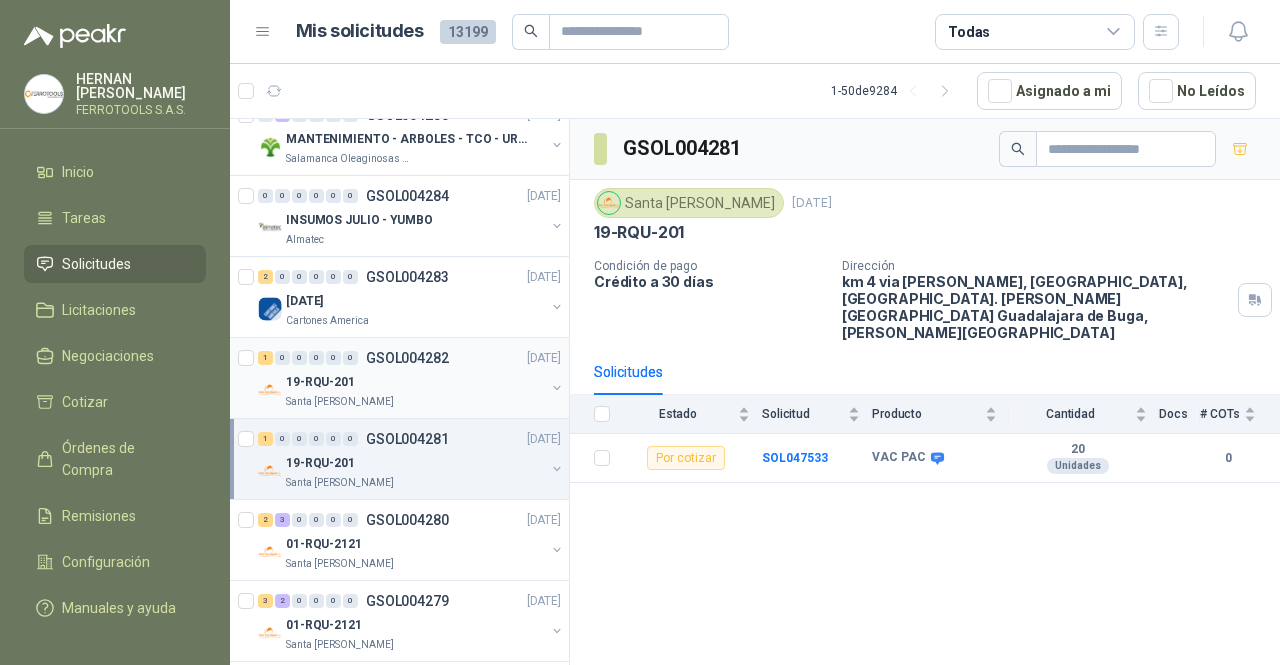 click on "19-RQU-201 Santa Anita Napoles" at bounding box center (411, 390) 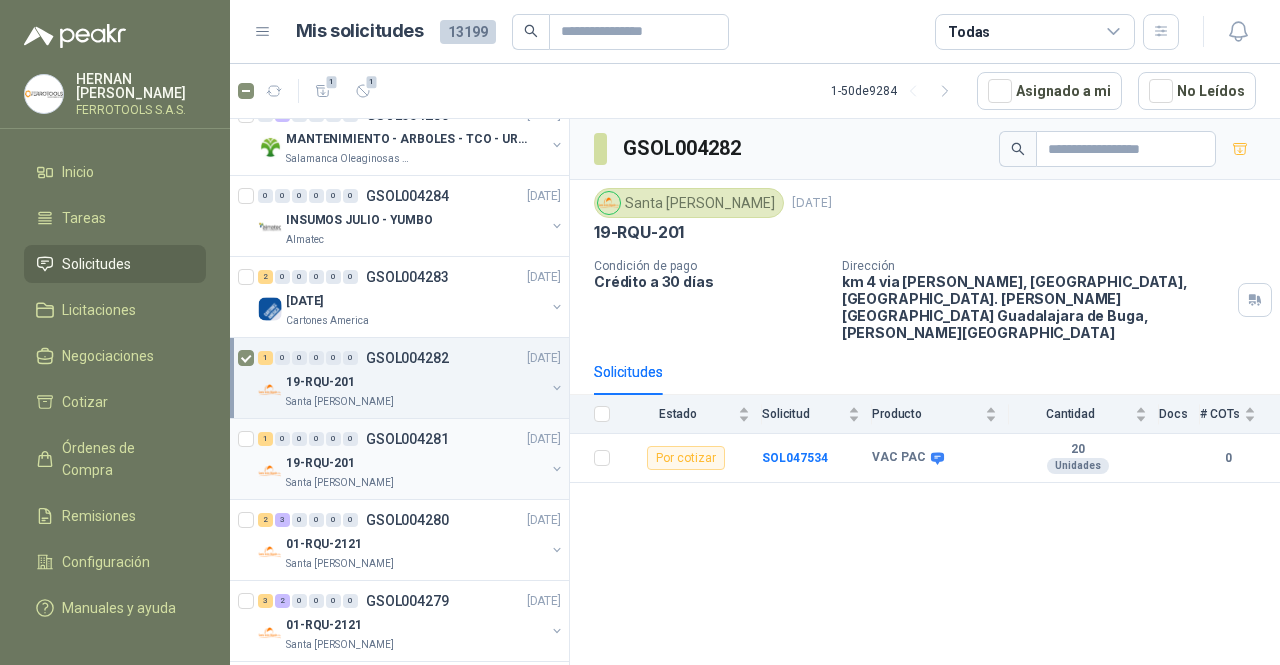 click at bounding box center (248, 459) 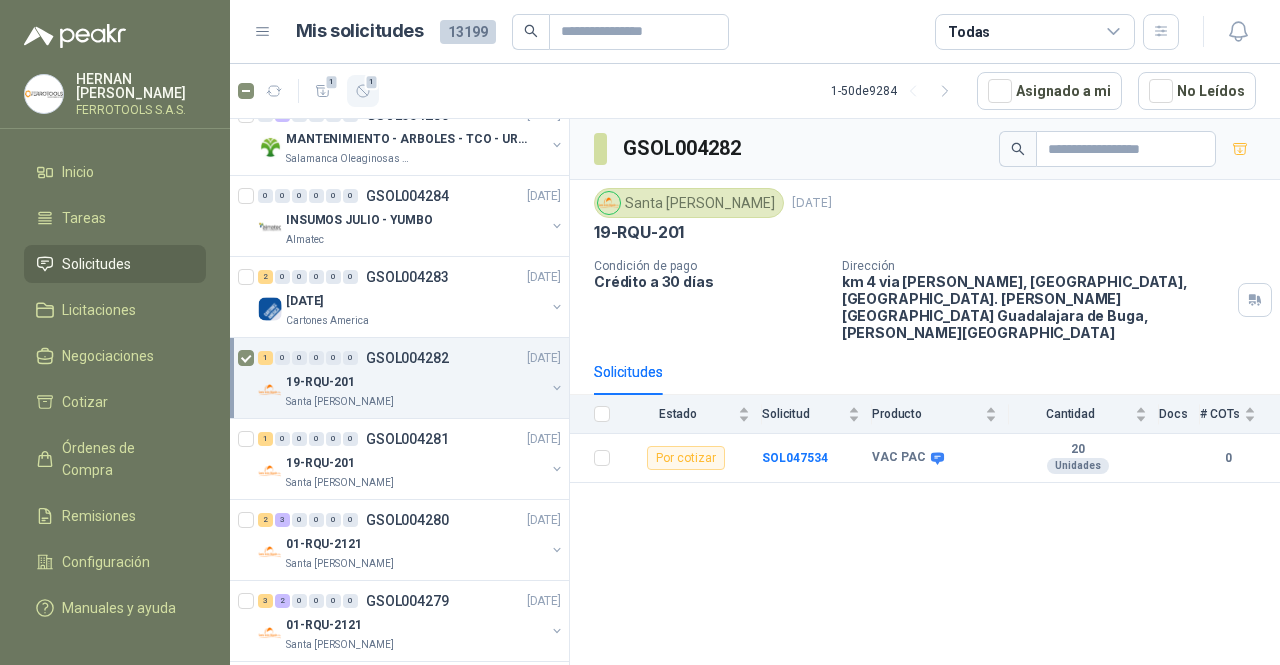 click 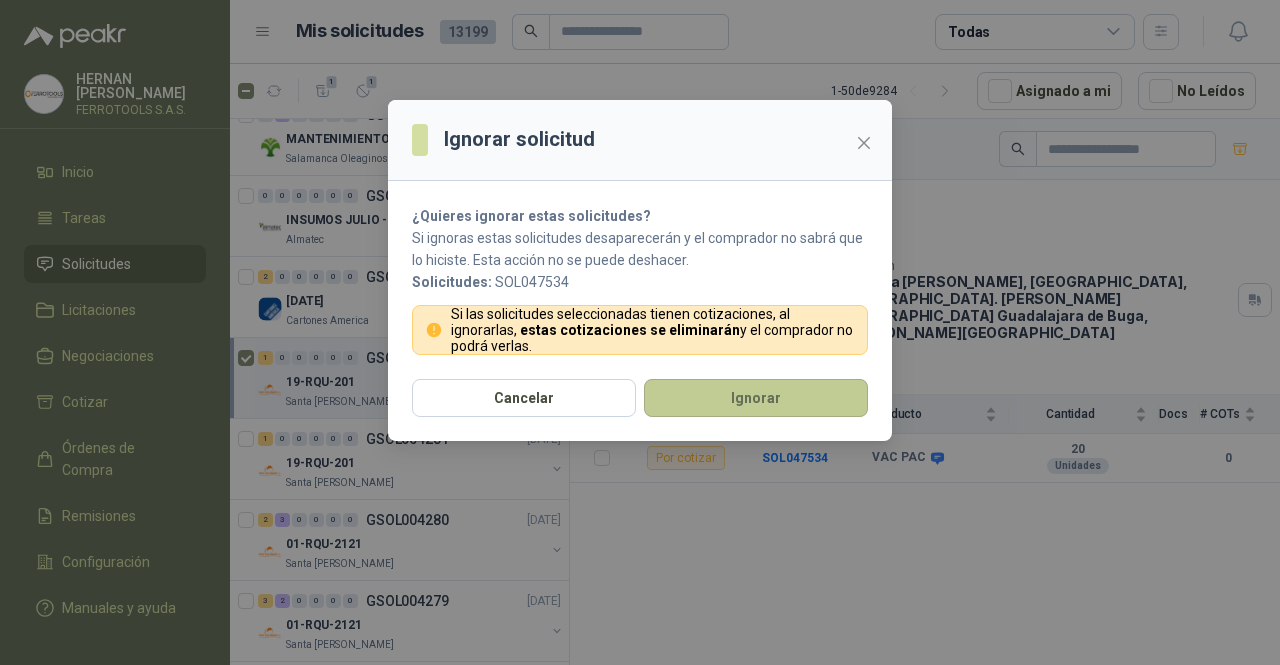 click on "Ignorar" at bounding box center (756, 398) 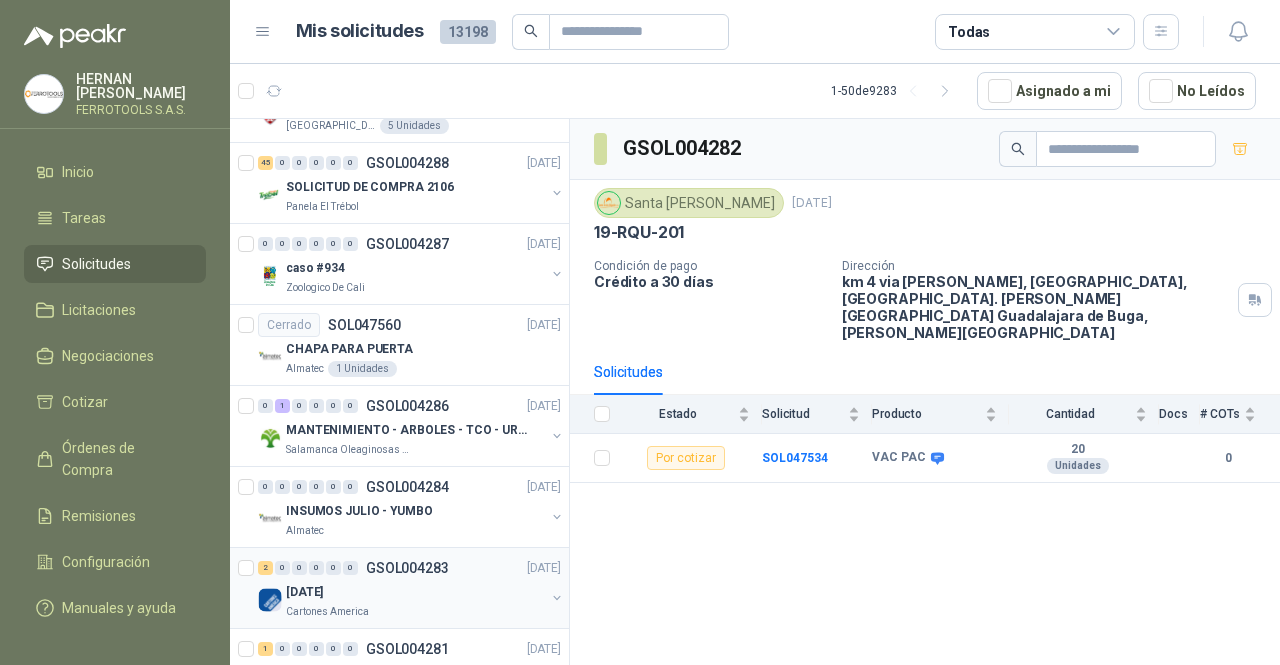 scroll, scrollTop: 2903, scrollLeft: 0, axis: vertical 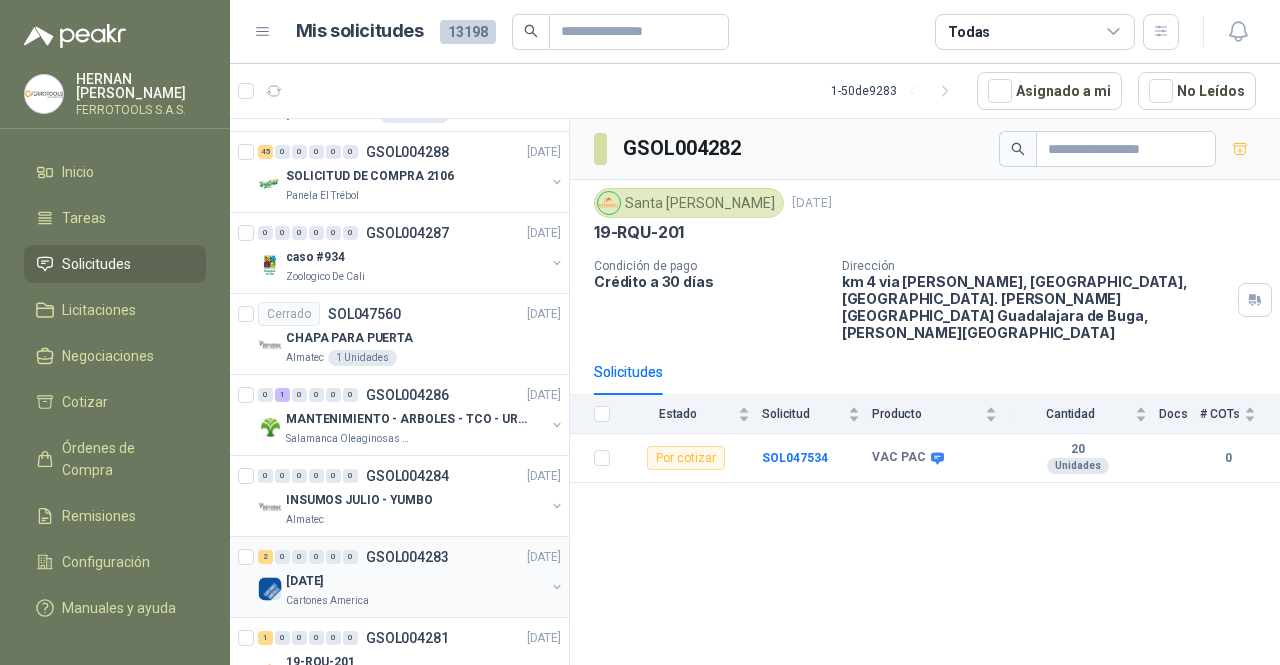 click on "27.05.2025" at bounding box center [415, 581] 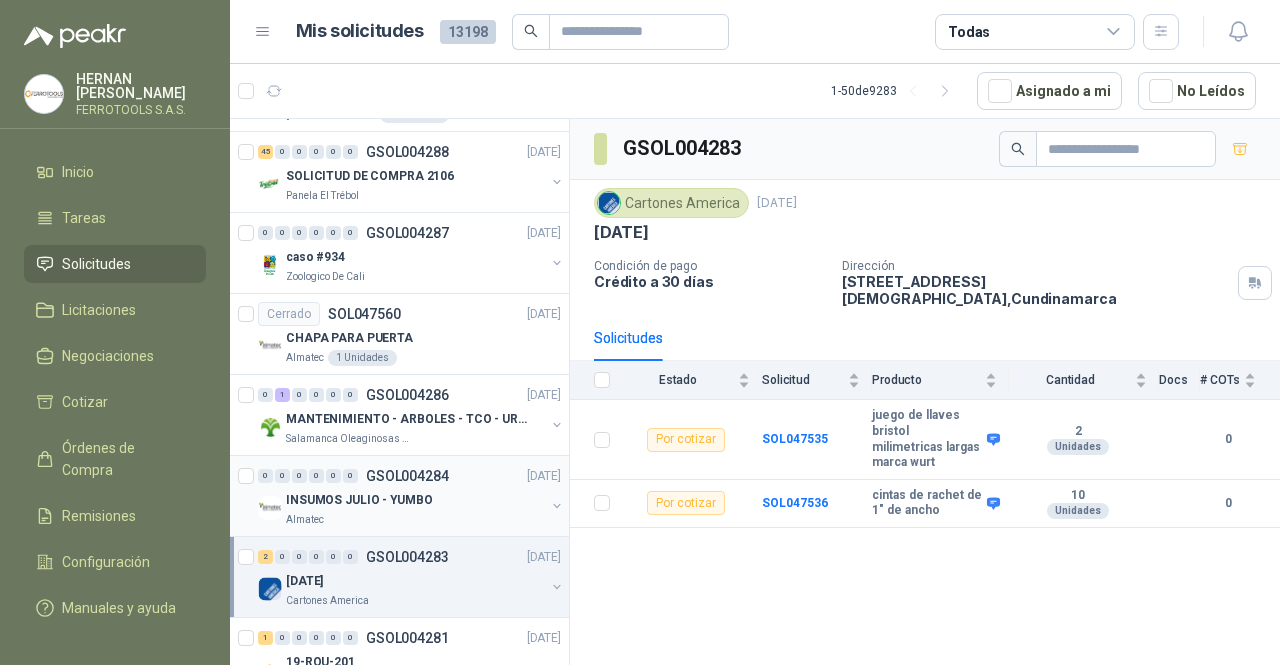 click on "INSUMOS JULIO - YUMBO" at bounding box center [415, 500] 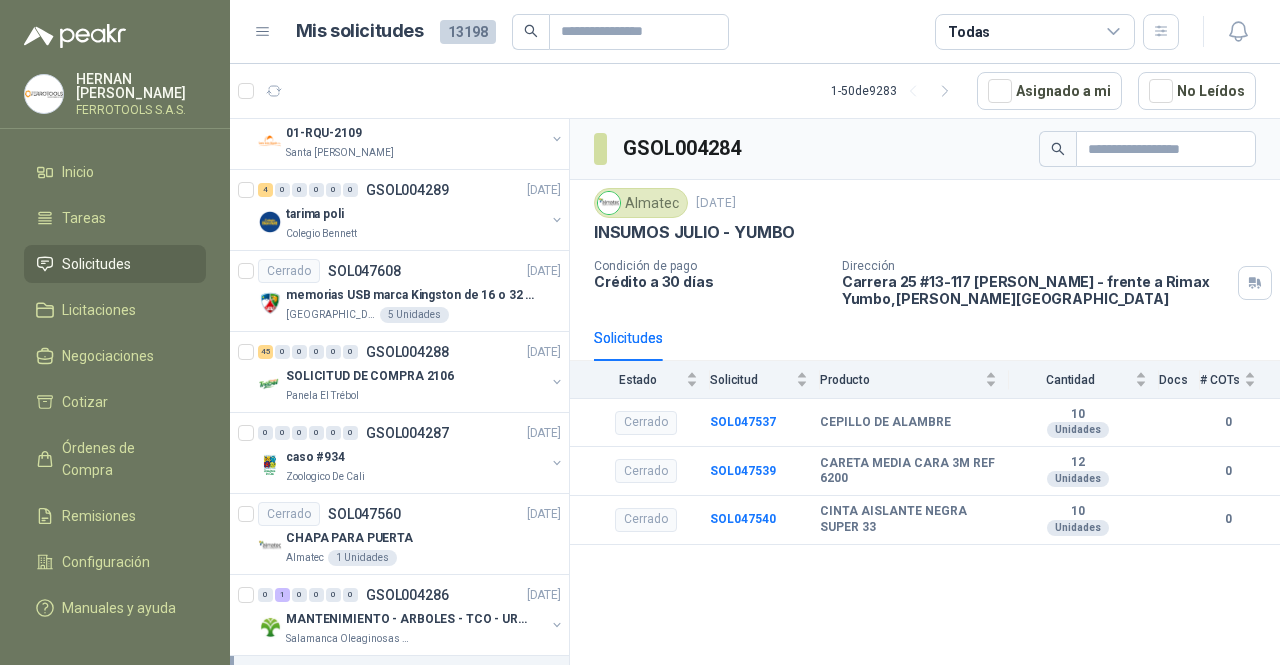 scroll, scrollTop: 2603, scrollLeft: 0, axis: vertical 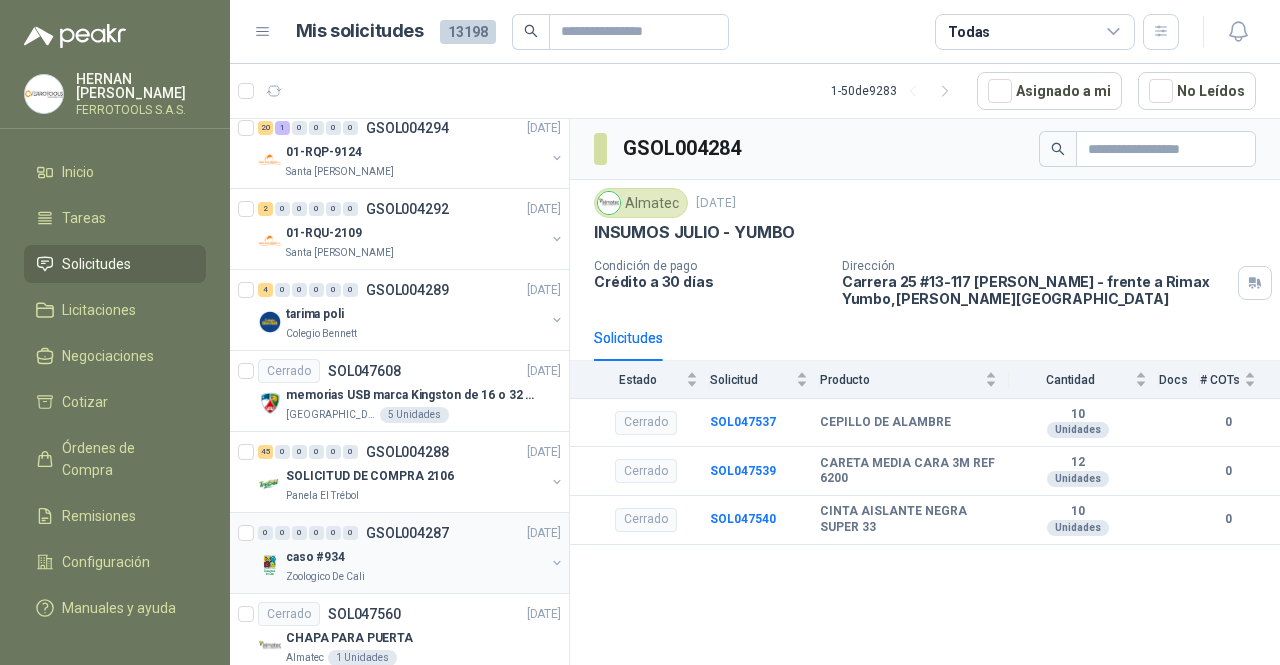 click on "GSOL004287" at bounding box center [407, 533] 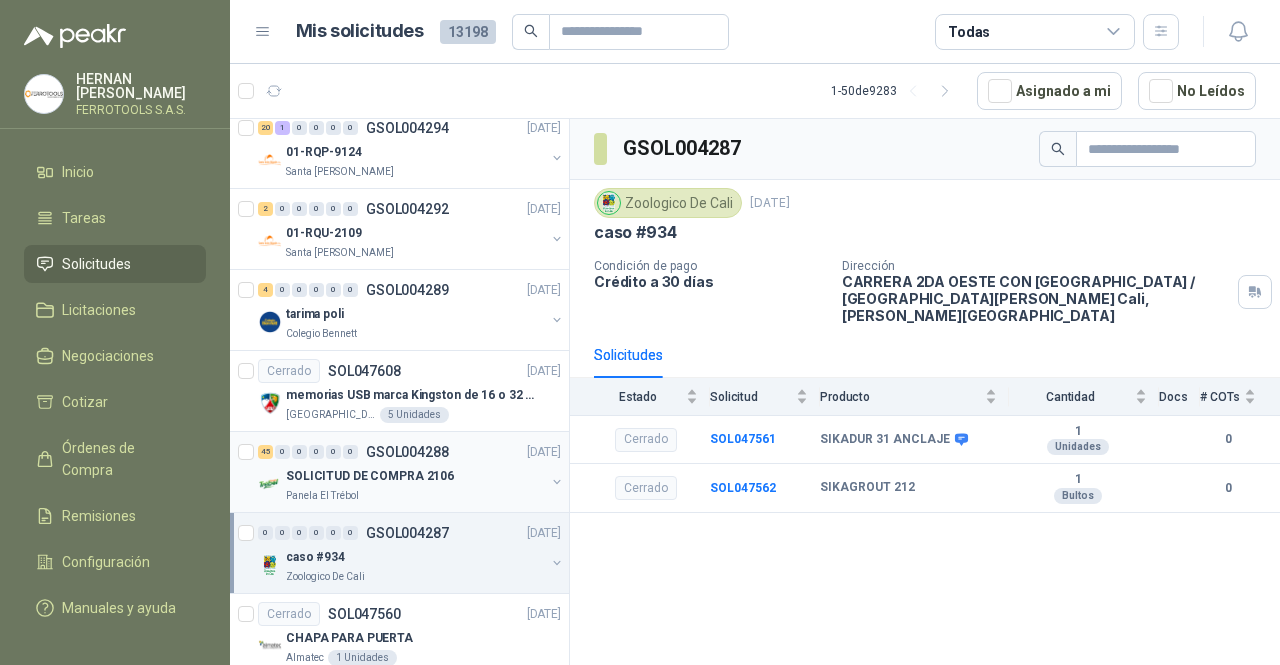 click on "SOLICITUD DE COMPRA 2106" at bounding box center [415, 476] 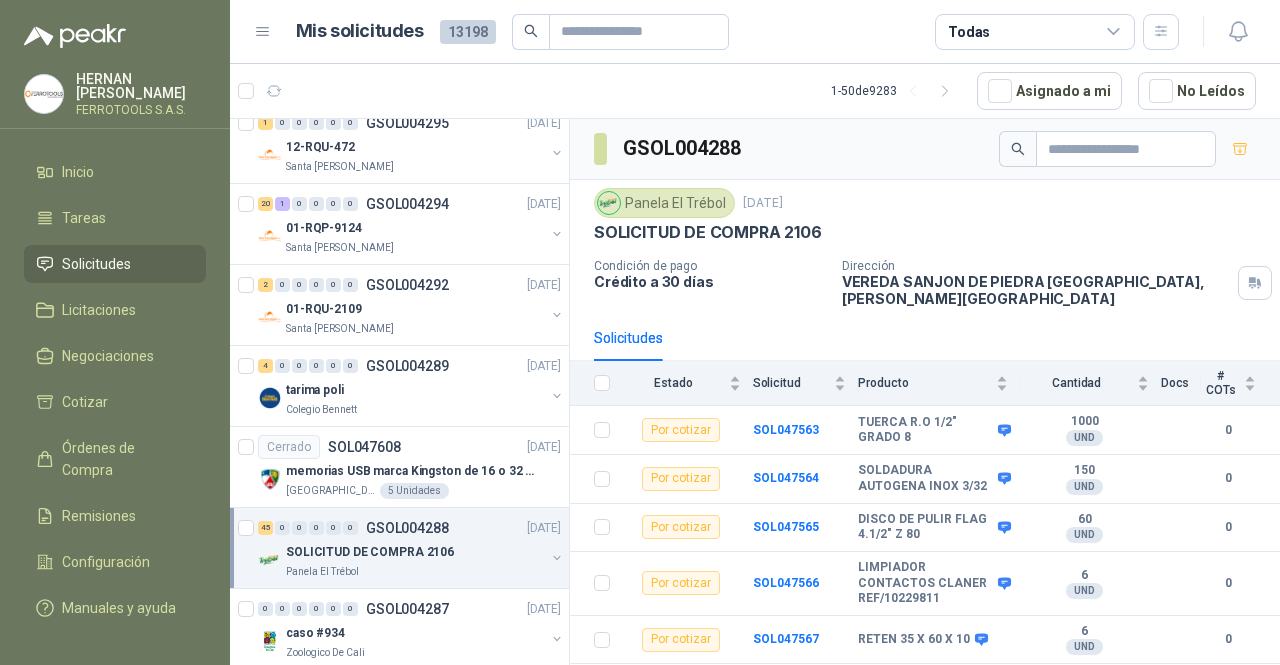 scroll, scrollTop: 2503, scrollLeft: 0, axis: vertical 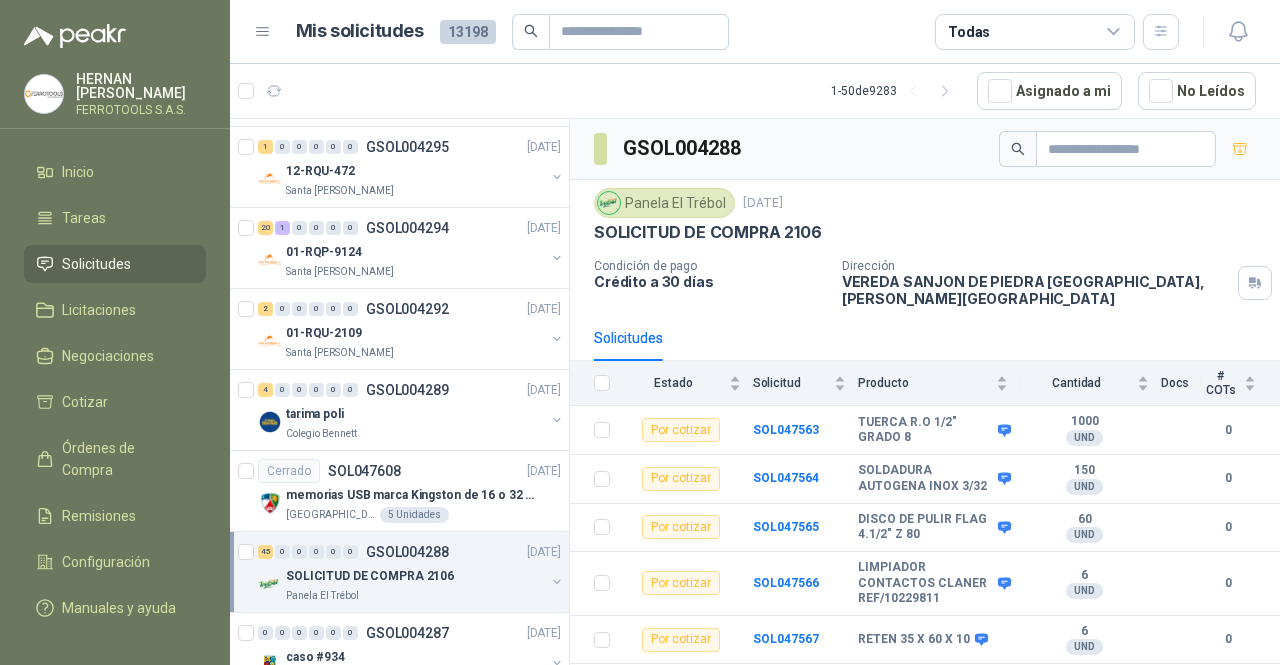 click on "Cerrado SOL047608 01/07/25" at bounding box center (409, 471) 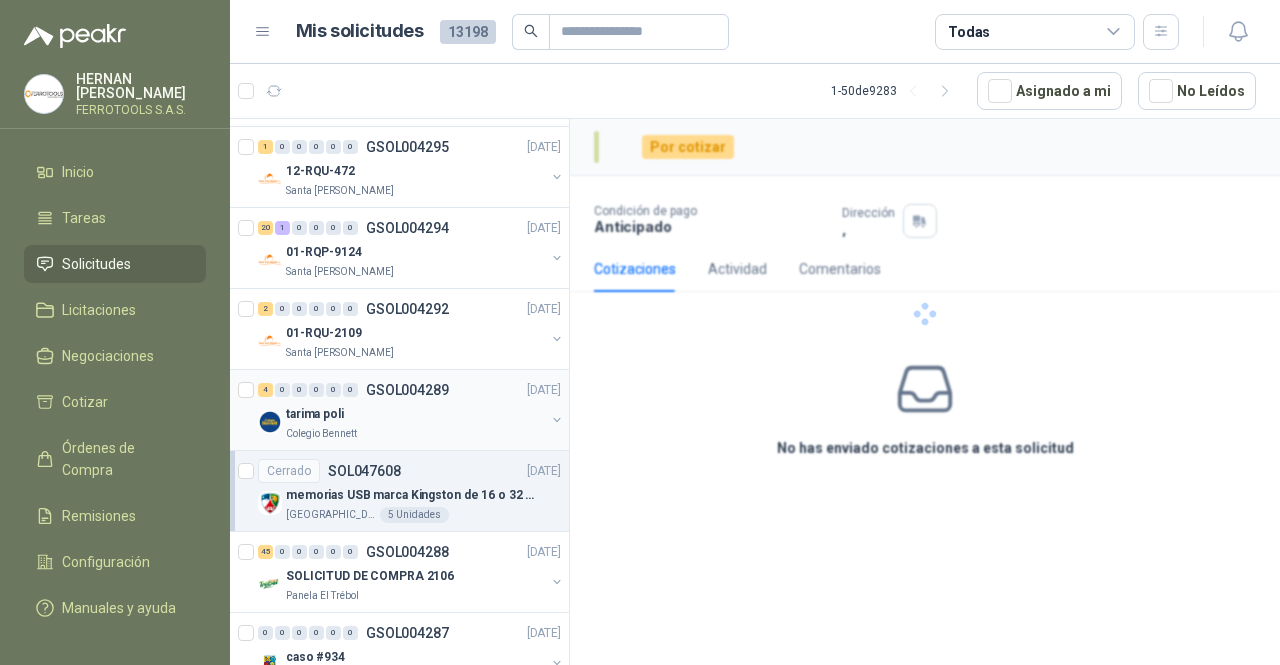 click on "tarima poli" at bounding box center (415, 414) 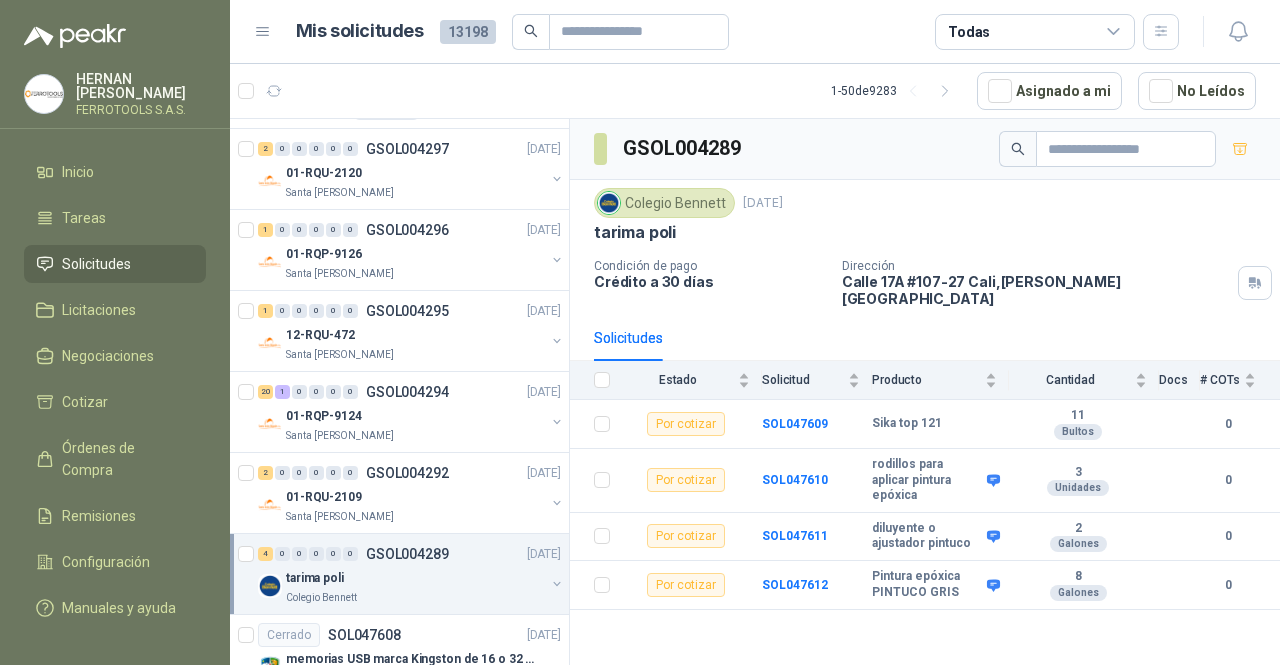 scroll, scrollTop: 2303, scrollLeft: 0, axis: vertical 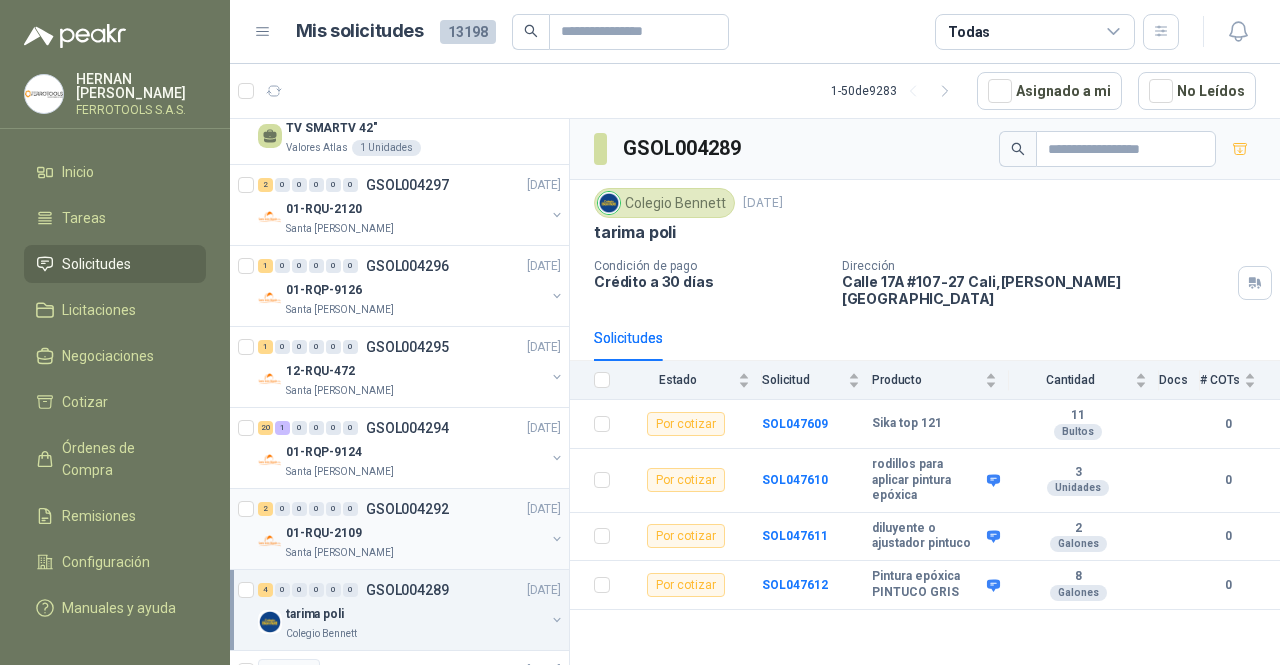 click on "GSOL004292" at bounding box center (407, 509) 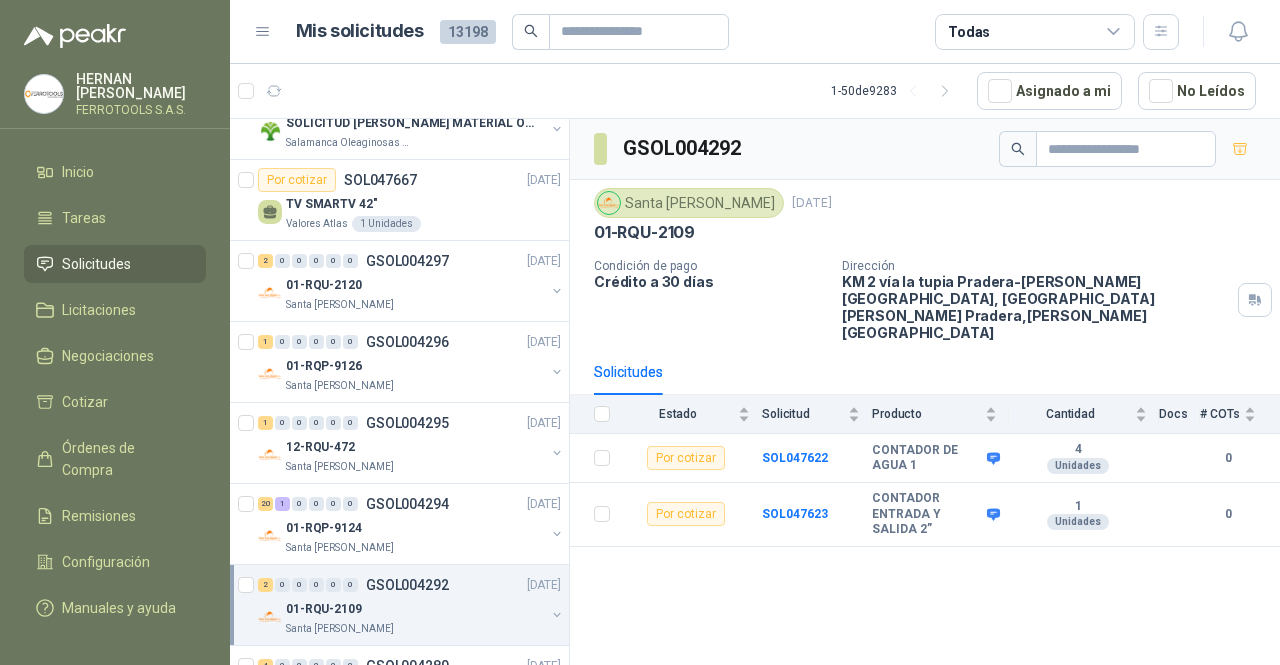 scroll, scrollTop: 2203, scrollLeft: 0, axis: vertical 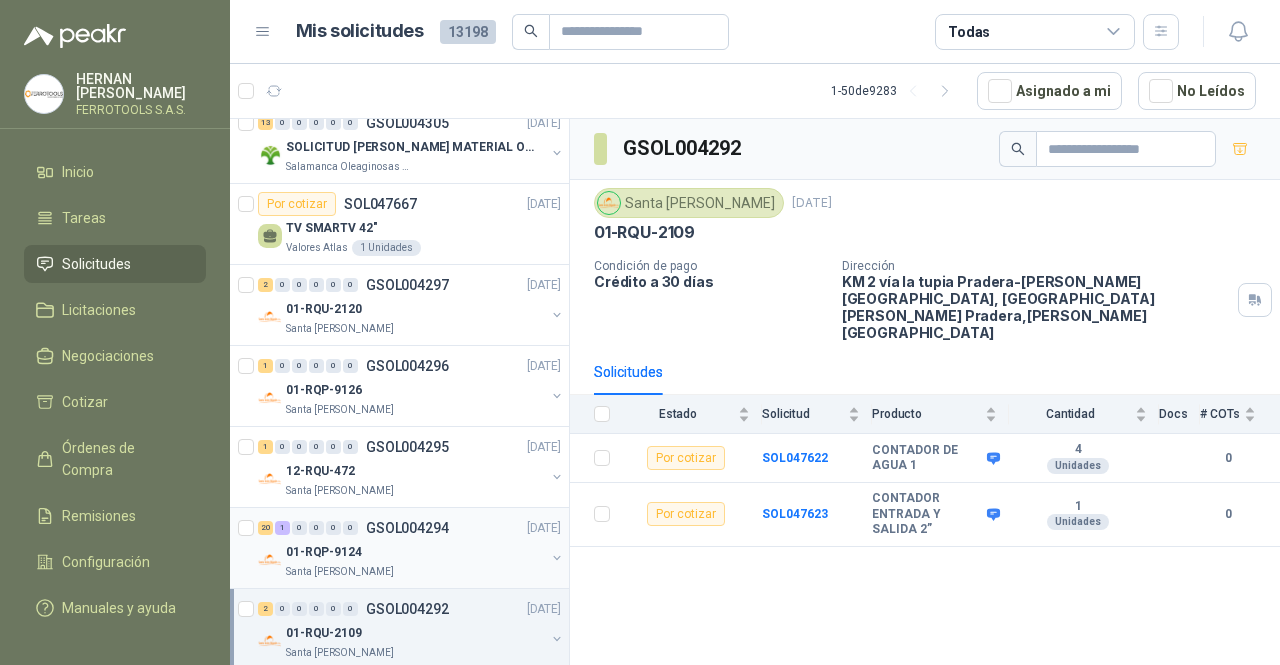 click on "GSOL004294" at bounding box center (407, 528) 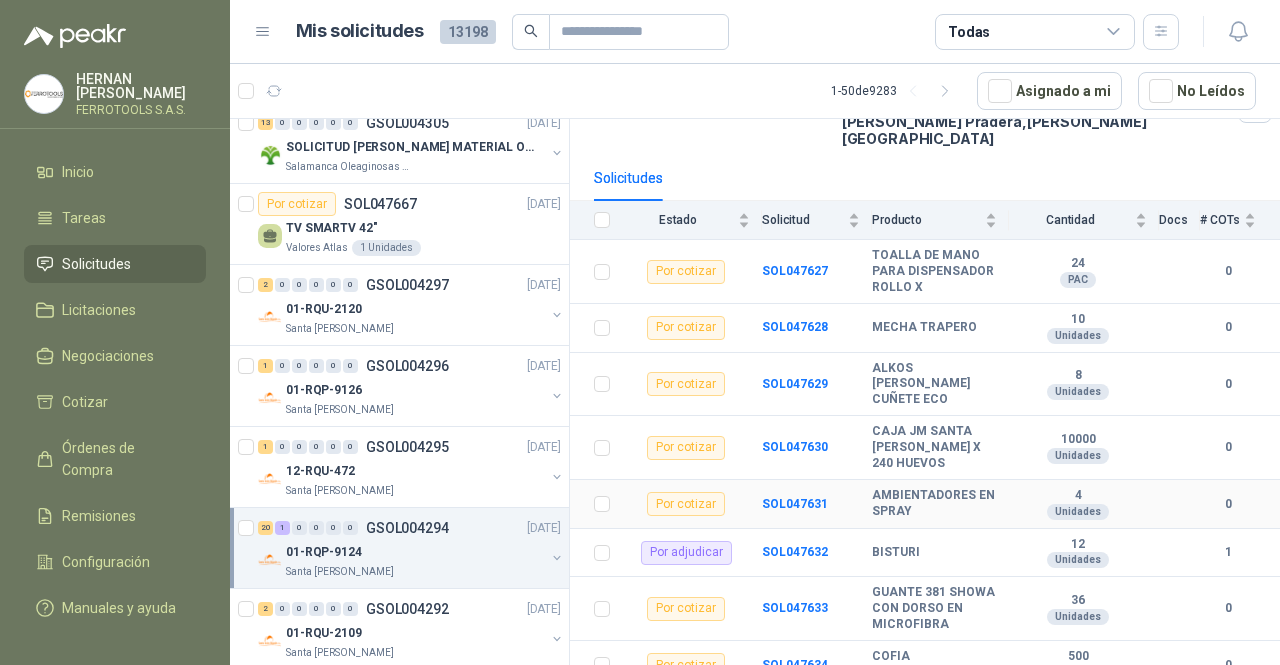scroll, scrollTop: 200, scrollLeft: 0, axis: vertical 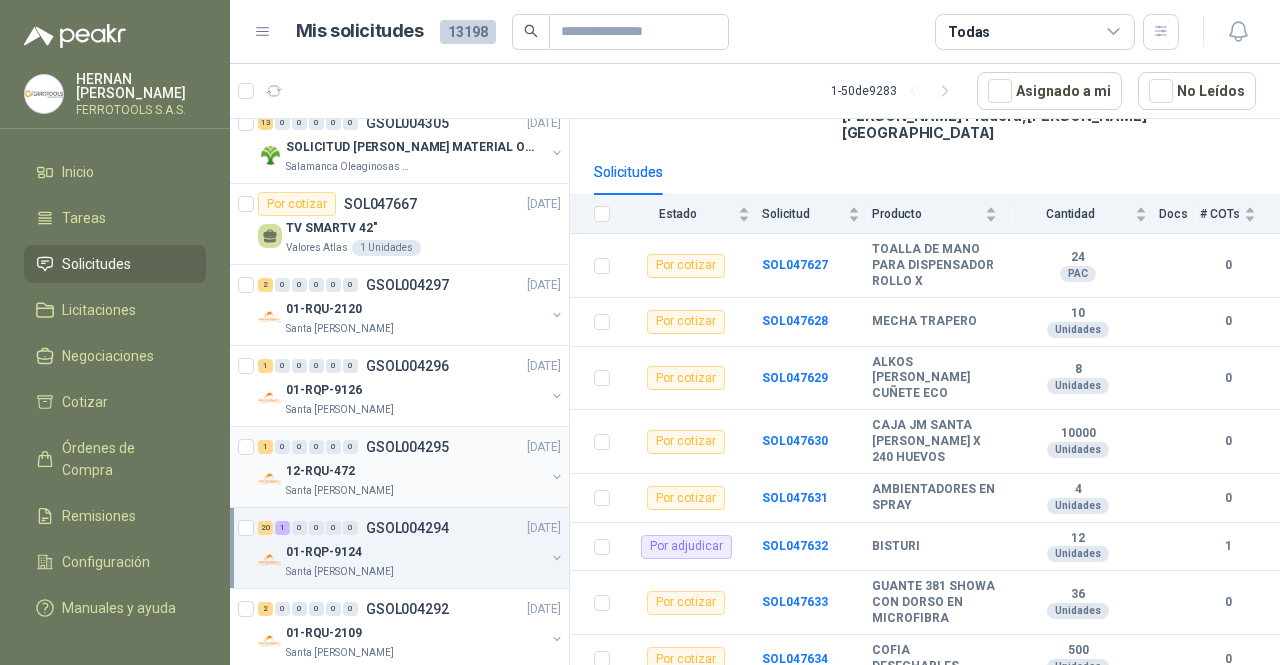 click on "12-RQU-472" at bounding box center [415, 471] 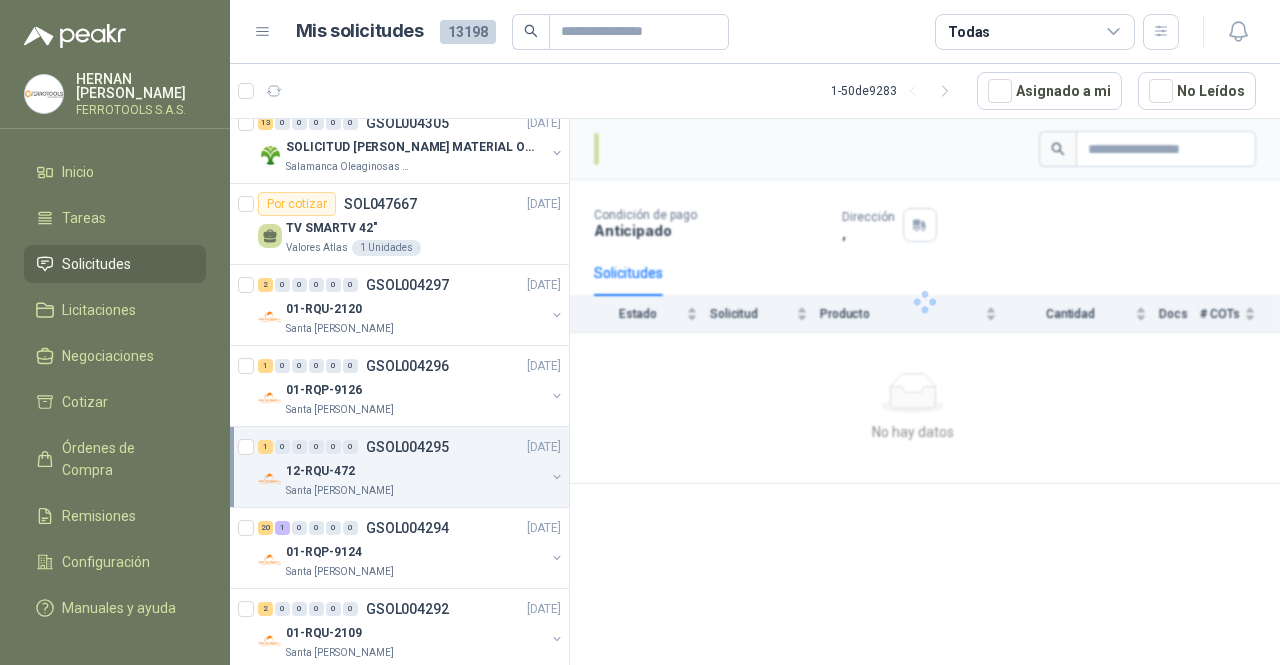 scroll, scrollTop: 2103, scrollLeft: 0, axis: vertical 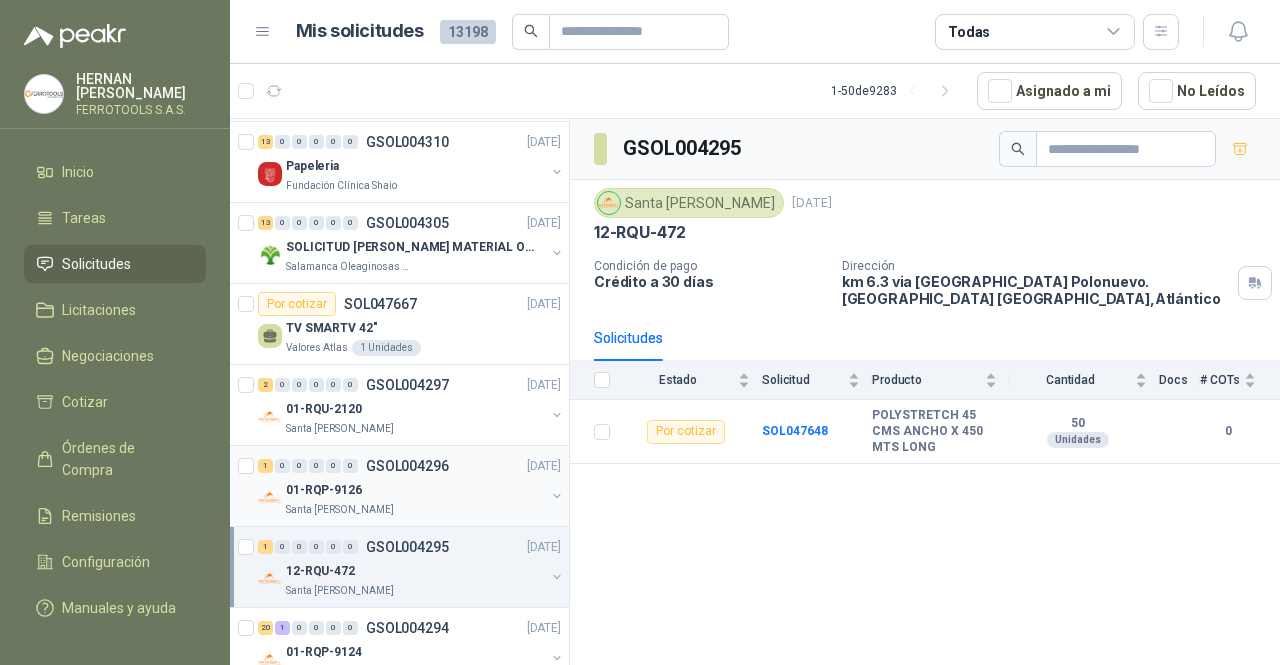 click on "01-RQP-9126" at bounding box center [415, 490] 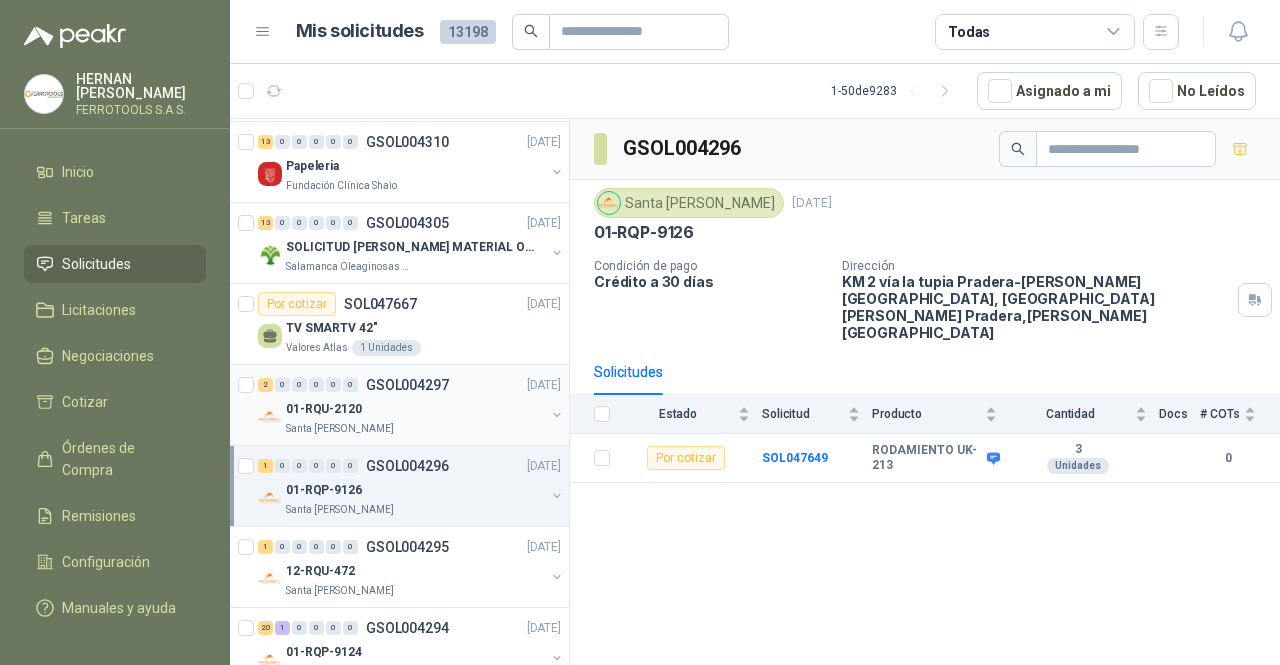 click on "01-RQU-2120" at bounding box center [415, 409] 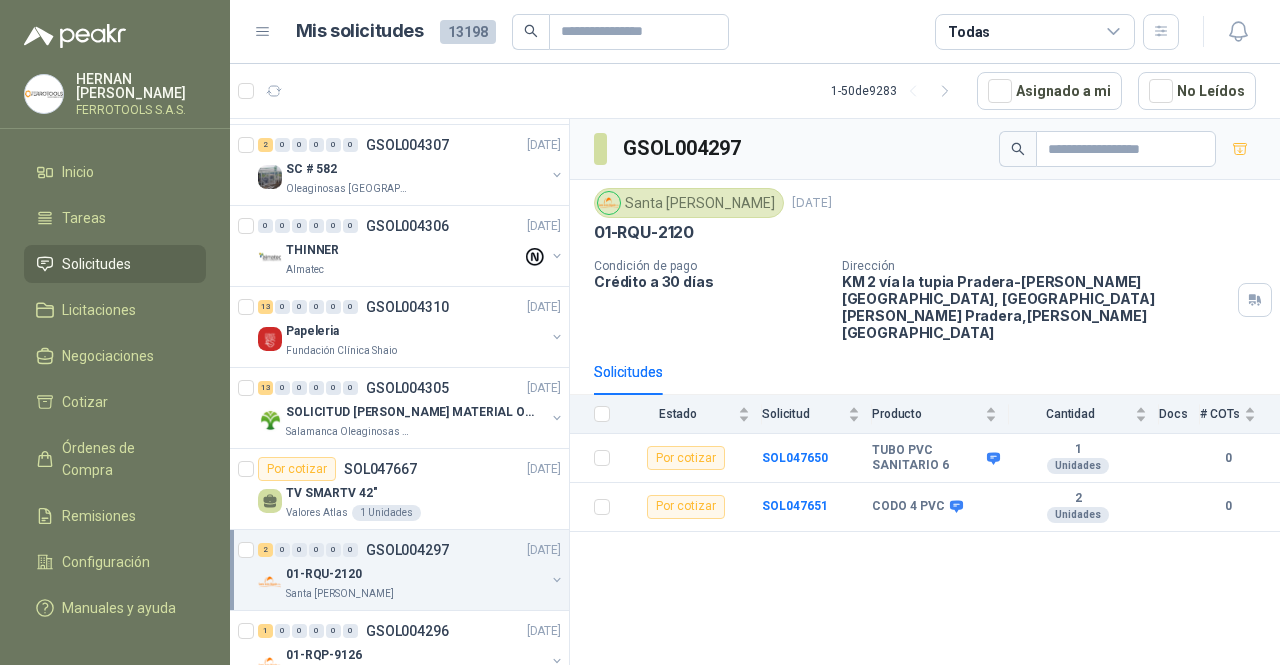 scroll, scrollTop: 1903, scrollLeft: 0, axis: vertical 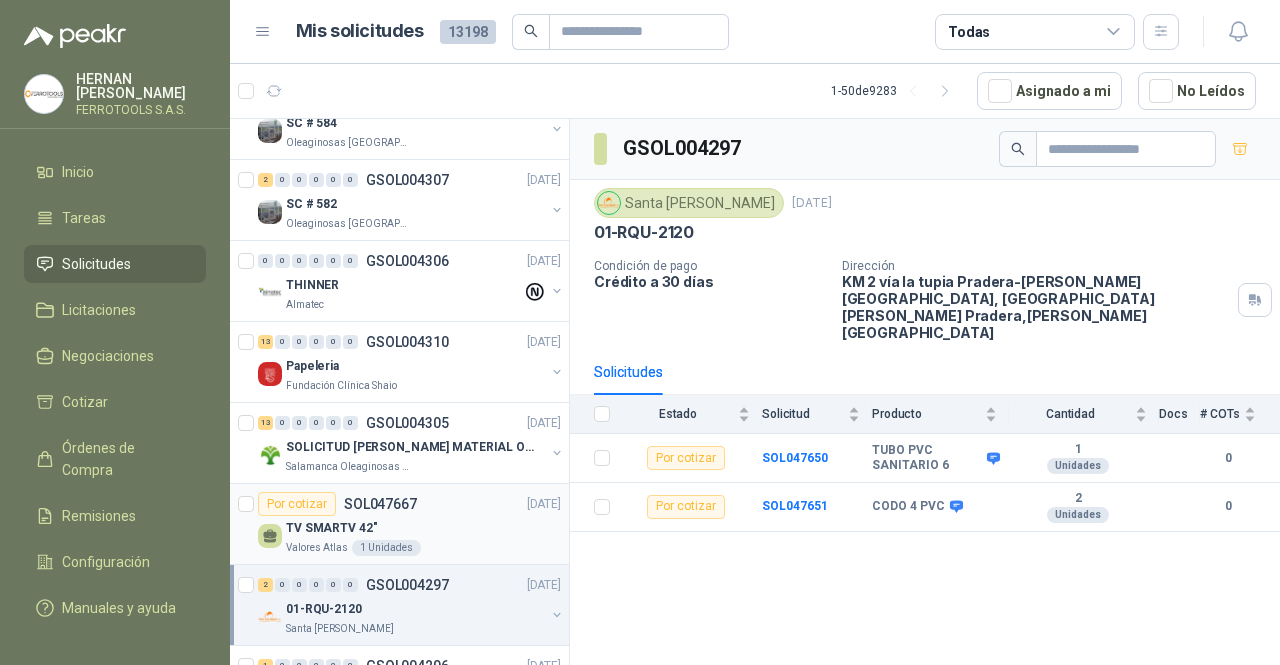 click on "TV SMARTV 42"" at bounding box center (423, 528) 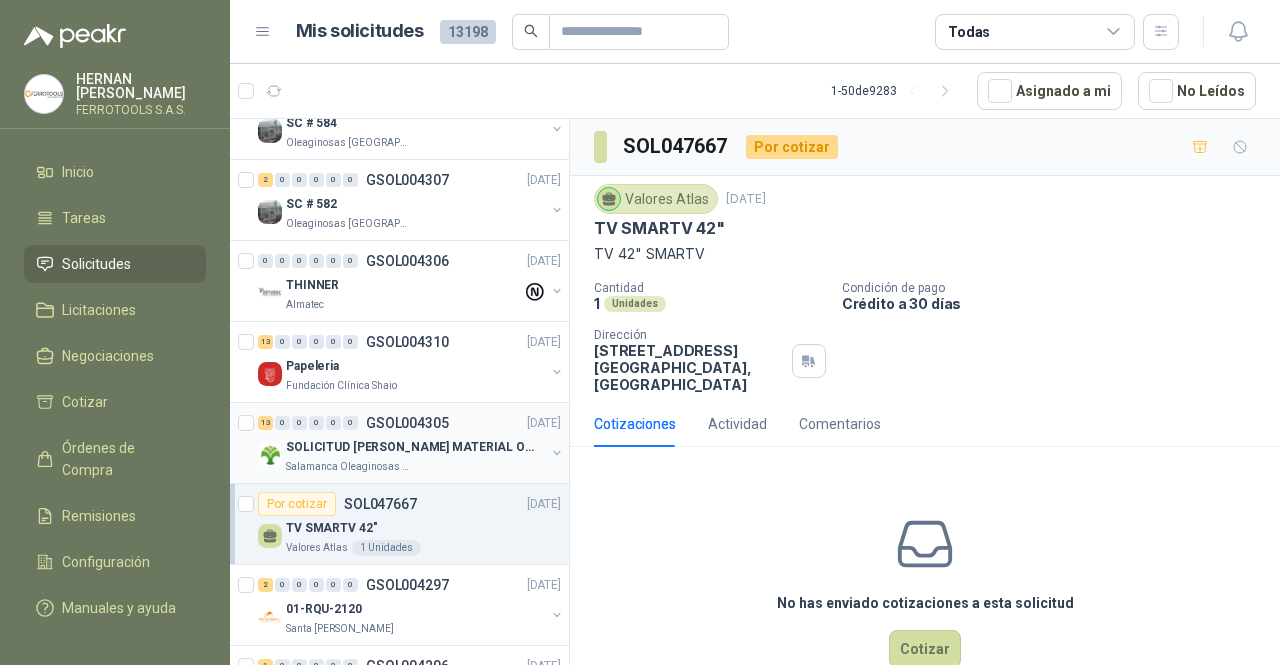 click on "Salamanca Oleaginosas SAS" at bounding box center [415, 467] 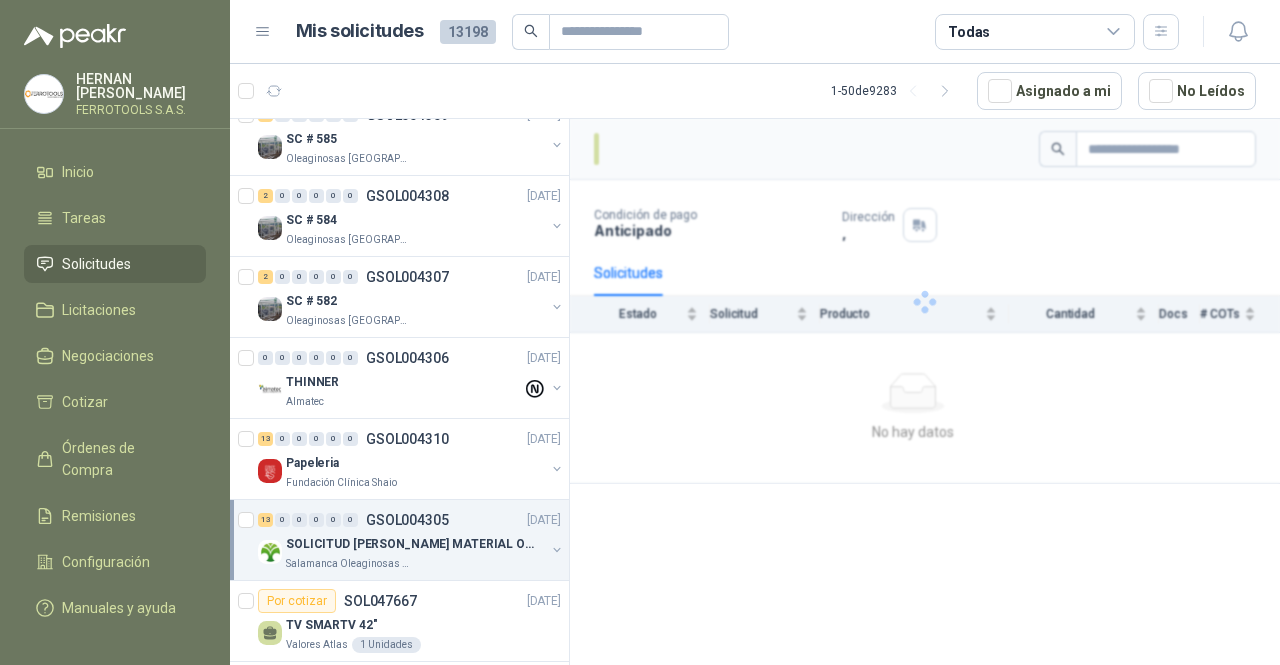 scroll, scrollTop: 1803, scrollLeft: 0, axis: vertical 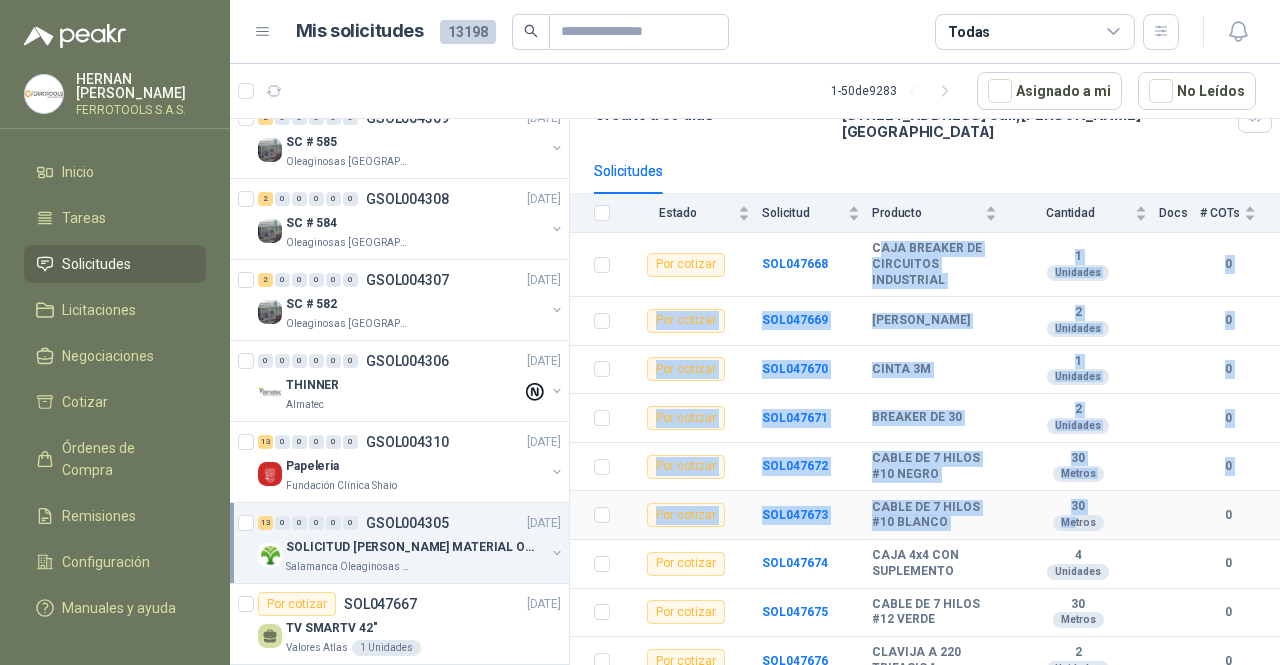 drag, startPoint x: 872, startPoint y: 230, endPoint x: 1060, endPoint y: 505, distance: 333.1201 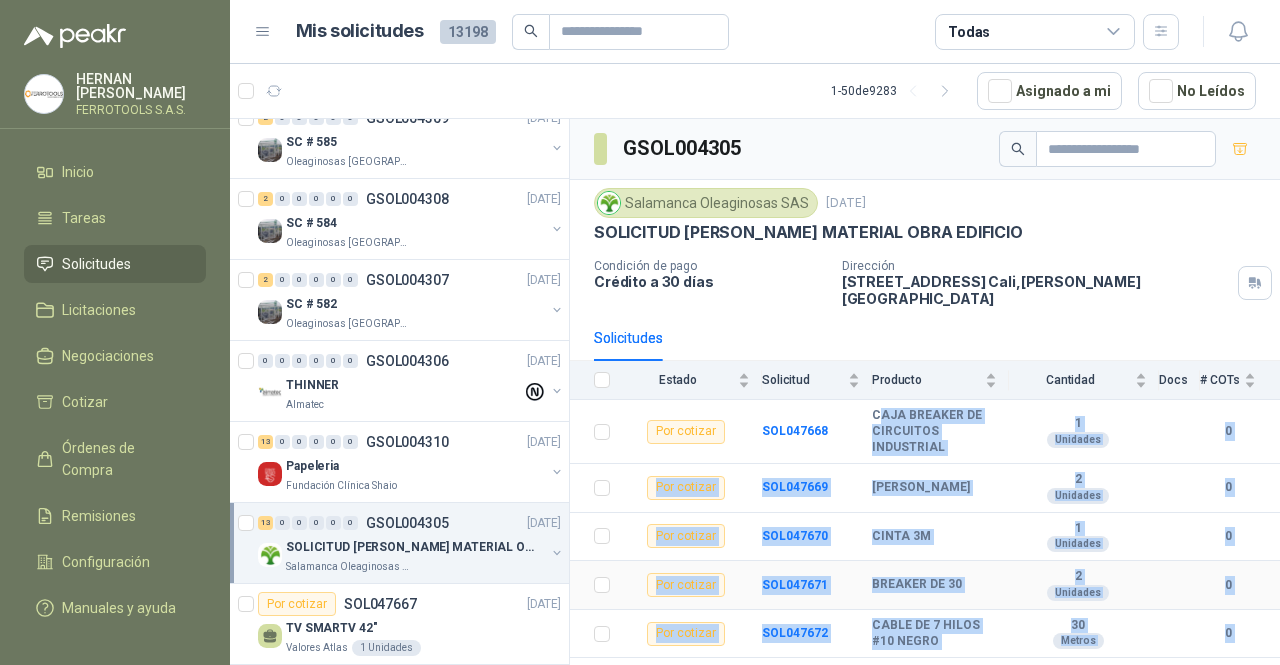scroll, scrollTop: 0, scrollLeft: 0, axis: both 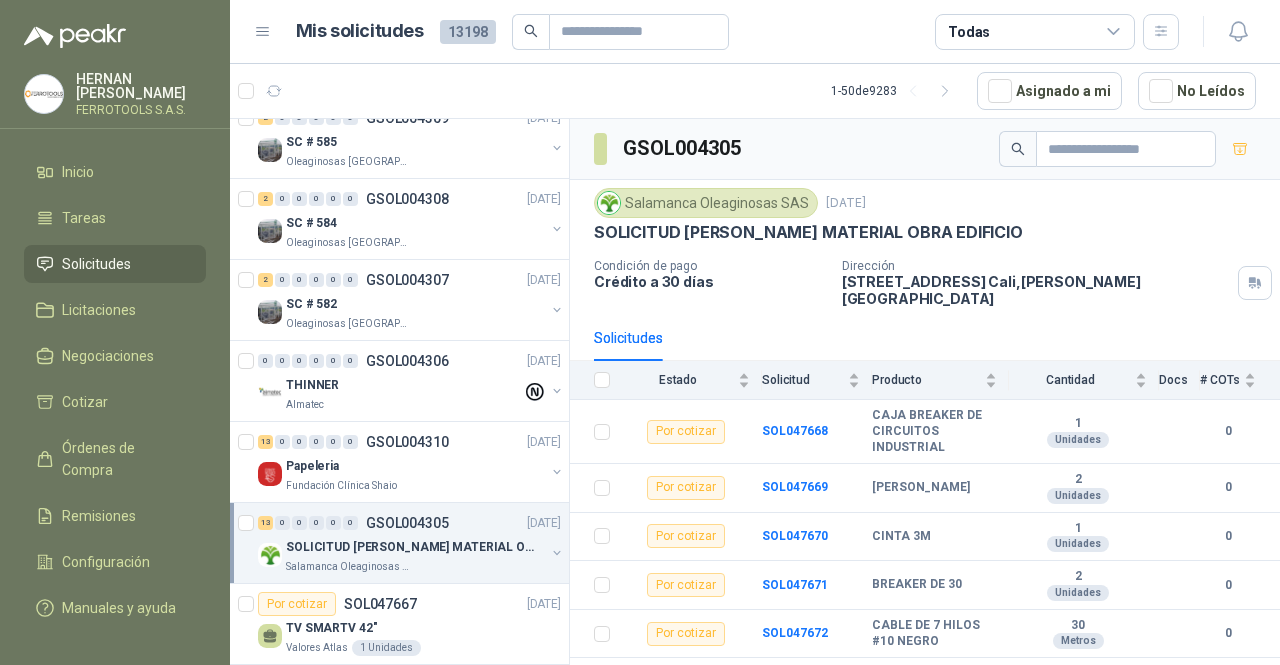click on "Salamanca Oleaginosas SAS 1 jul, 2025   SOLICITUD HUMBERTO CHILITO MATERIAL OBRA EDIFICIO  Condición de pago Crédito a 30 días Dirección CALLE 4 No.27 -79   Cali ,  Valle del Cauca" at bounding box center [925, 247] 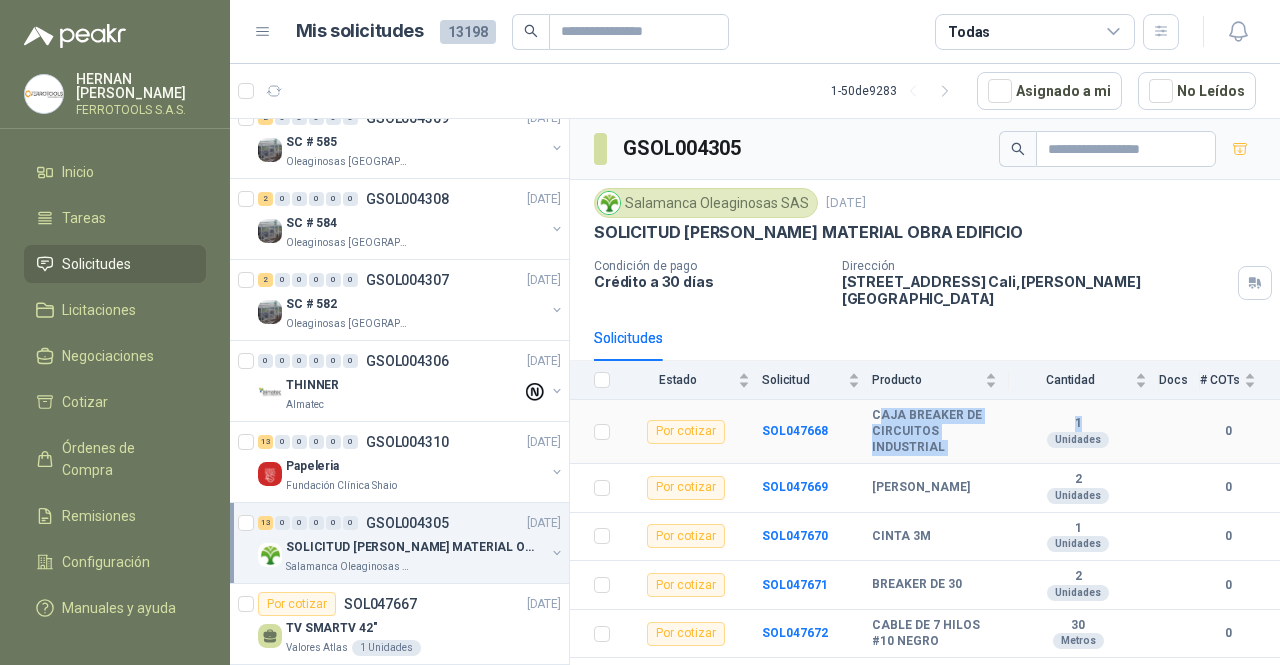 drag, startPoint x: 873, startPoint y: 398, endPoint x: 1104, endPoint y: 402, distance: 231.03462 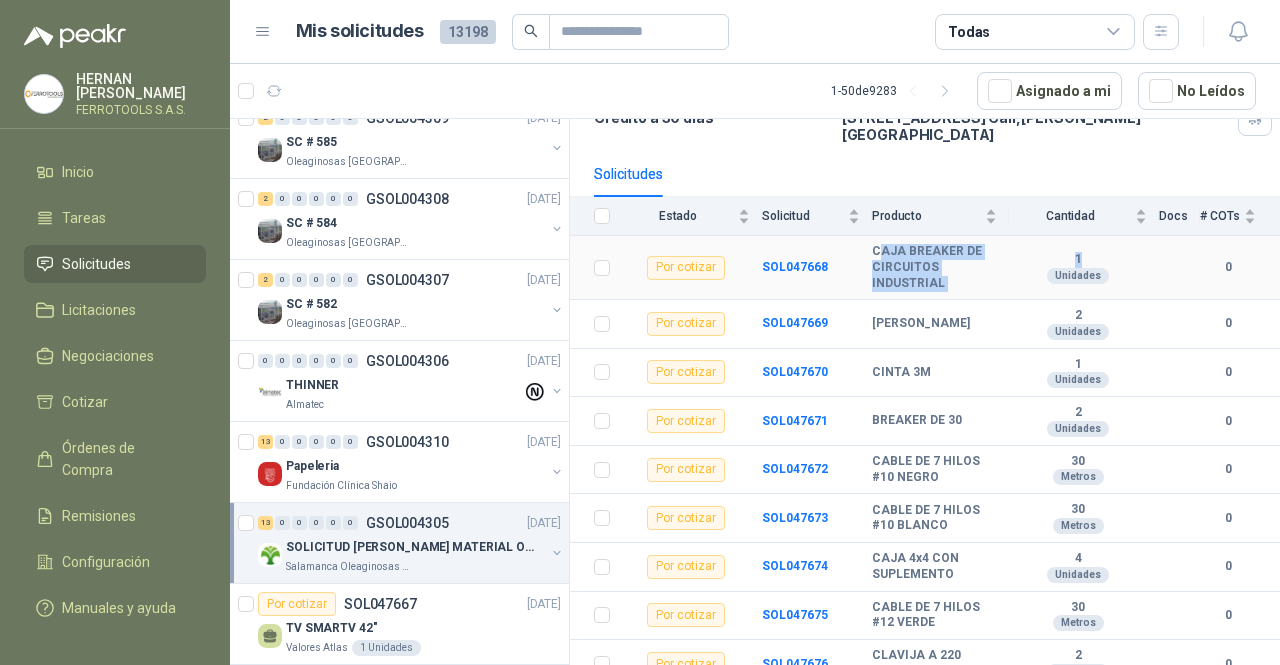 scroll, scrollTop: 200, scrollLeft: 0, axis: vertical 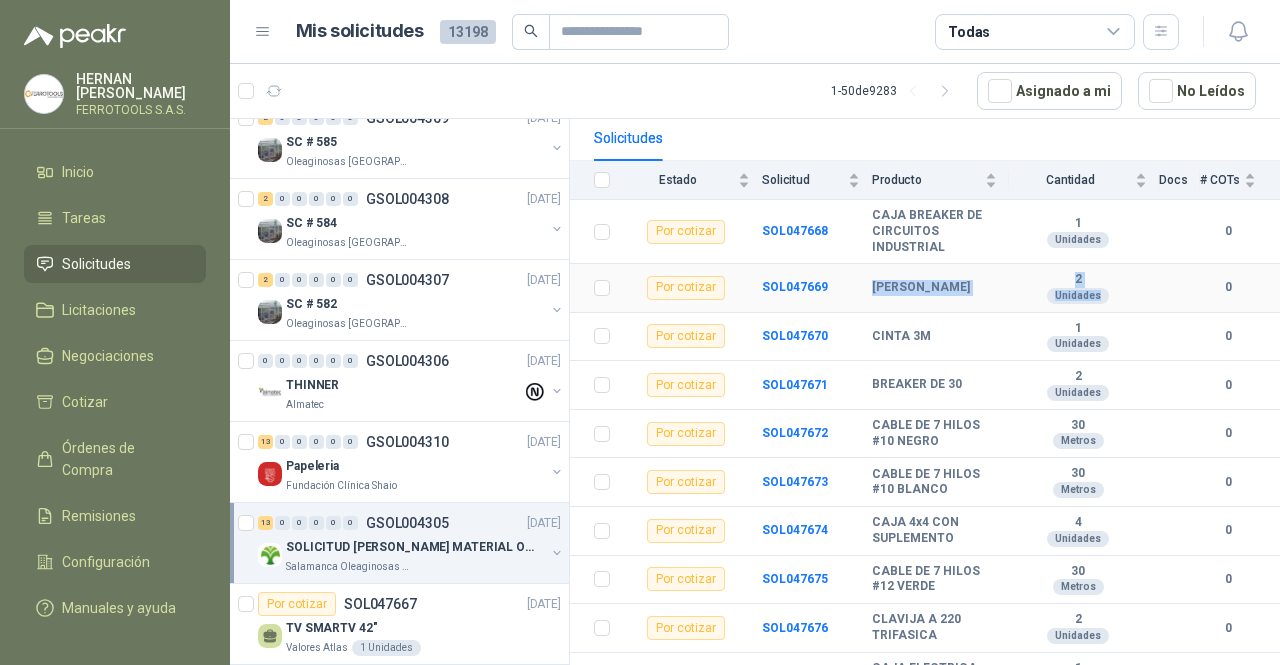 drag, startPoint x: 873, startPoint y: 266, endPoint x: 1130, endPoint y: 286, distance: 257.77704 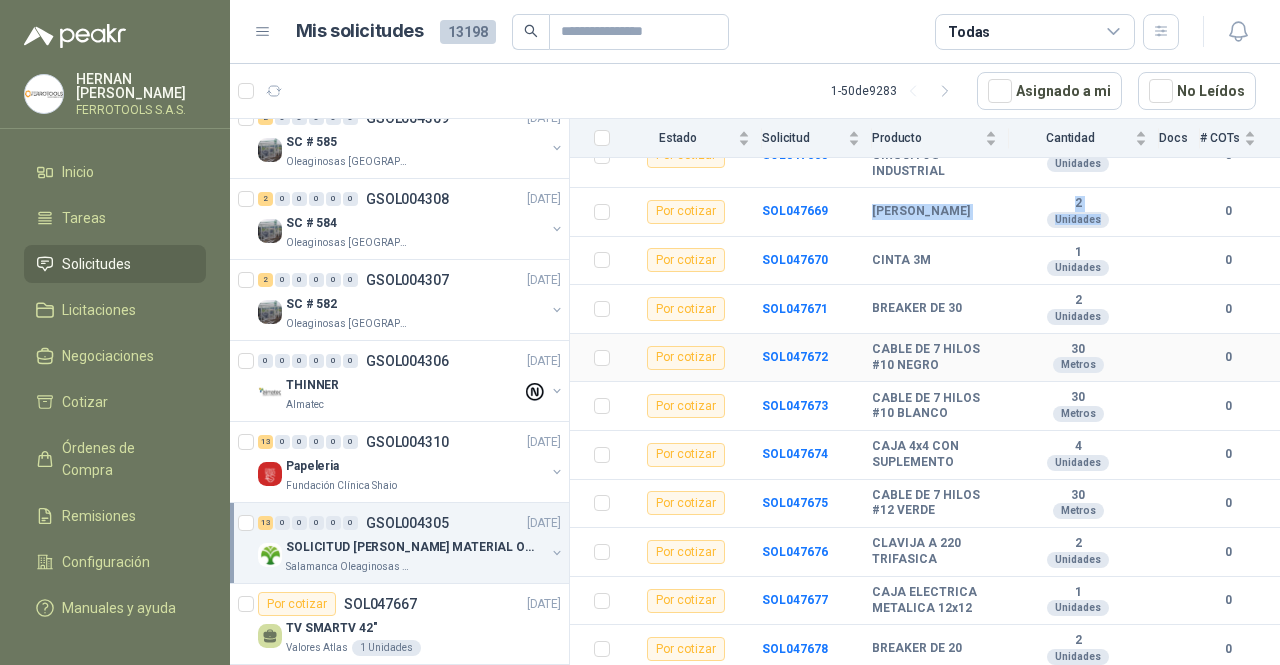 scroll, scrollTop: 300, scrollLeft: 0, axis: vertical 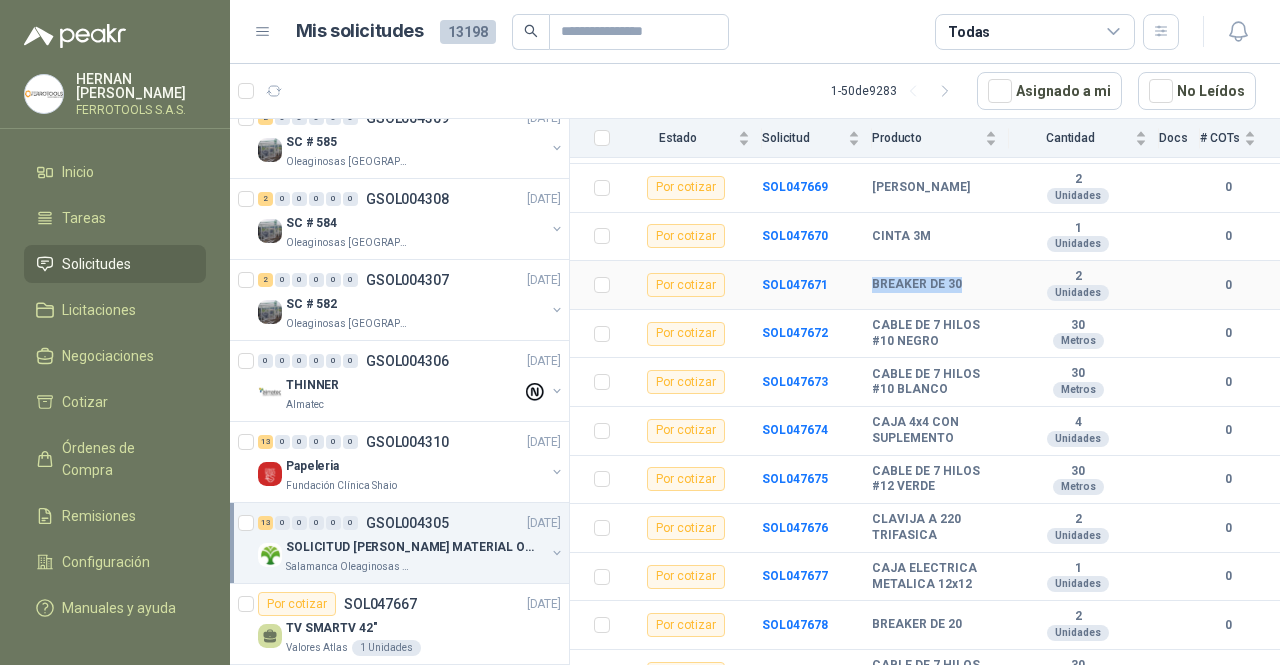 drag, startPoint x: 867, startPoint y: 270, endPoint x: 959, endPoint y: 267, distance: 92.0489 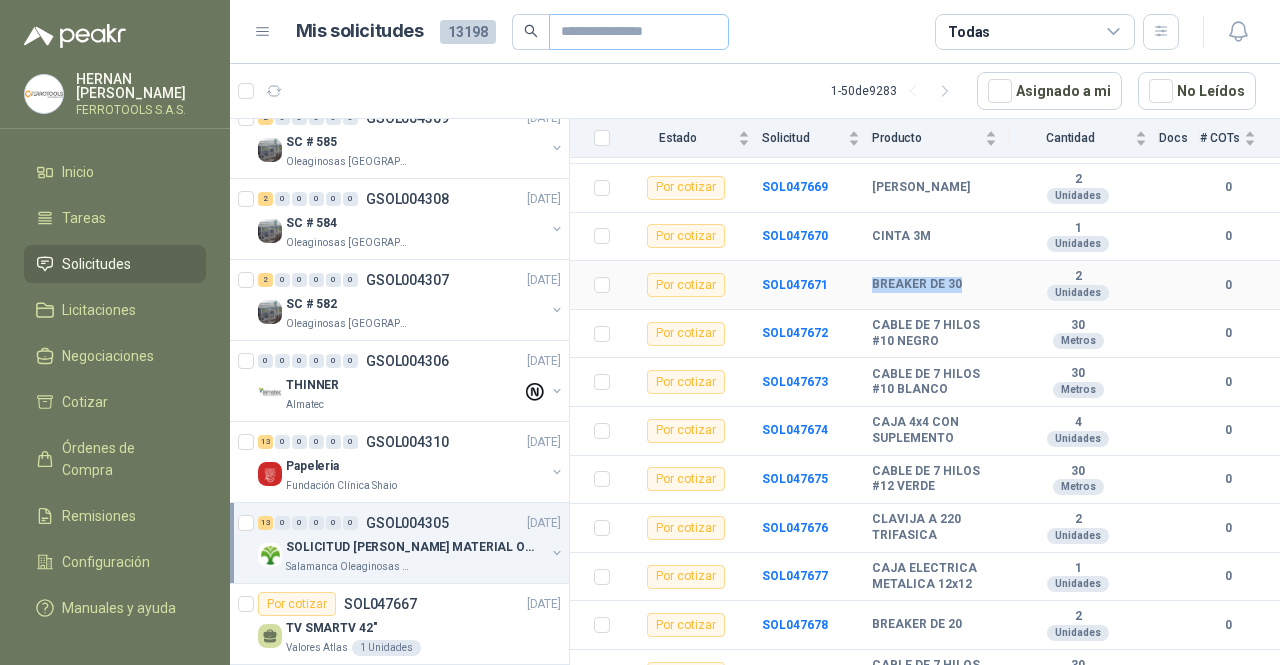 copy on "BREAKER DE 30" 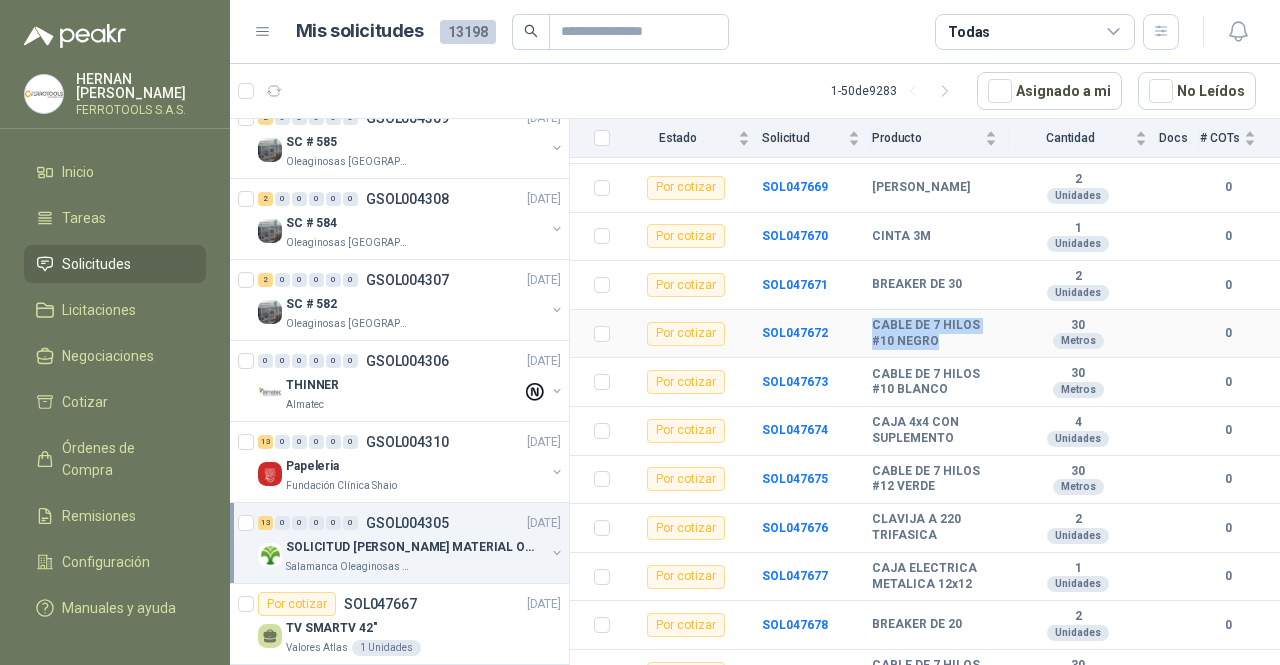 drag, startPoint x: 940, startPoint y: 330, endPoint x: 867, endPoint y: 314, distance: 74.73286 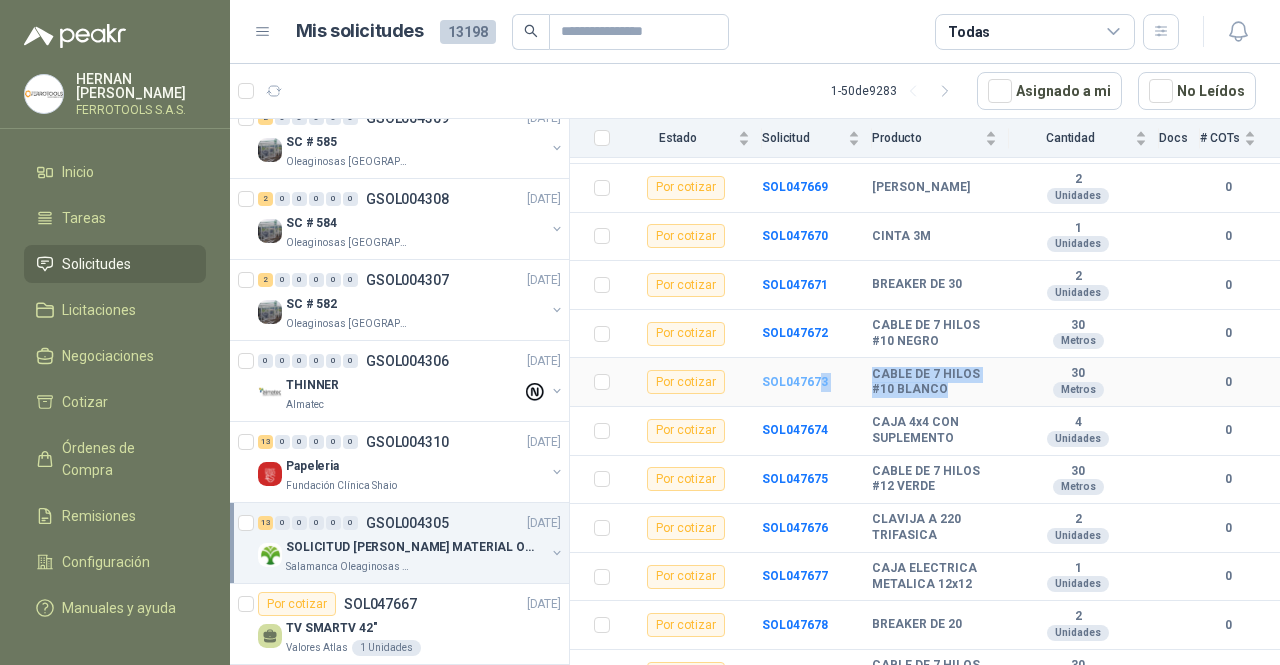 drag, startPoint x: 944, startPoint y: 379, endPoint x: 818, endPoint y: 371, distance: 126.253716 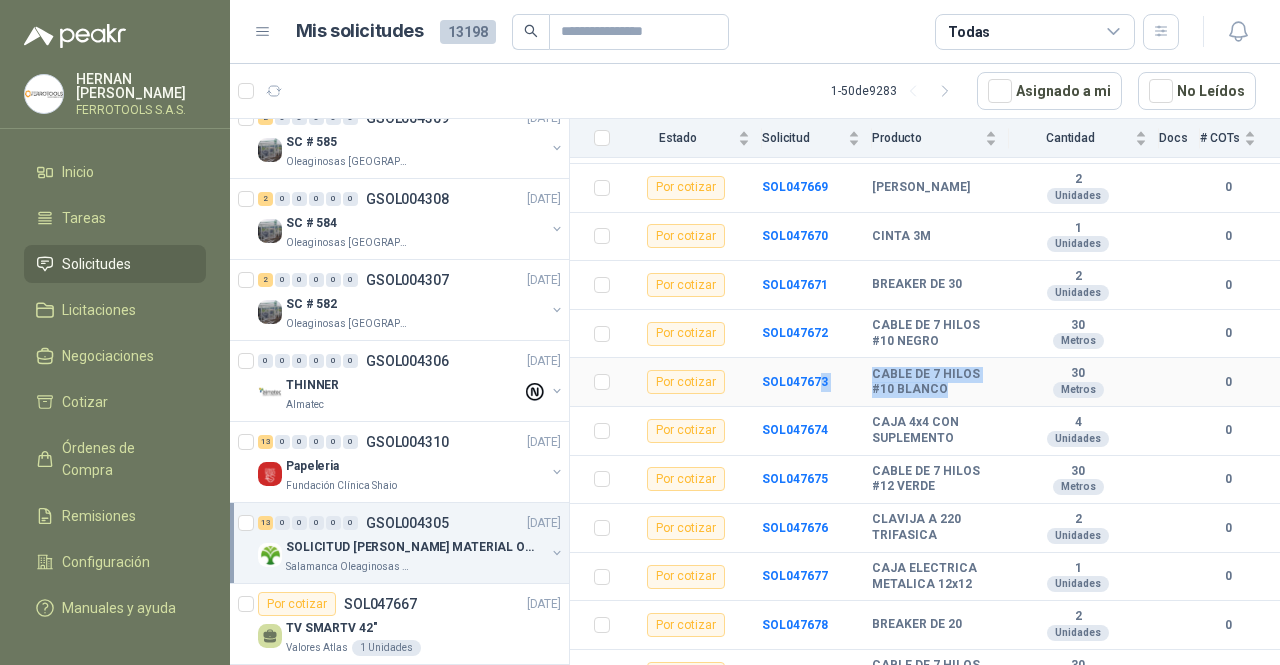 copy on "3 CABLE DE 7 HILOS #10 BLANCO" 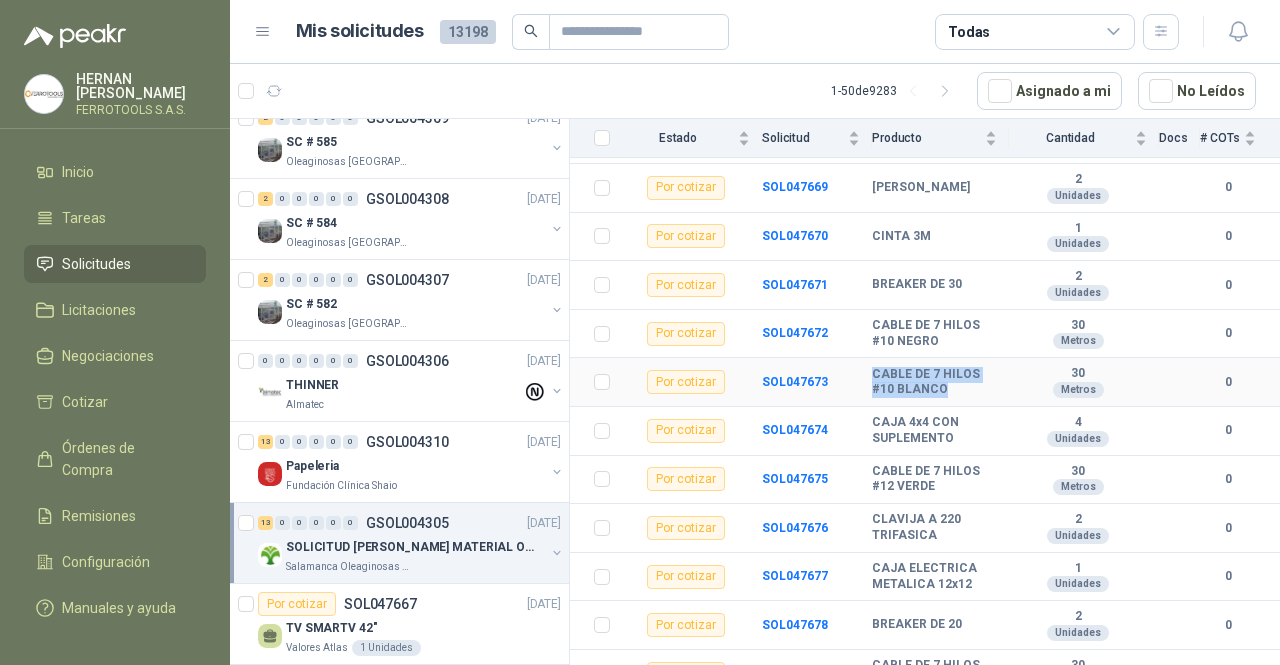 drag, startPoint x: 949, startPoint y: 379, endPoint x: 873, endPoint y: 364, distance: 77.46612 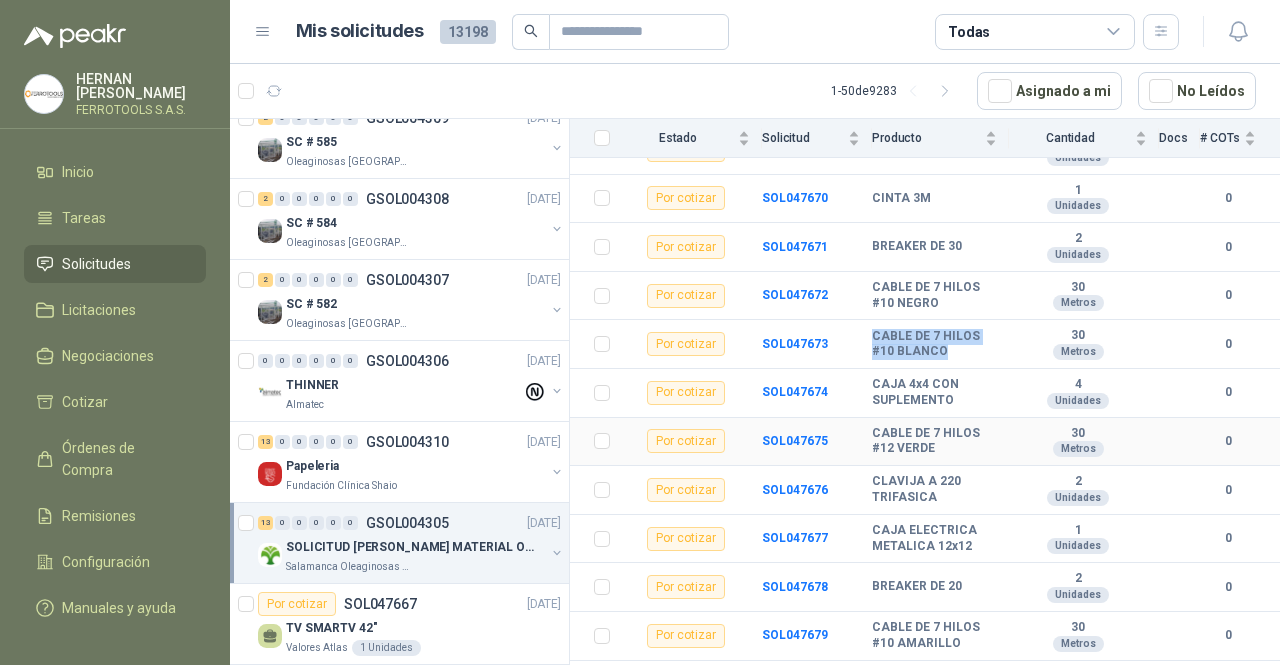 scroll, scrollTop: 367, scrollLeft: 0, axis: vertical 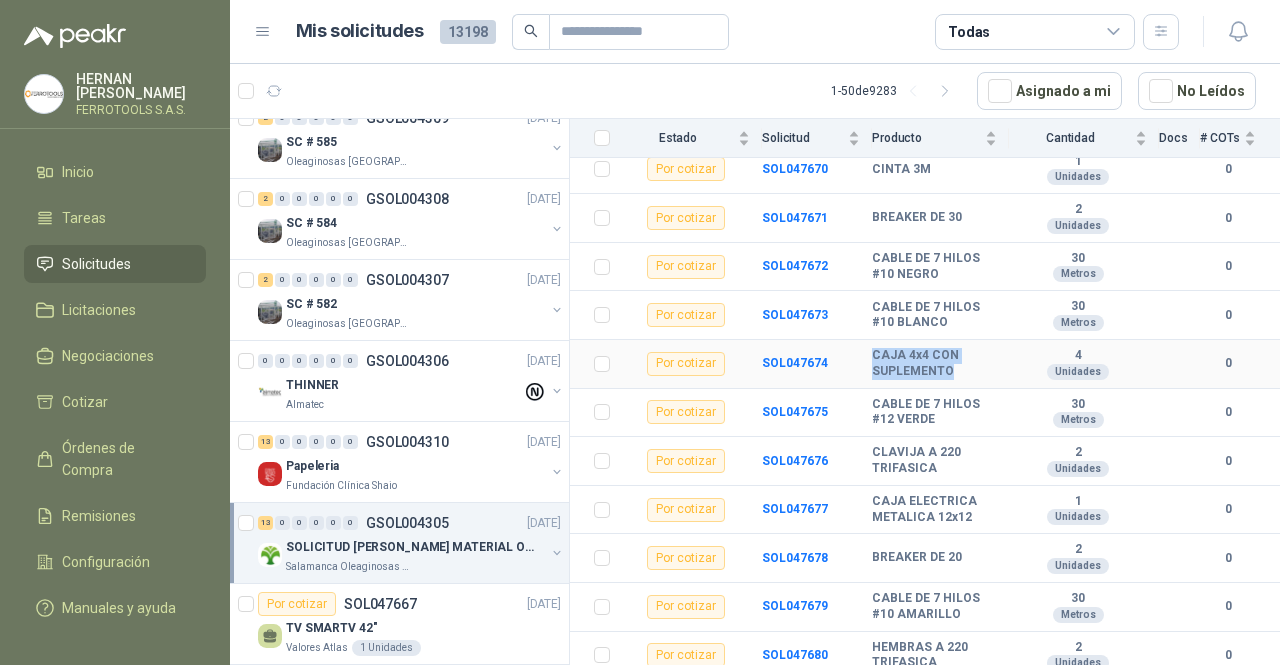drag, startPoint x: 957, startPoint y: 365, endPoint x: 871, endPoint y: 345, distance: 88.29496 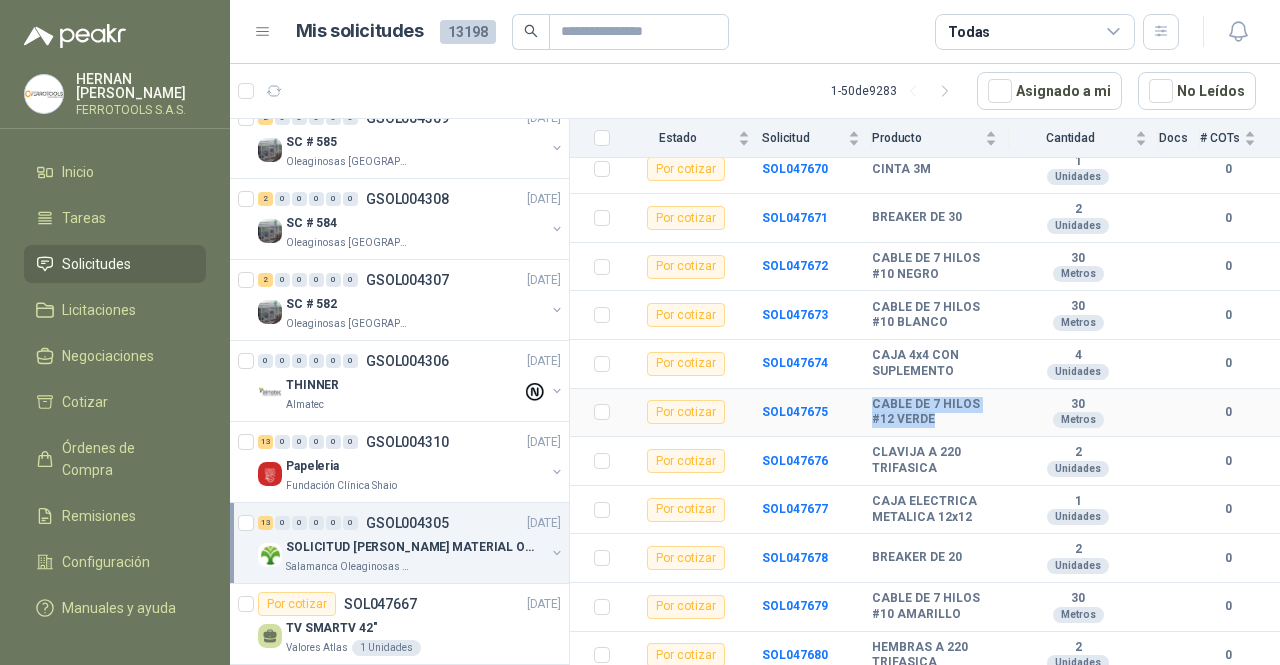 drag, startPoint x: 941, startPoint y: 411, endPoint x: 874, endPoint y: 394, distance: 69.12308 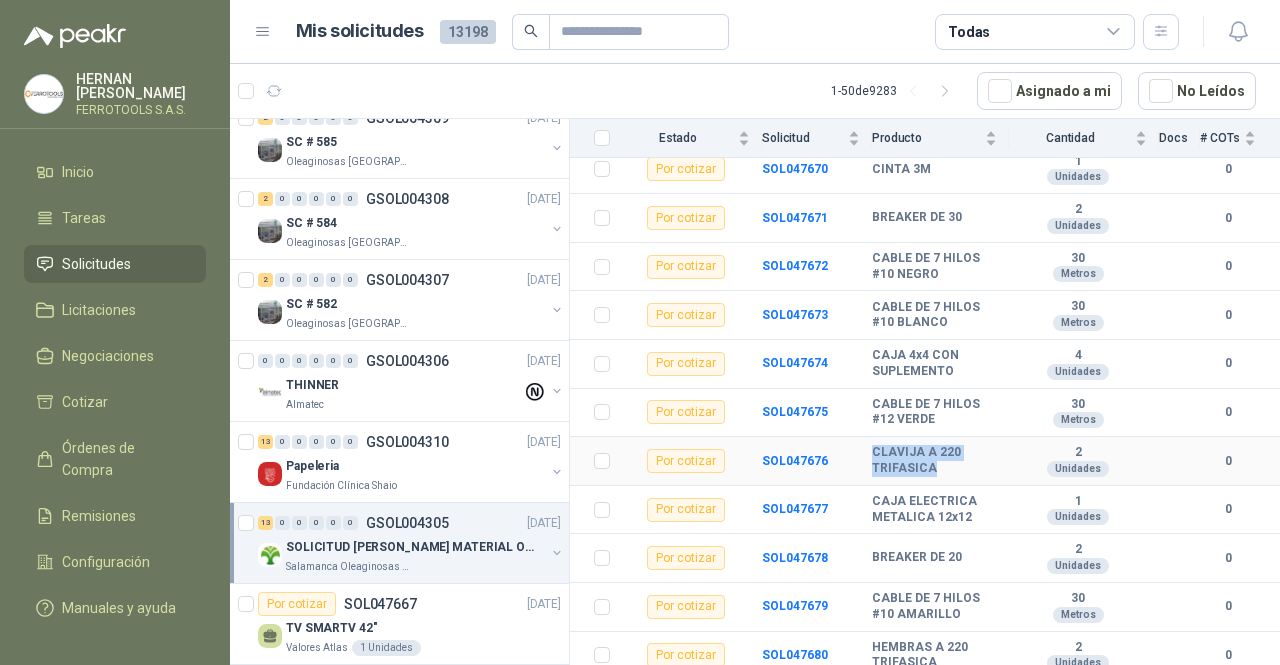 drag, startPoint x: 934, startPoint y: 457, endPoint x: 863, endPoint y: 437, distance: 73.76314 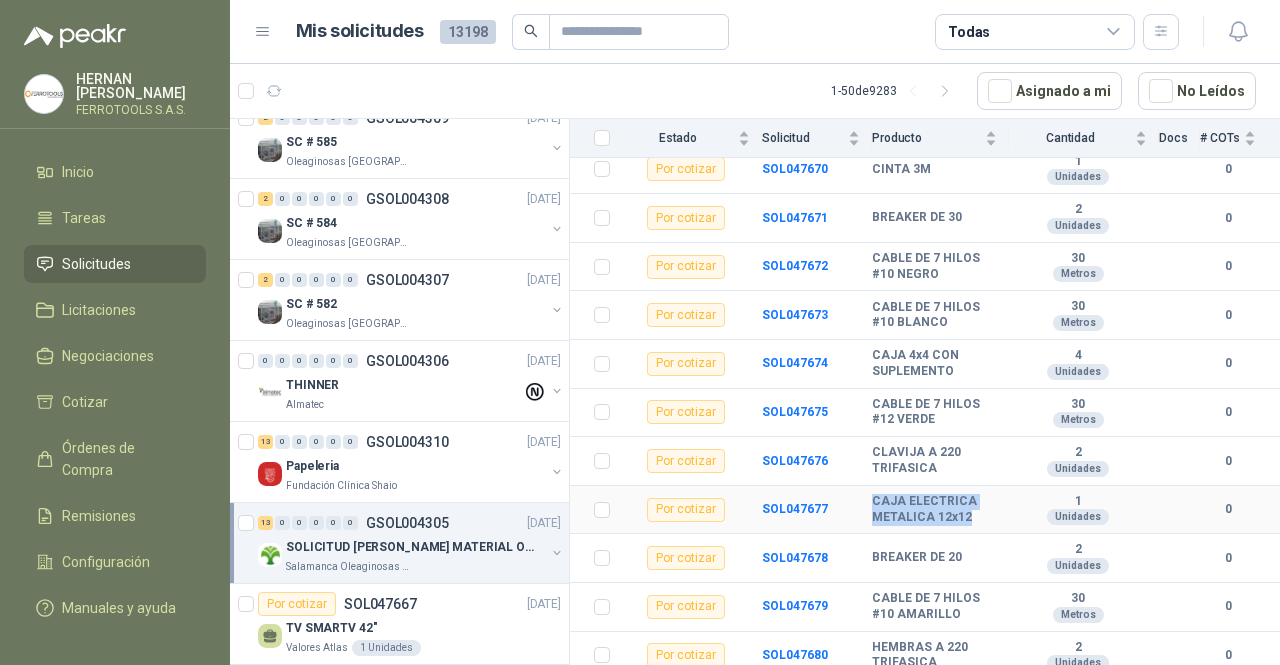 drag, startPoint x: 911, startPoint y: 505, endPoint x: 853, endPoint y: 500, distance: 58.21512 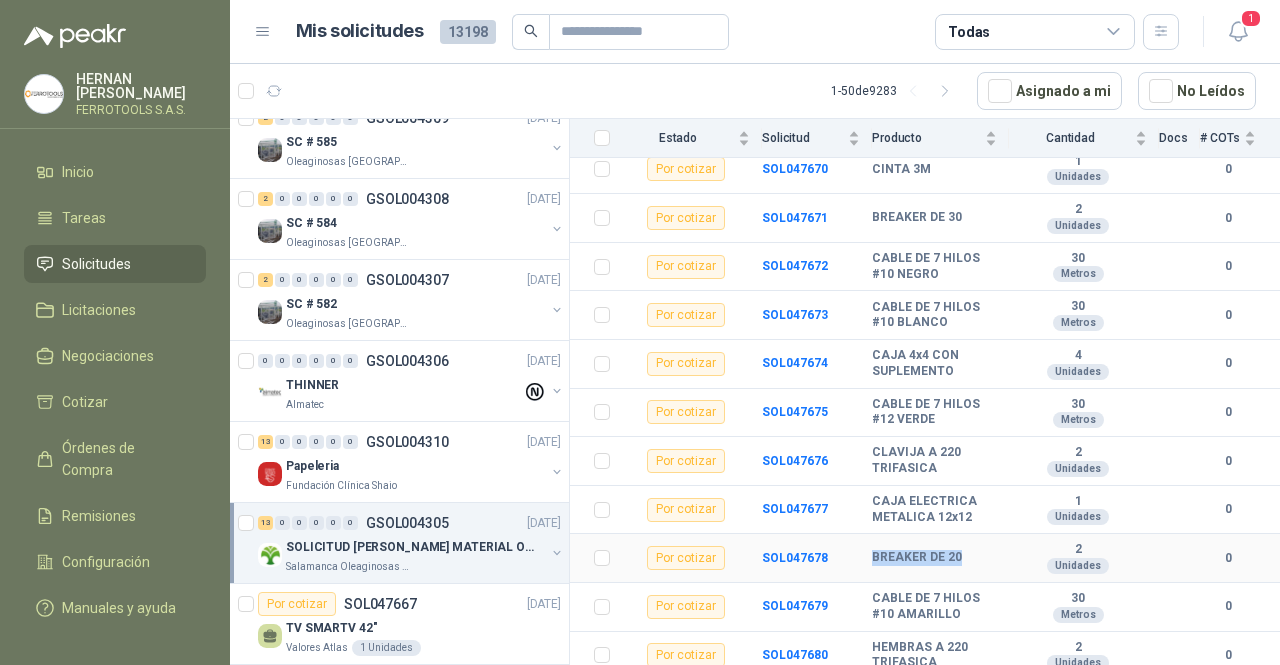 drag, startPoint x: 965, startPoint y: 551, endPoint x: 830, endPoint y: 550, distance: 135.00371 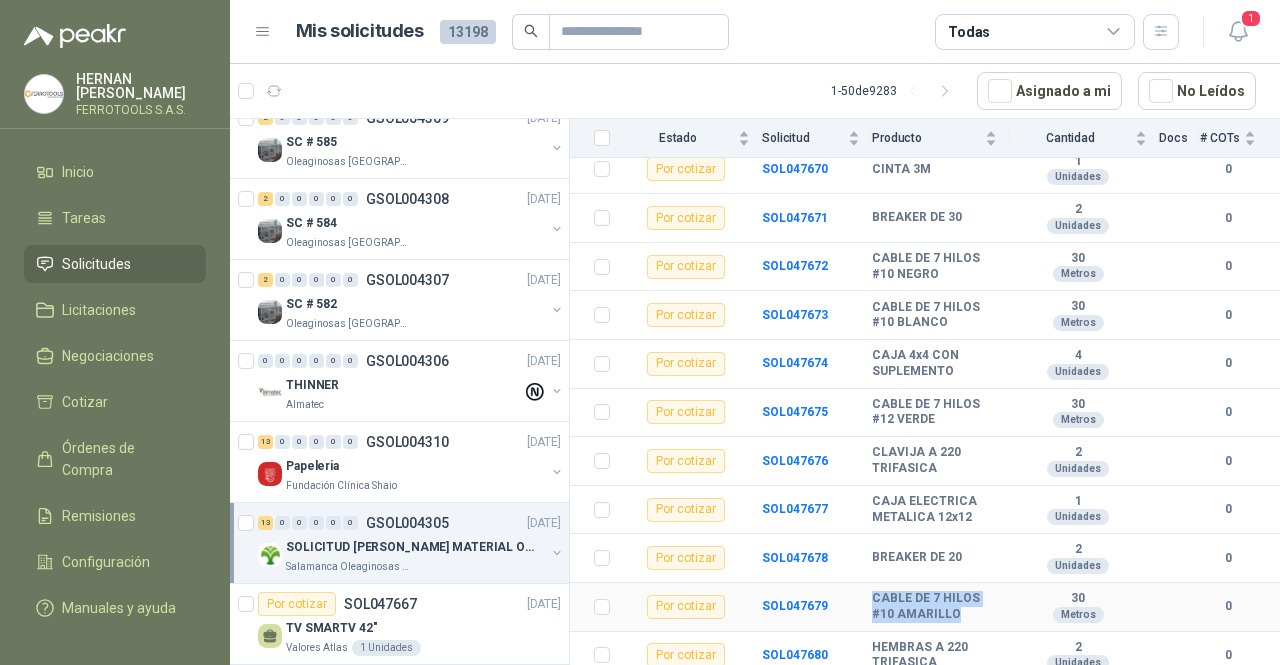 drag, startPoint x: 967, startPoint y: 610, endPoint x: 870, endPoint y: 586, distance: 99.92497 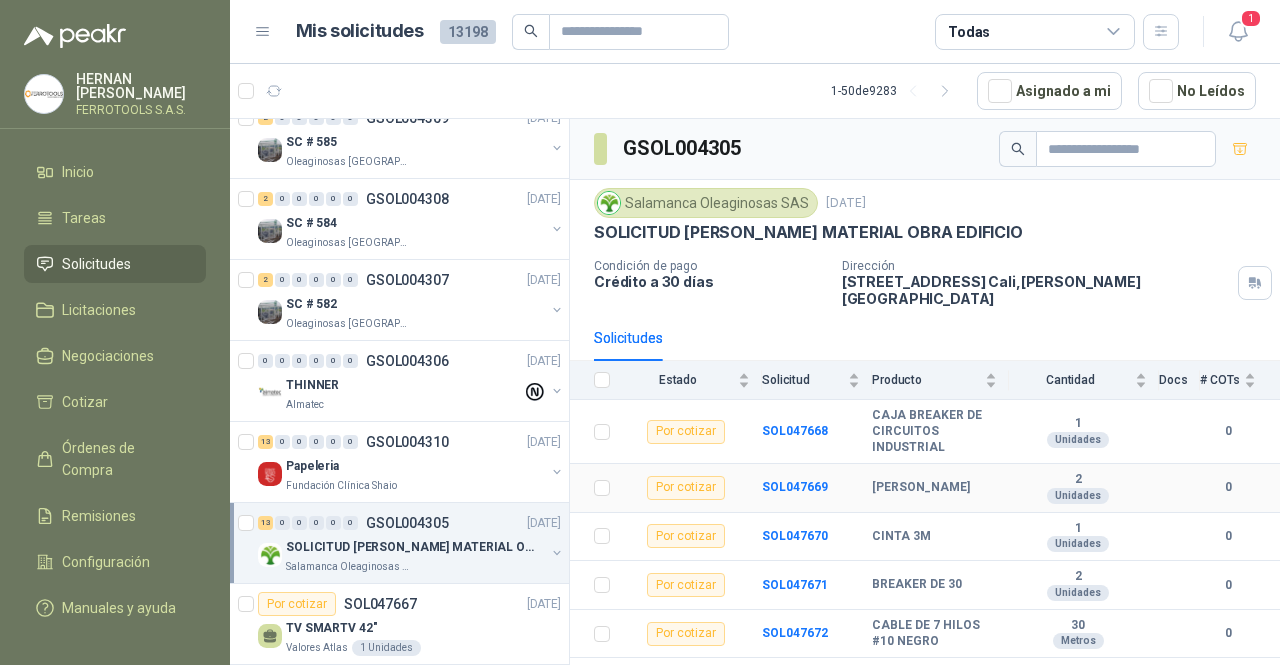 scroll, scrollTop: 367, scrollLeft: 0, axis: vertical 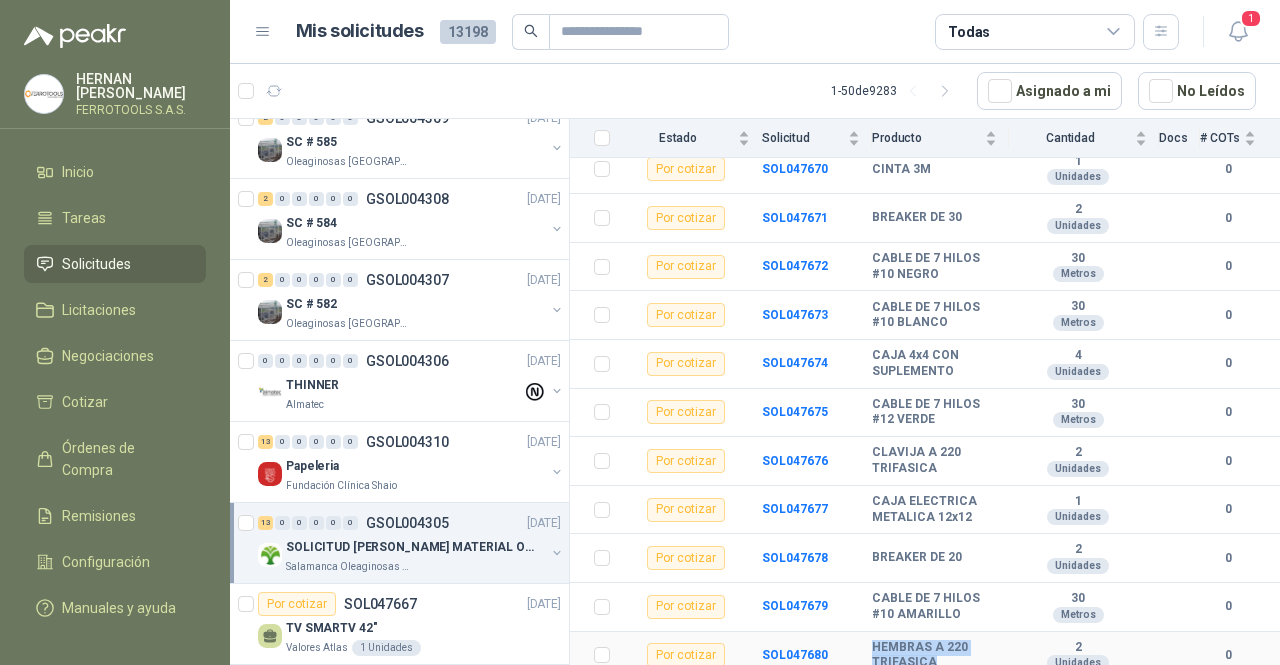 drag, startPoint x: 954, startPoint y: 653, endPoint x: 870, endPoint y: 638, distance: 85.32877 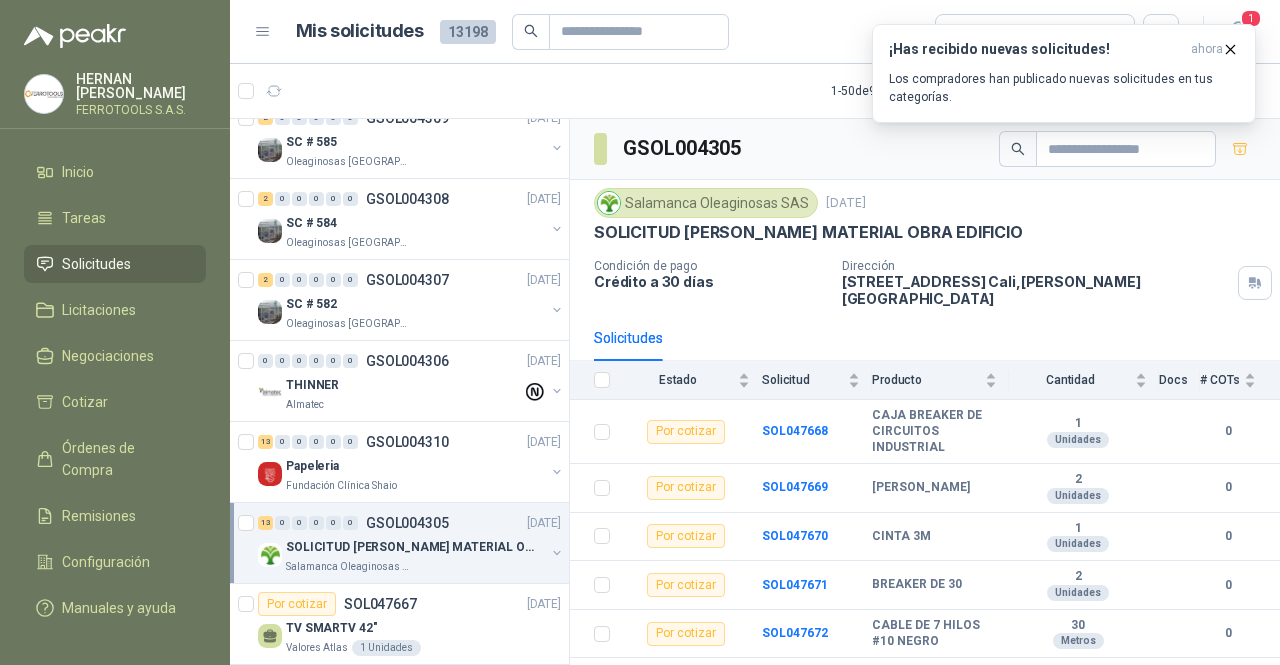 scroll, scrollTop: 0, scrollLeft: 0, axis: both 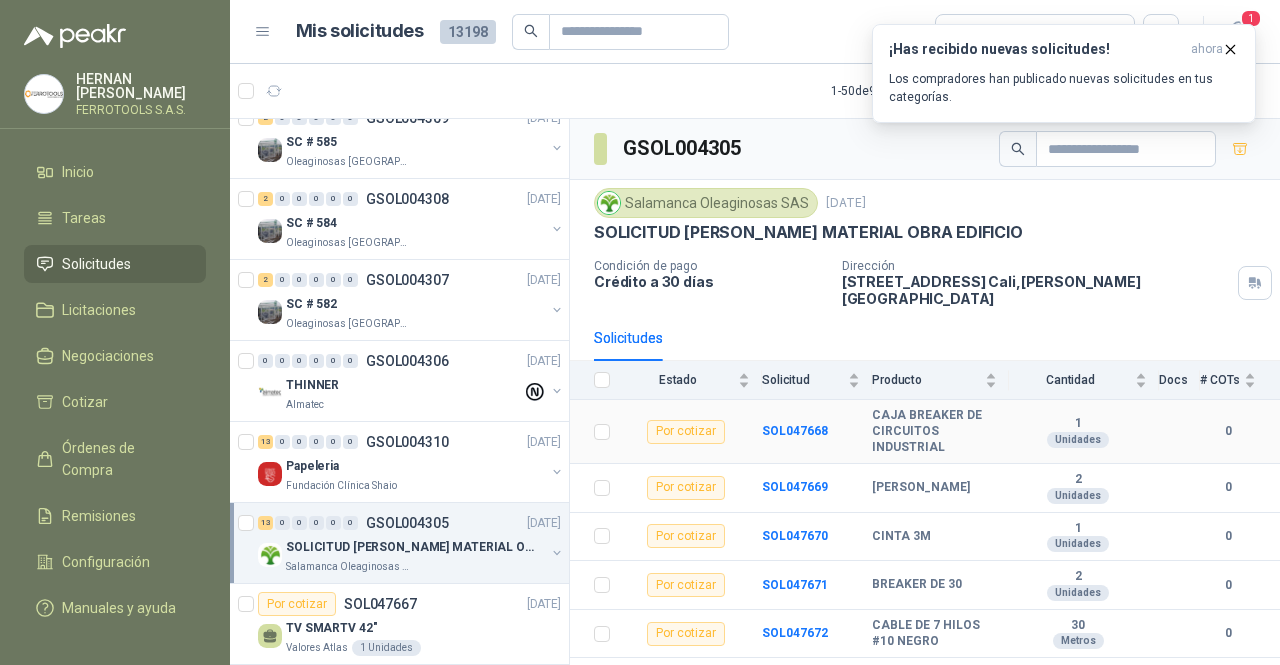 drag, startPoint x: 952, startPoint y: 432, endPoint x: 864, endPoint y: 410, distance: 90.70832 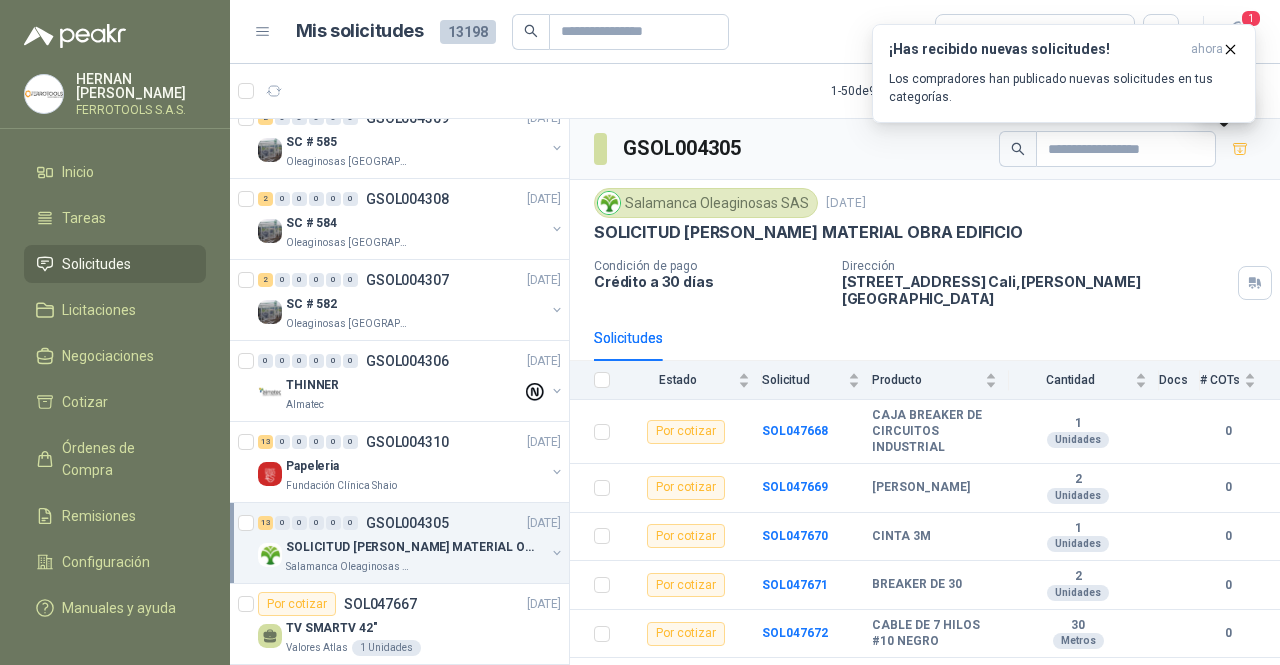 drag, startPoint x: 1221, startPoint y: 150, endPoint x: 1059, endPoint y: 208, distance: 172.06975 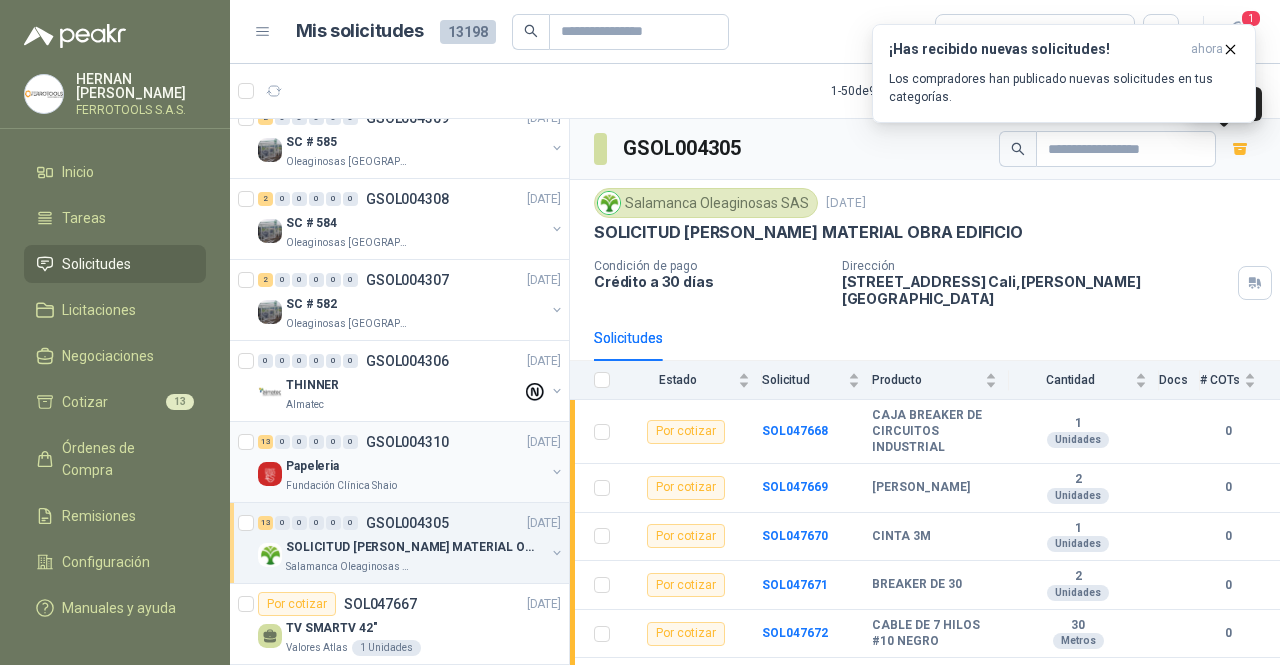 click on "Papeleria" at bounding box center [415, 466] 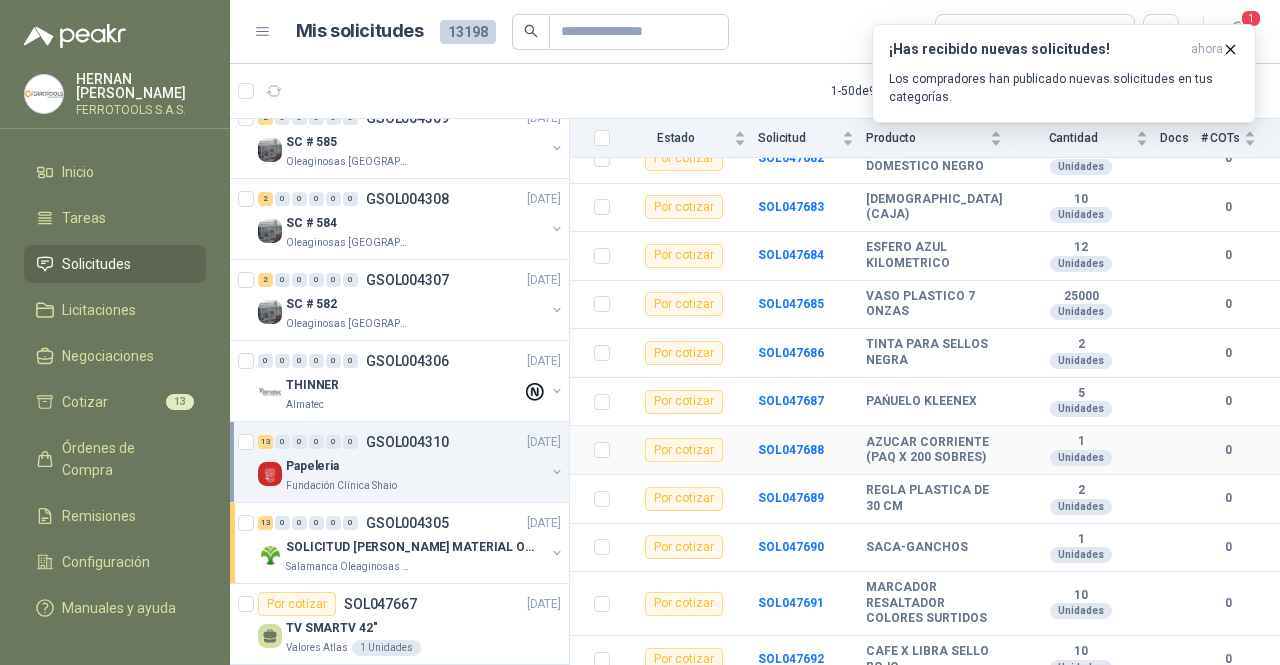 scroll, scrollTop: 441, scrollLeft: 0, axis: vertical 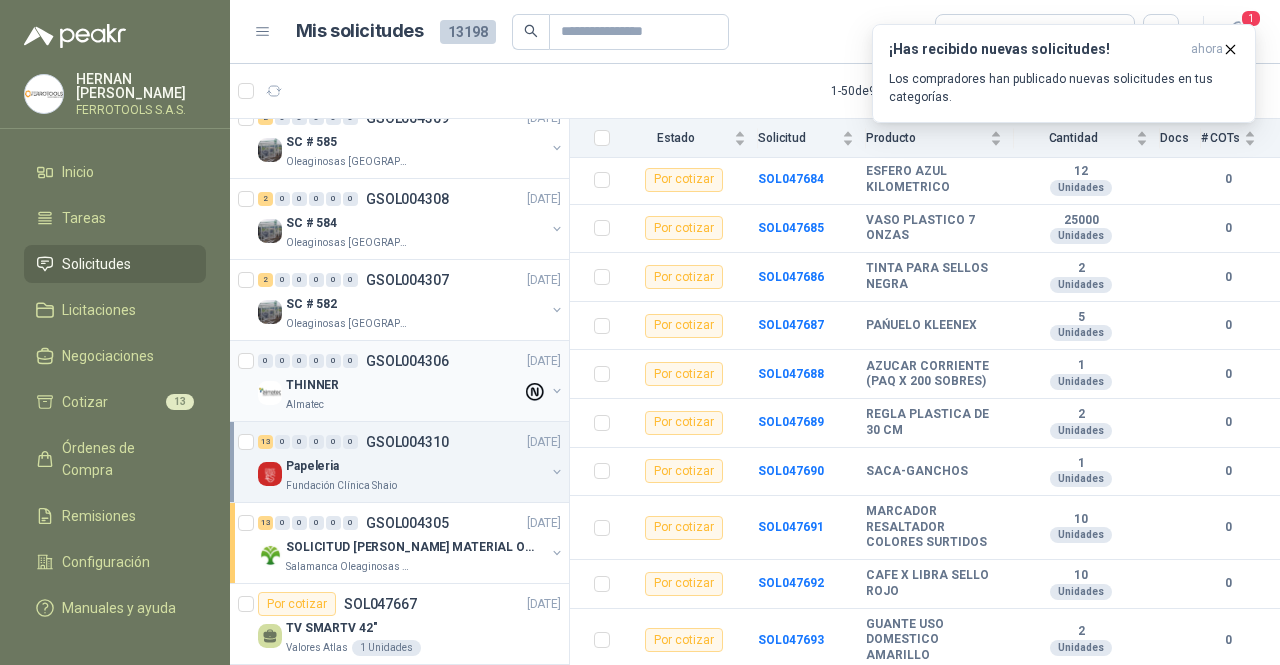 click on "THINNER" at bounding box center (404, 385) 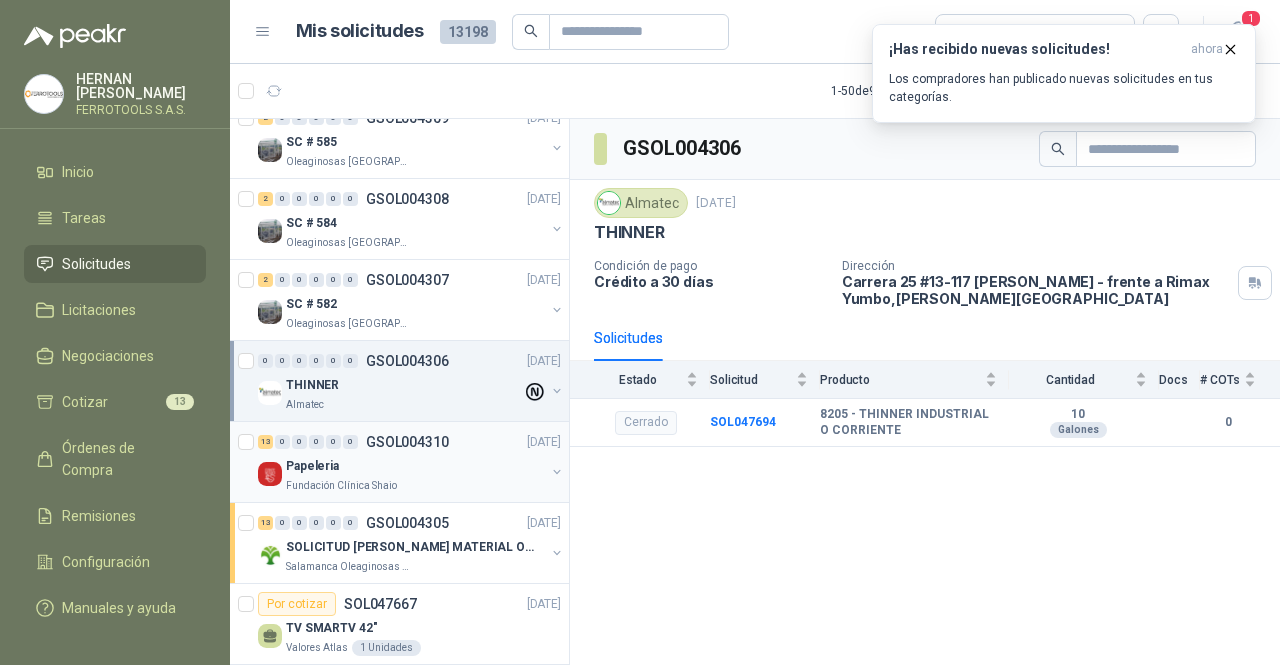 click on "Papeleria" at bounding box center [415, 466] 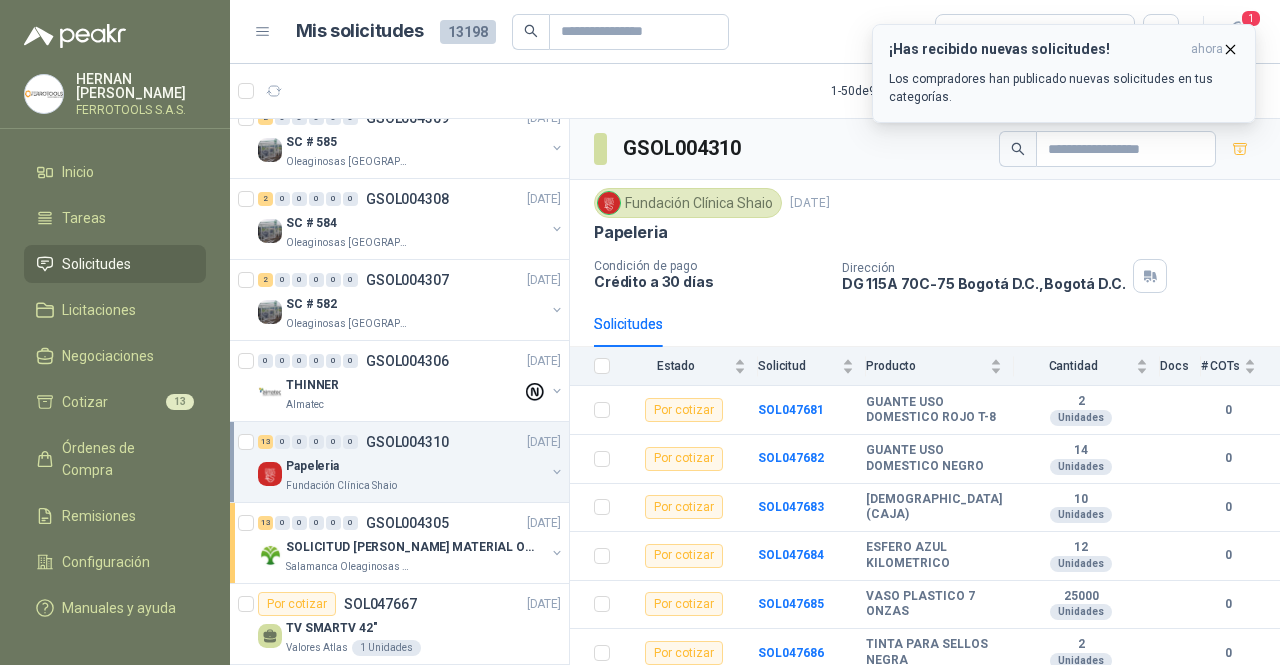 click 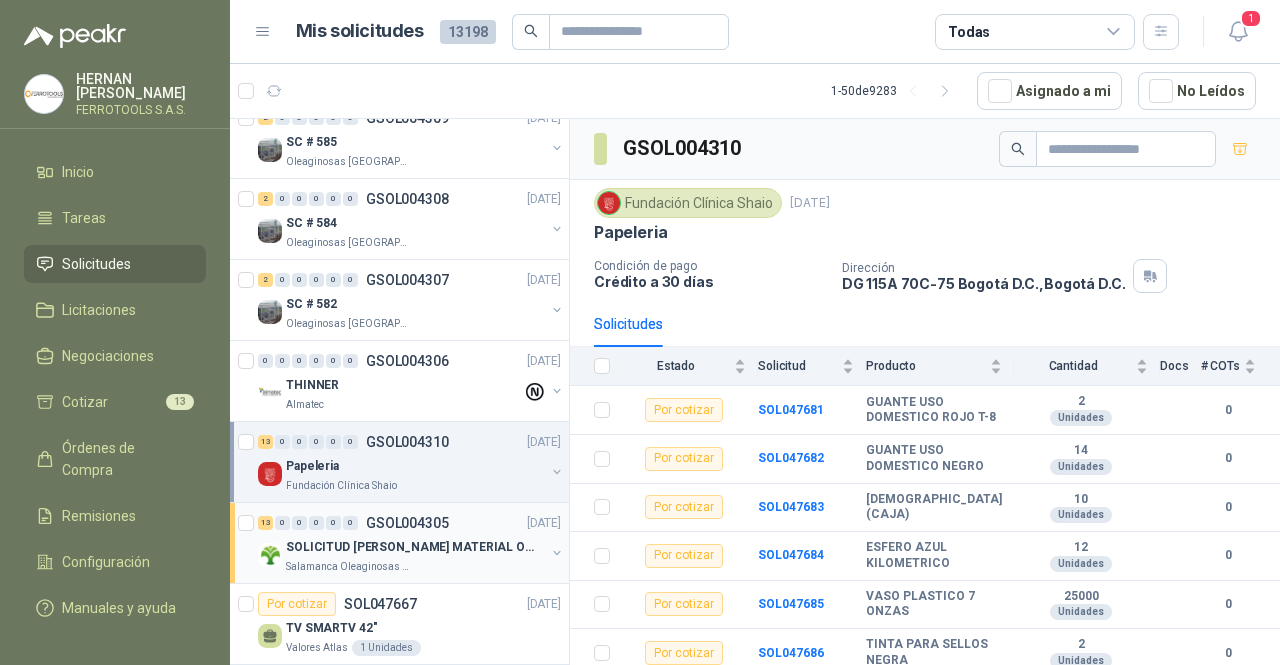 click on "SOLICITUD HUMBERTO CHILITO MATERIAL OBRA EDIFICIO" at bounding box center [415, 547] 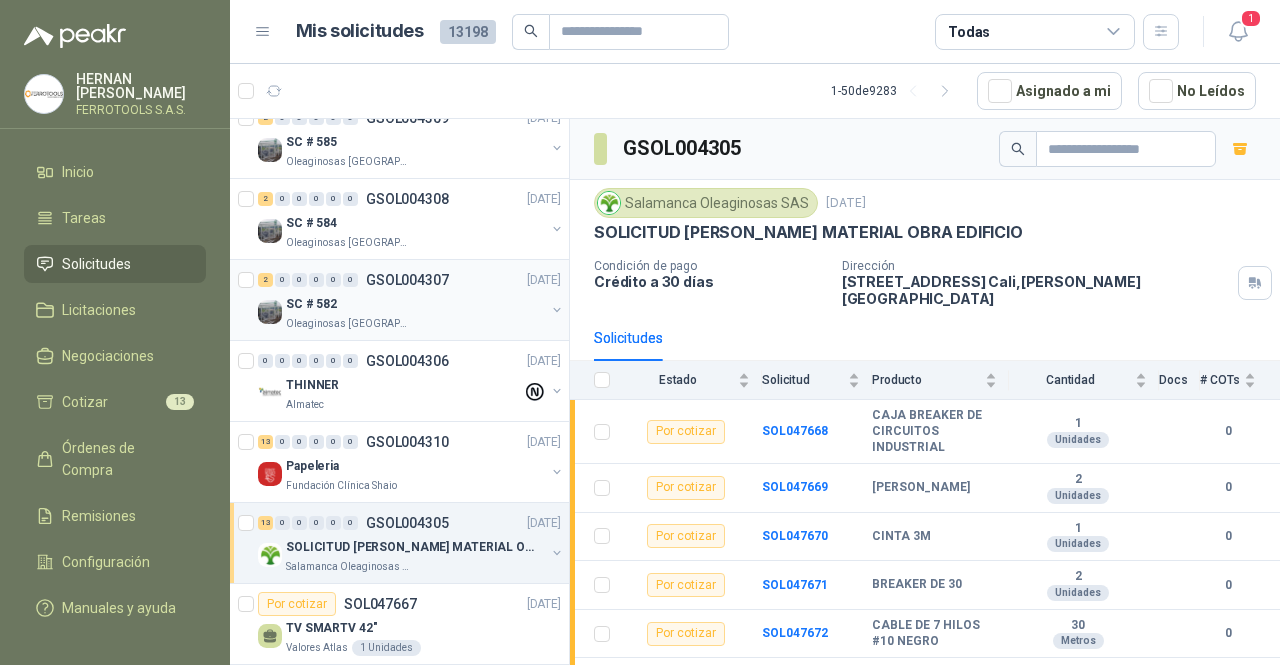 click on "Oleaginosas San Fernando" at bounding box center [415, 324] 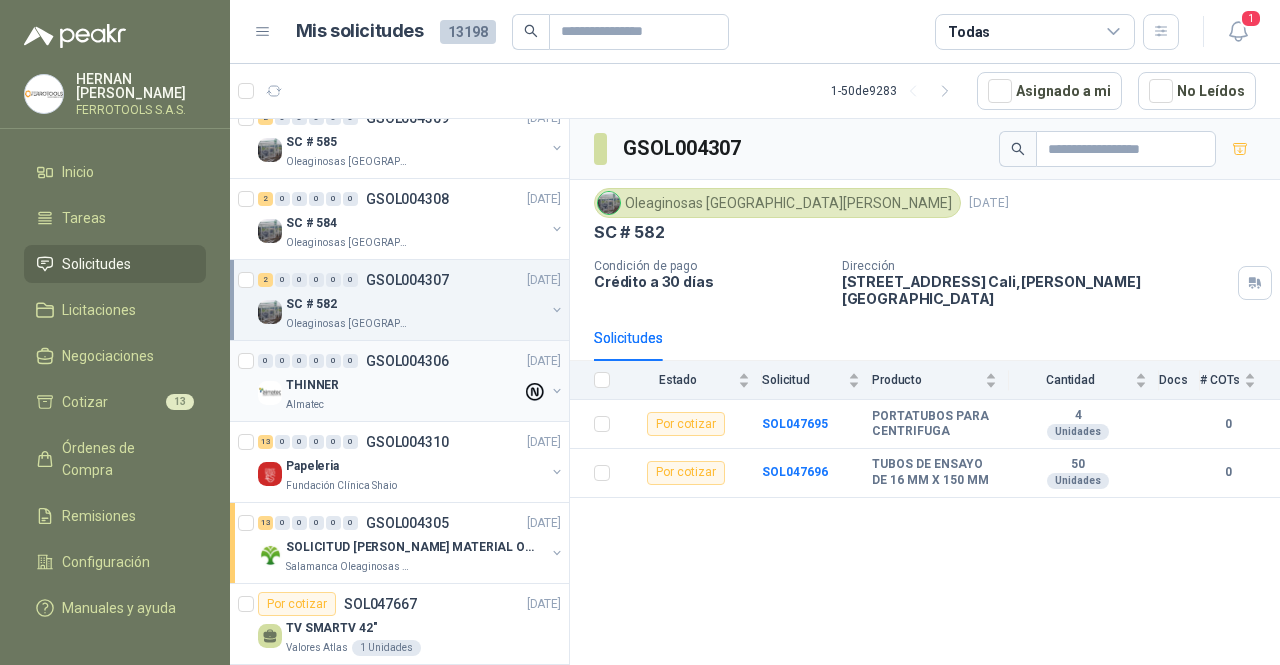 click on "THINNER" at bounding box center (404, 385) 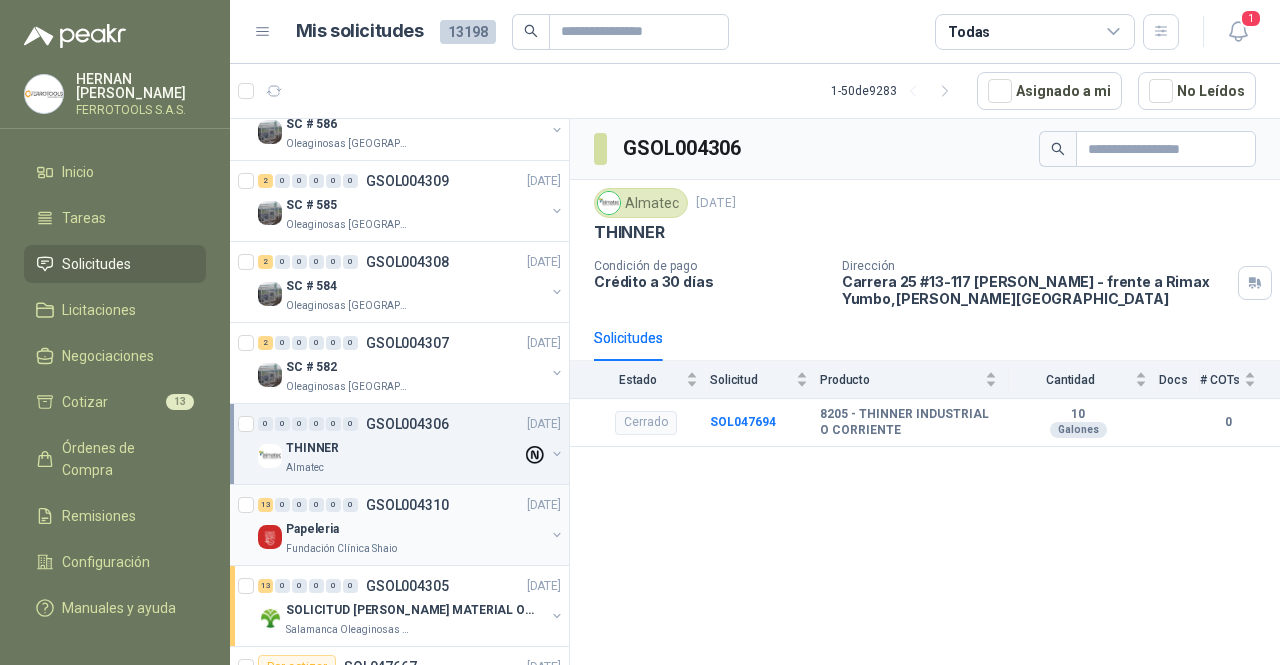 scroll, scrollTop: 1703, scrollLeft: 0, axis: vertical 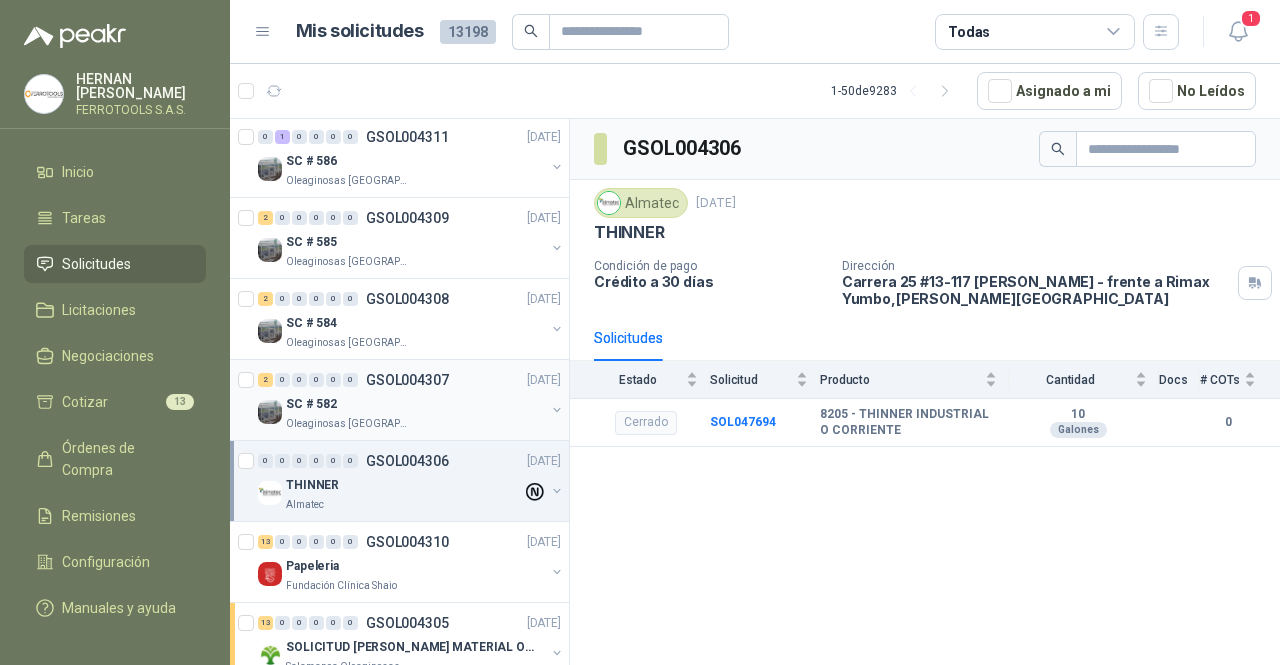 click on "SC # 582" at bounding box center (415, 404) 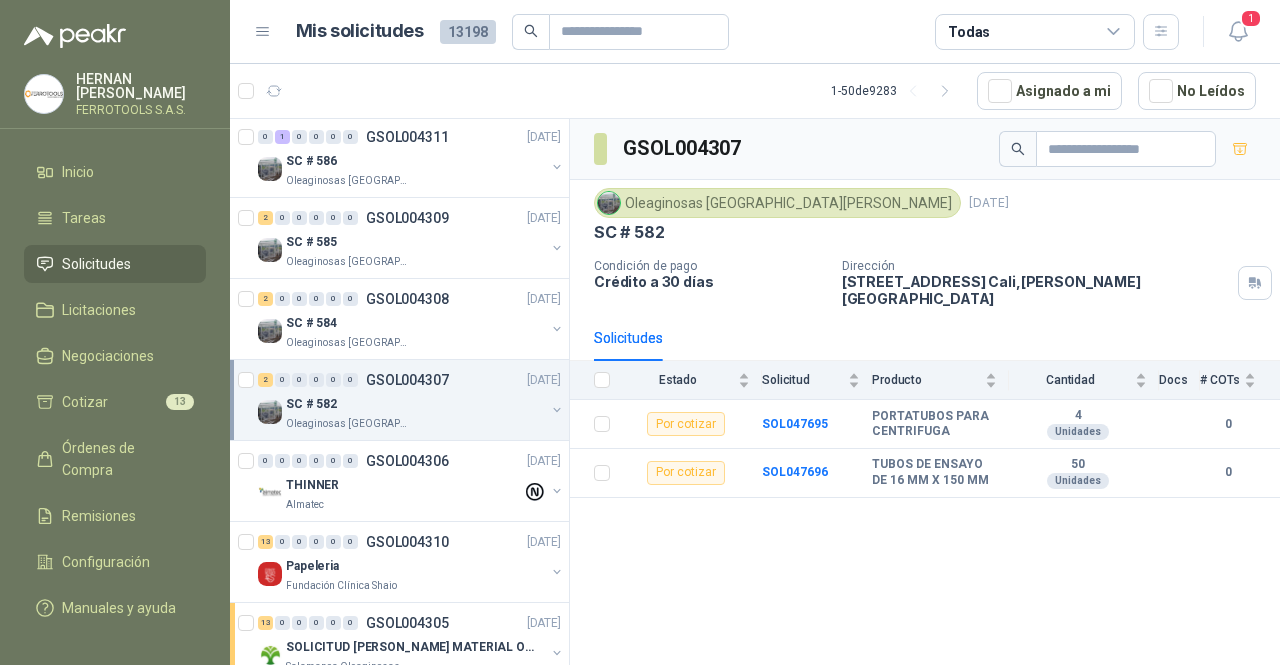 scroll, scrollTop: 1603, scrollLeft: 0, axis: vertical 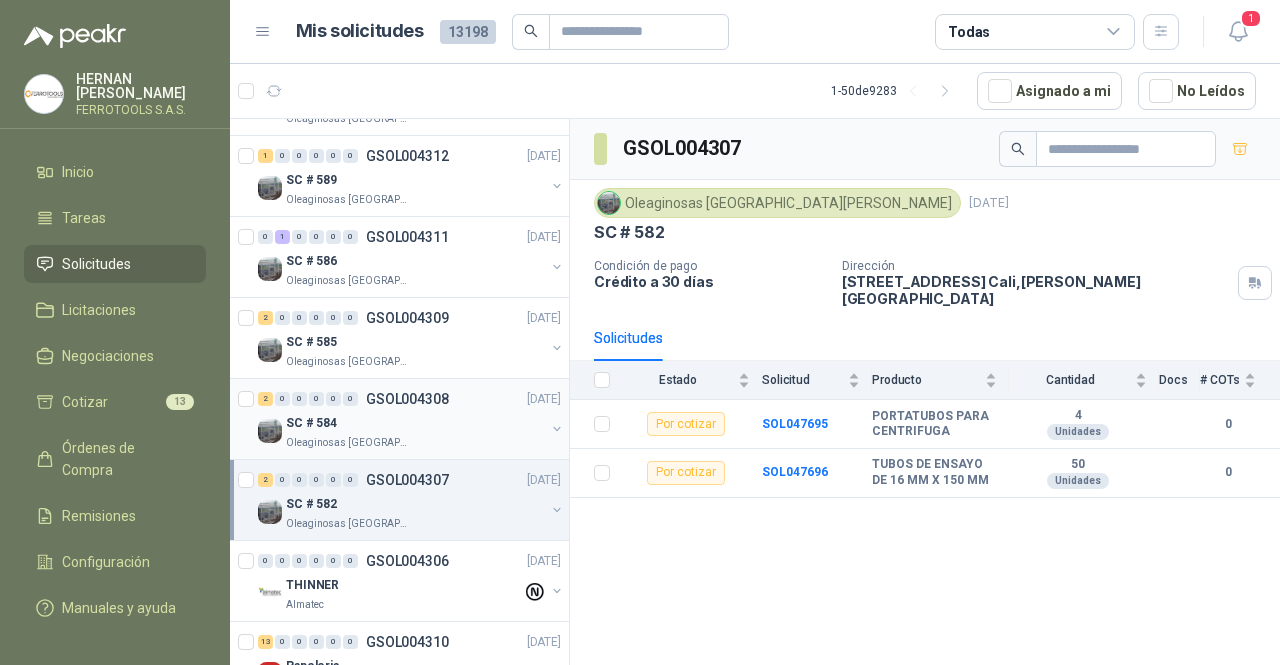 click on "SC # 584" at bounding box center [415, 423] 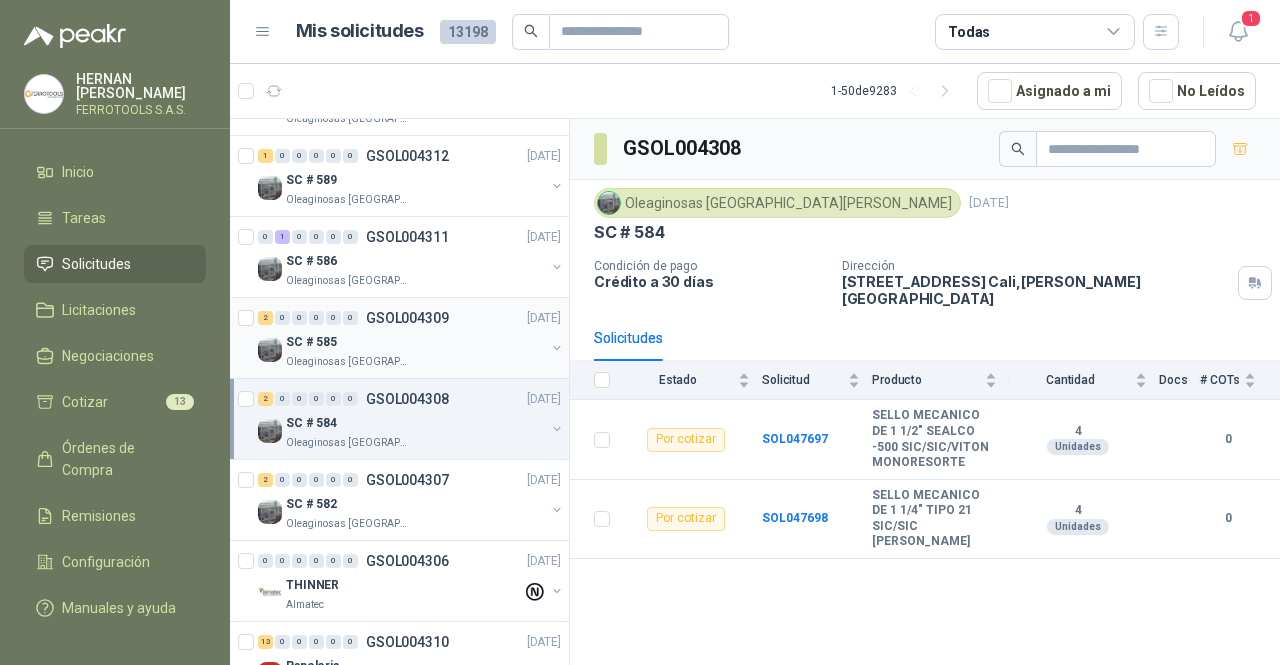click on "SC # 585" at bounding box center (415, 342) 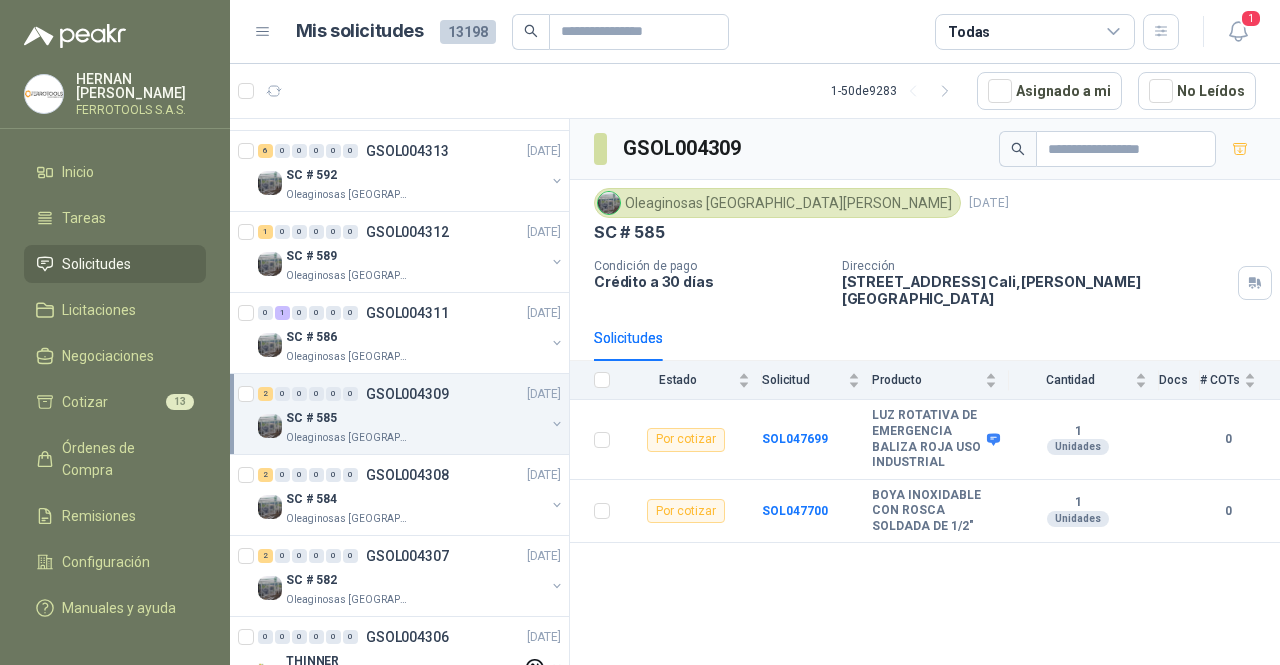 scroll, scrollTop: 1503, scrollLeft: 0, axis: vertical 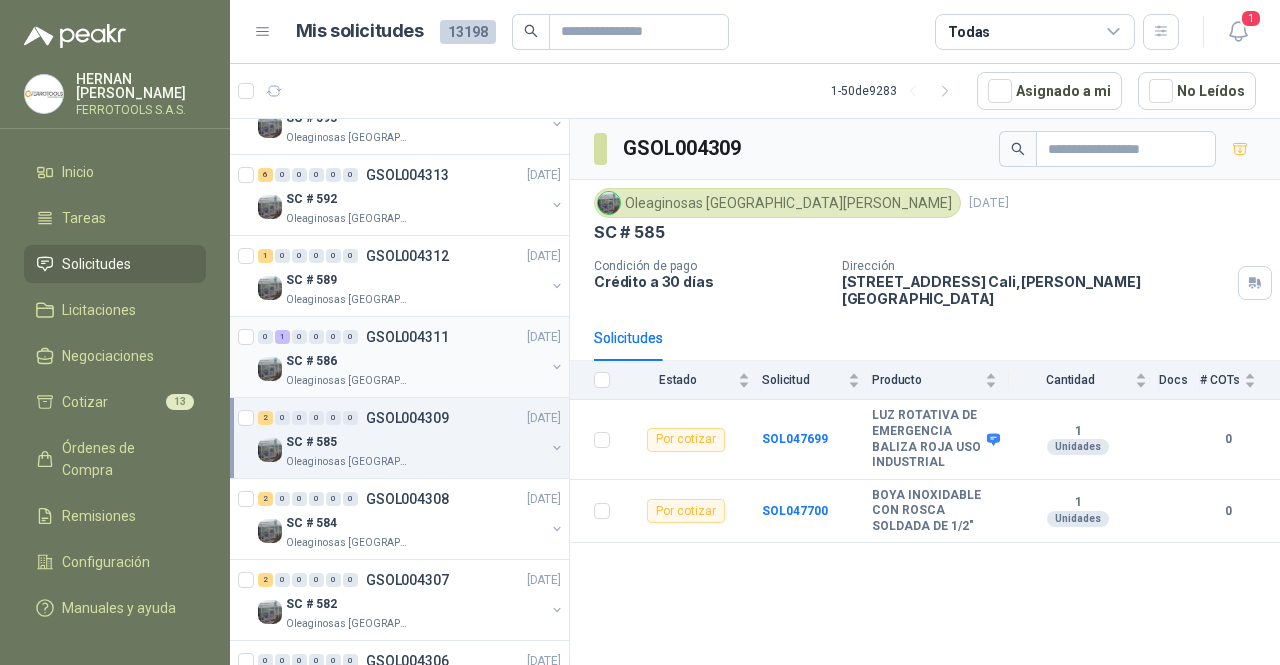 click on "0   1   0   0   0   0   GSOL004311 01/07/25" at bounding box center [411, 337] 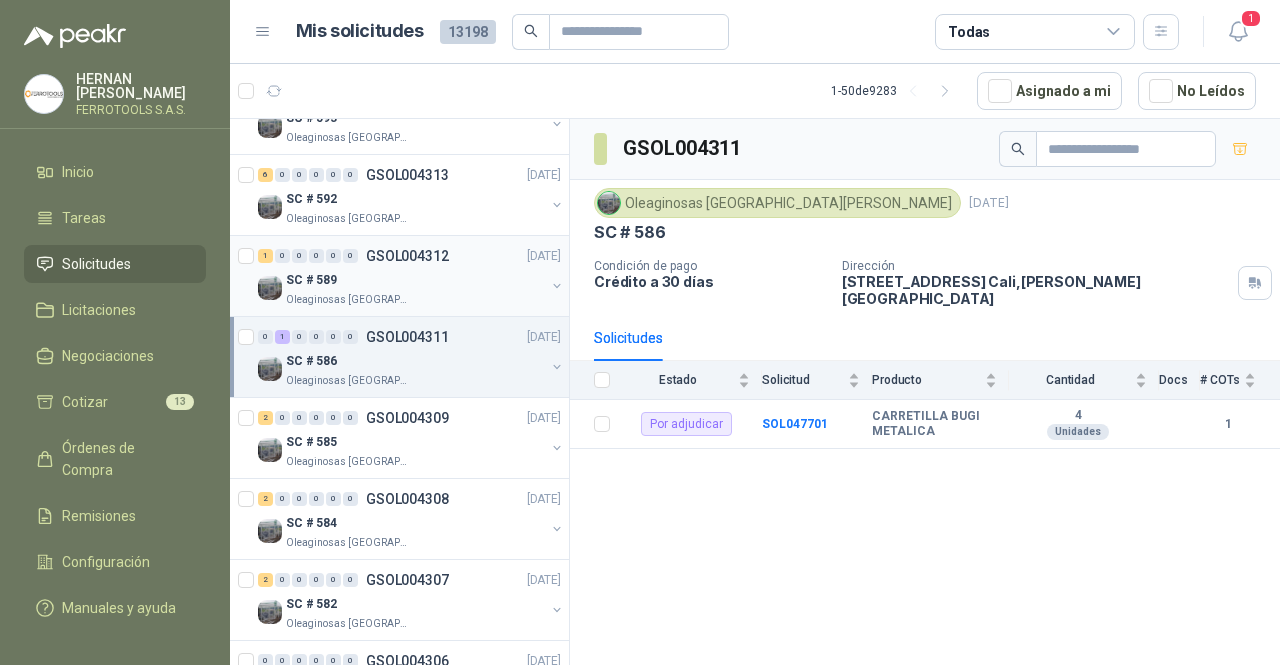 click on "1   0   0   0   0   0   GSOL004312 01/07/25" at bounding box center [411, 256] 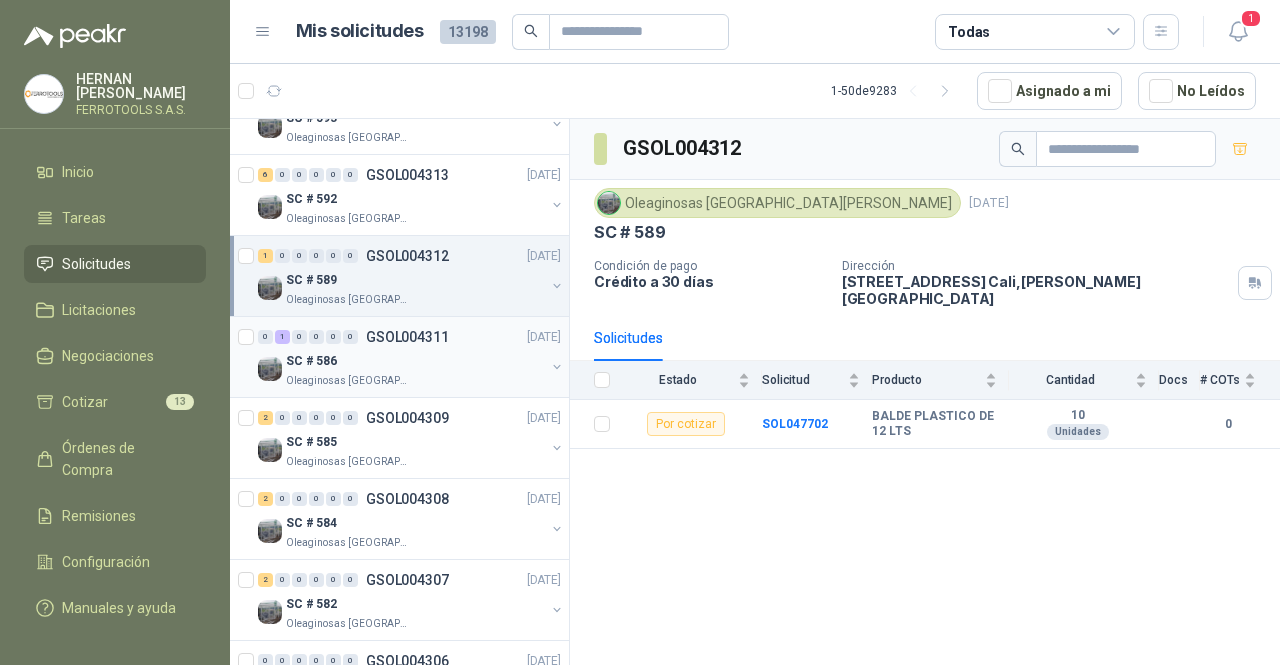 scroll, scrollTop: 1403, scrollLeft: 0, axis: vertical 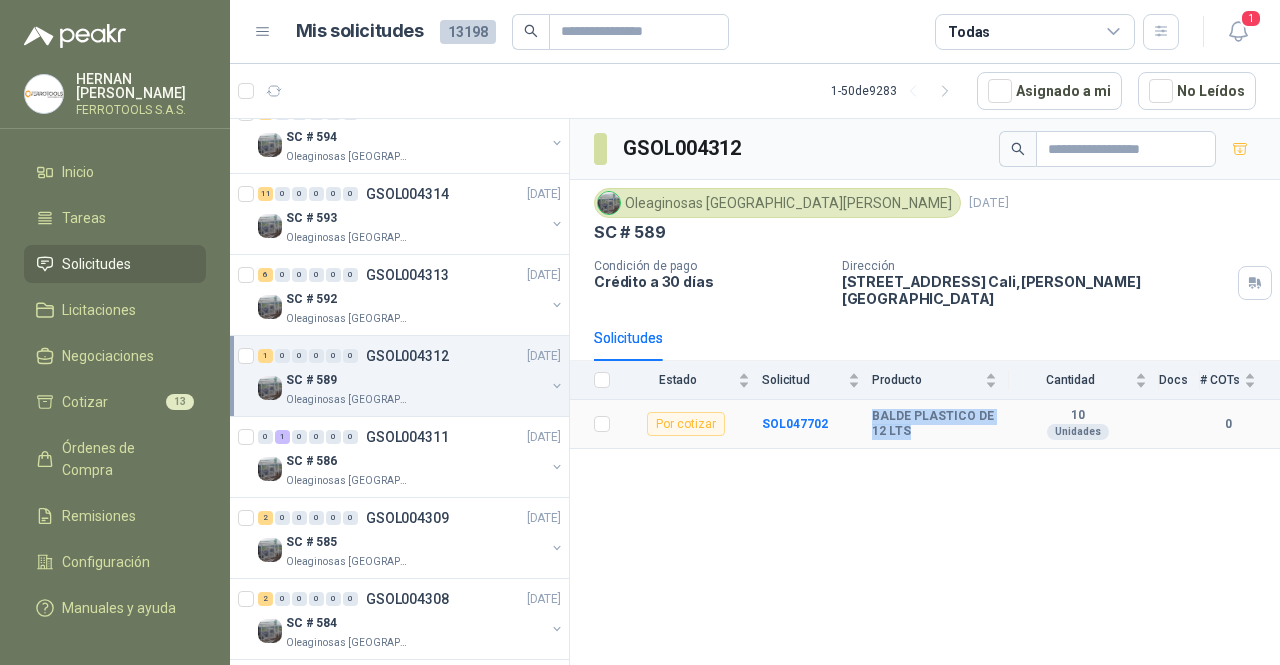 drag, startPoint x: 923, startPoint y: 425, endPoint x: 845, endPoint y: 390, distance: 85.49269 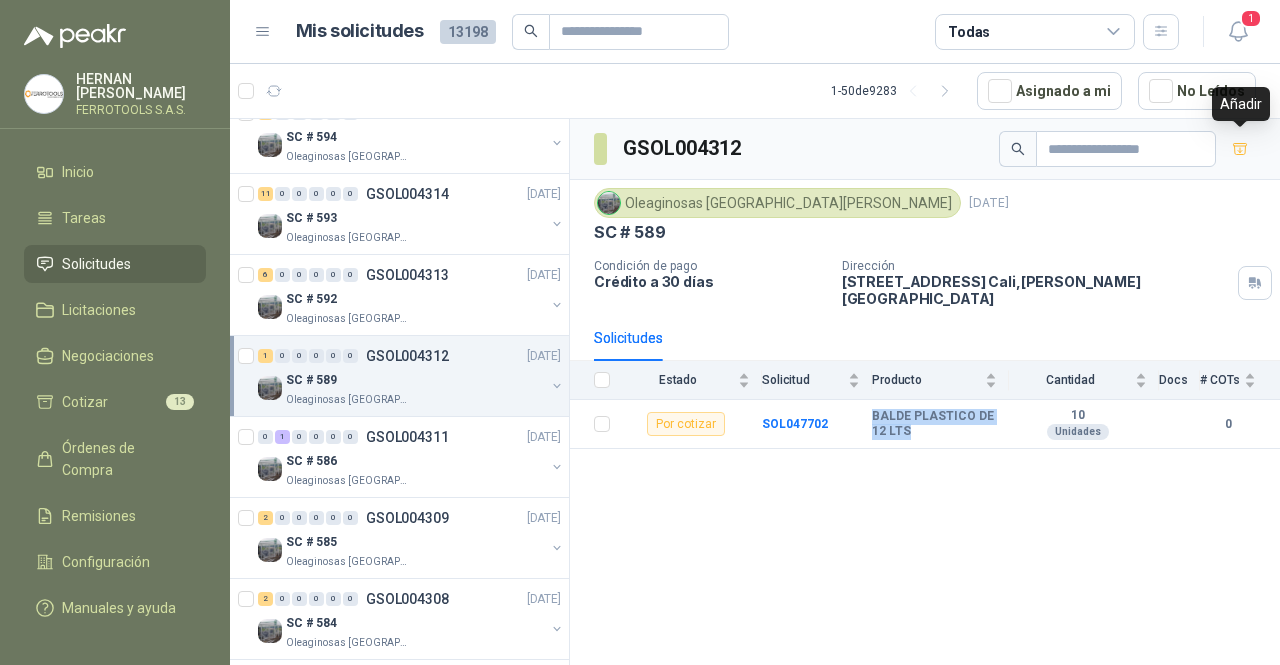 click 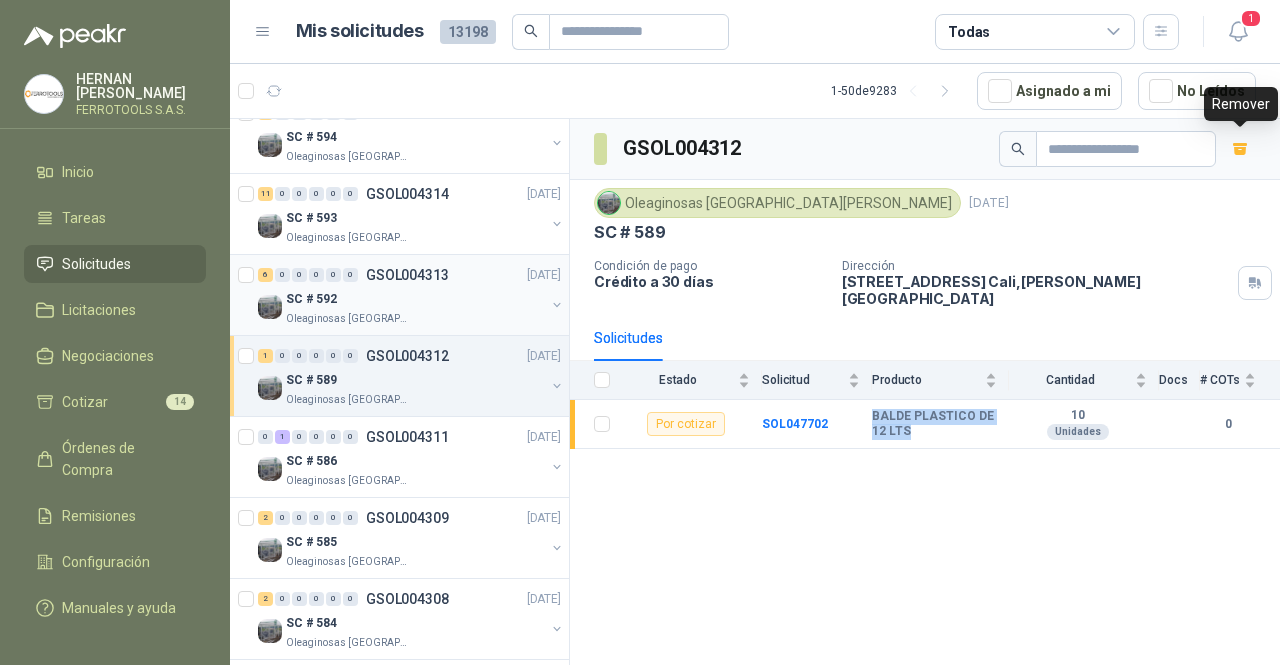 click on "SC # 592" at bounding box center [415, 299] 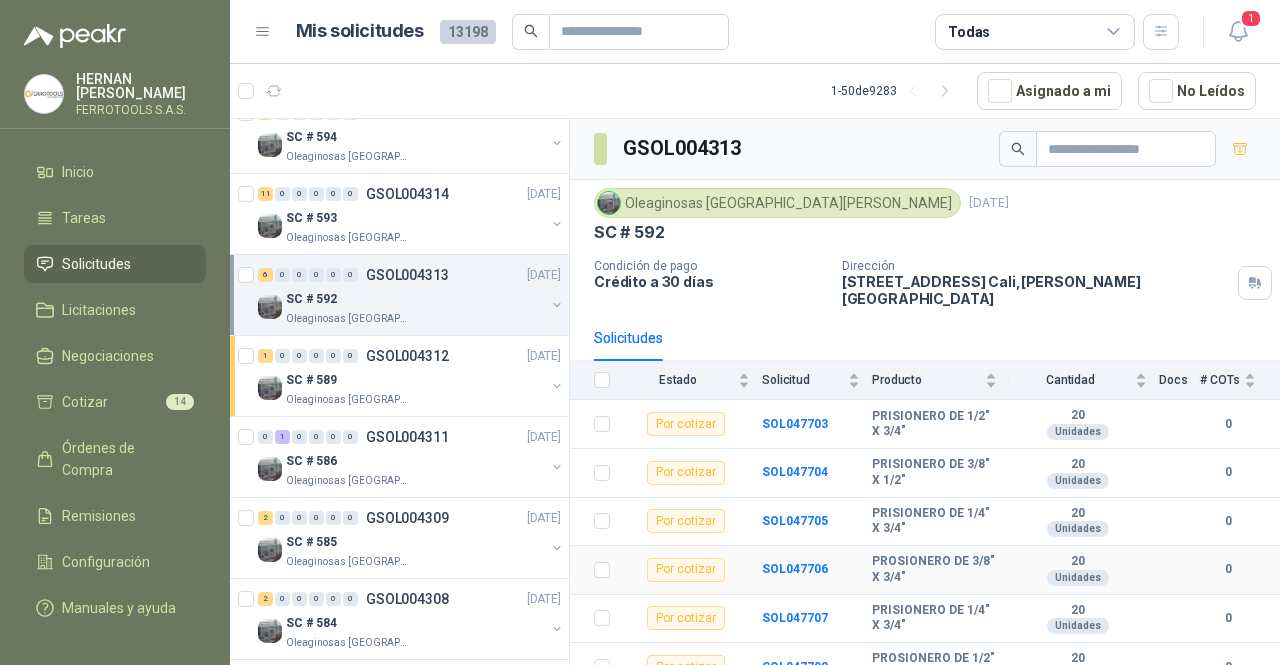 scroll, scrollTop: 9, scrollLeft: 0, axis: vertical 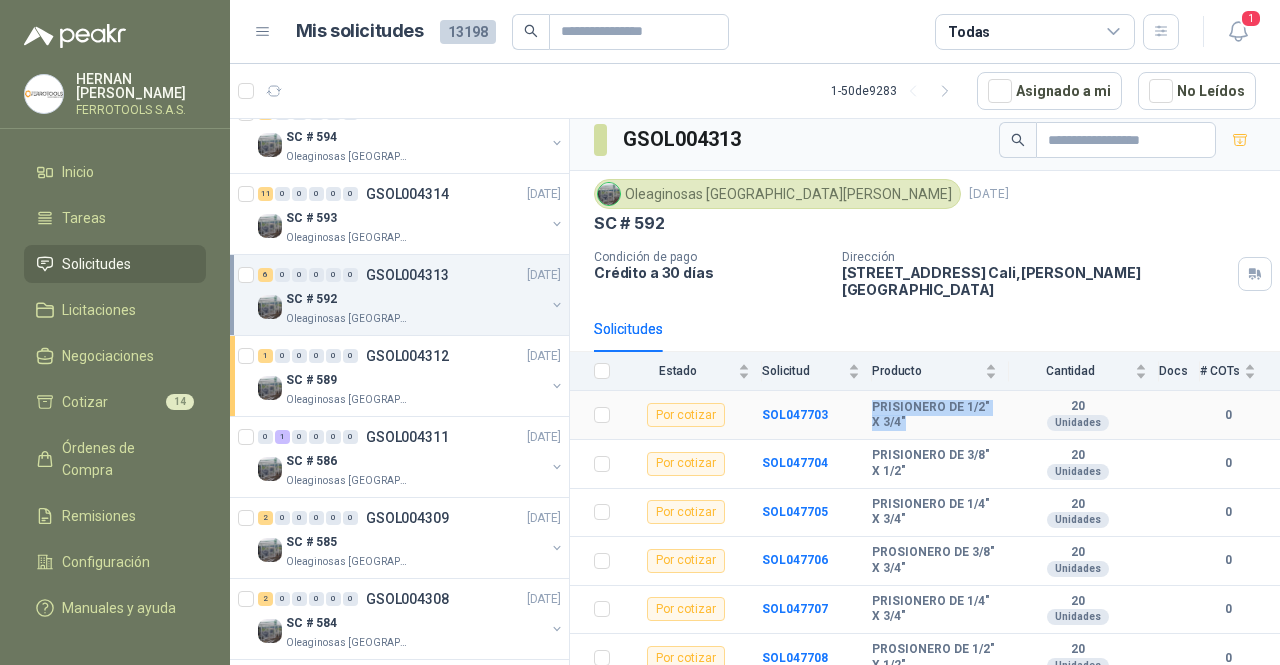 drag, startPoint x: 940, startPoint y: 414, endPoint x: 874, endPoint y: 392, distance: 69.57011 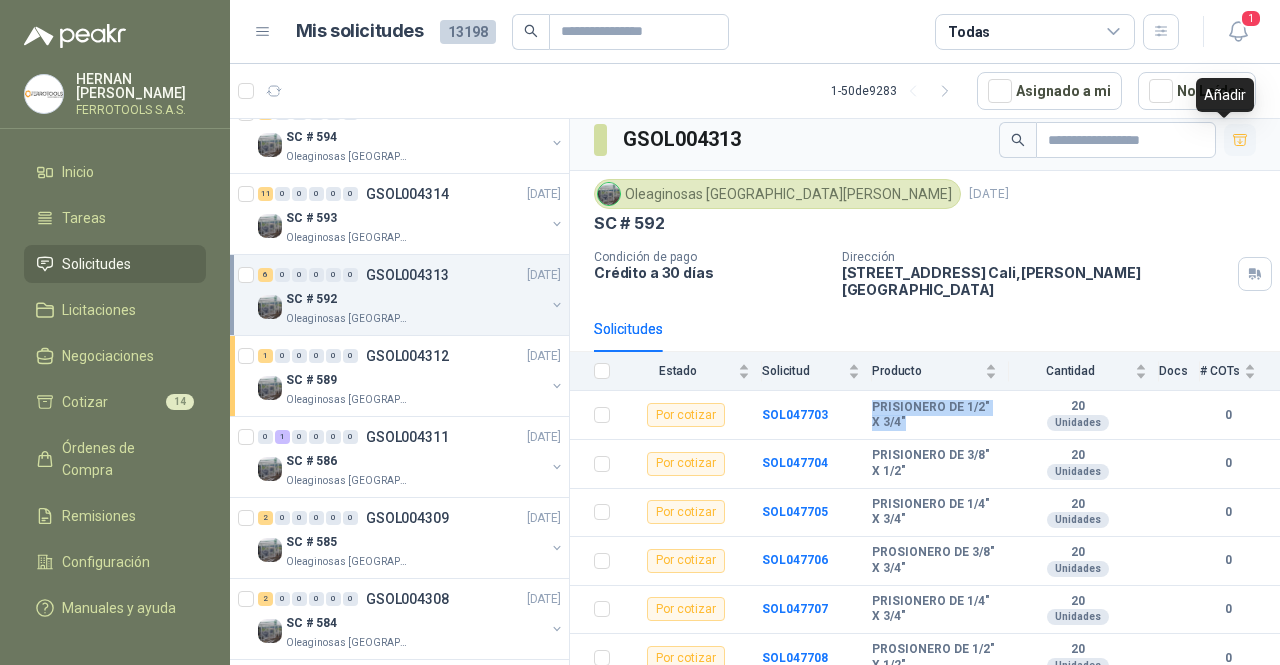 click 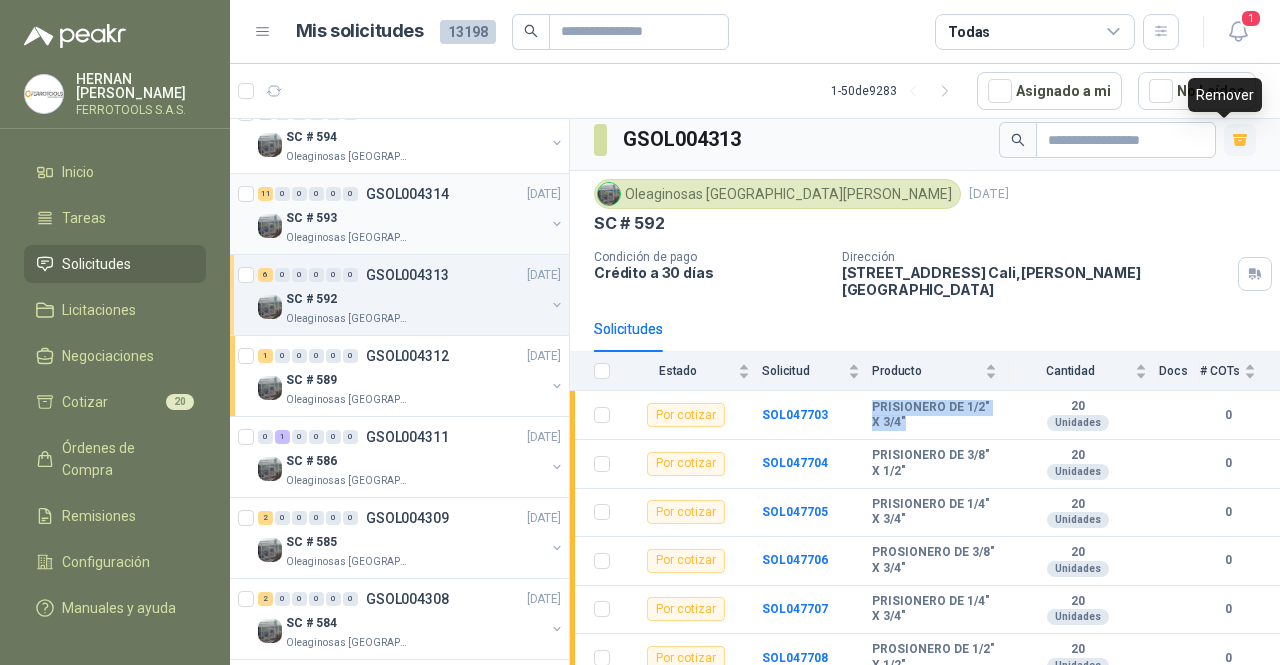 drag, startPoint x: 430, startPoint y: 186, endPoint x: 430, endPoint y: 203, distance: 17 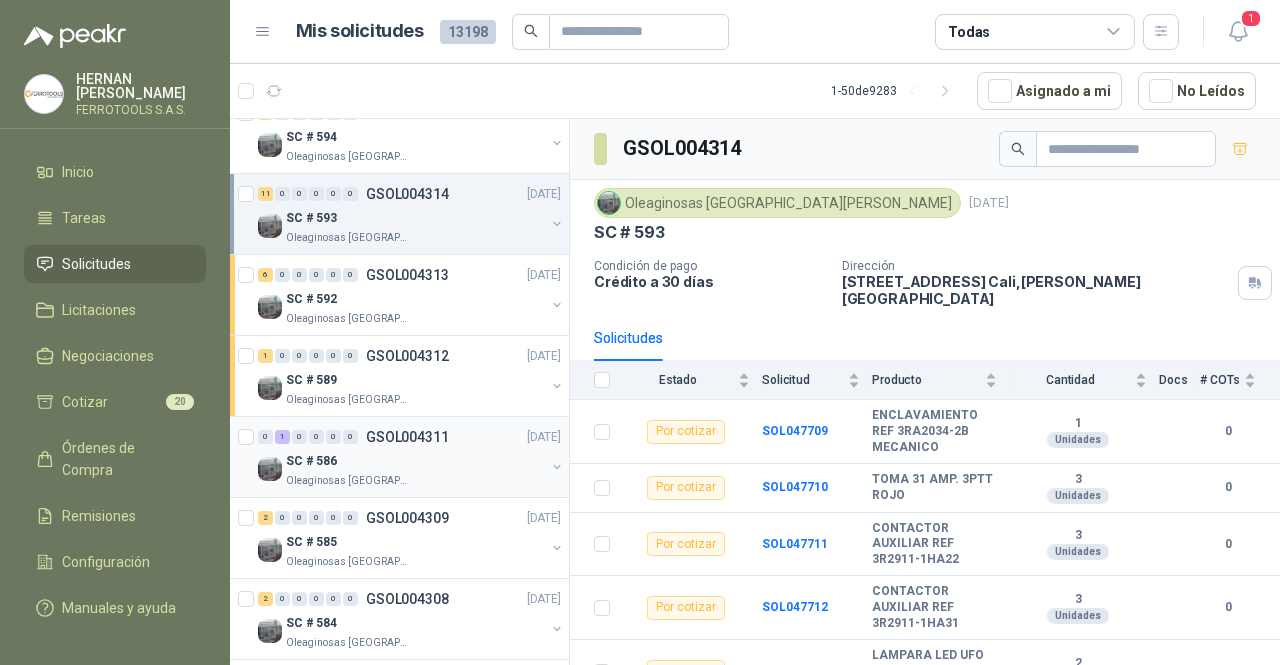 scroll, scrollTop: 1303, scrollLeft: 0, axis: vertical 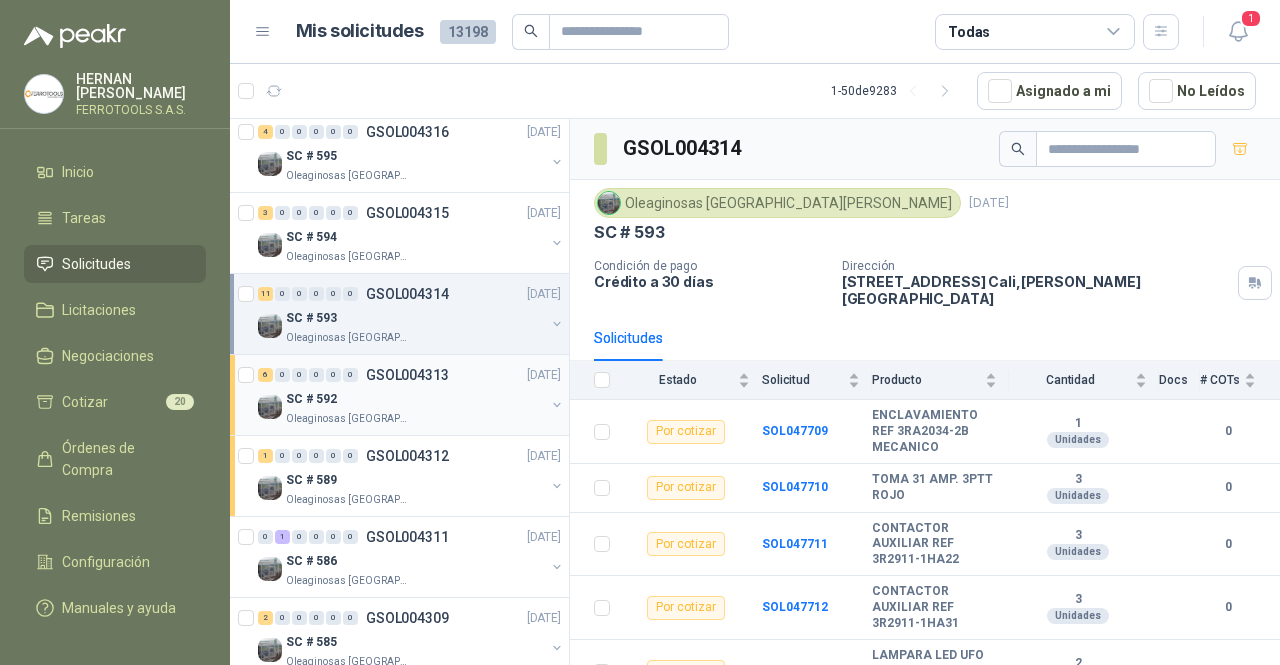 click on "6   0   0   0   0   0   GSOL004313 01/07/25" at bounding box center [411, 375] 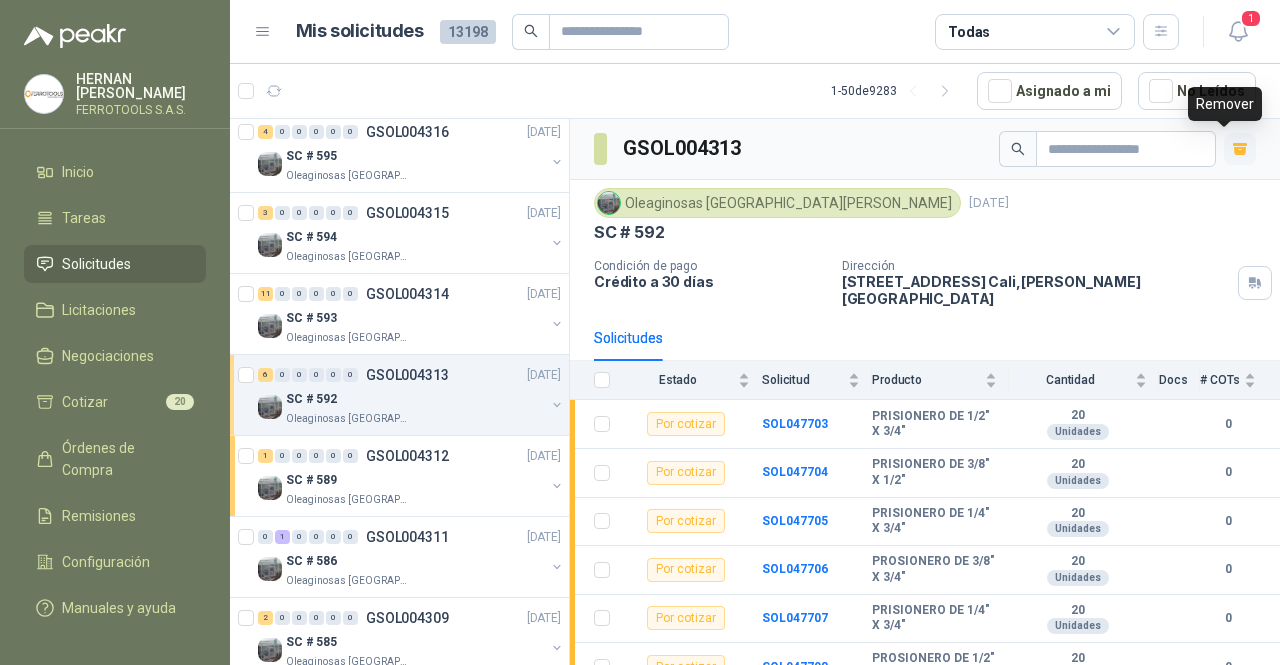 click 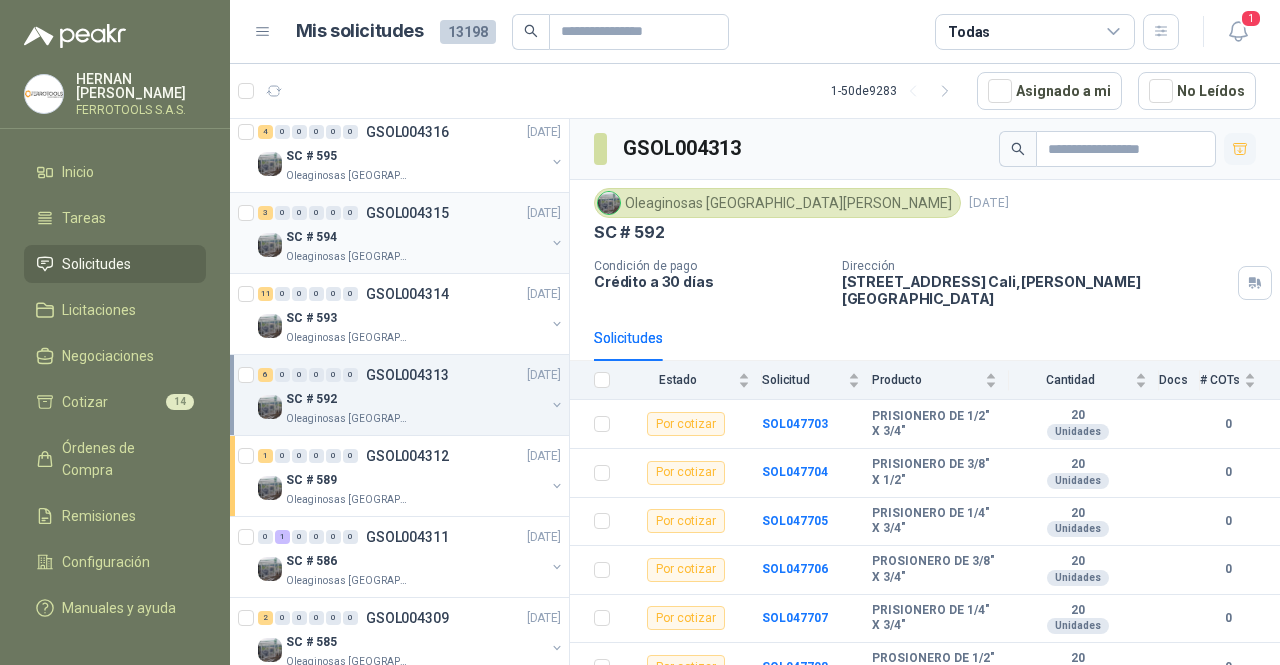 click on "SC # 594" at bounding box center (415, 237) 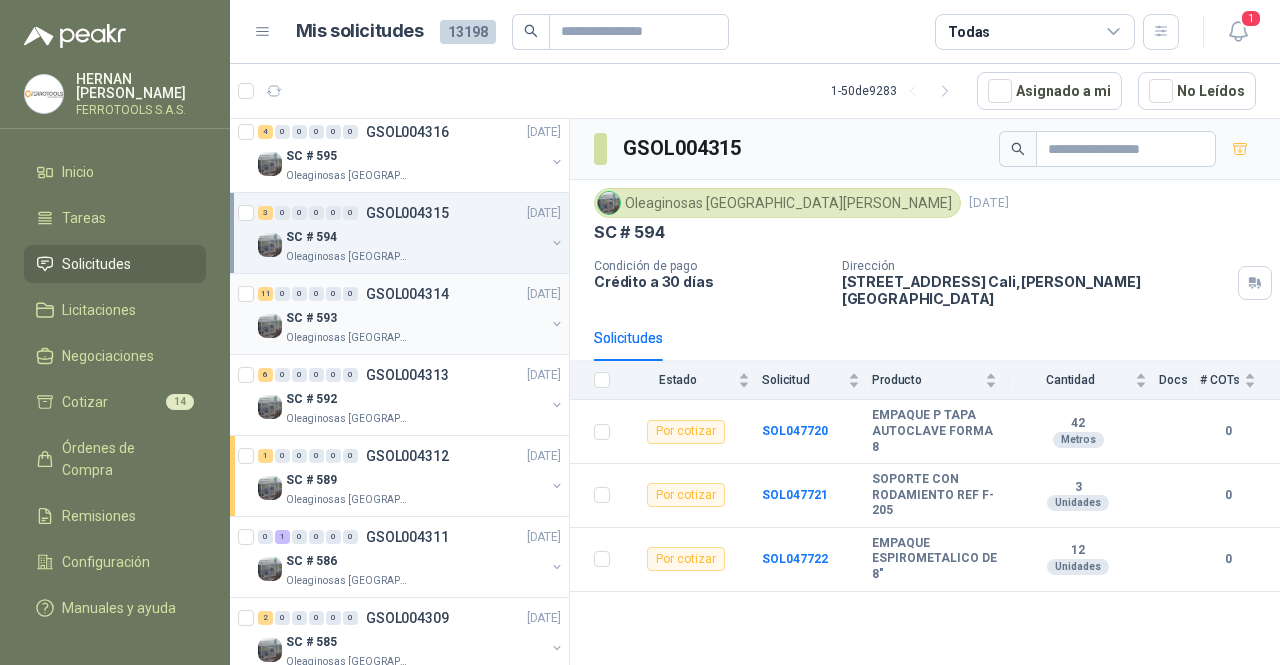 click on "GSOL004314" at bounding box center [407, 294] 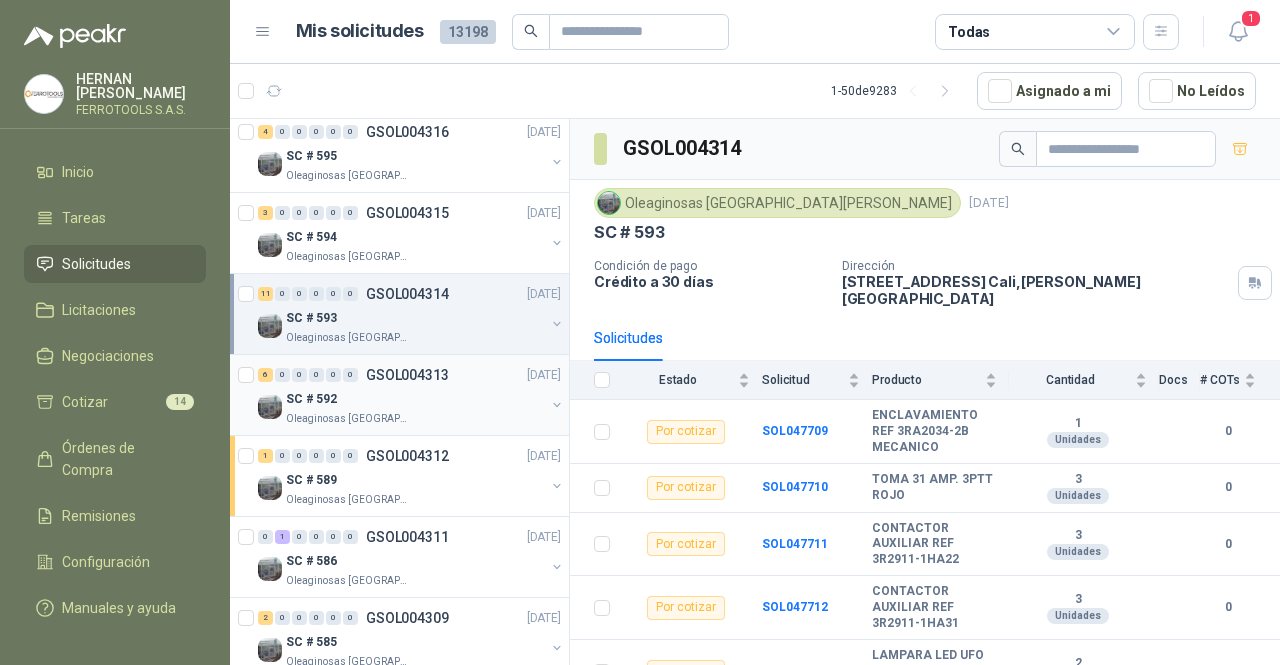 scroll, scrollTop: 1203, scrollLeft: 0, axis: vertical 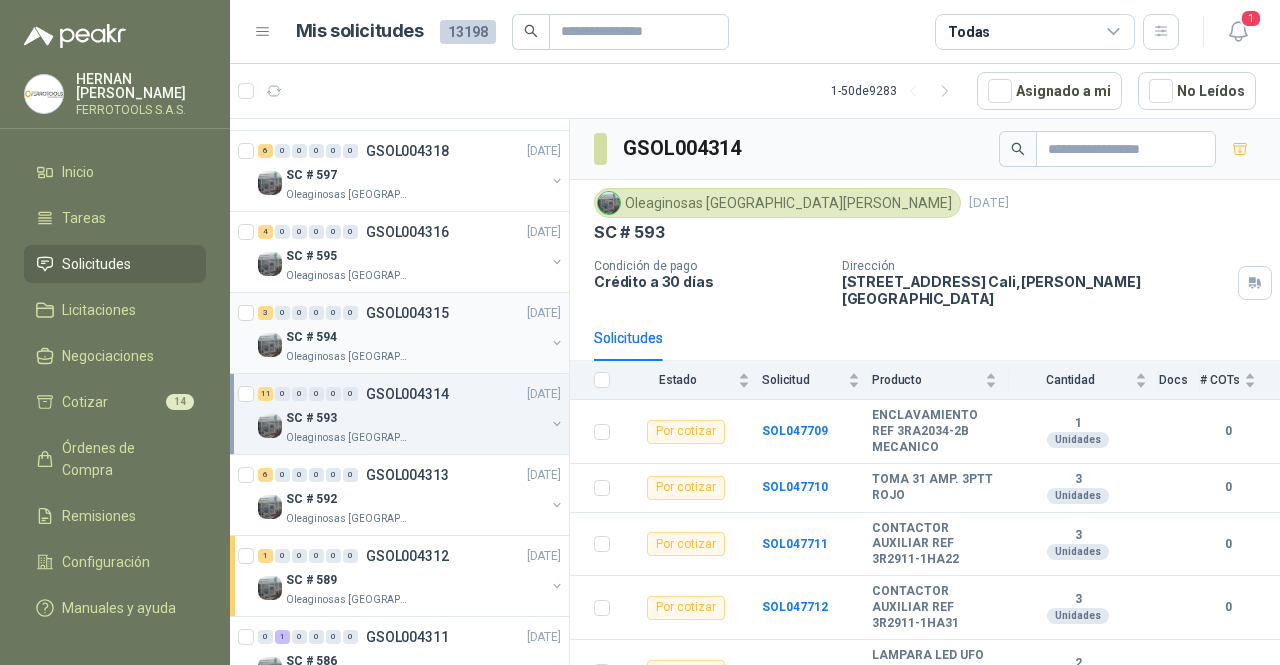 click on "SC # 594" at bounding box center [415, 337] 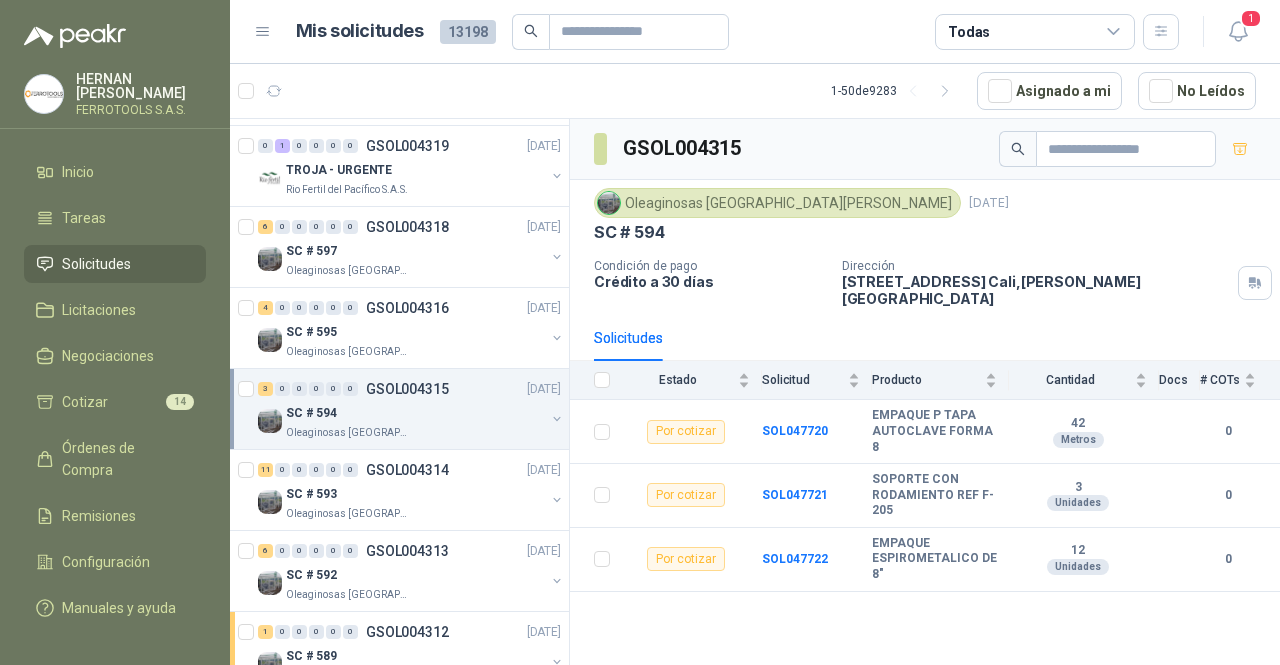 scroll, scrollTop: 1103, scrollLeft: 0, axis: vertical 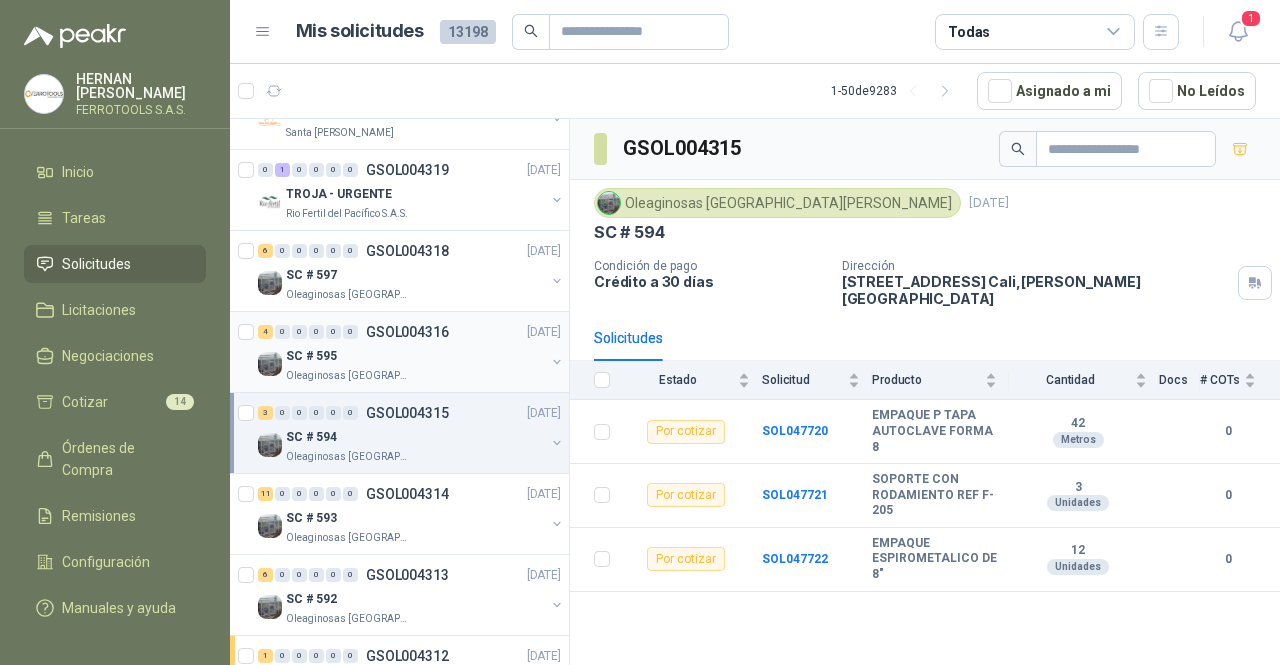 click on "SC # 595" at bounding box center (415, 356) 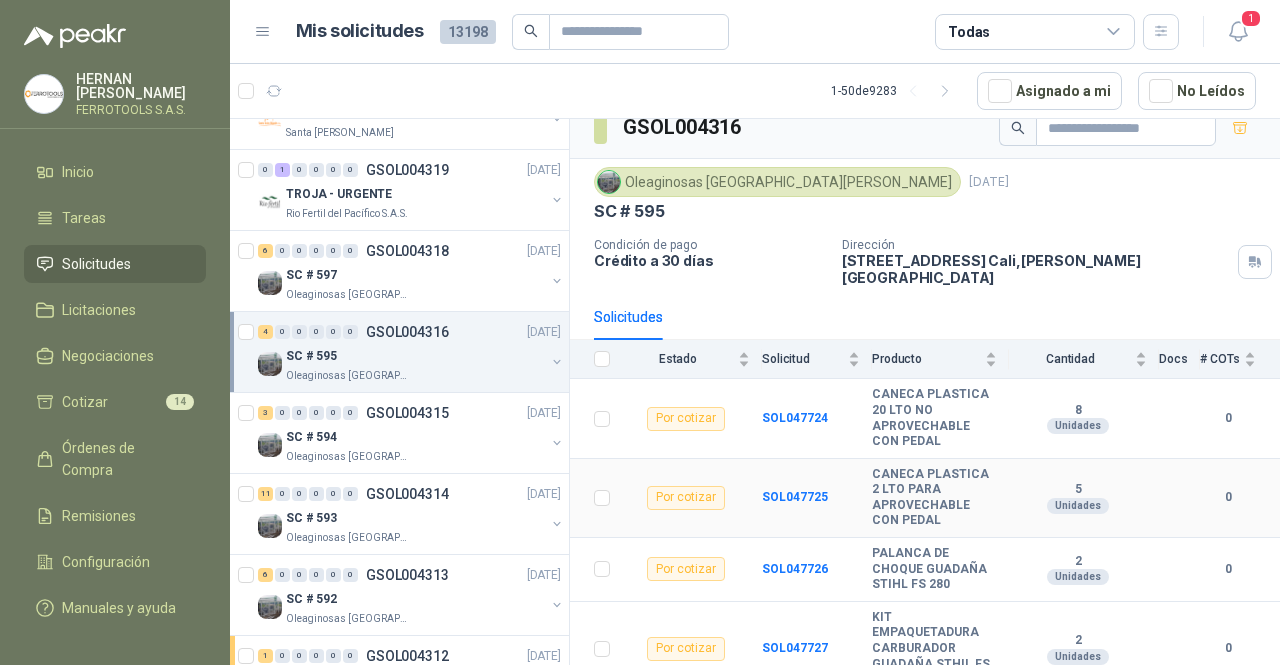 scroll, scrollTop: 32, scrollLeft: 0, axis: vertical 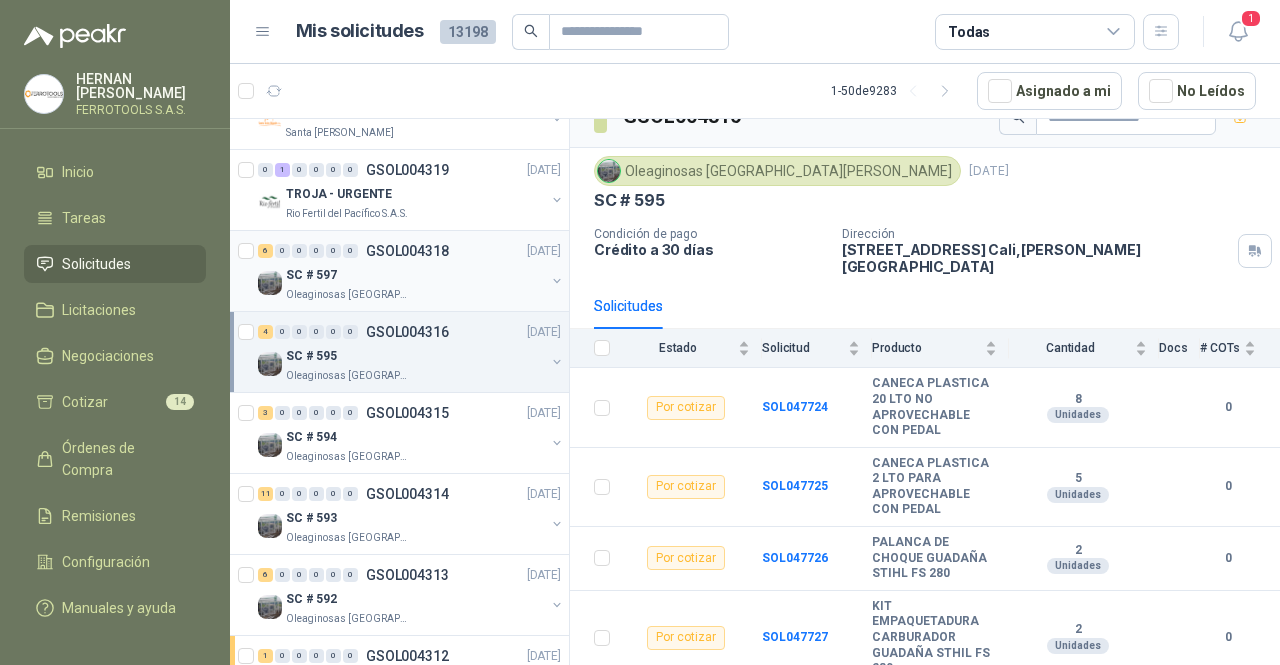 click on "SC # 597" at bounding box center [415, 275] 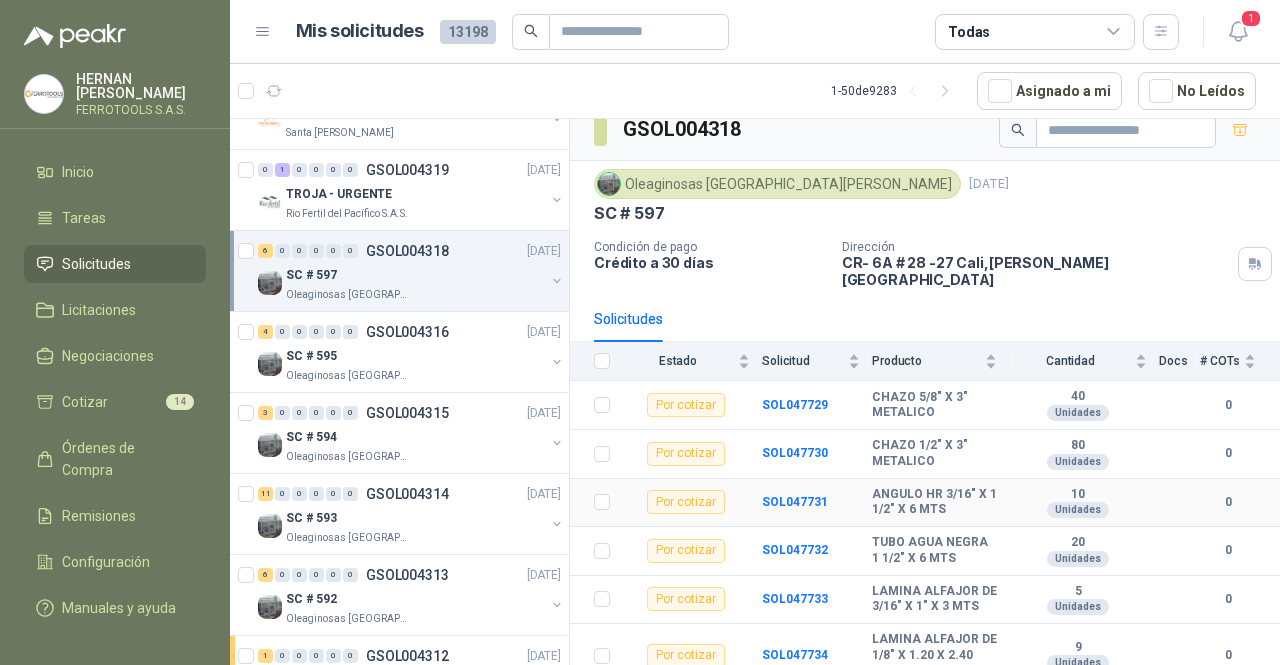 scroll, scrollTop: 38, scrollLeft: 0, axis: vertical 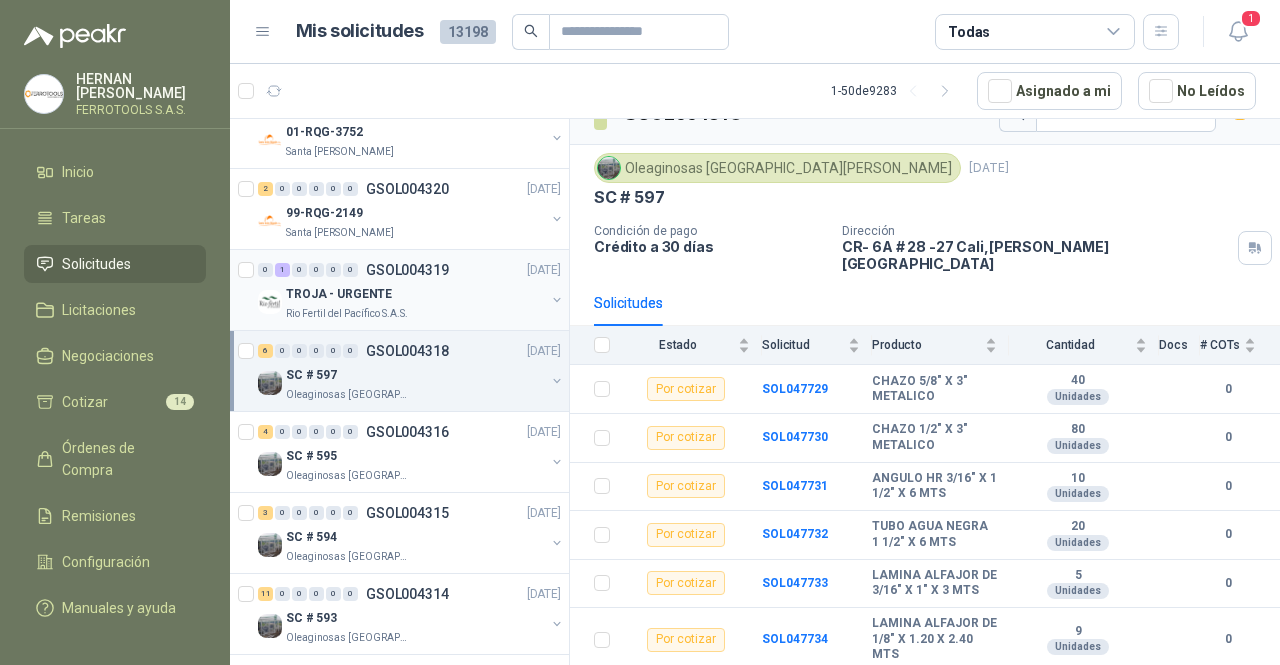 click on "0   1   0   0   0   0   GSOL004319 02/07/25" at bounding box center [411, 270] 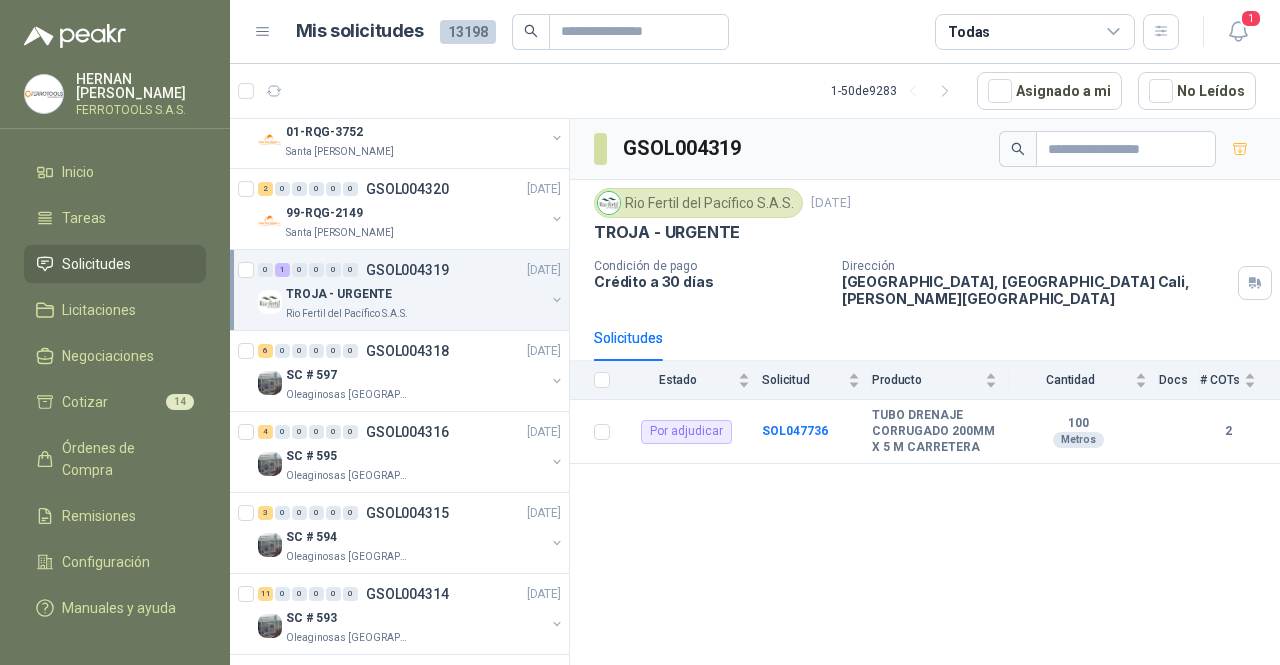 scroll, scrollTop: 903, scrollLeft: 0, axis: vertical 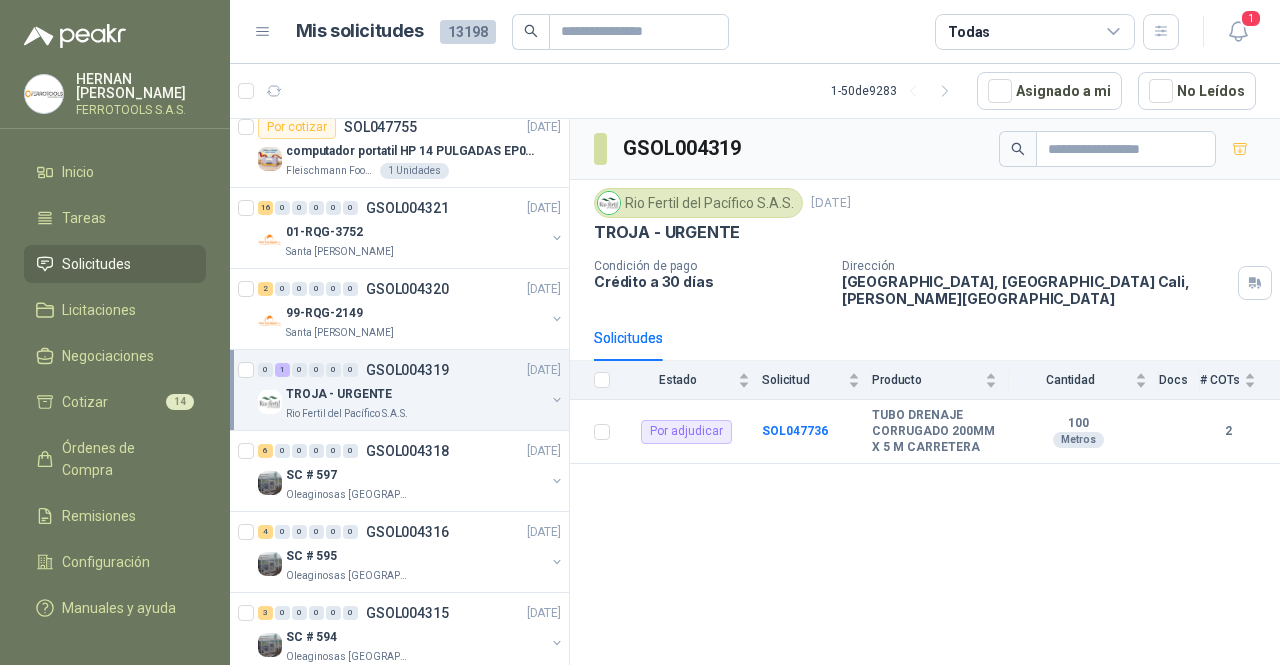 click on "99-RQG-2149" at bounding box center (415, 313) 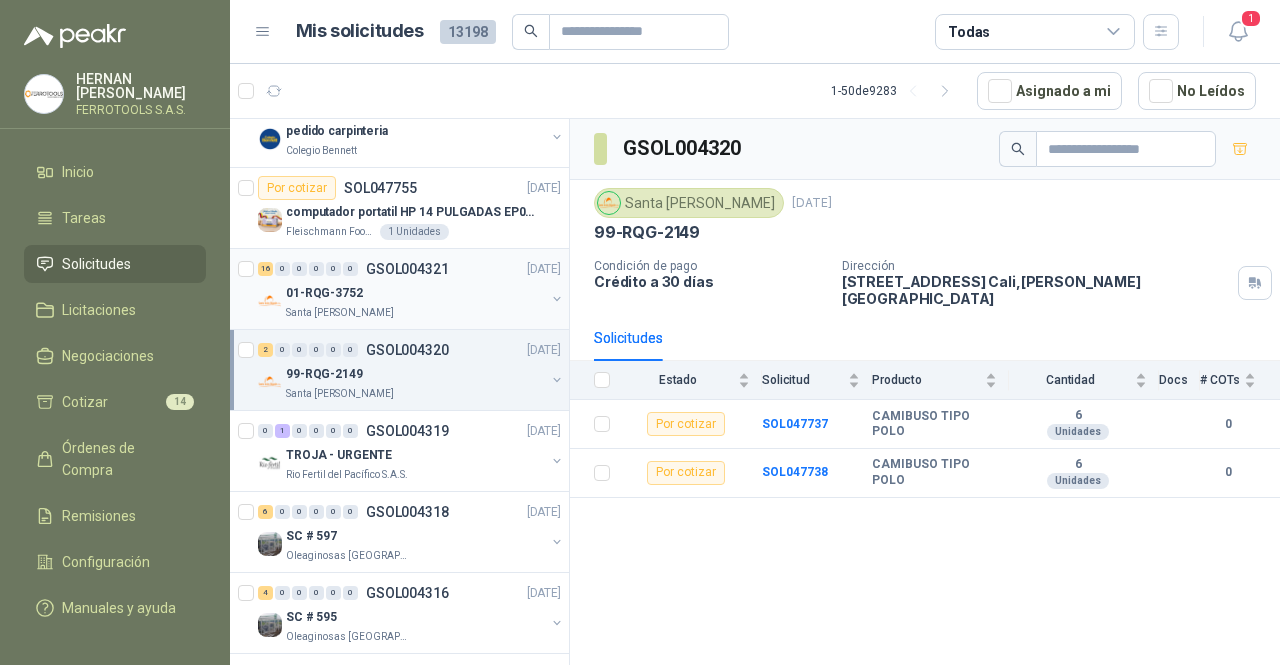 scroll, scrollTop: 803, scrollLeft: 0, axis: vertical 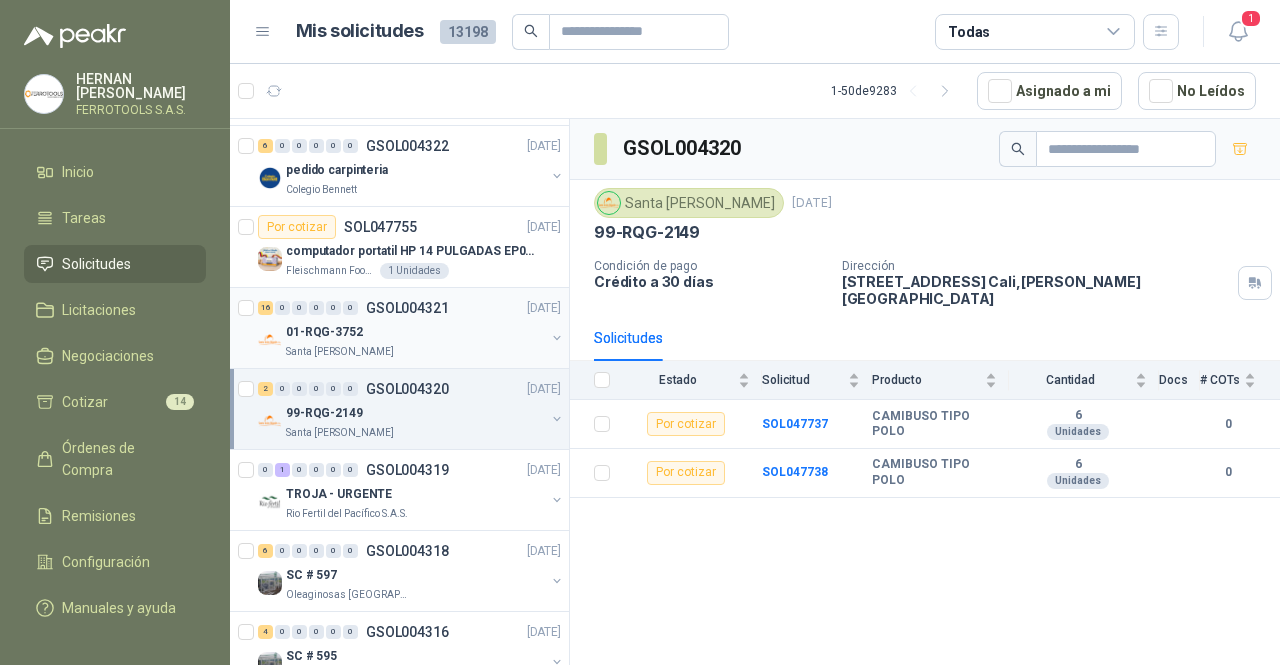 click on "16   0   0   0   0   0   GSOL004321 02/07/25" at bounding box center (411, 308) 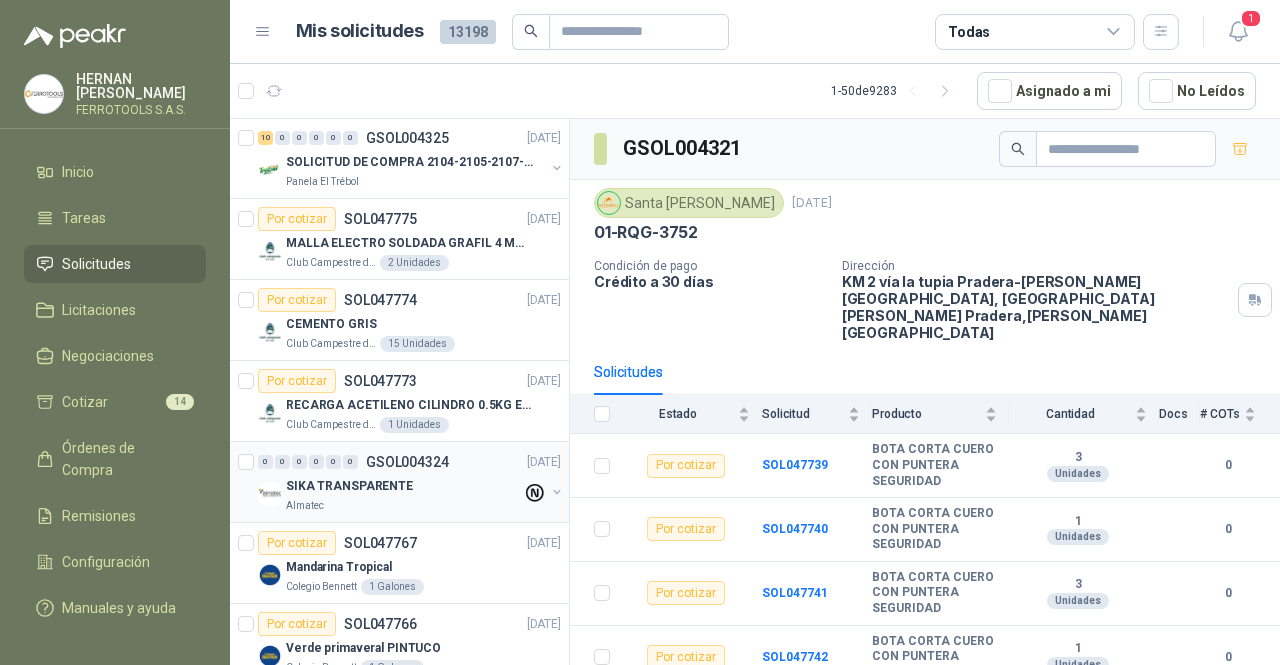 scroll, scrollTop: 0, scrollLeft: 0, axis: both 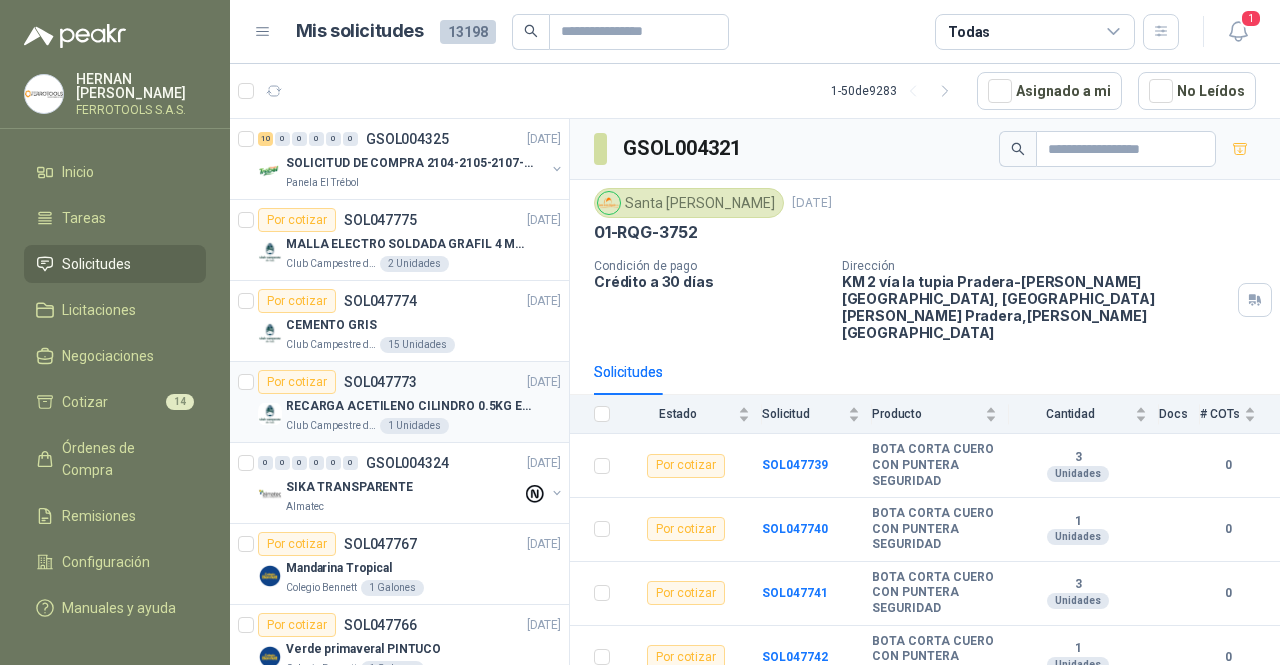 click on "RECARGA ACETILENO CILINDRO 0.5KG EQUIPO OXICORTE PORTATIL" at bounding box center [423, 406] 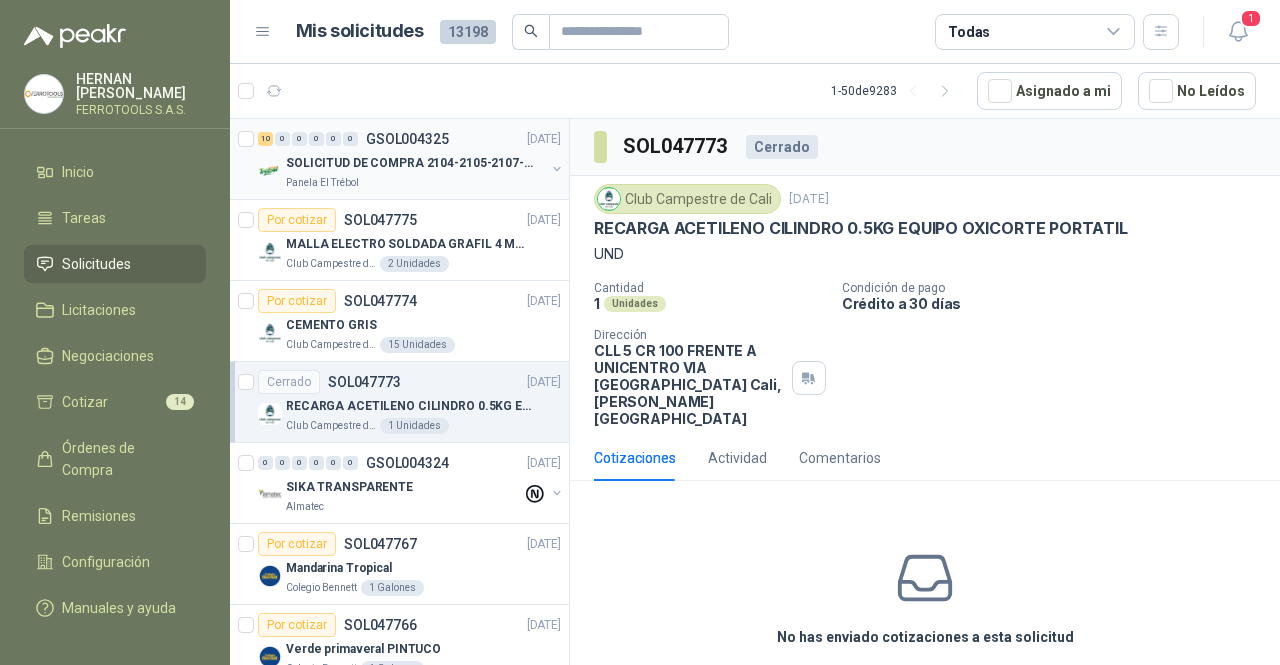 click on "Panela El Trébol" at bounding box center (415, 183) 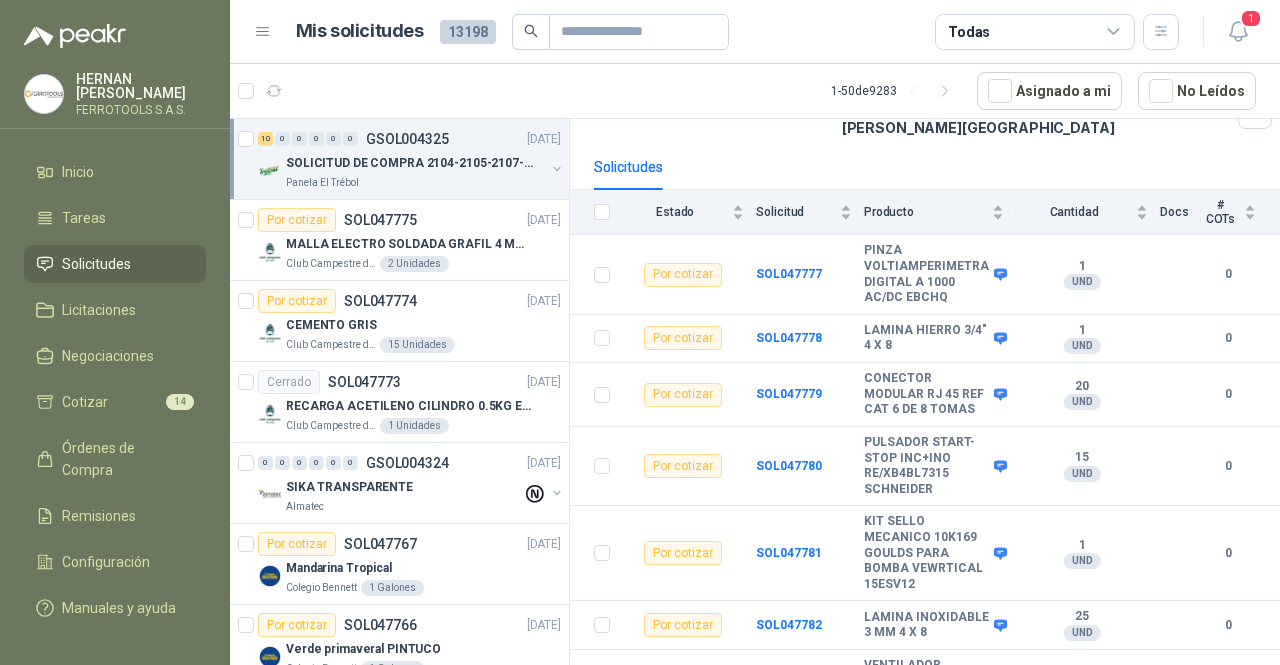 scroll, scrollTop: 0, scrollLeft: 0, axis: both 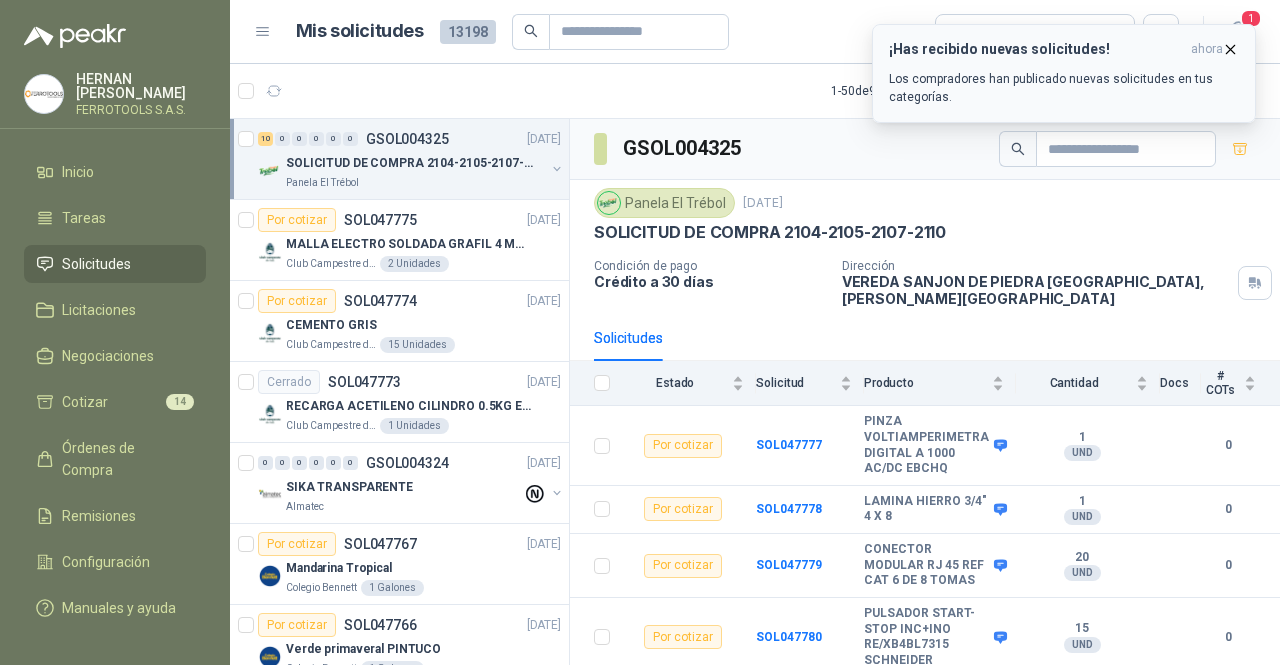 click 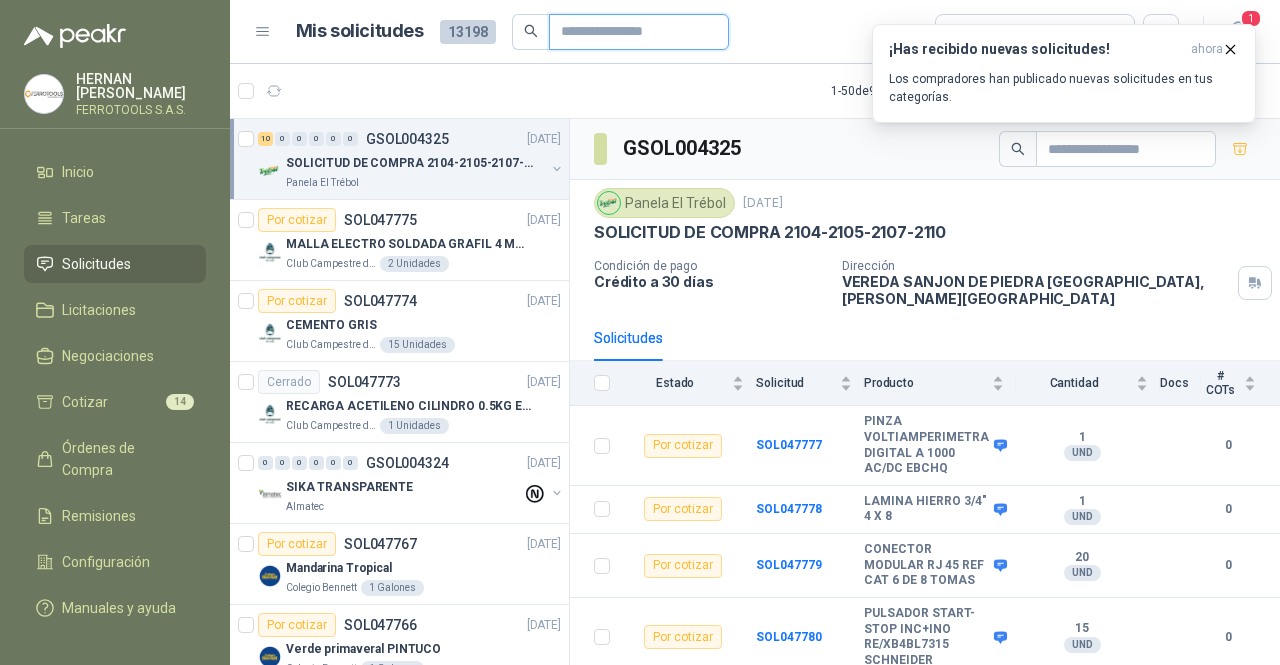click at bounding box center [631, 32] 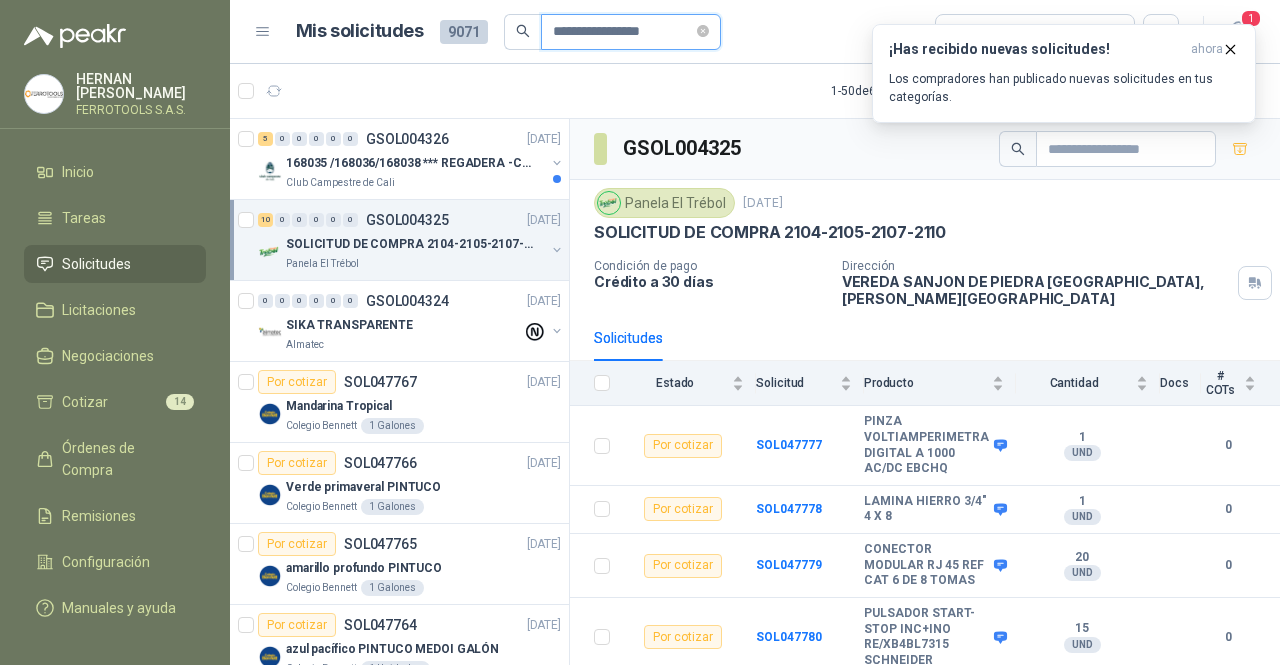 type on "**********" 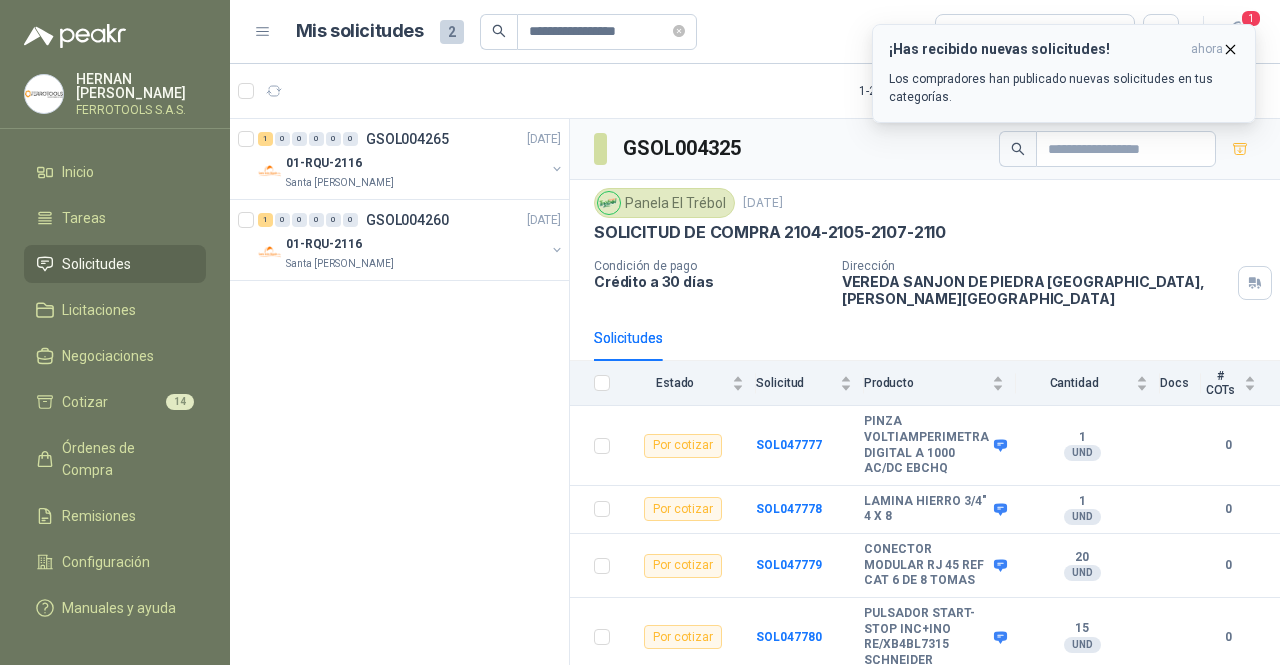click 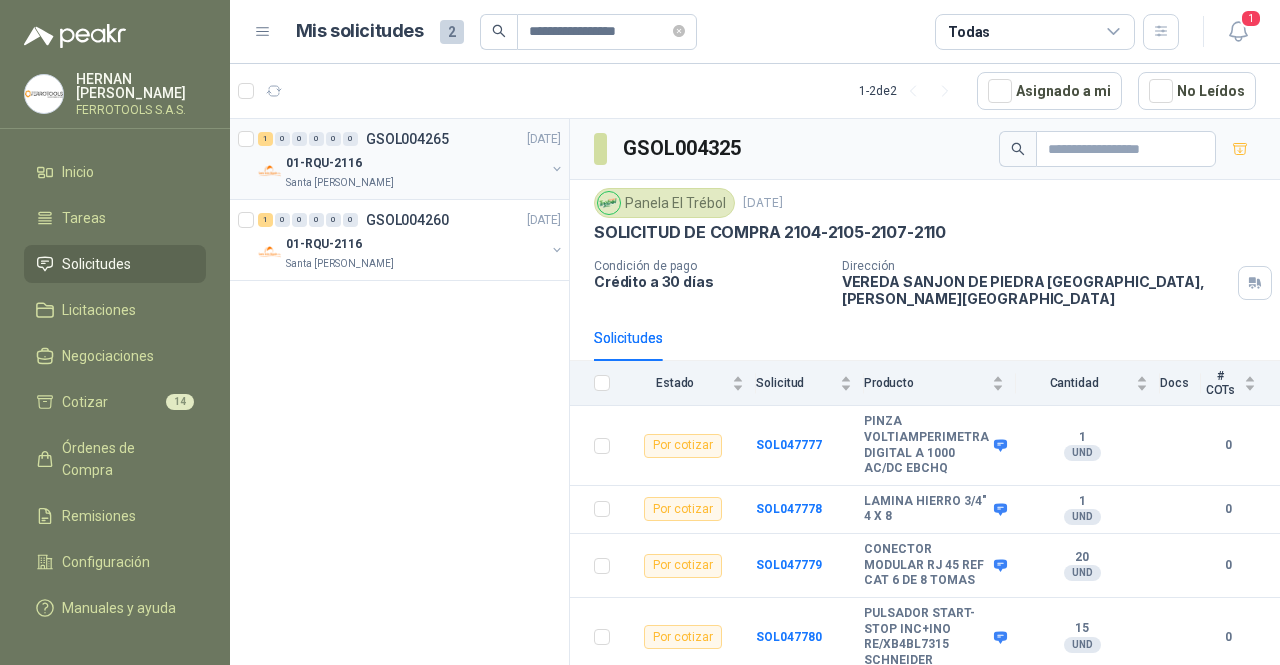 click on "01-RQU-2116" at bounding box center (415, 163) 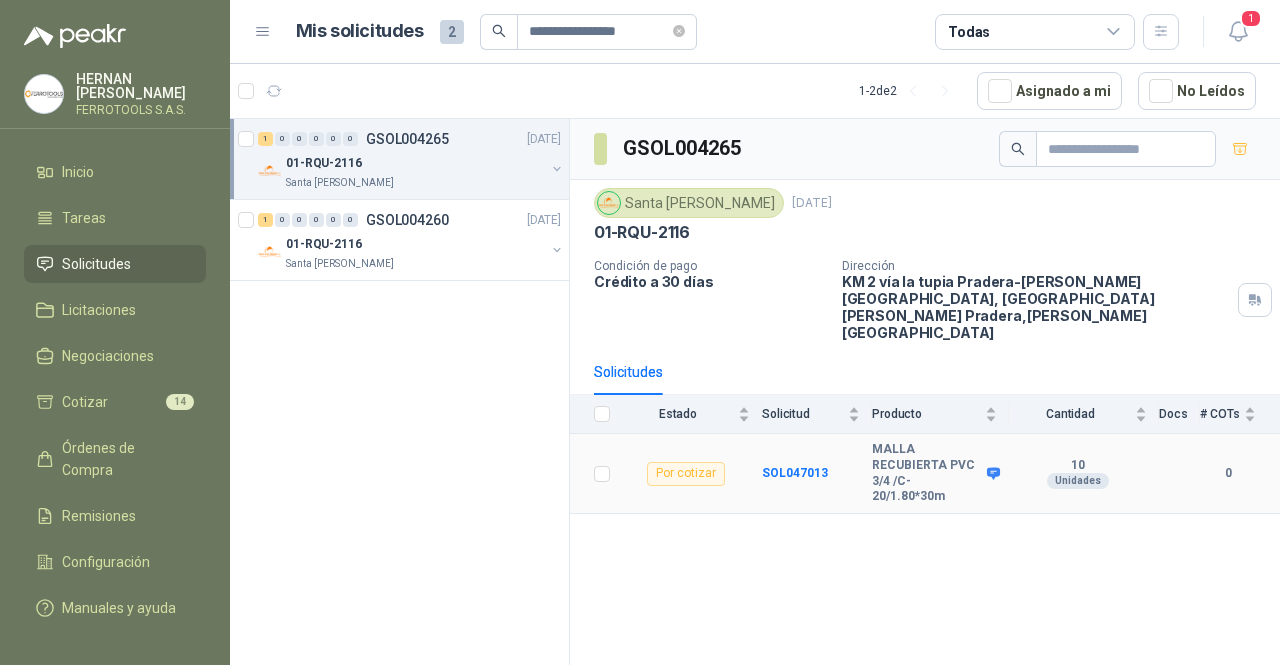 click 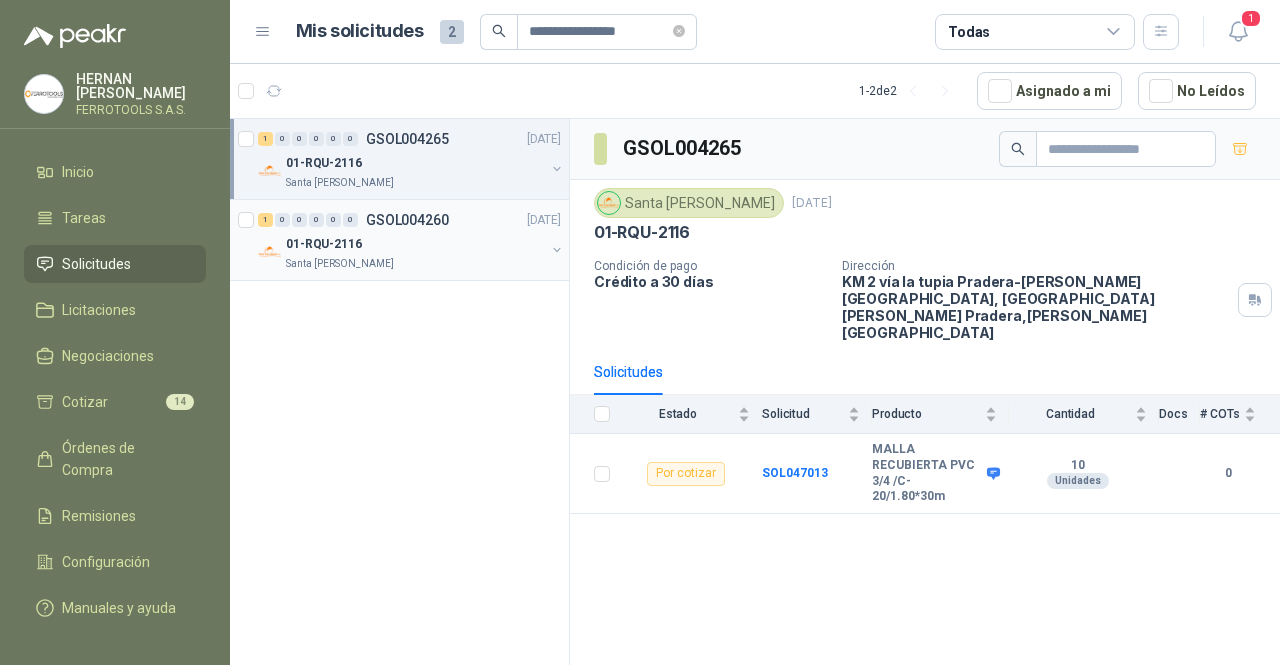 click on "01-RQU-2116" at bounding box center (415, 244) 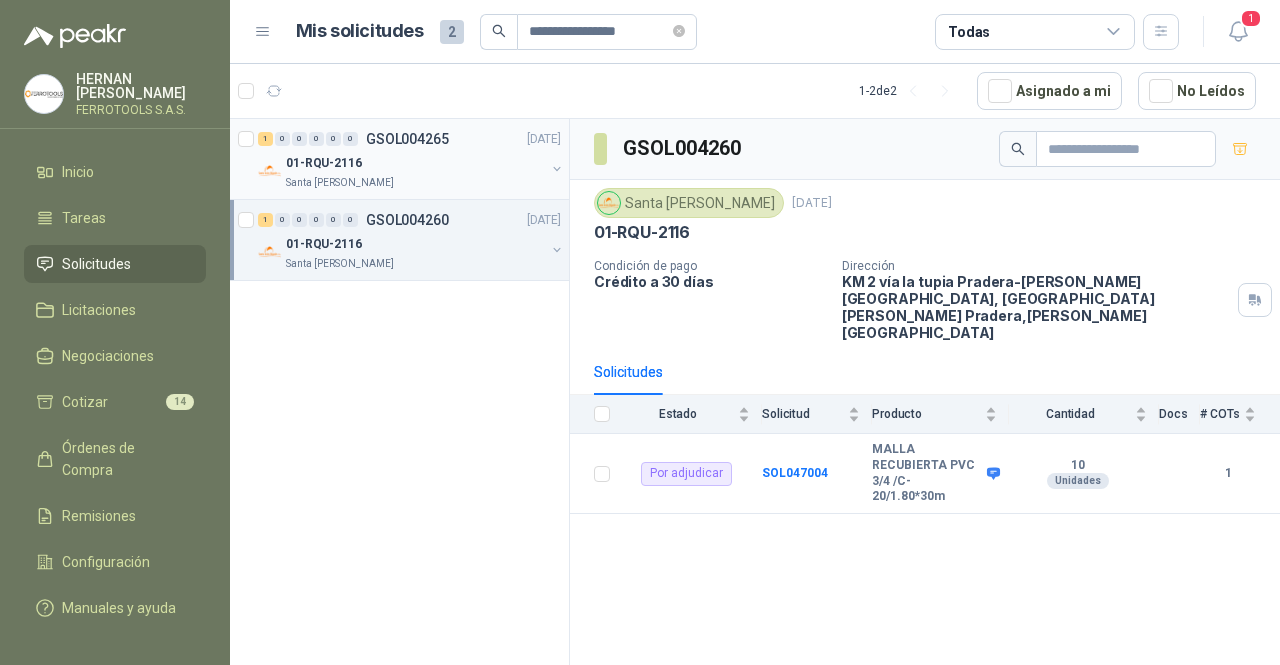 click on "01-RQU-2116" at bounding box center [415, 163] 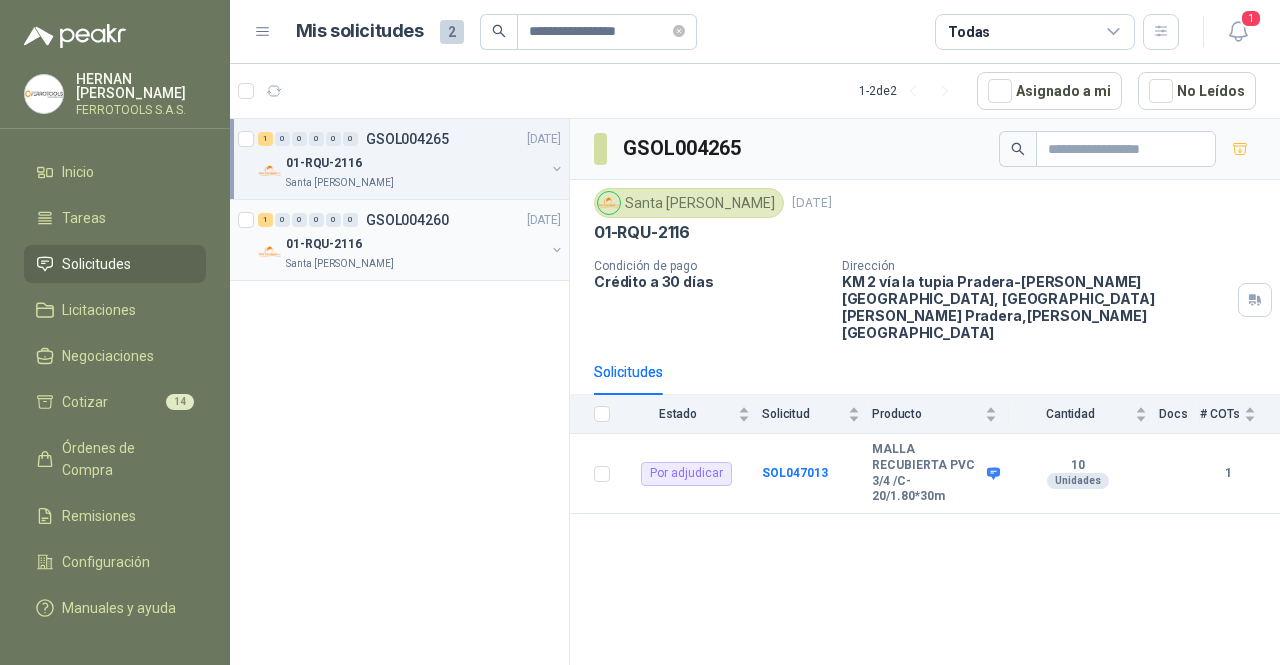 click on "1   0   0   0   0   0   GSOL004260 01/07/25" at bounding box center [411, 220] 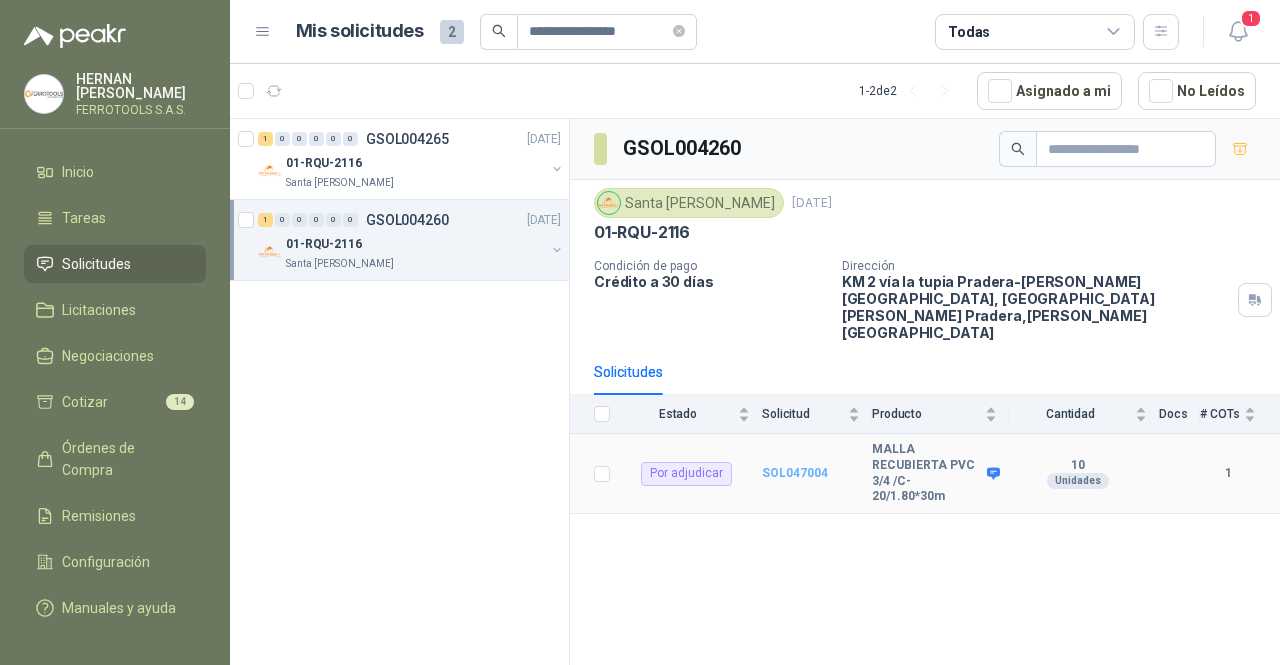 click on "SOL047004" at bounding box center (795, 473) 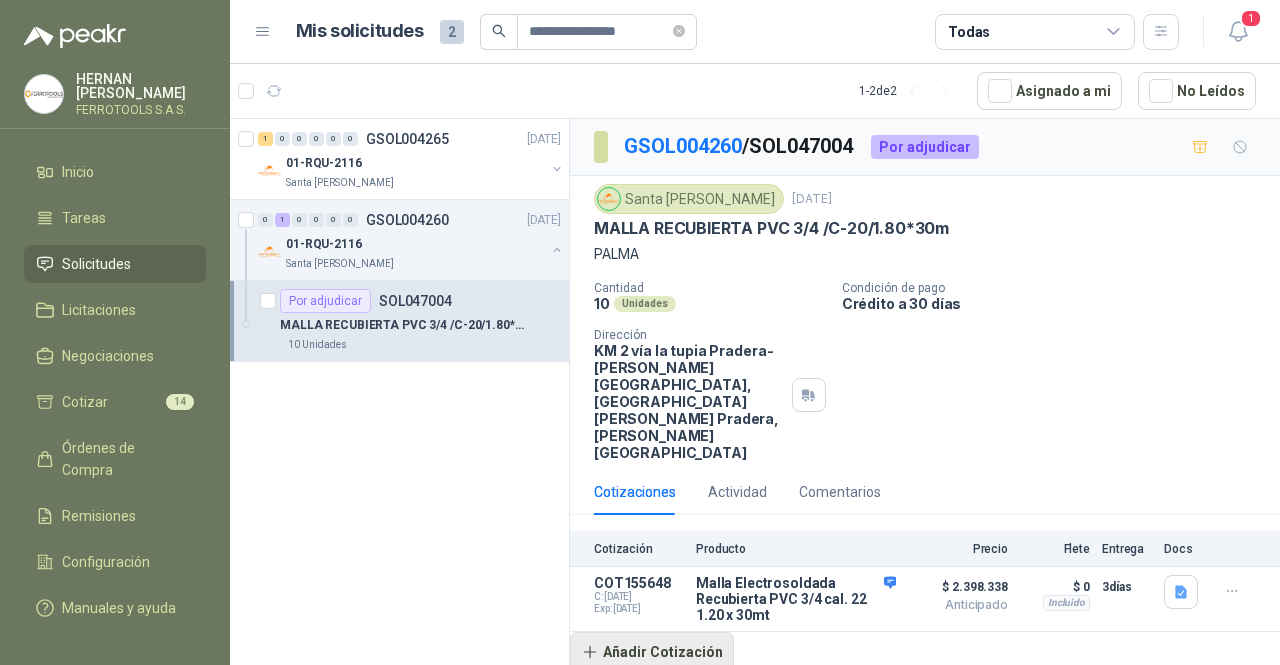 click on "Añadir Cotización" at bounding box center (652, 652) 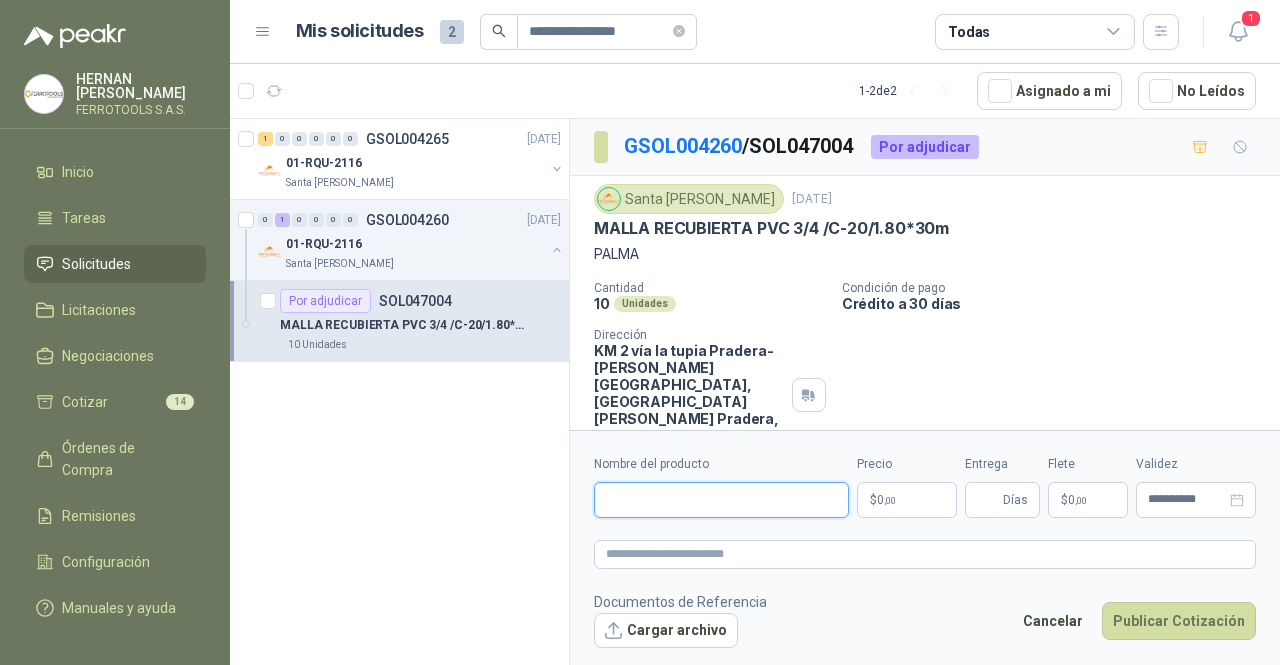 click on "Nombre del producto" at bounding box center (721, 500) 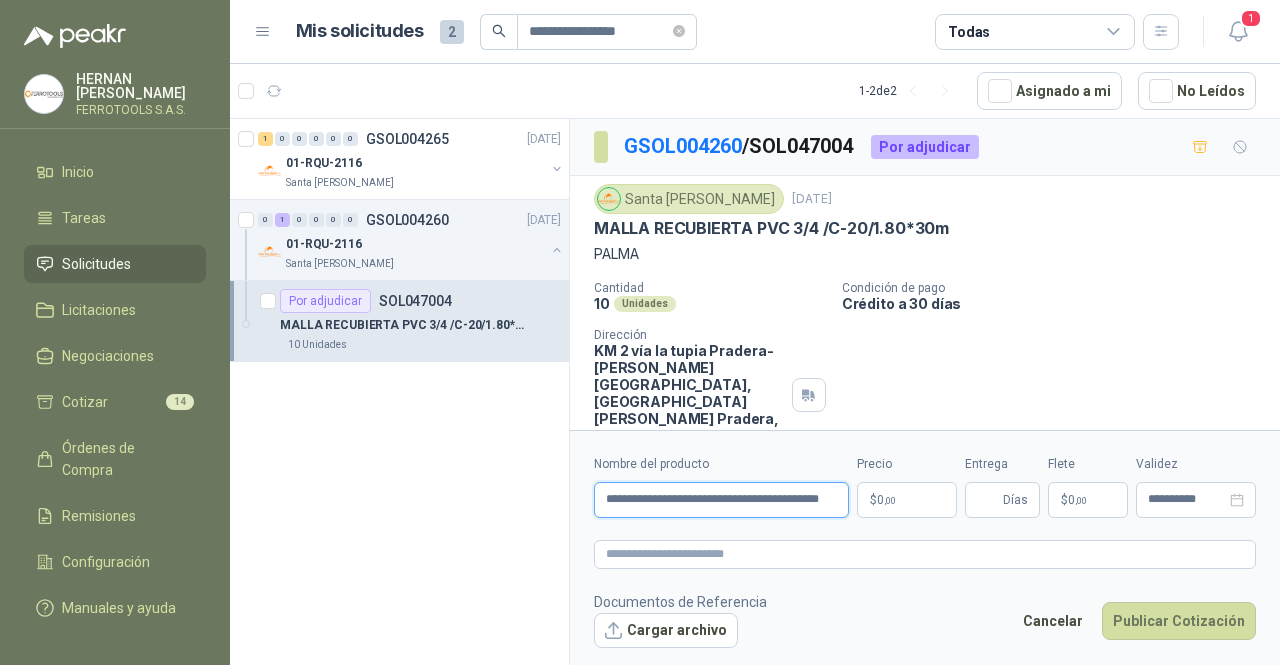scroll, scrollTop: 0, scrollLeft: 26, axis: horizontal 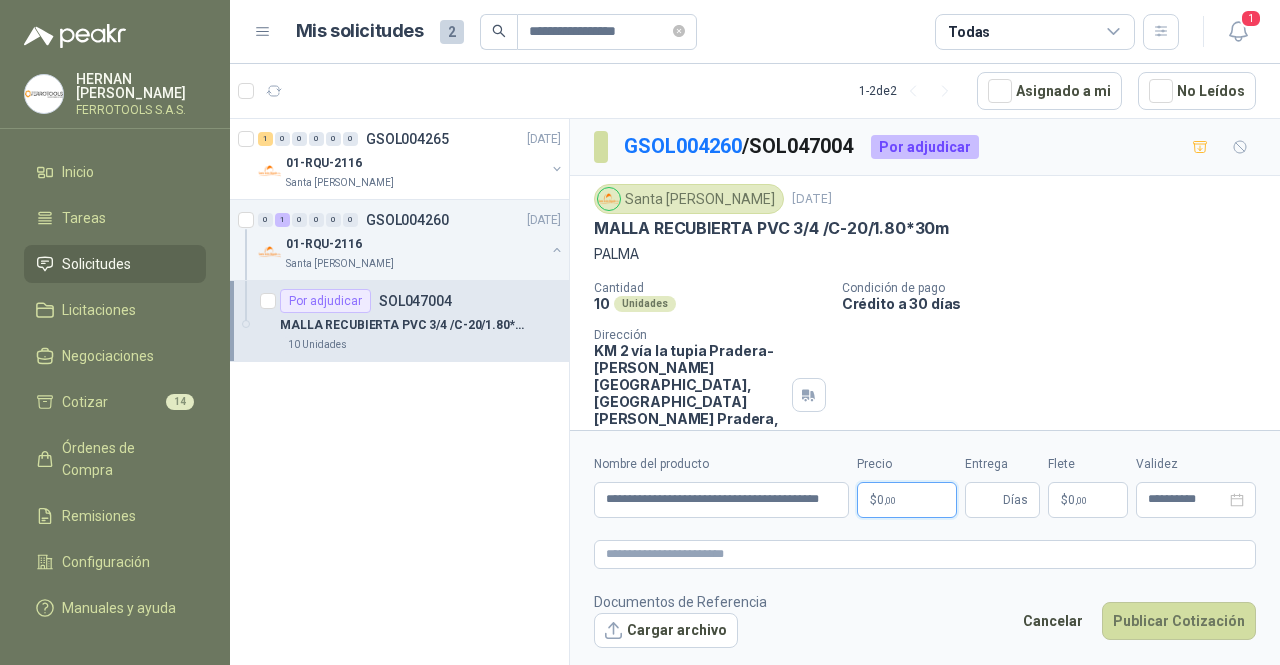 click on "**********" at bounding box center (640, 332) 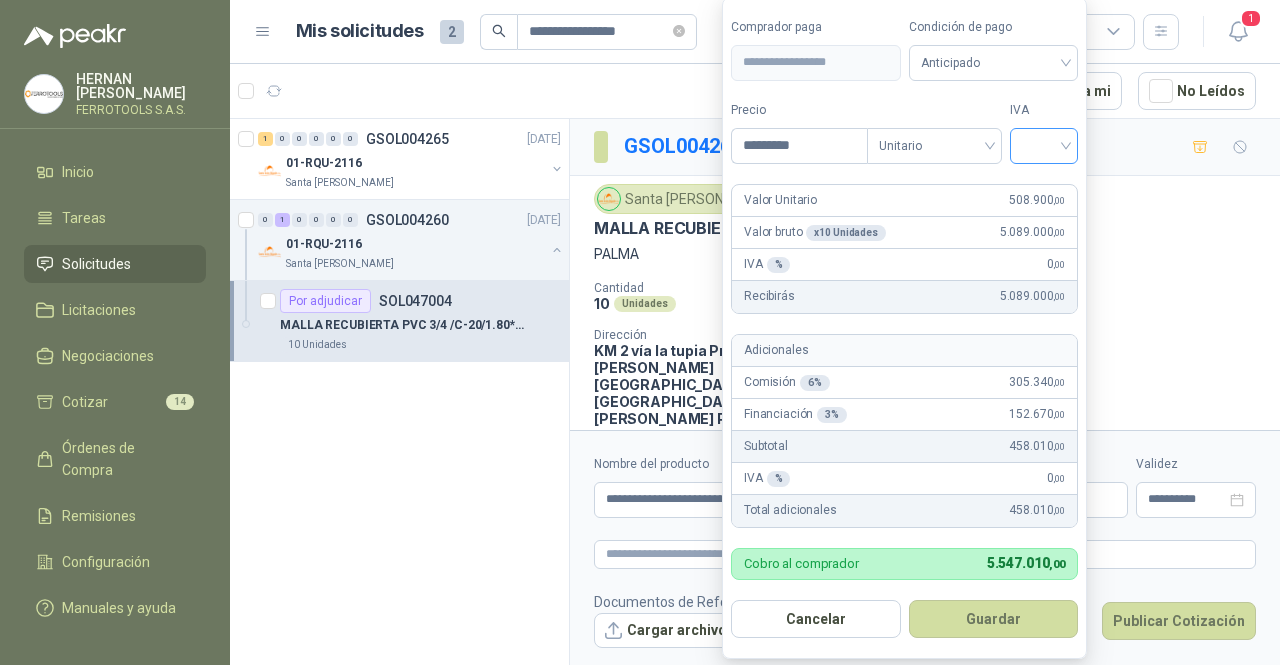 type on "*********" 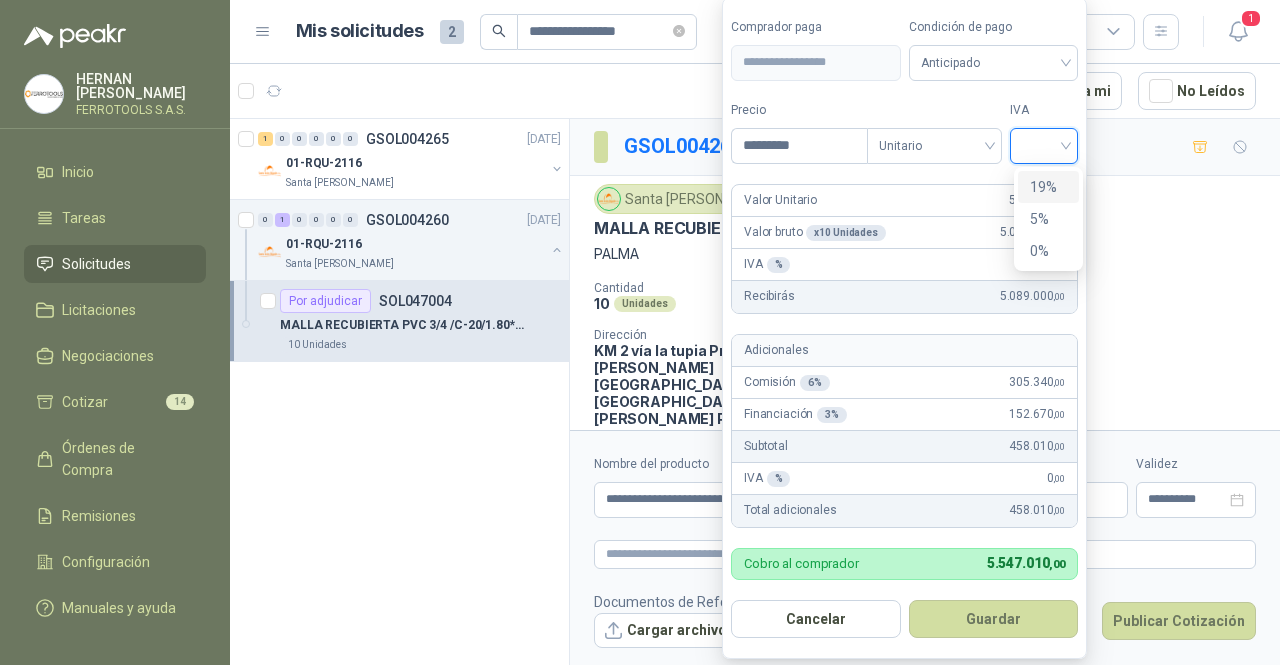 click on "19%" at bounding box center [1048, 187] 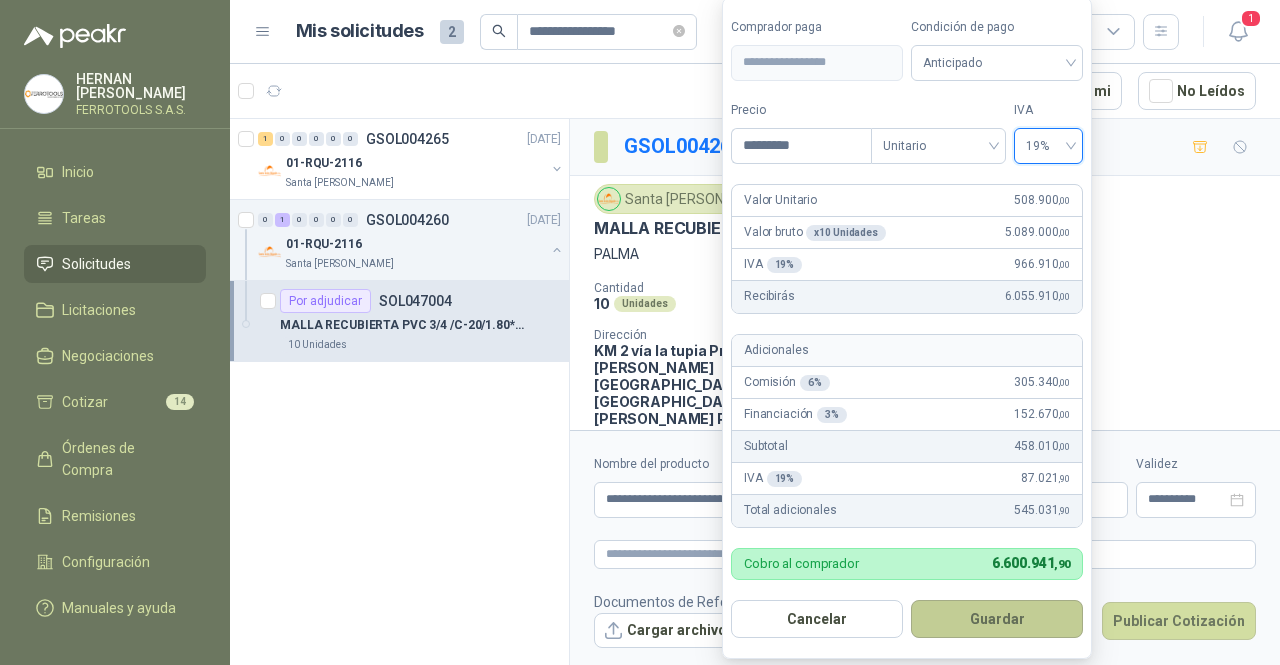 click on "Guardar" at bounding box center [997, 619] 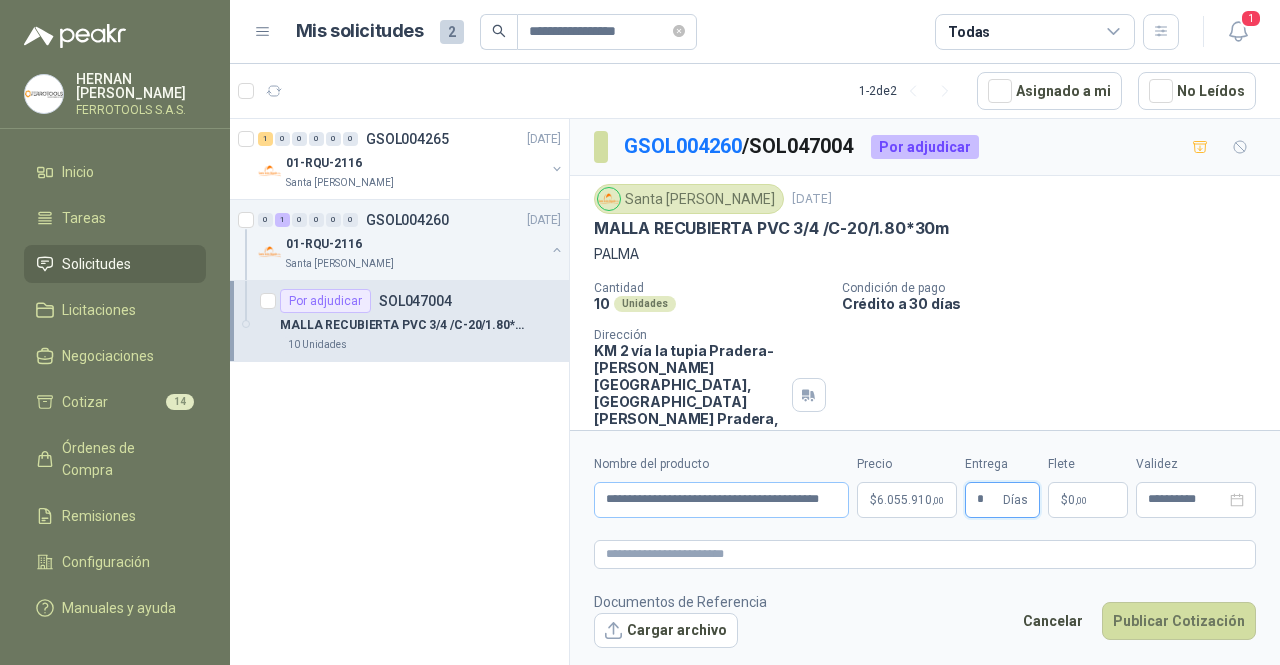 type on "*" 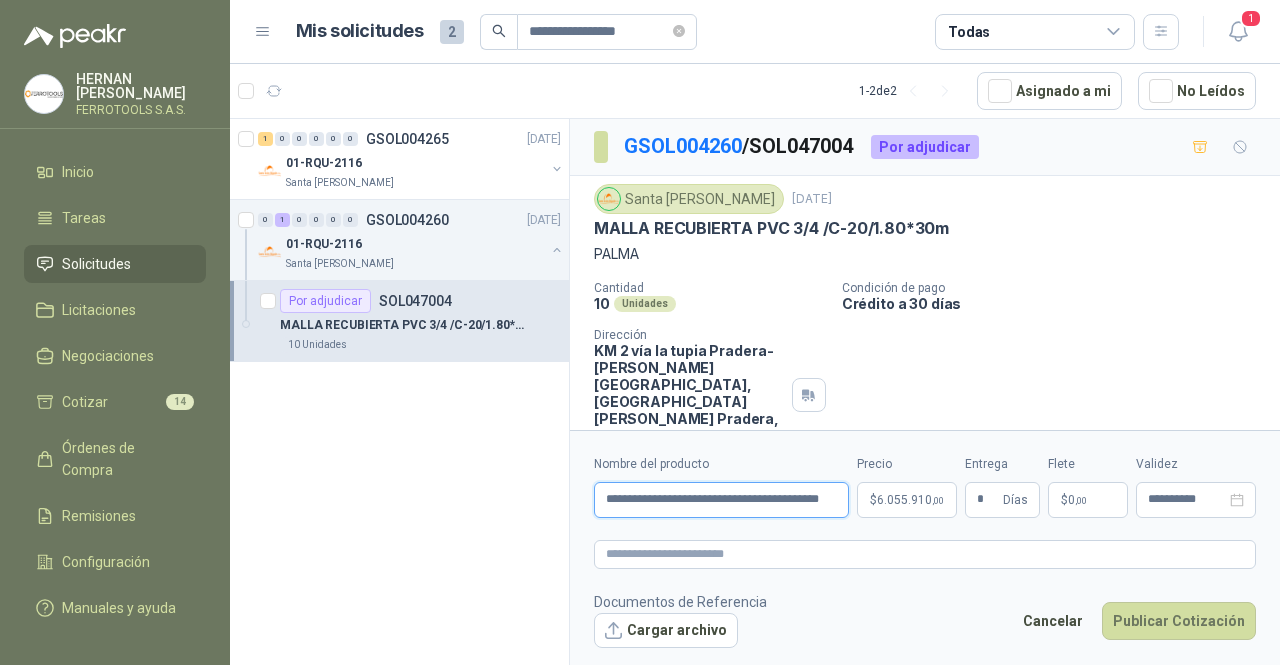 scroll, scrollTop: 0, scrollLeft: 26, axis: horizontal 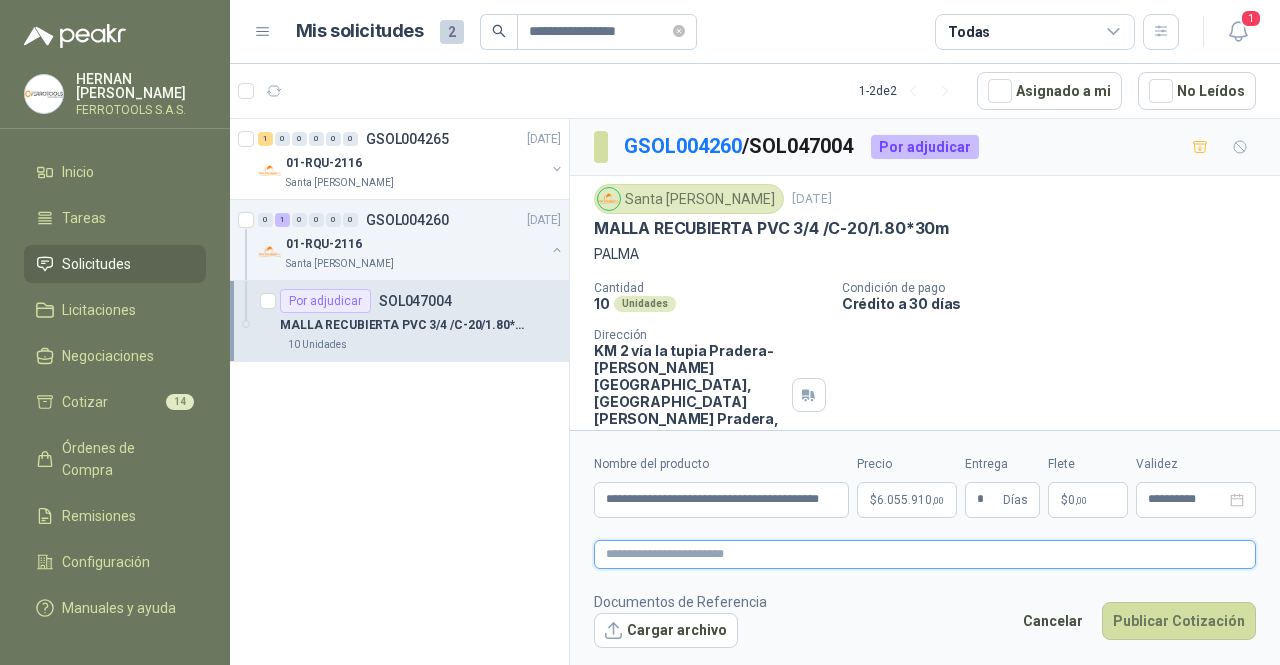 click at bounding box center (925, 554) 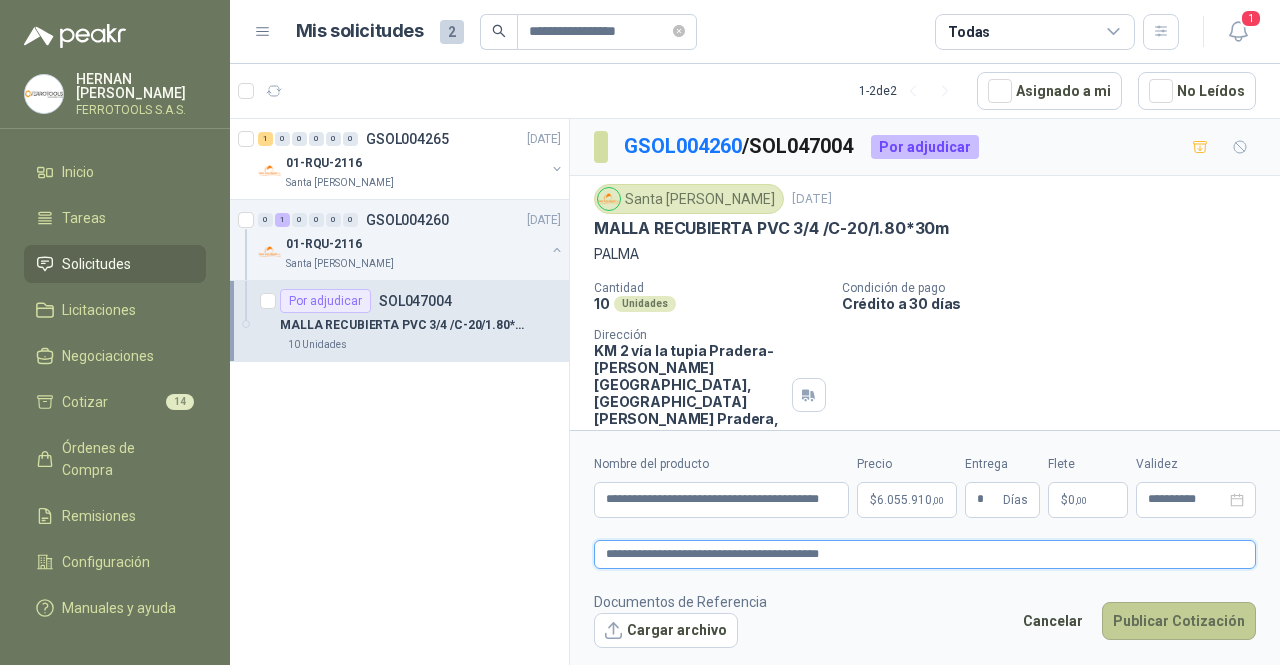 type on "**********" 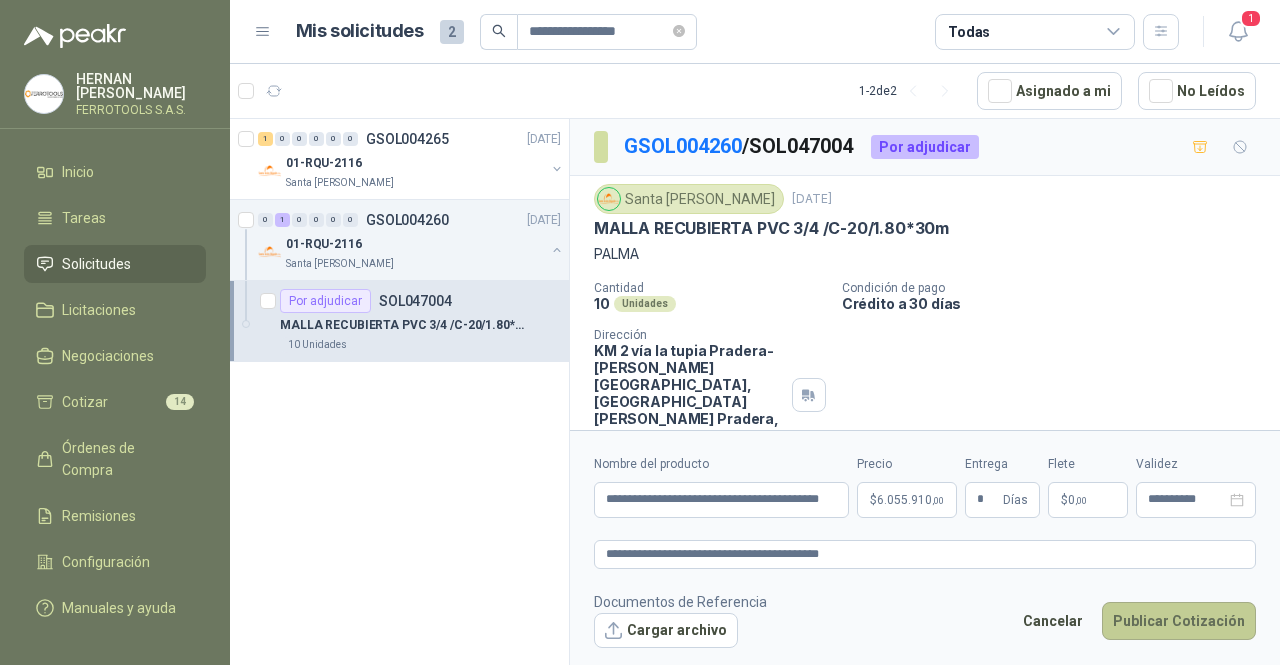 click on "Publicar Cotización" at bounding box center [1179, 621] 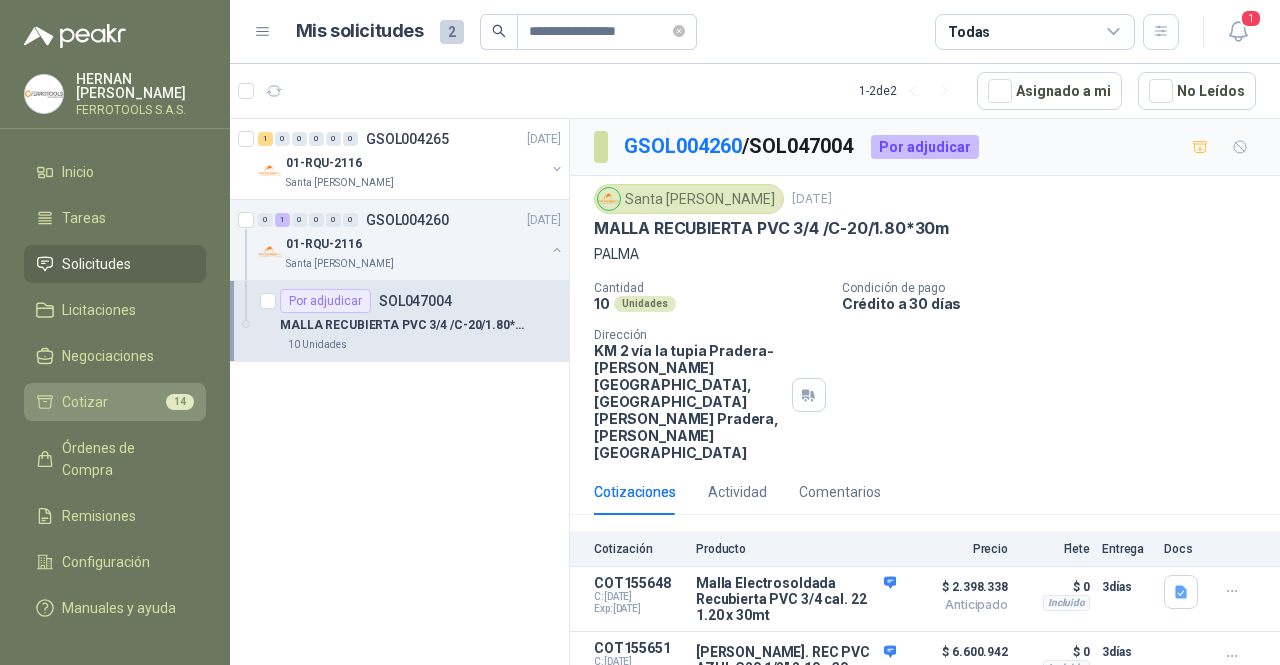 click on "Cotizar 14" at bounding box center (115, 402) 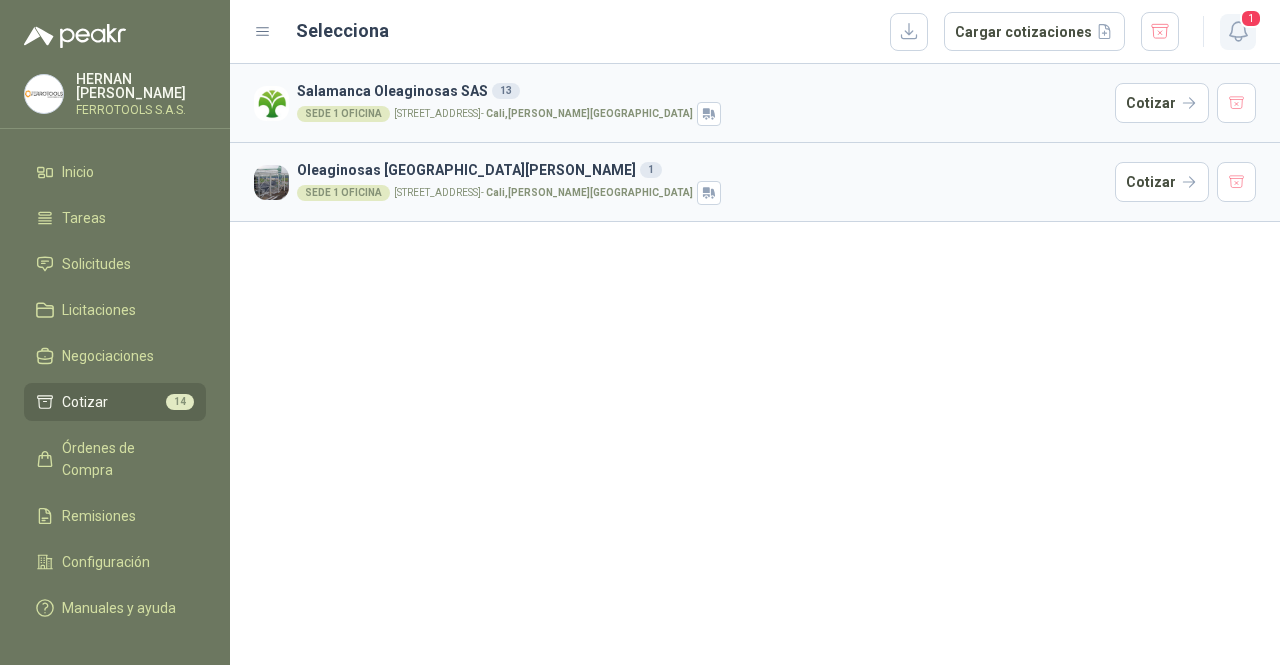 click 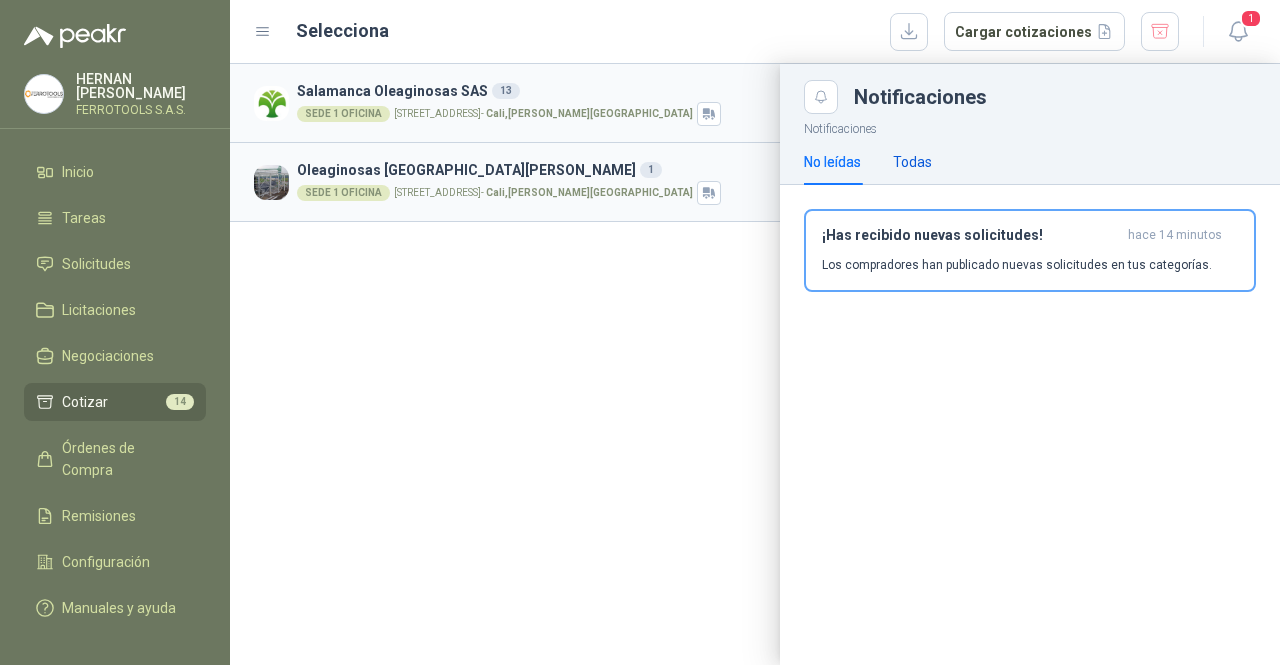 click on "Todas" at bounding box center [912, 162] 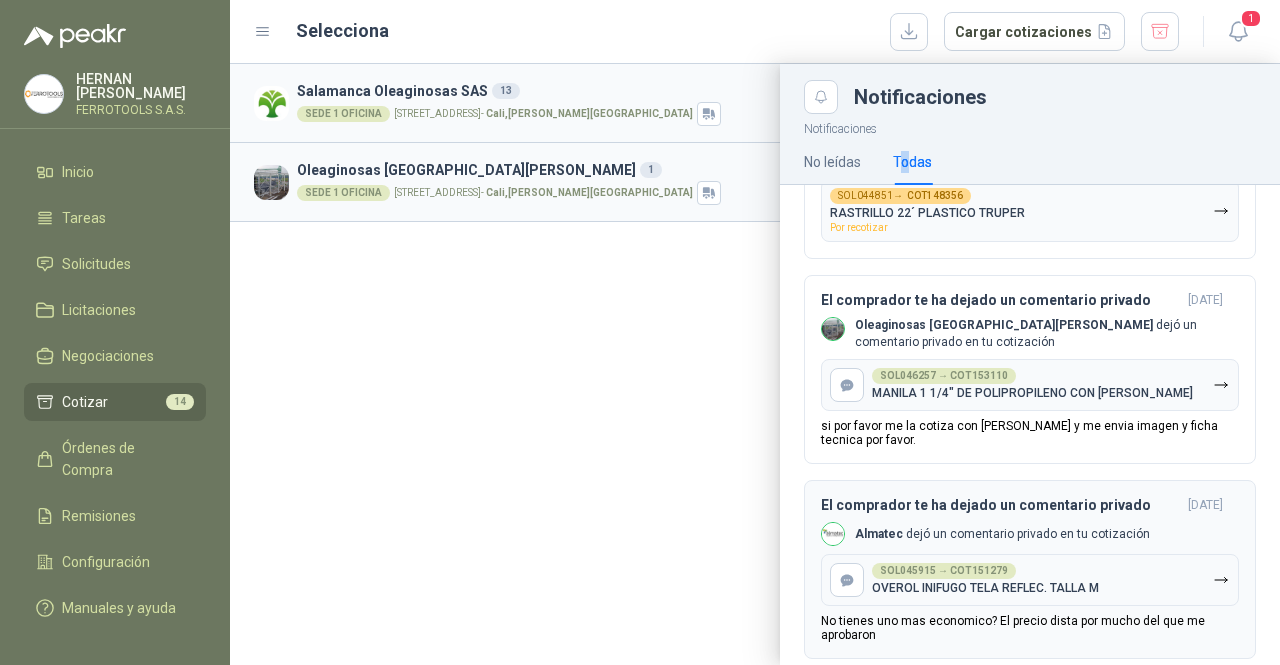 scroll, scrollTop: 2958, scrollLeft: 0, axis: vertical 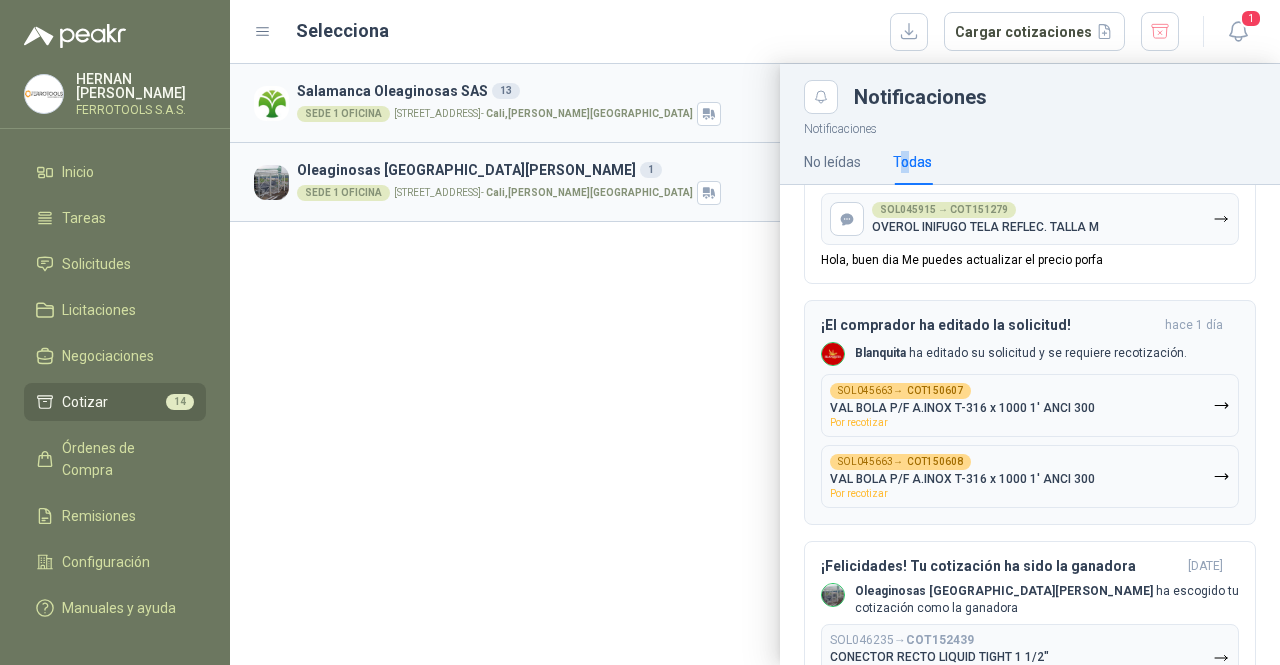 click on "SOL045663  →  COT150607 VAL BOLA P/F A.INOX T-316 x 1000  1' ANCI 300 Por recotizar" at bounding box center (962, 405) 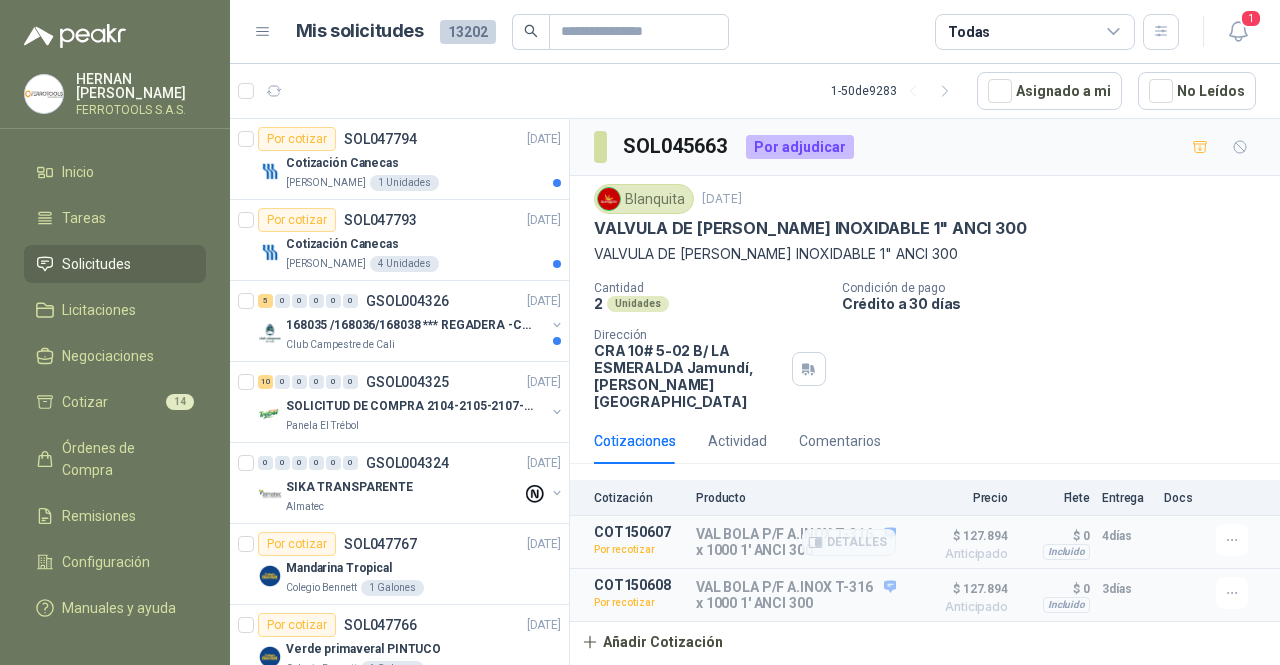 click on "Detalles" at bounding box center [849, 542] 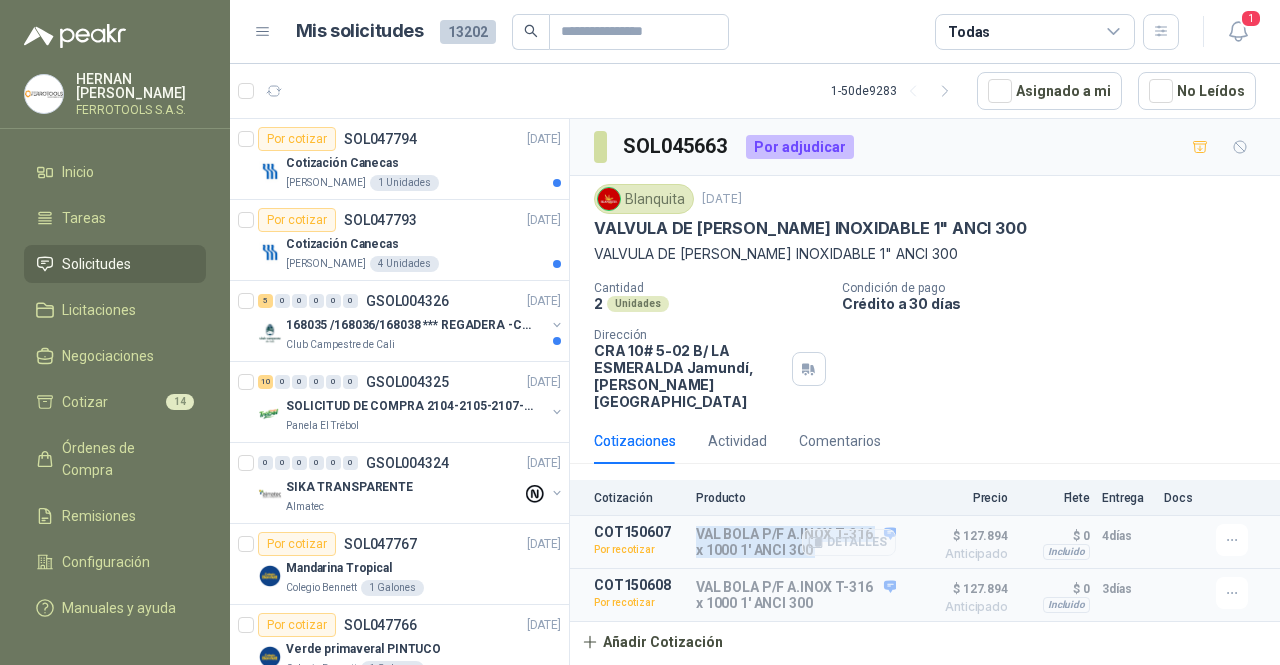 drag, startPoint x: 695, startPoint y: 519, endPoint x: 820, endPoint y: 532, distance: 125.67418 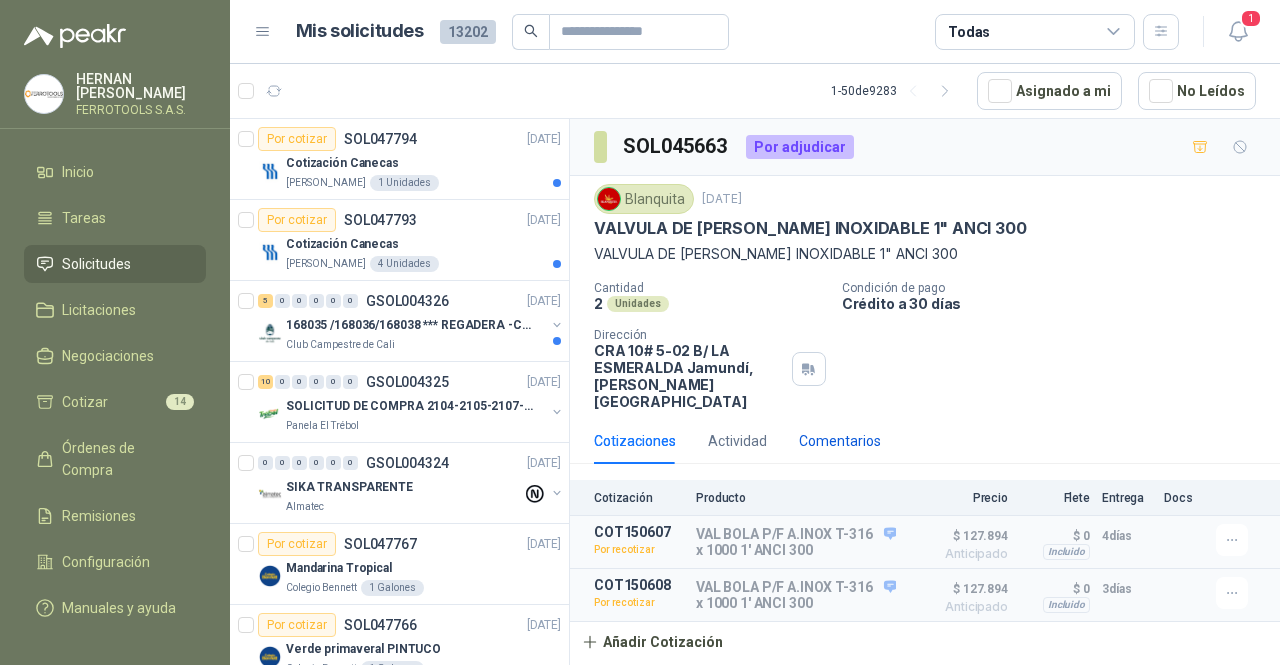 click on "Comentarios" at bounding box center [840, 441] 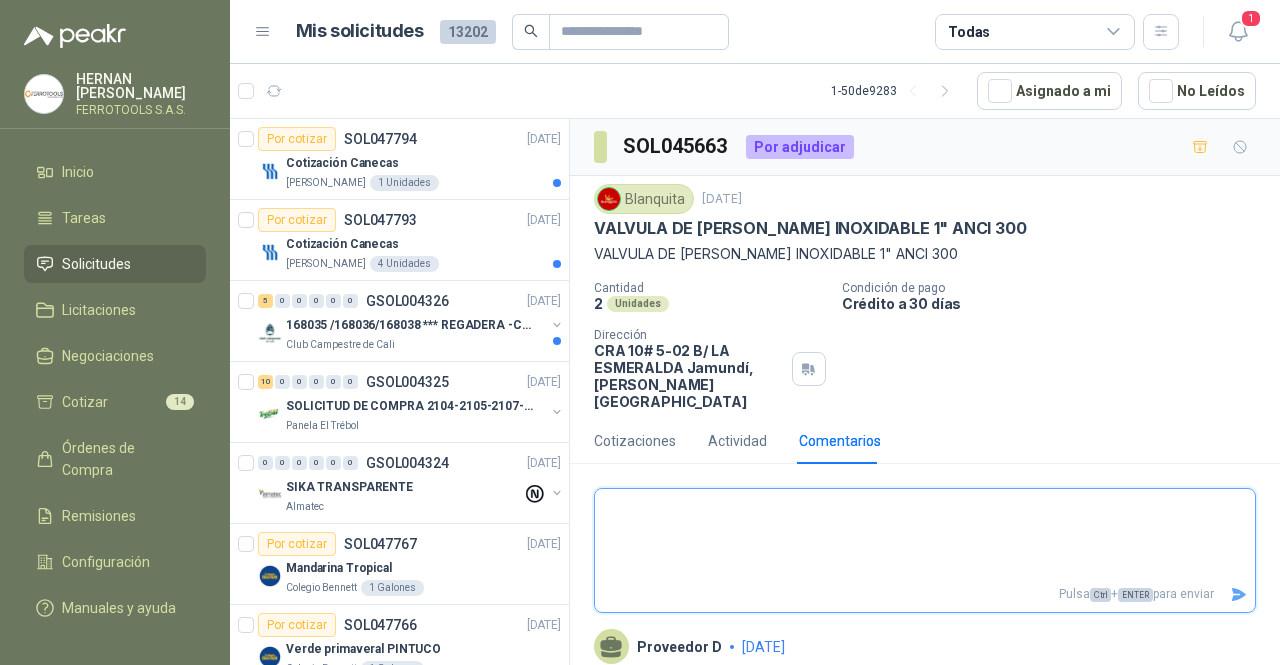 click at bounding box center (925, 535) 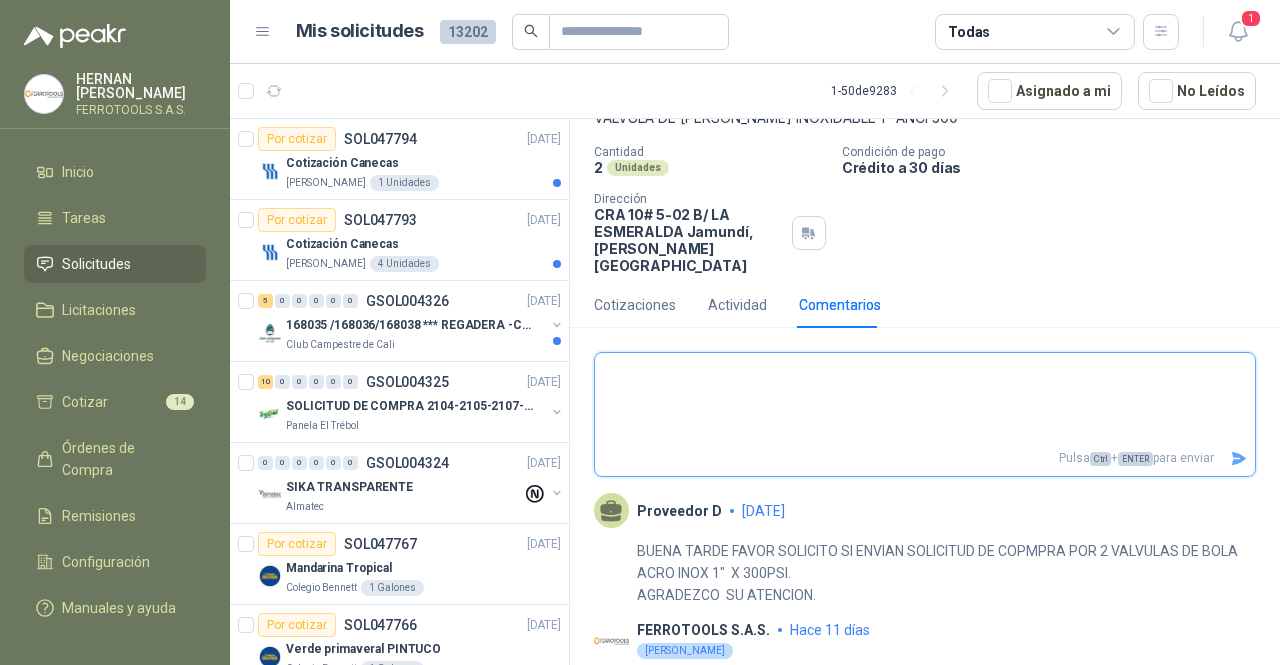 scroll, scrollTop: 200, scrollLeft: 0, axis: vertical 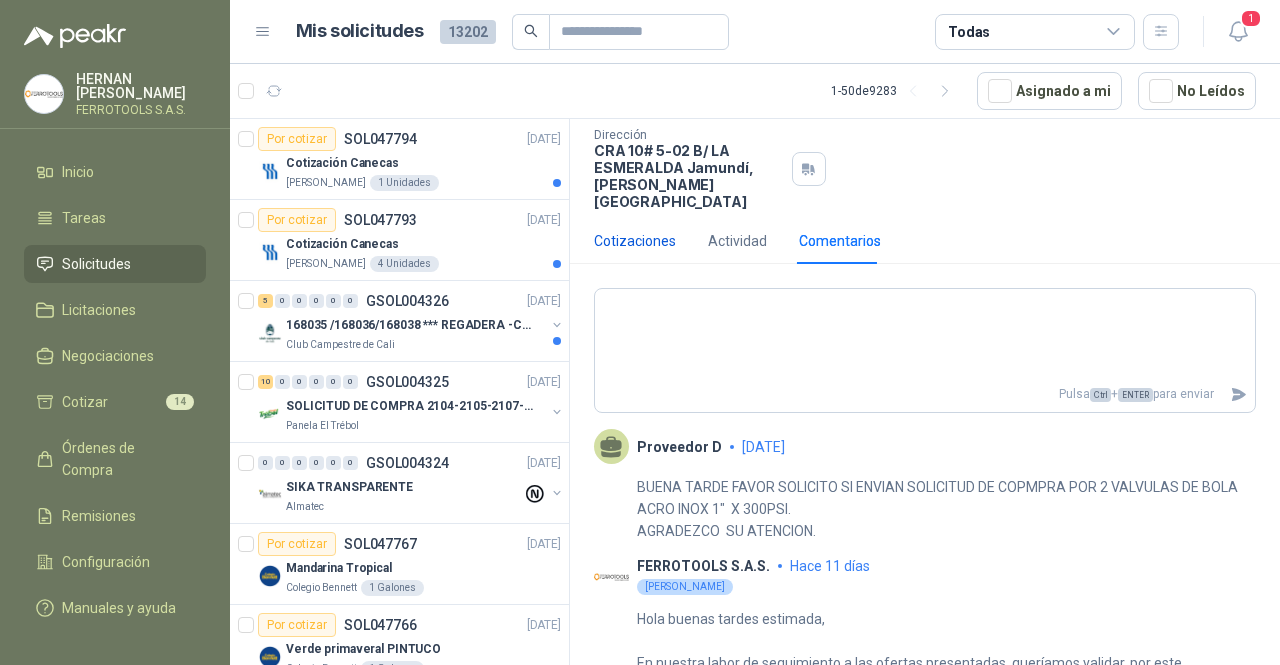 click on "Cotizaciones" at bounding box center [635, 241] 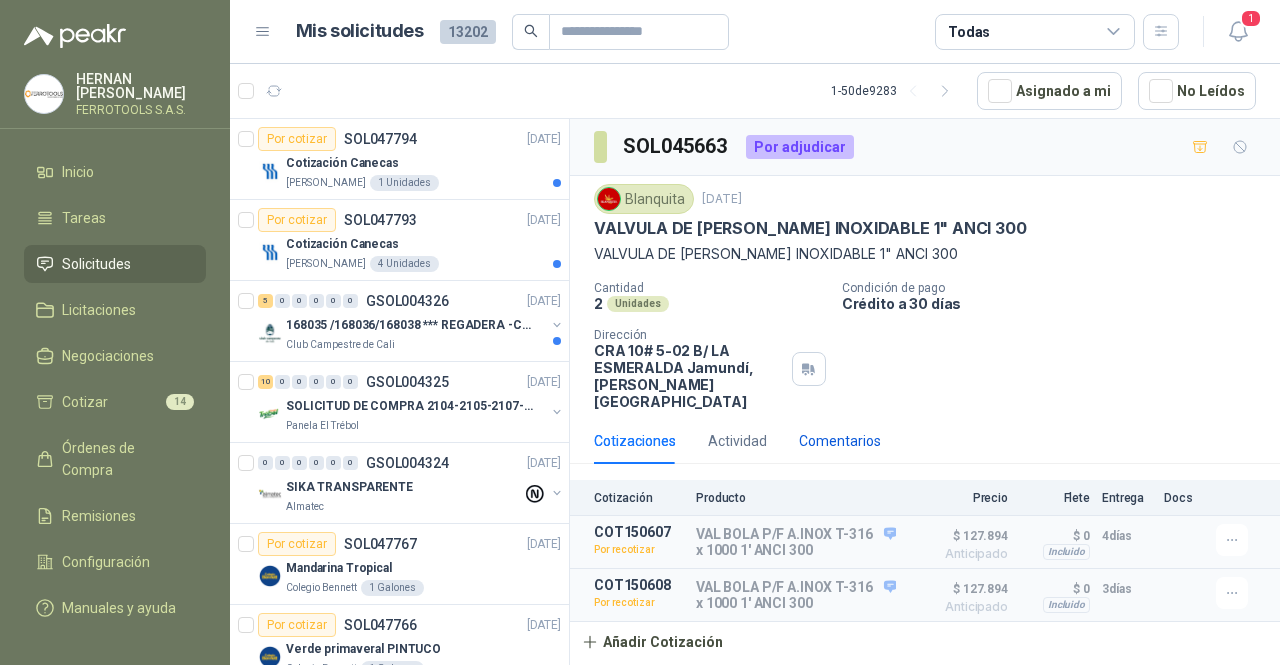 click on "Comentarios" at bounding box center (840, 441) 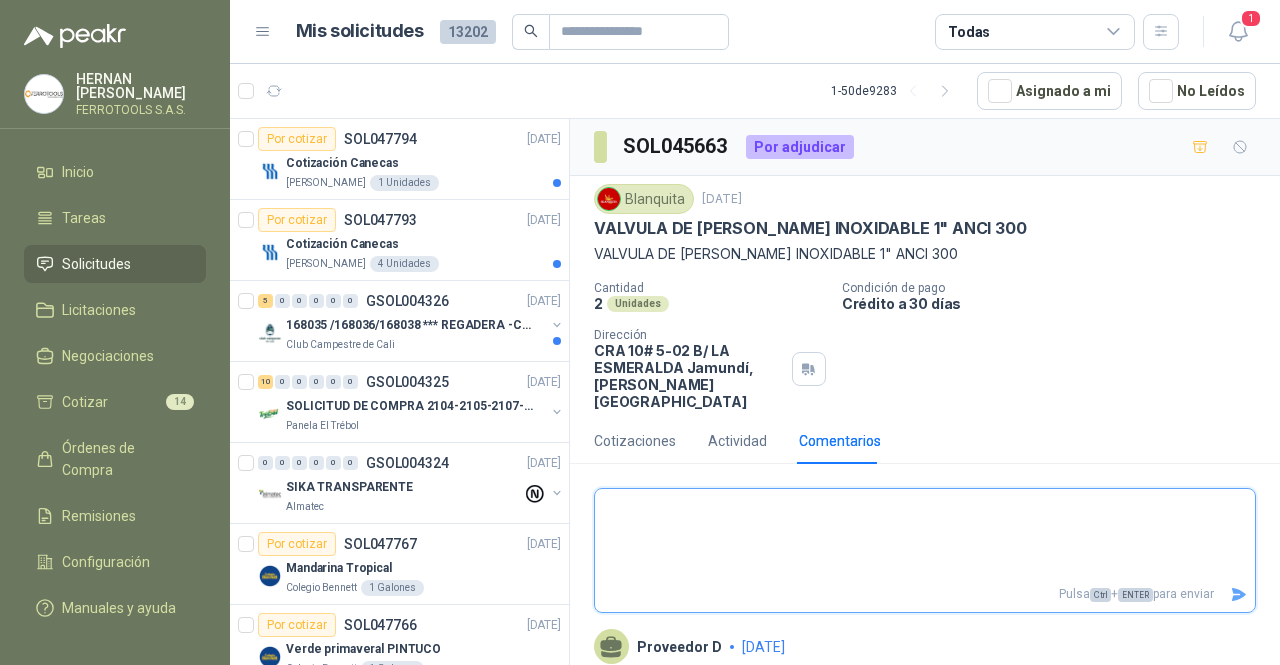 click at bounding box center (925, 535) 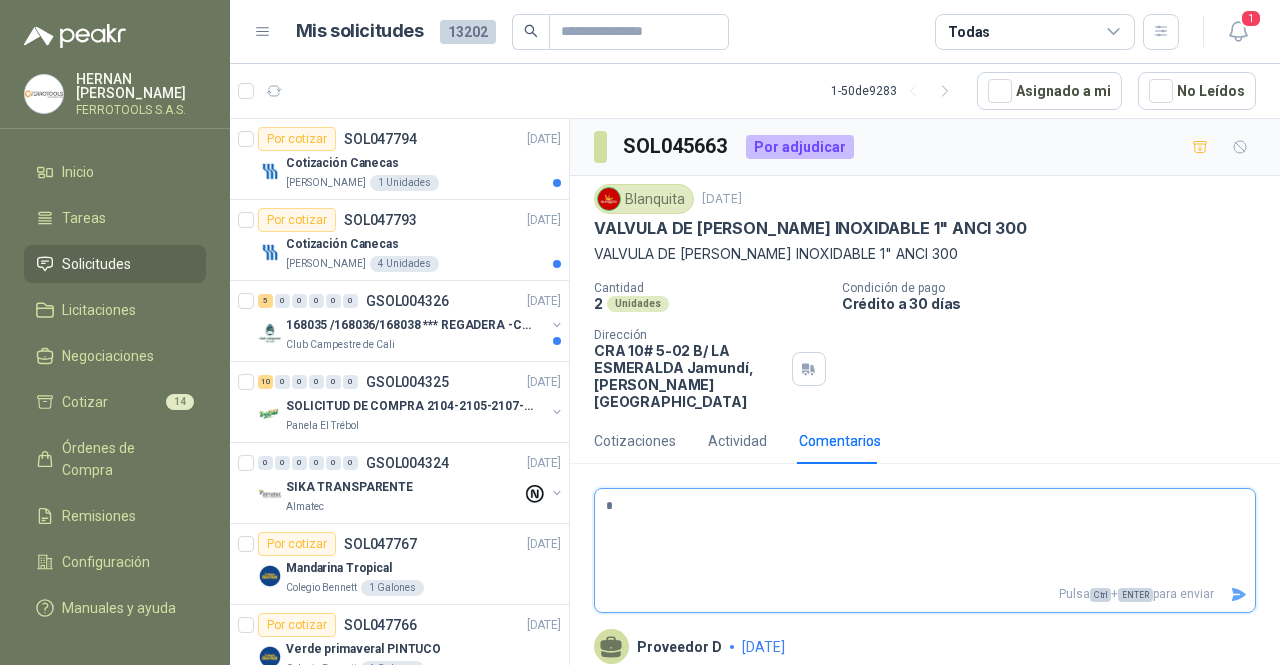 type 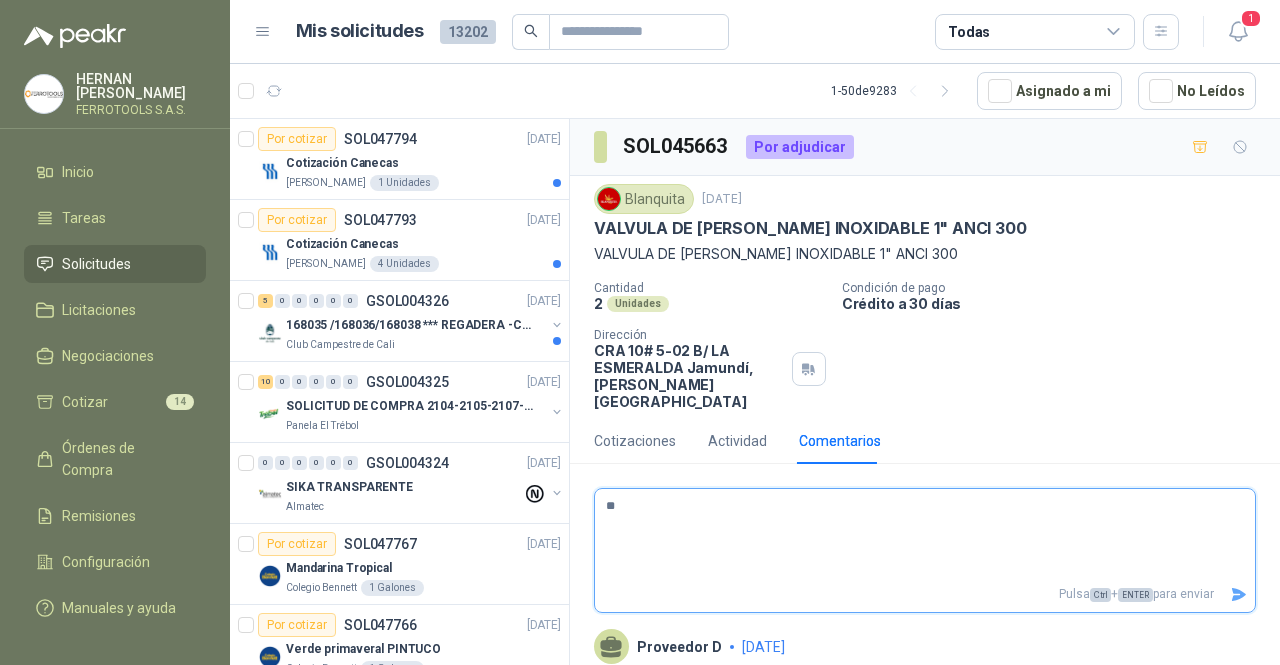 type 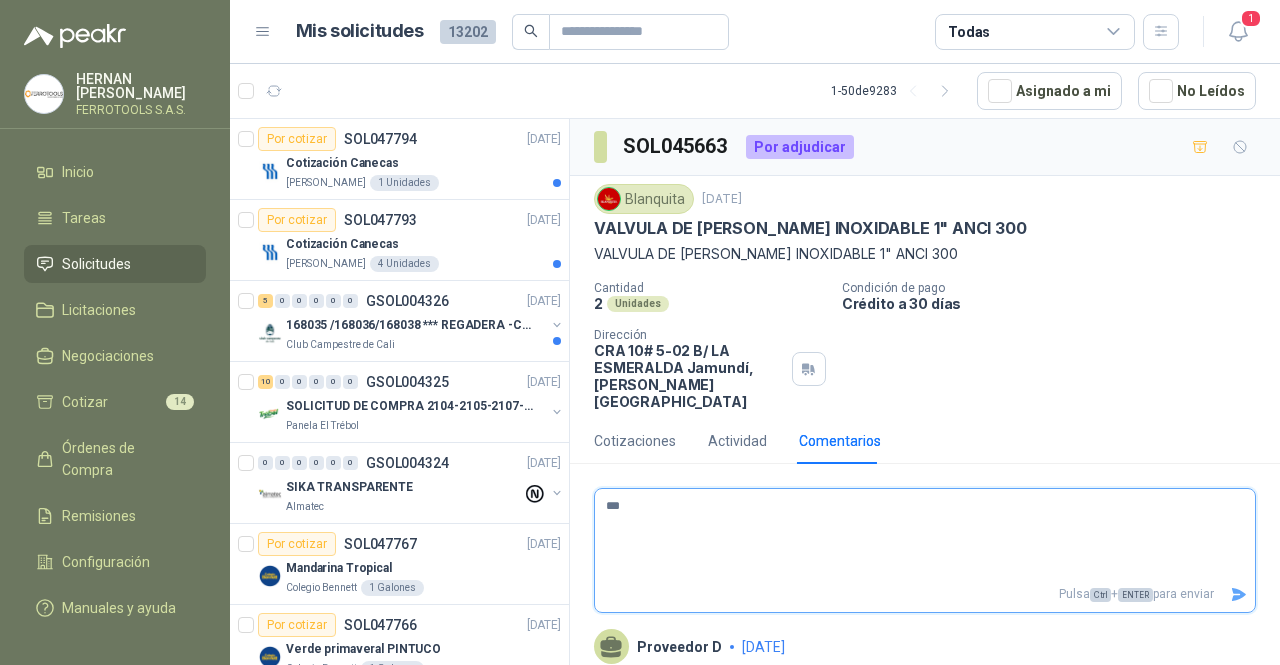 type 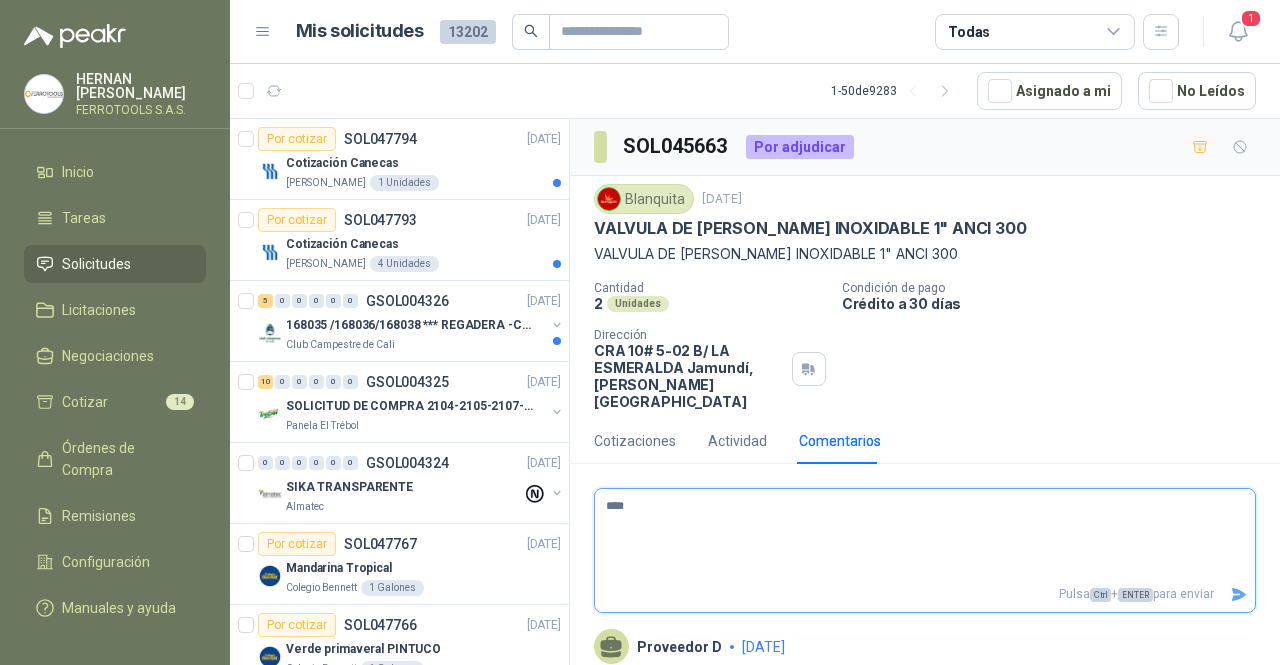 type 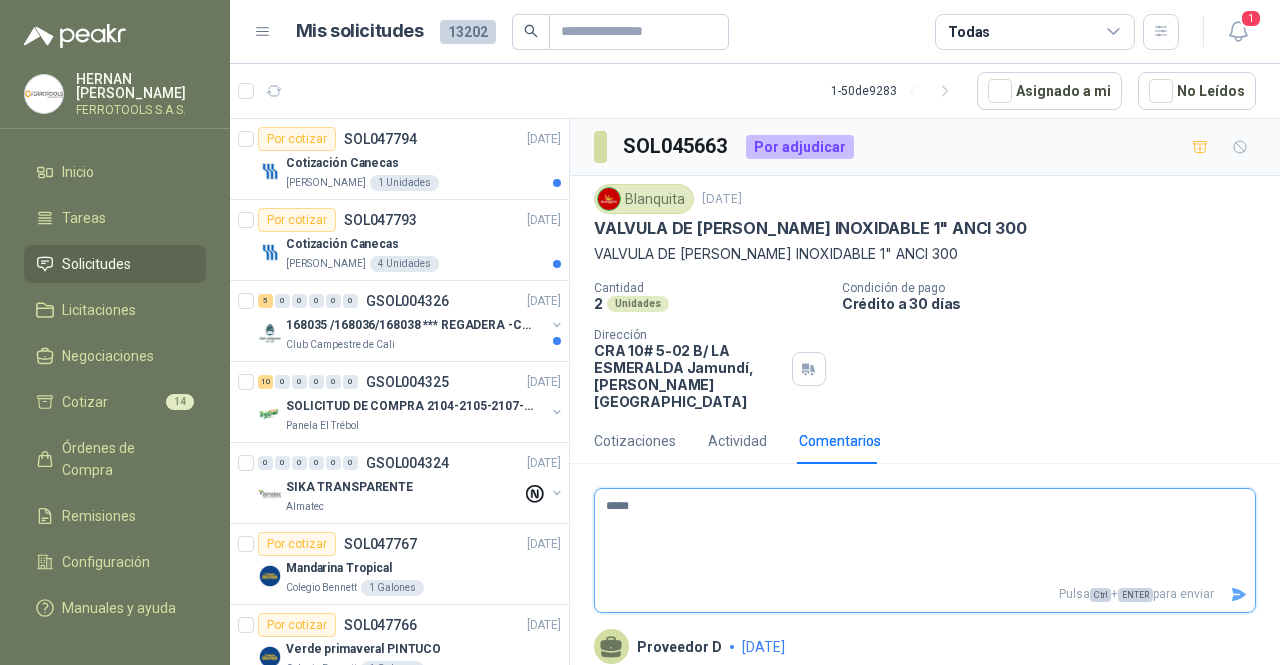 type 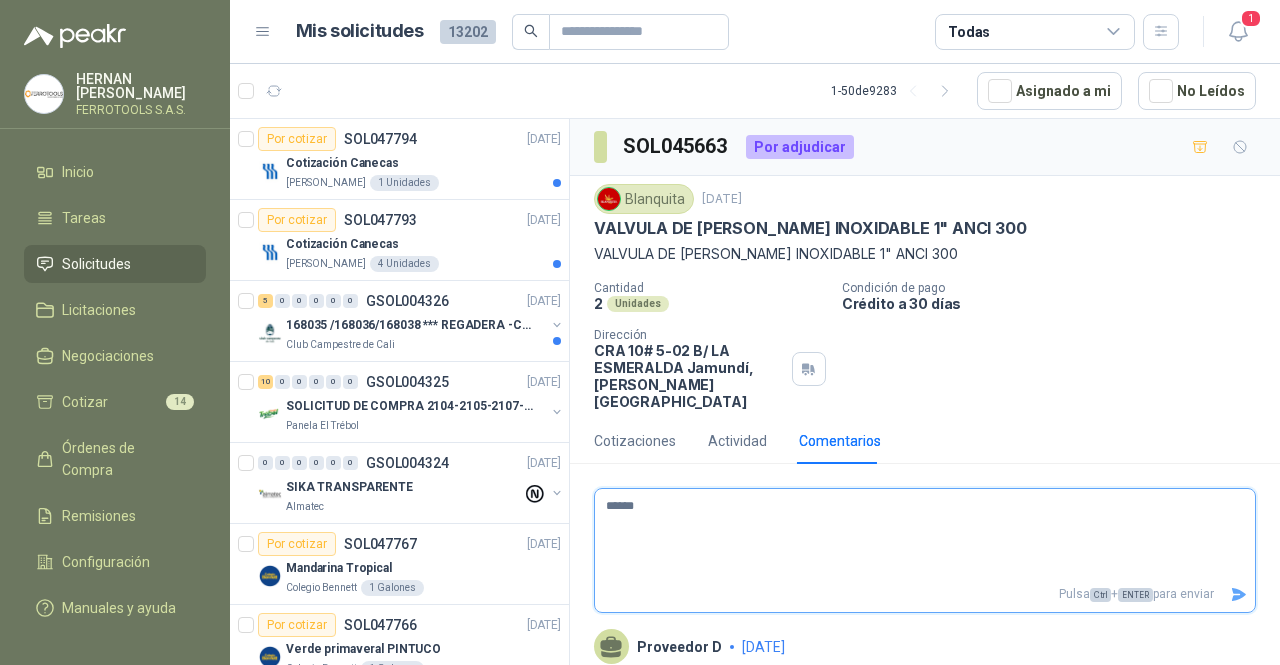 type 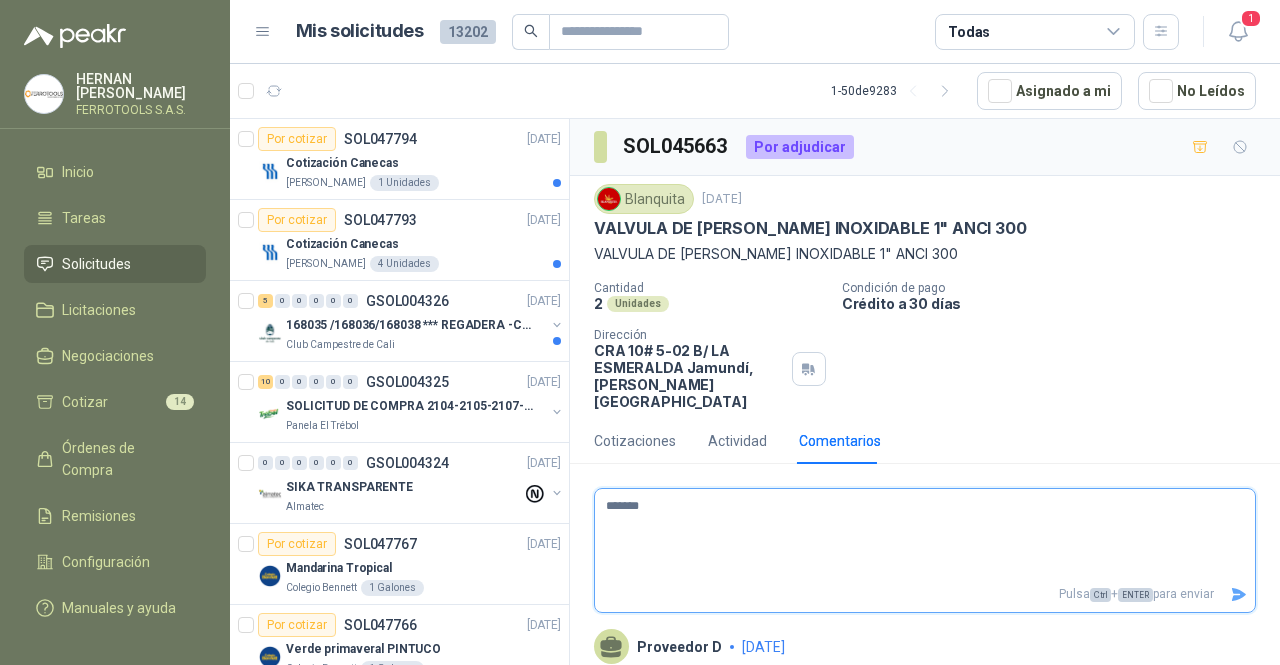 type on "*********" 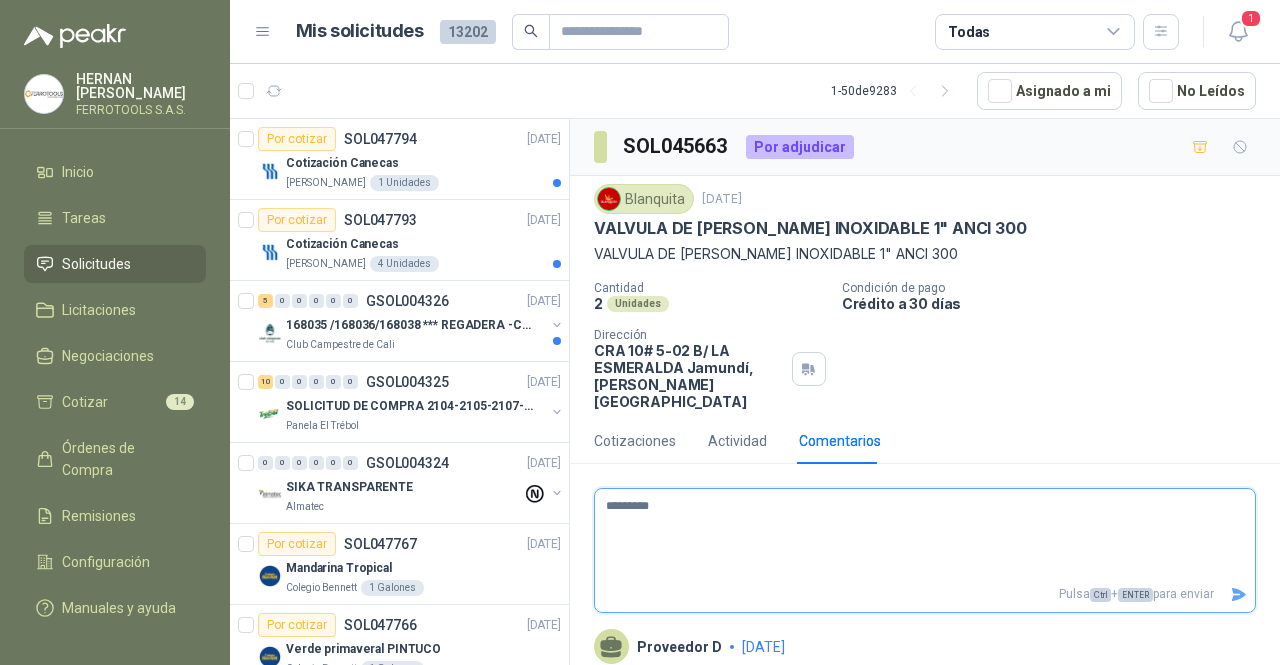 type 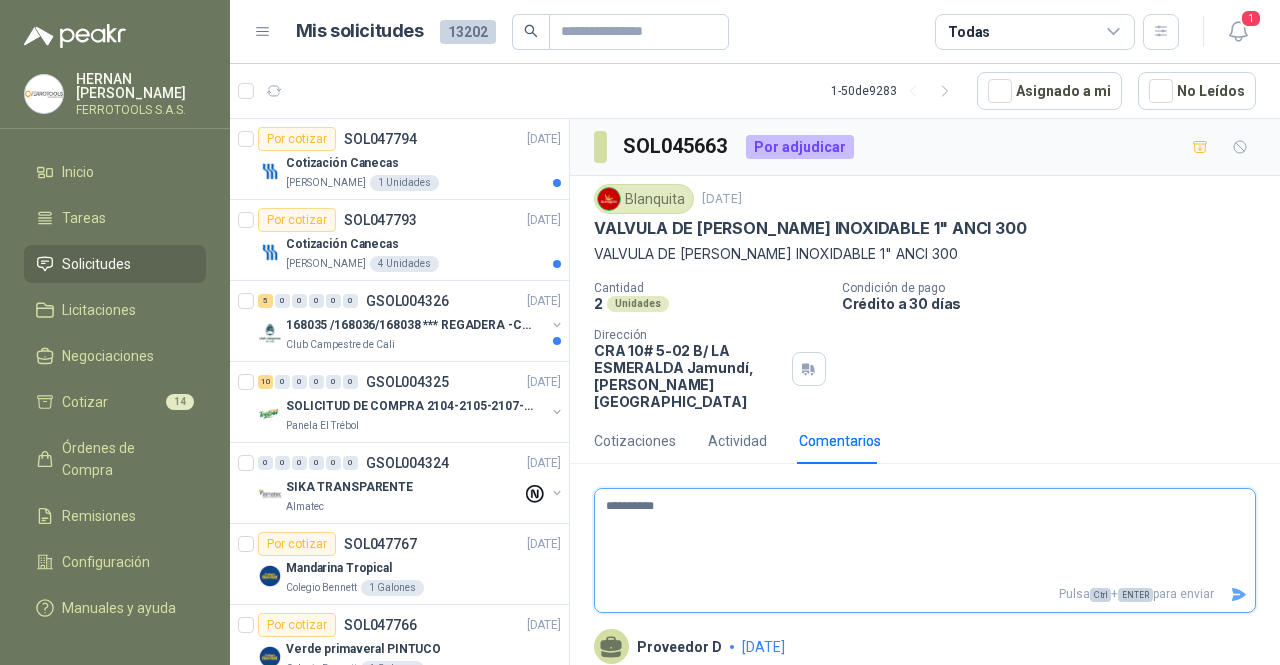 type 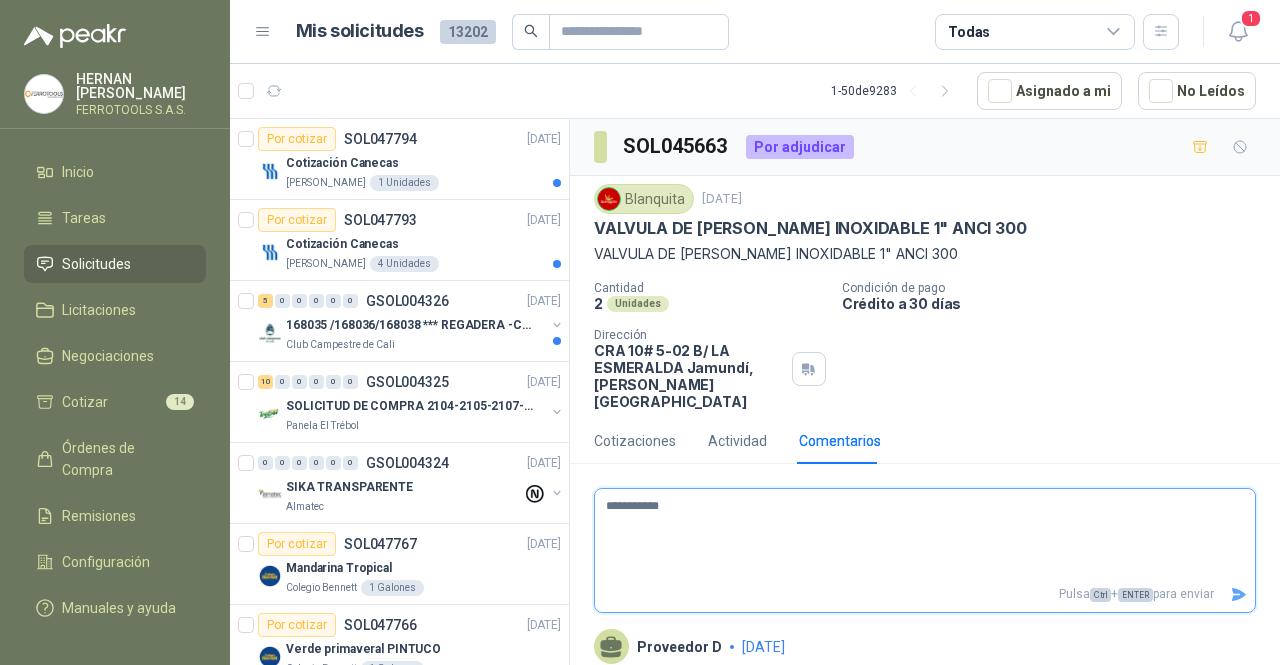 type 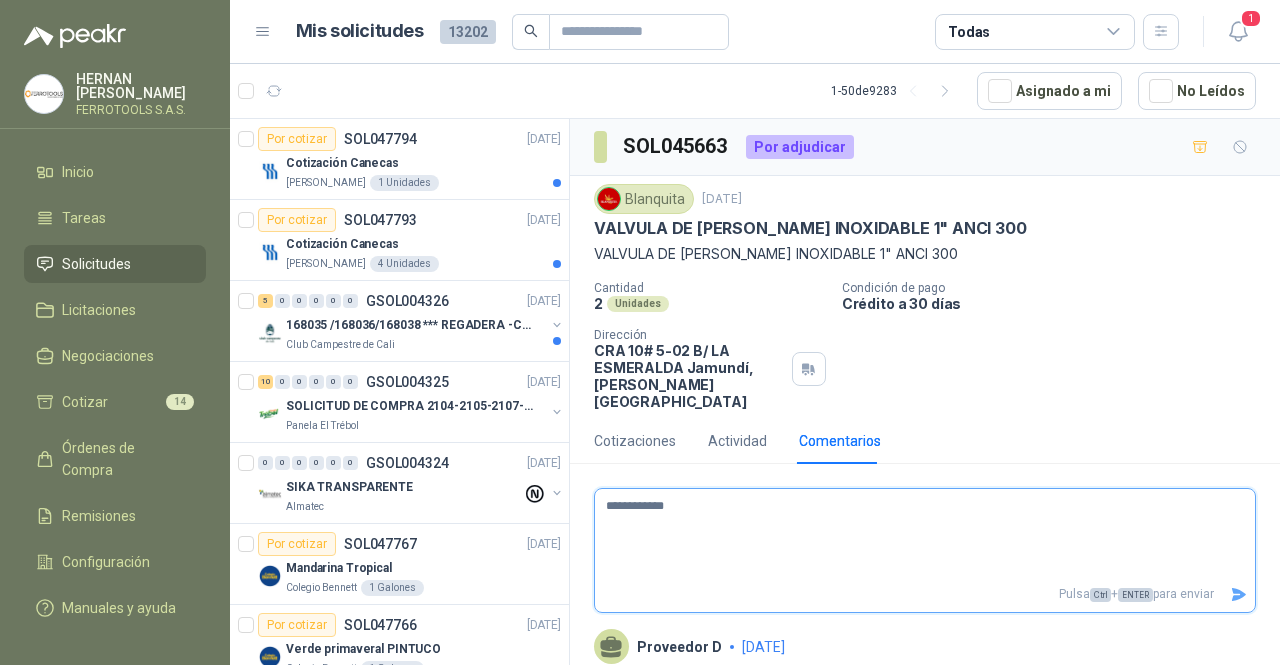 type 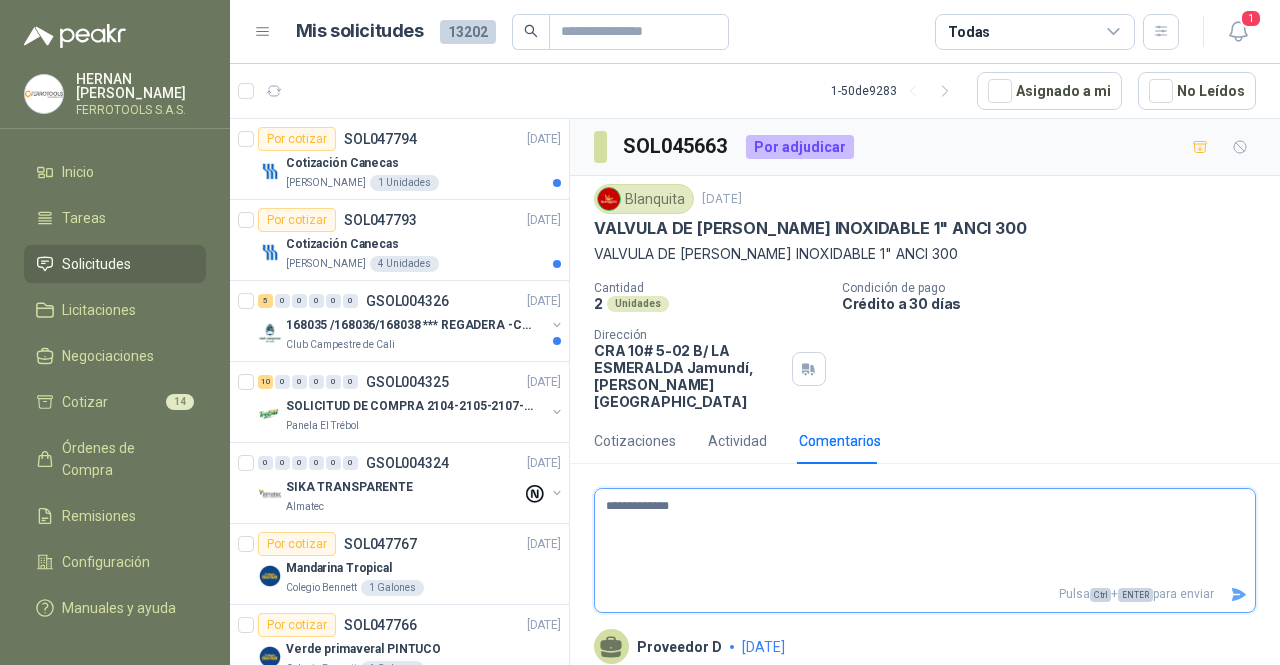 type 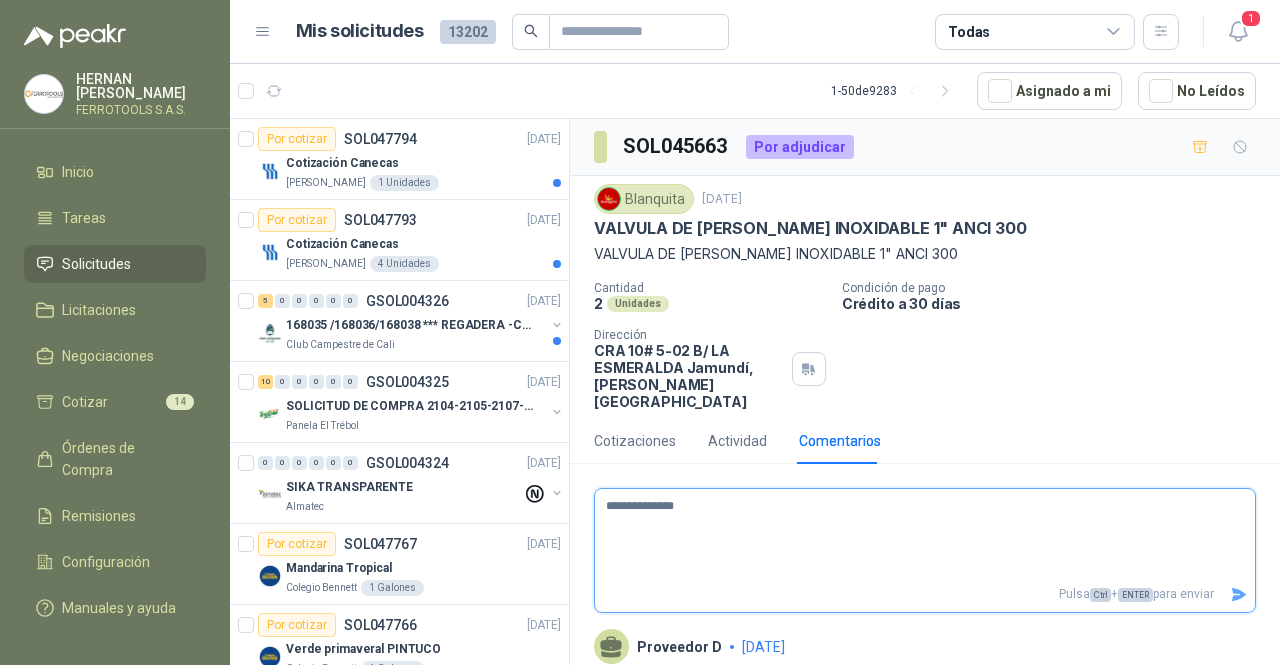 type 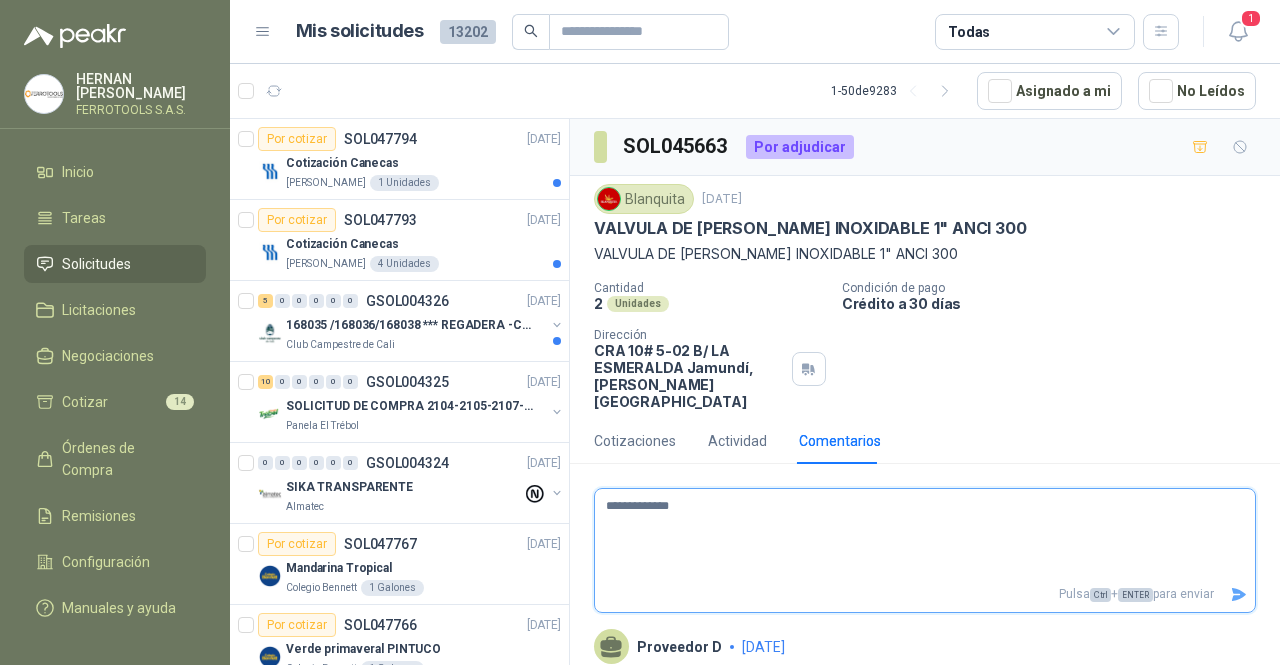 type 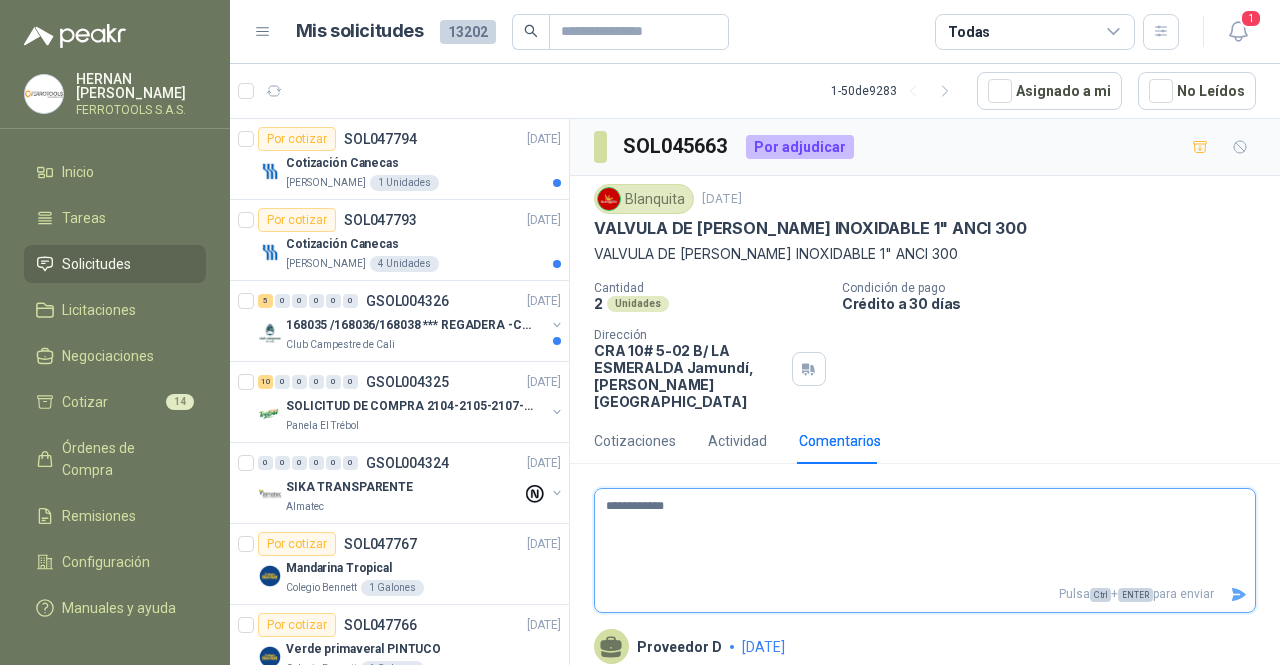 type 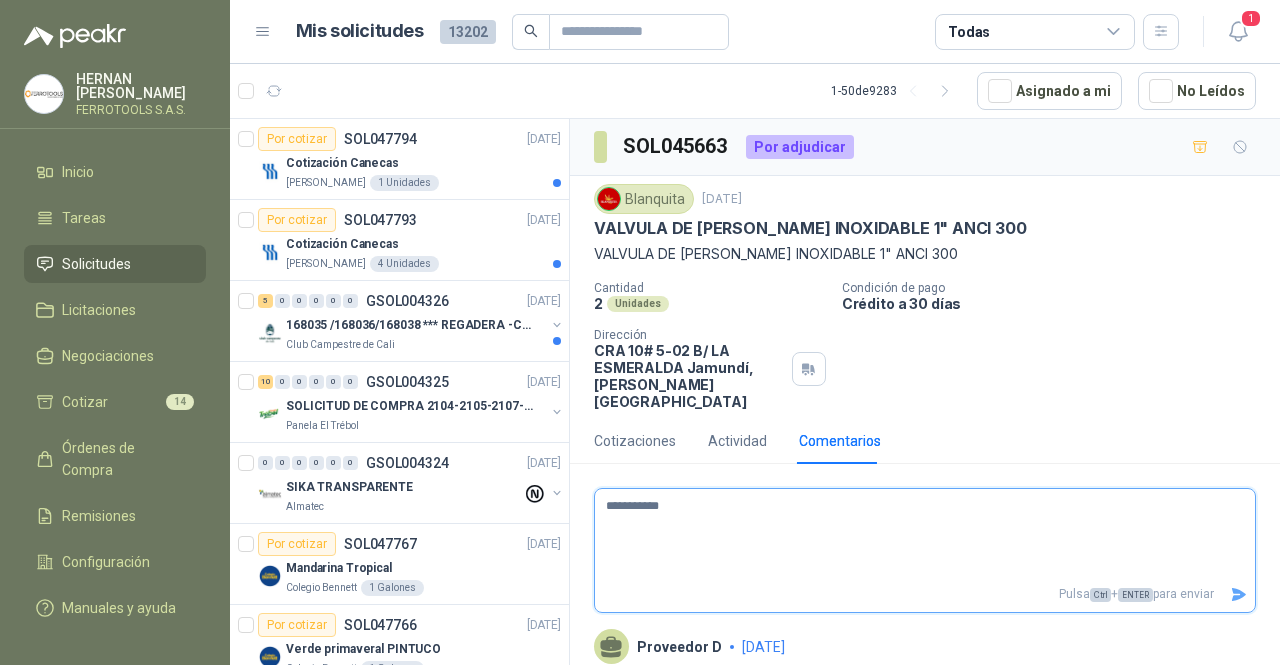 type 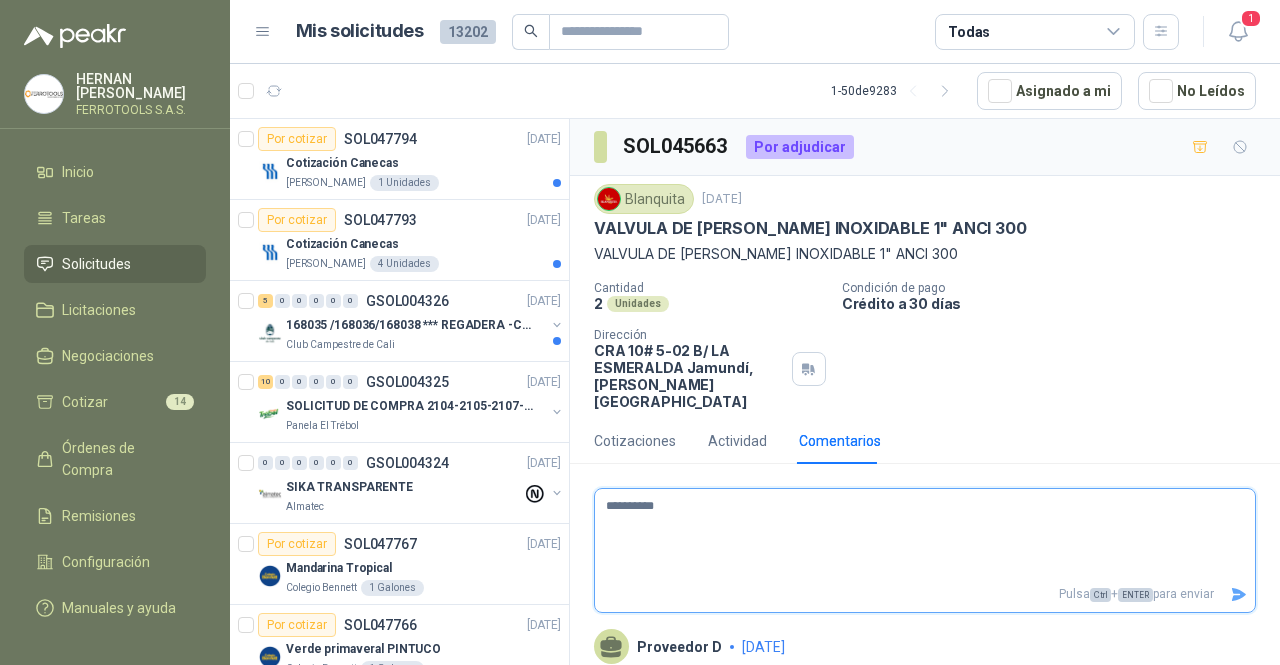 type 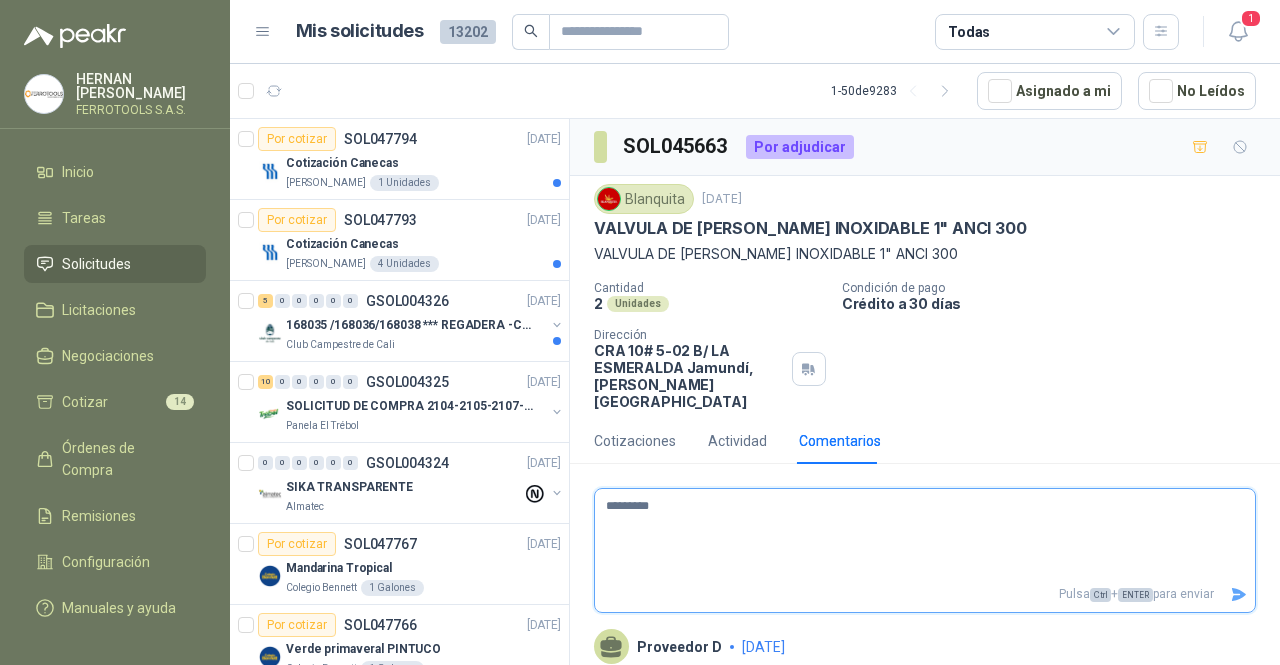 type 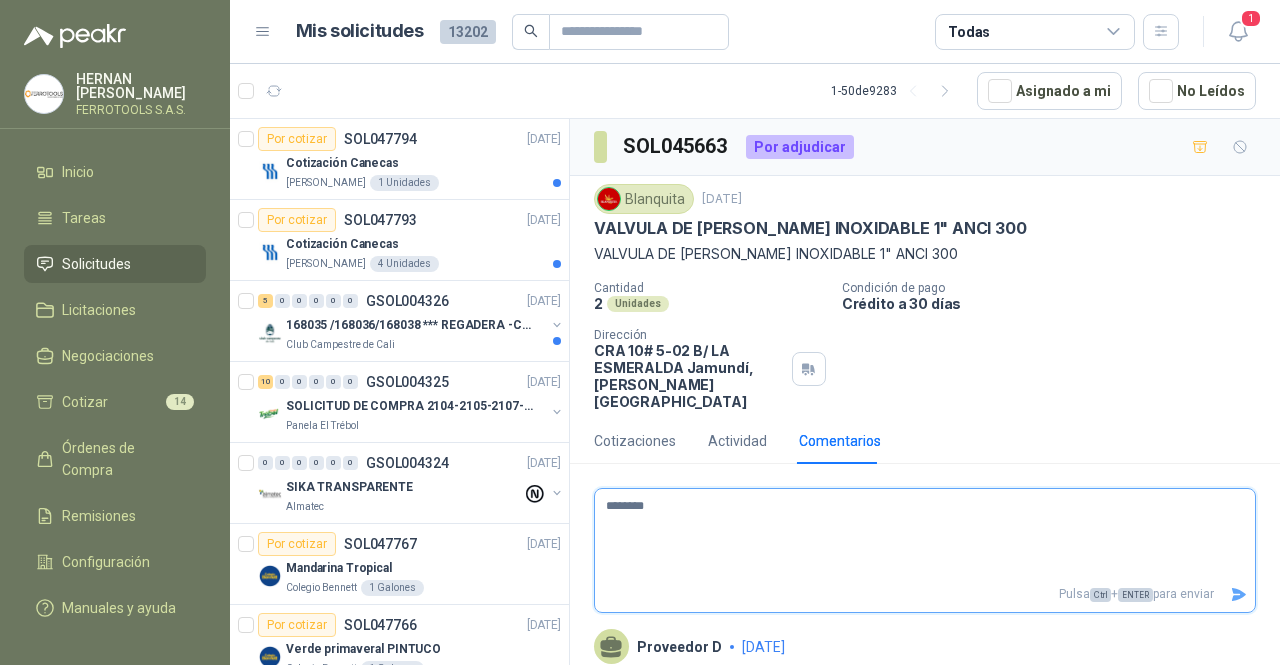 type 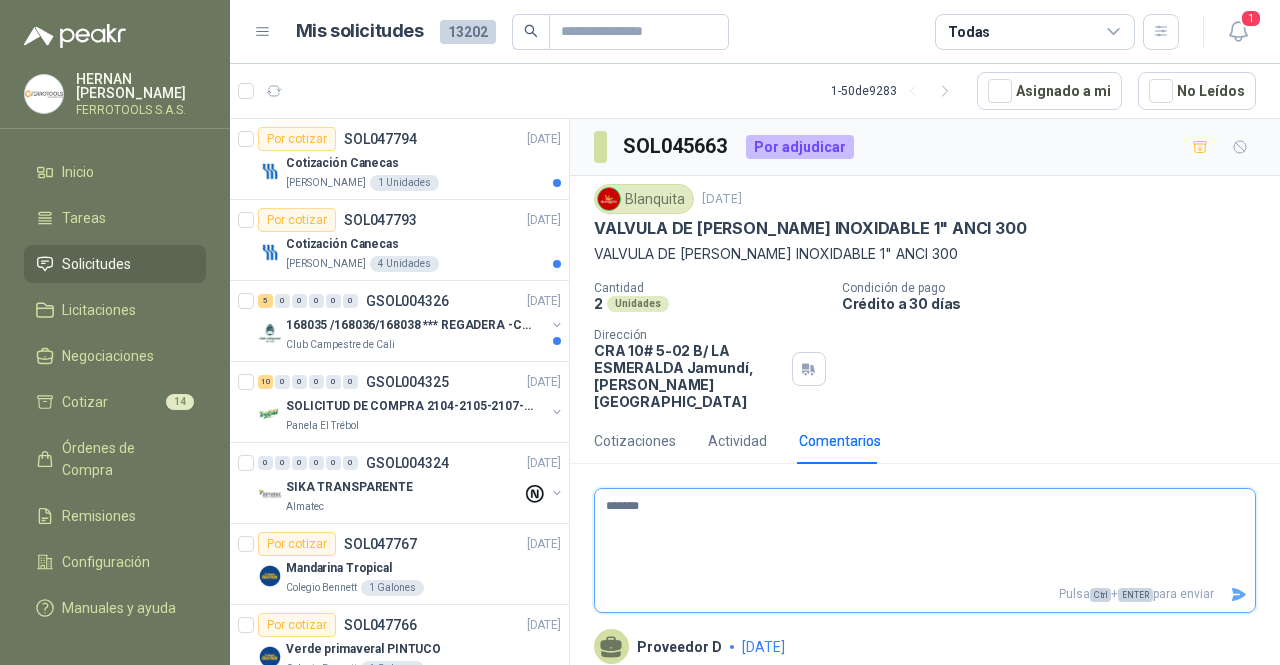 type 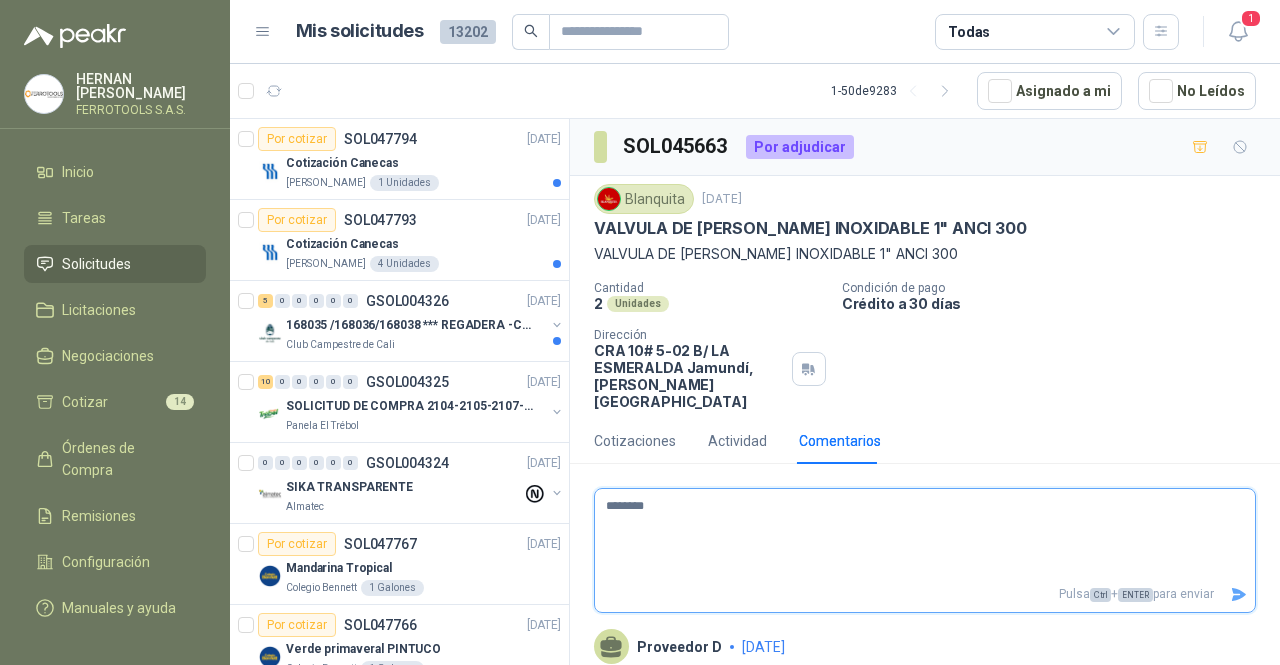 type 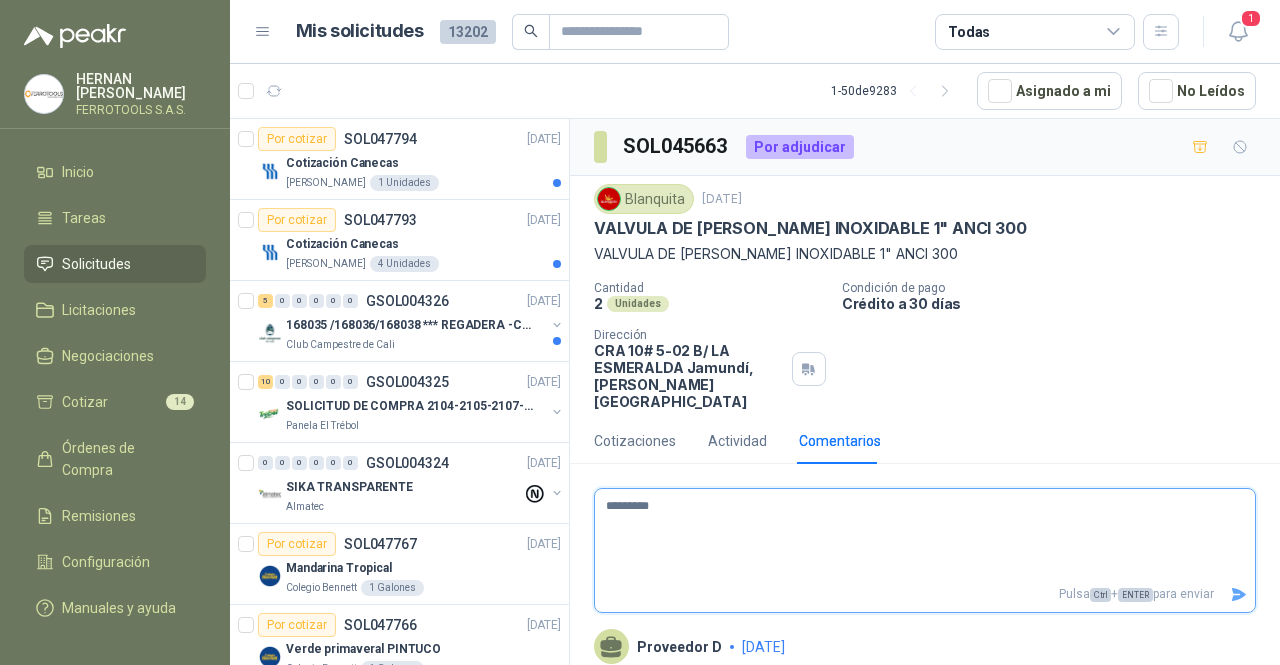 type 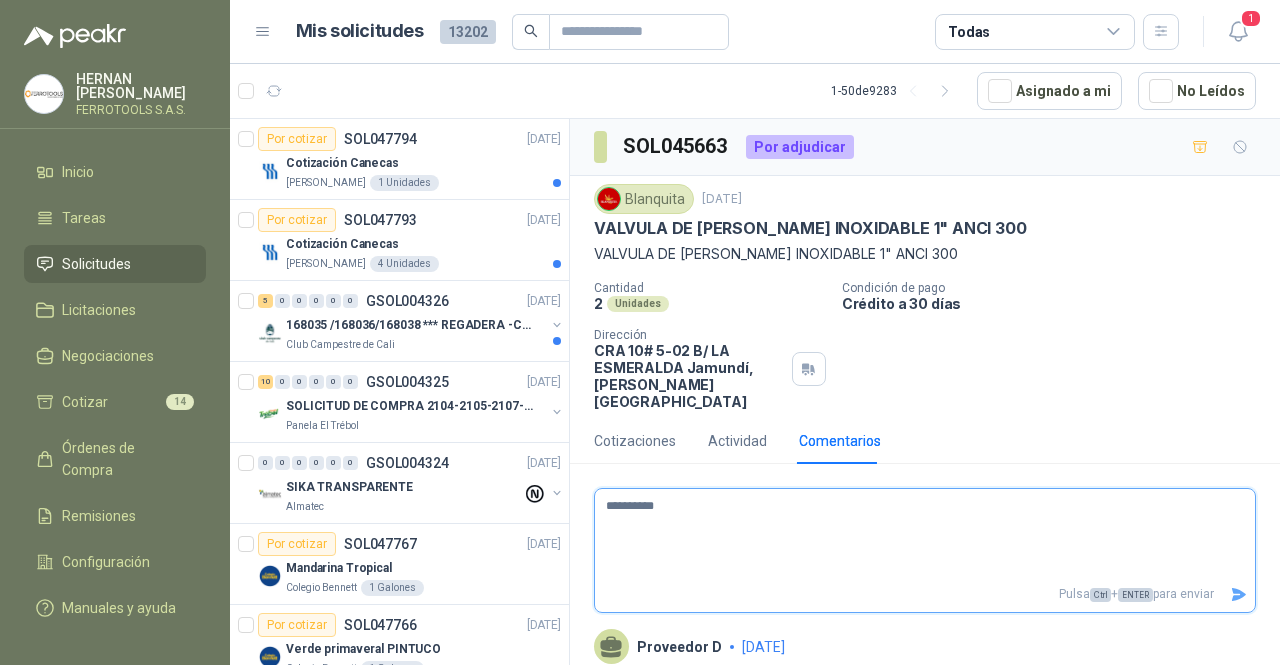 type 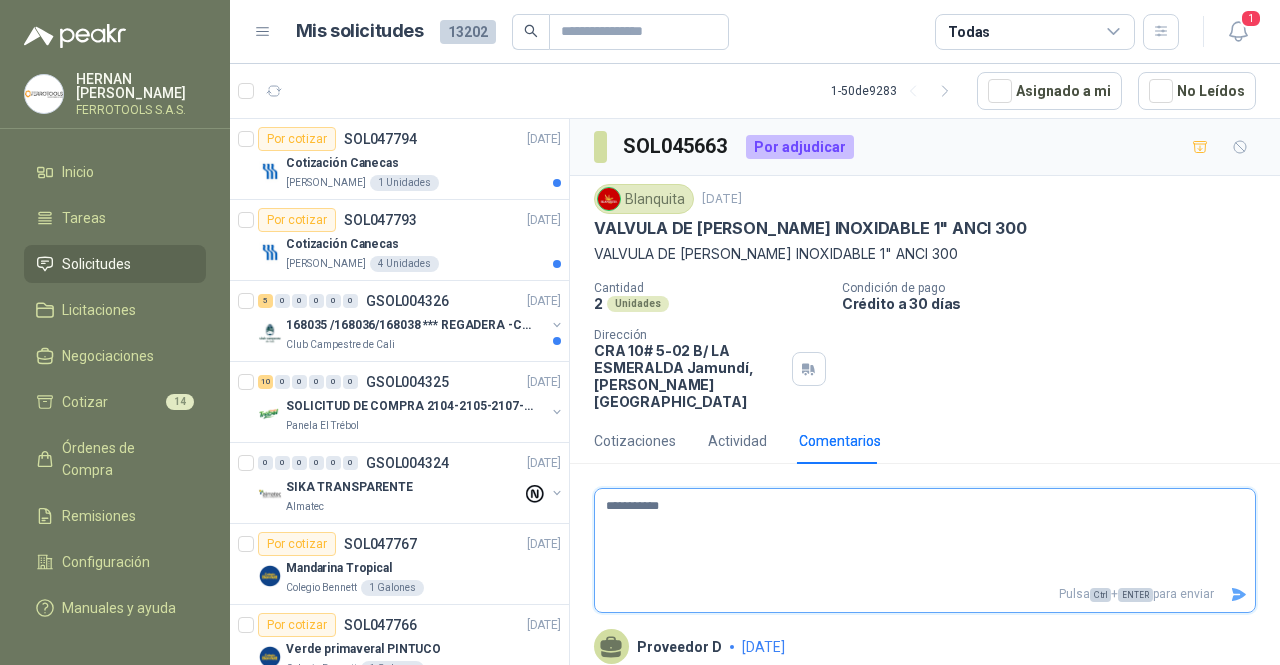 type 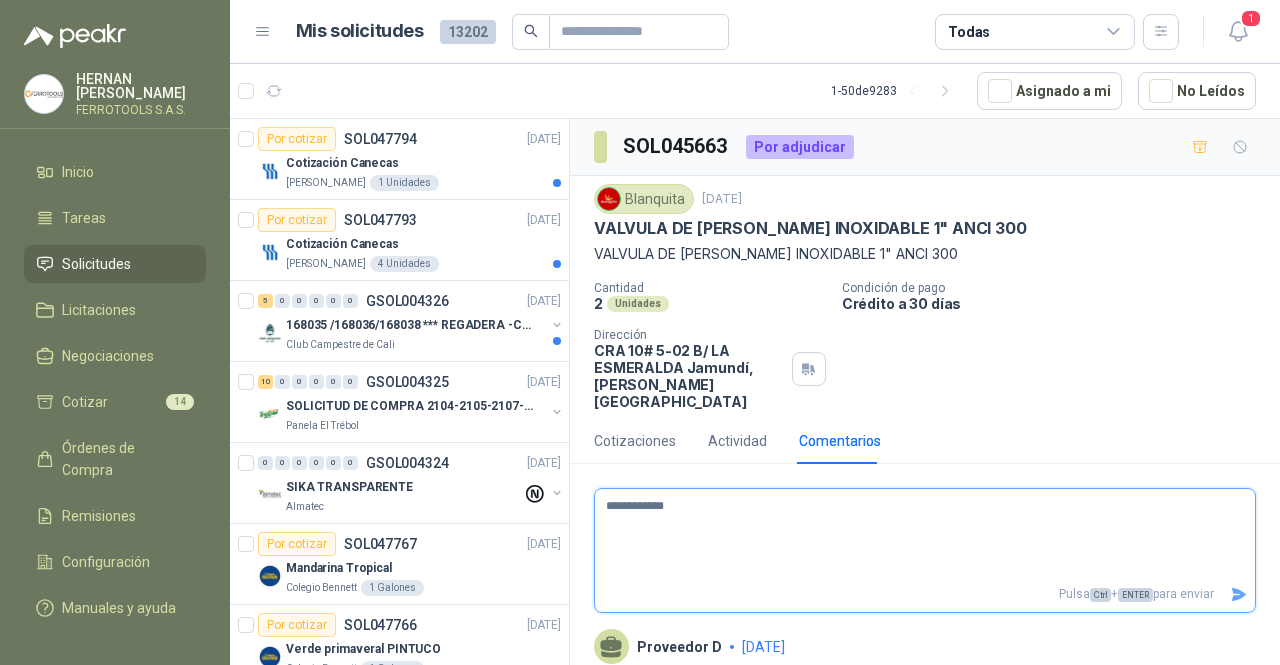 type 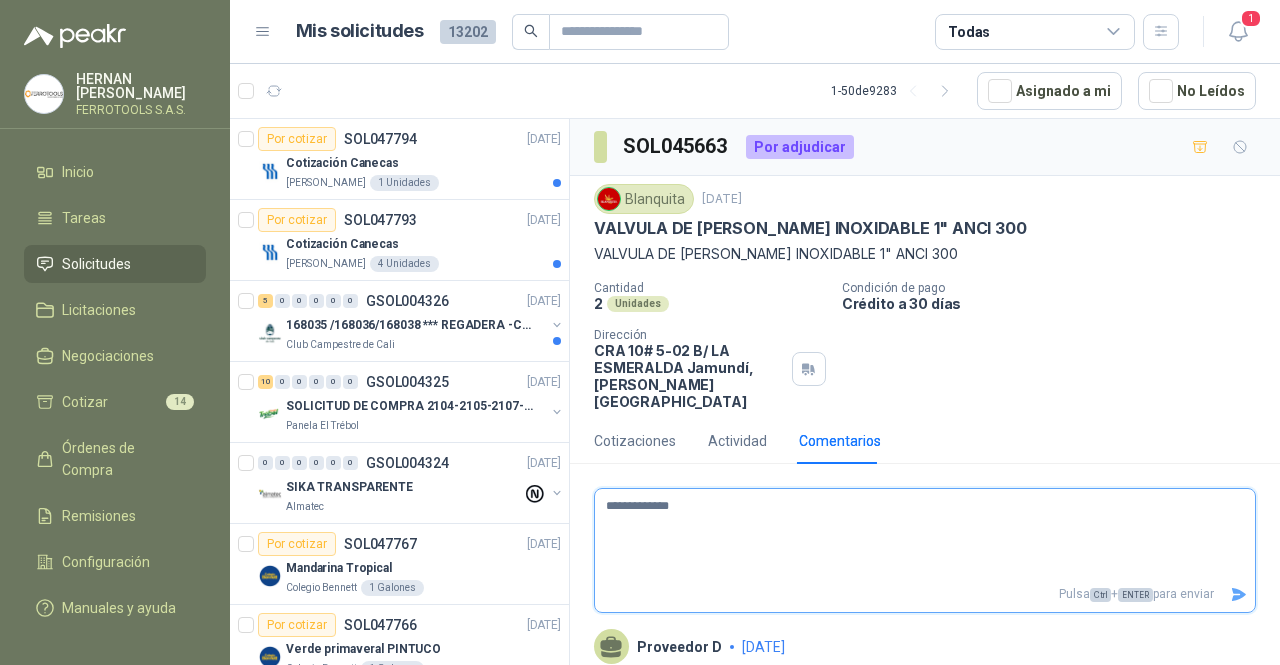 type 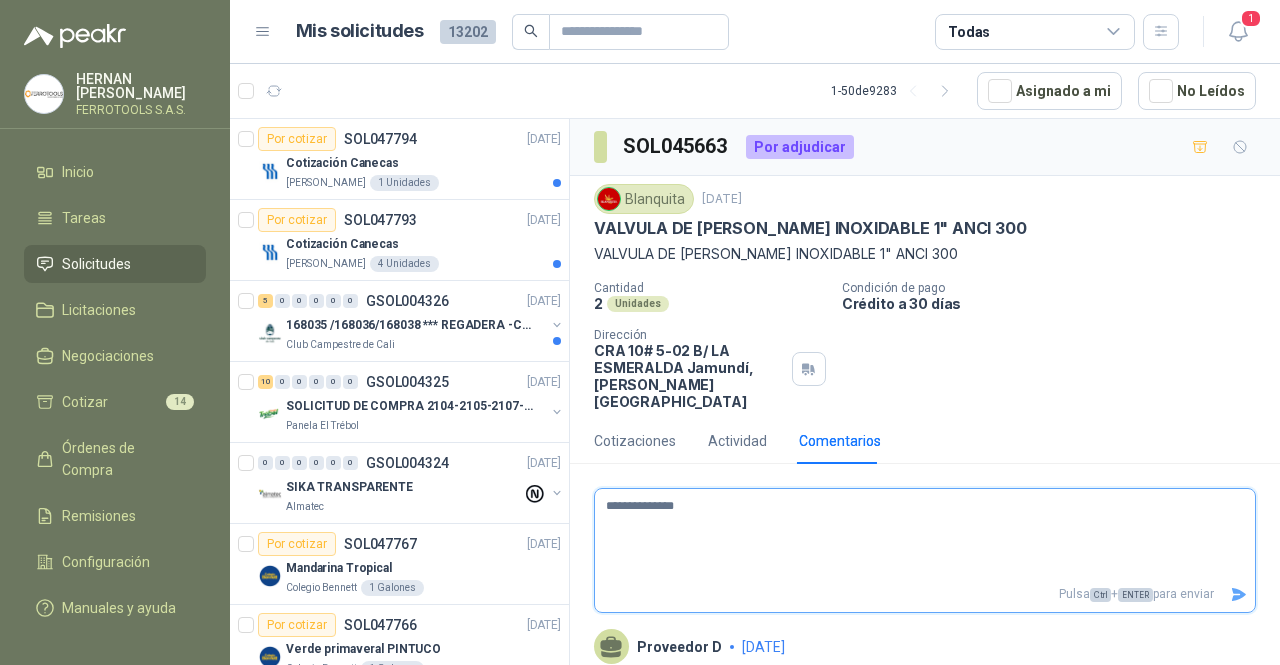 type 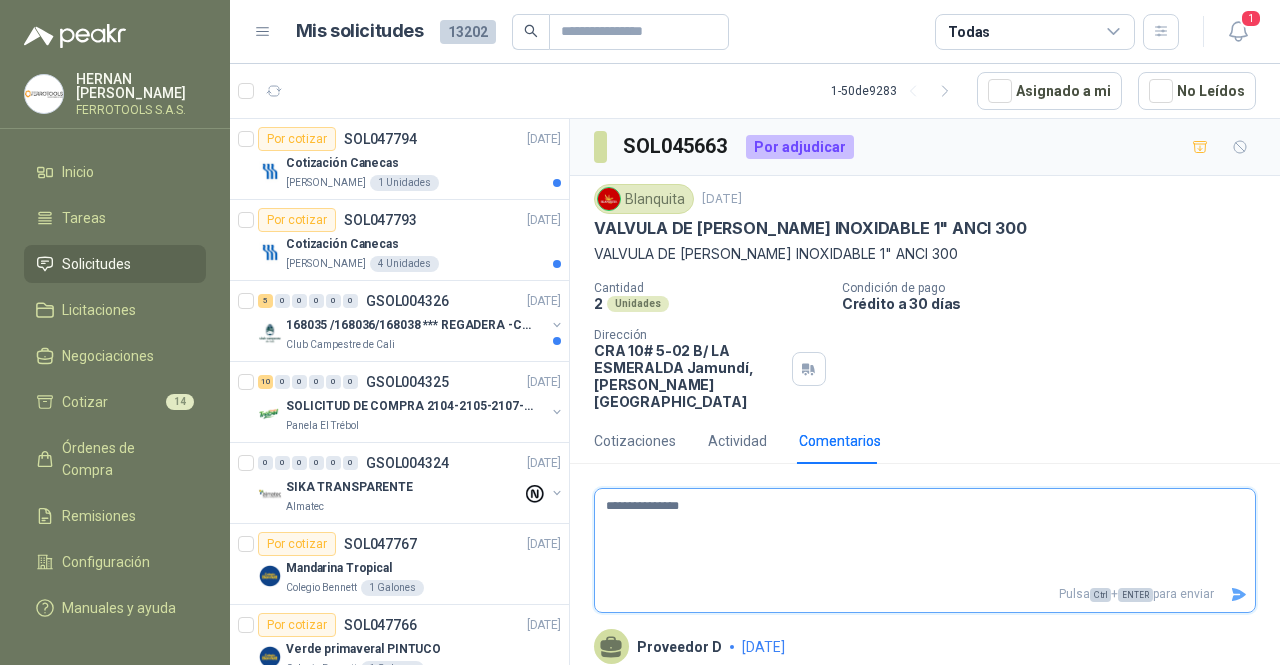 type 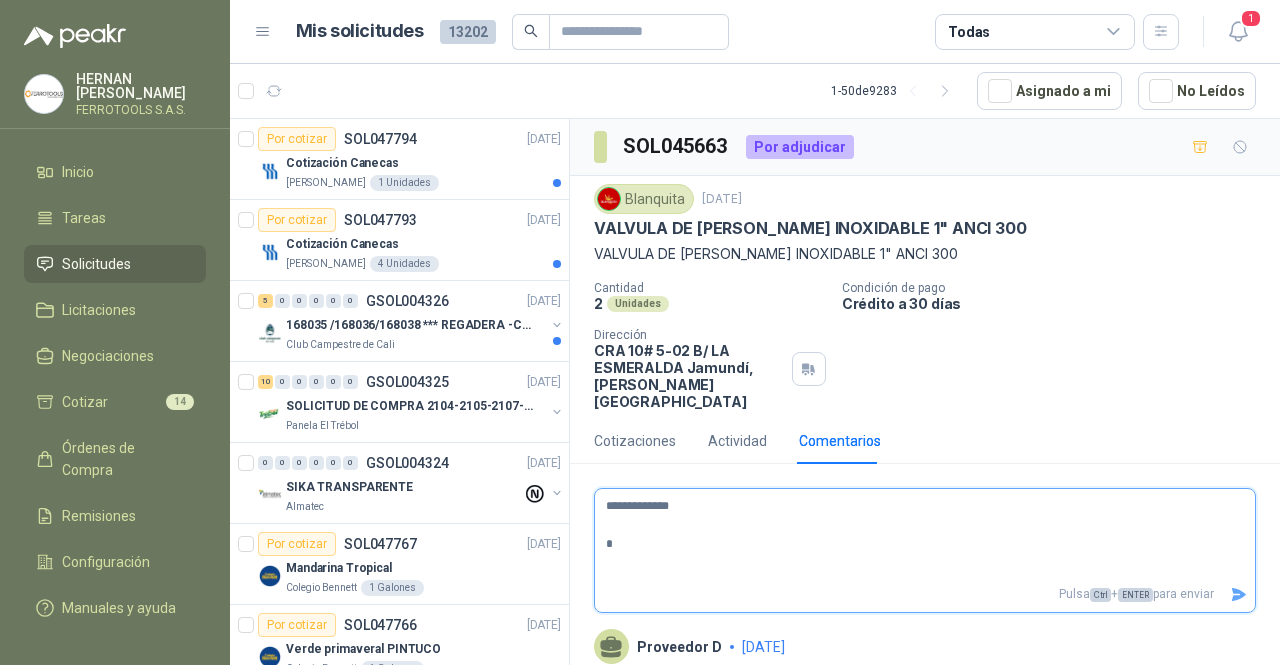 type 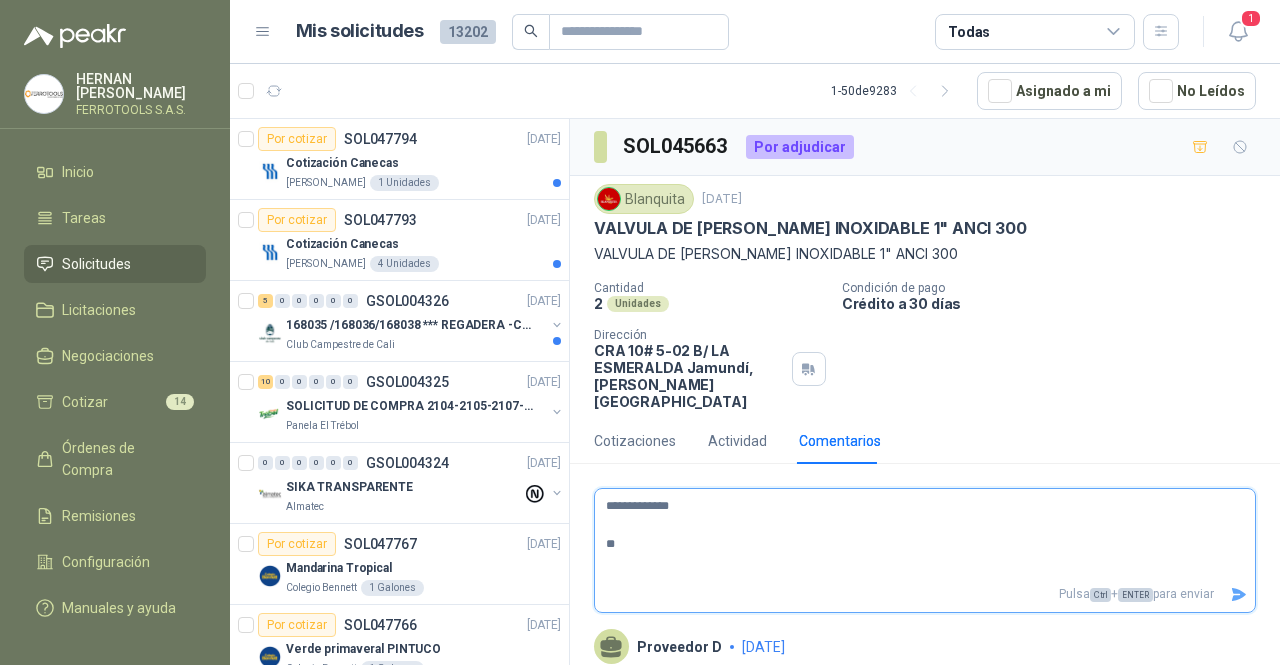 type 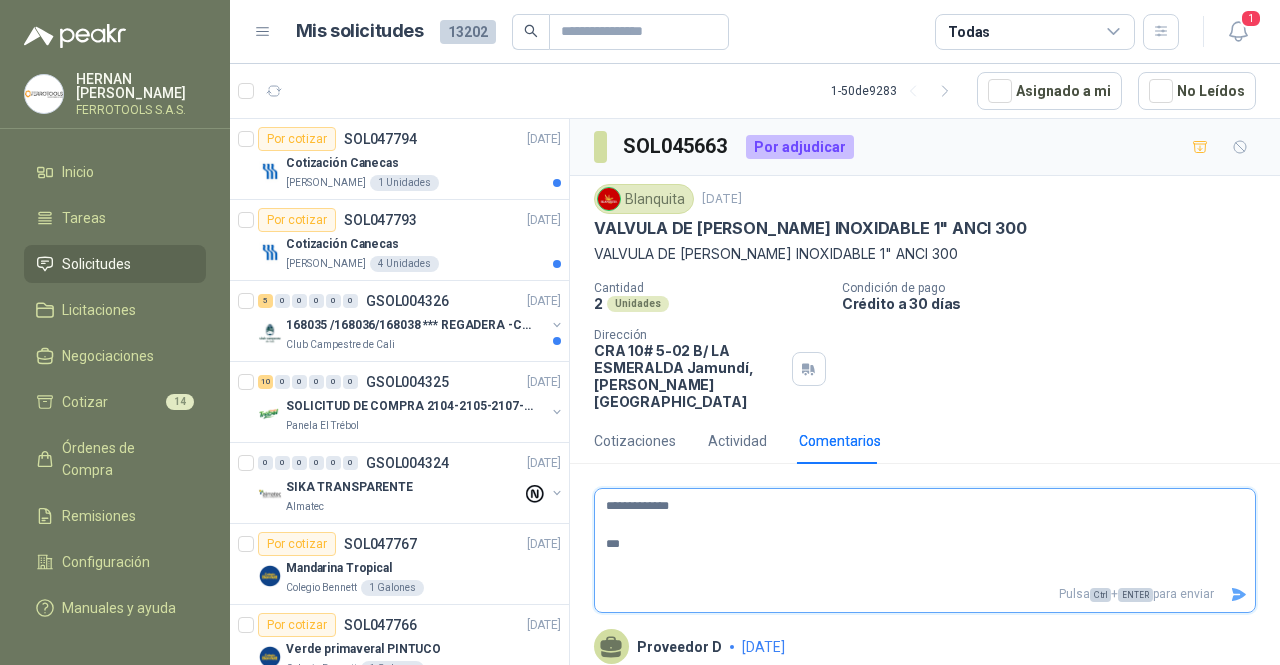 type 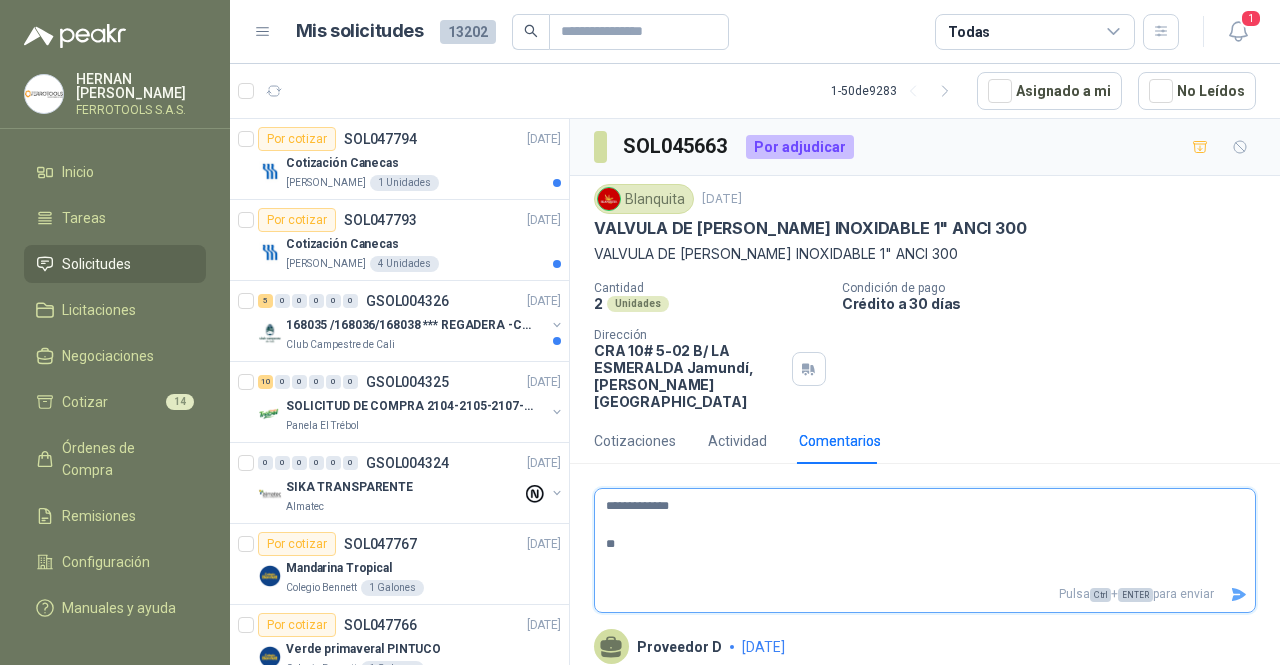 type 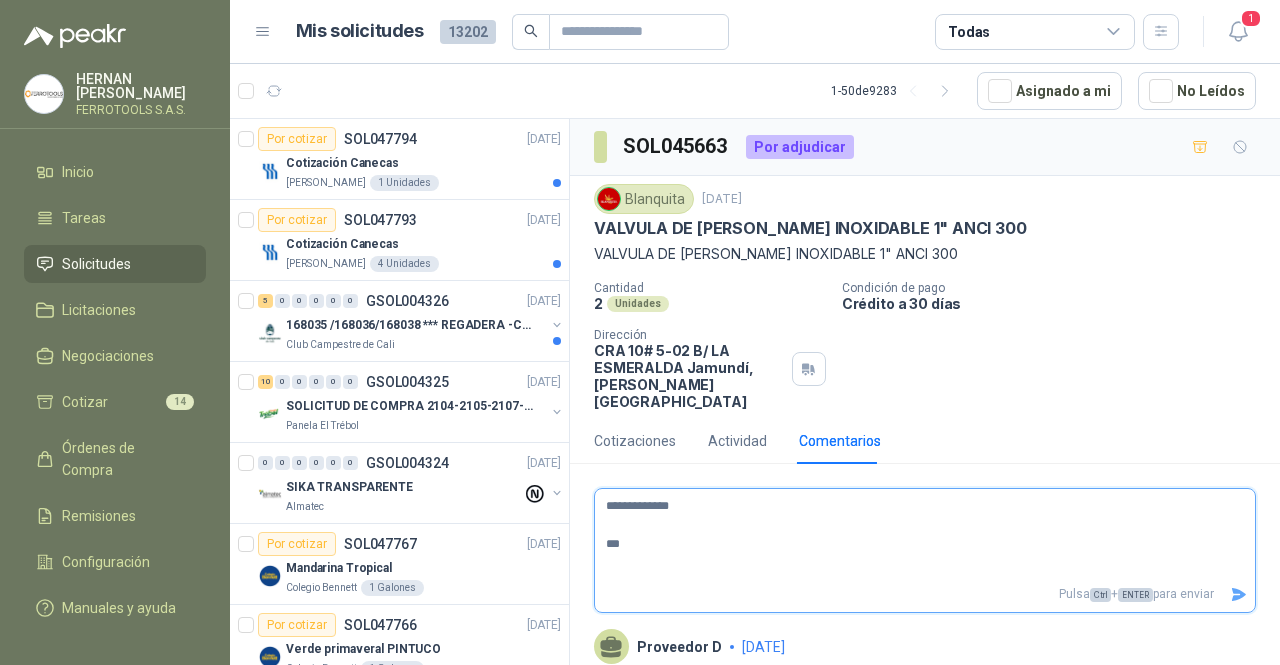 type 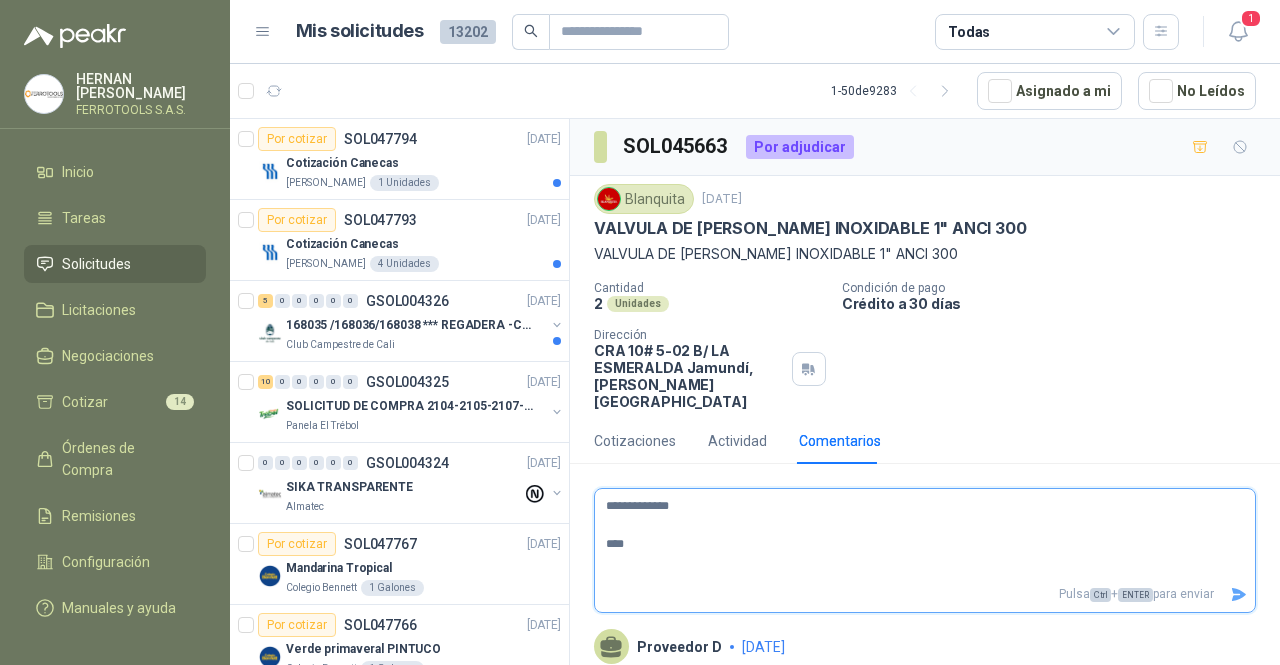 type 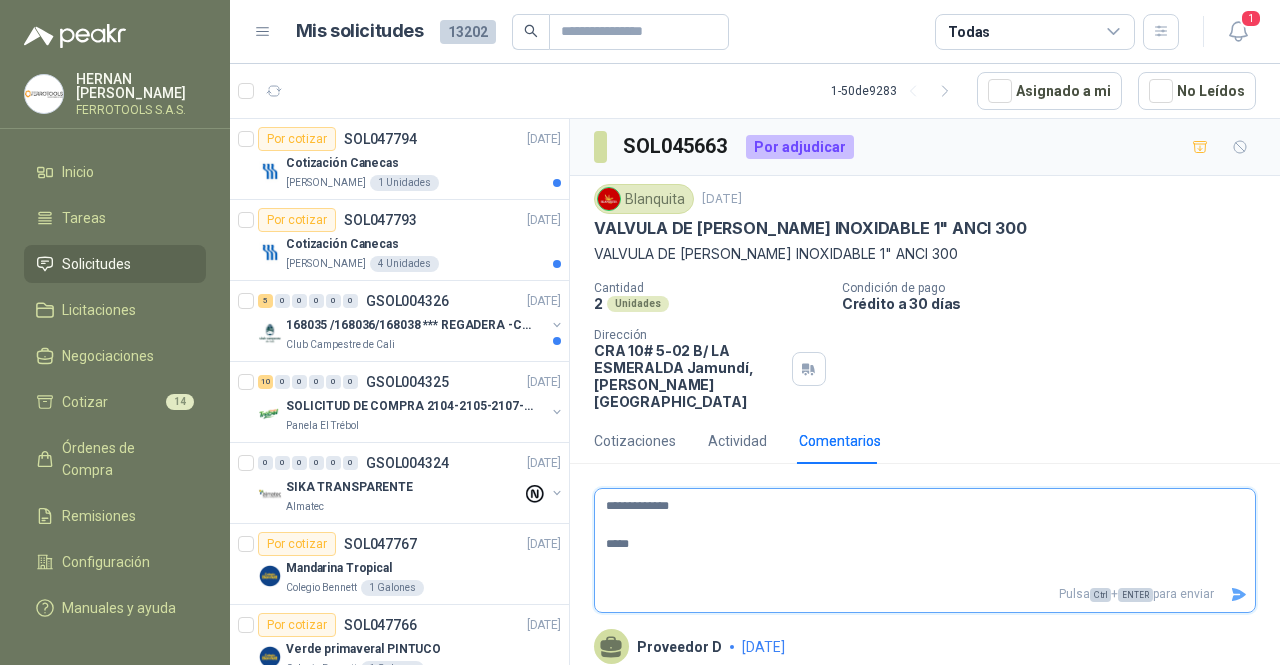 type 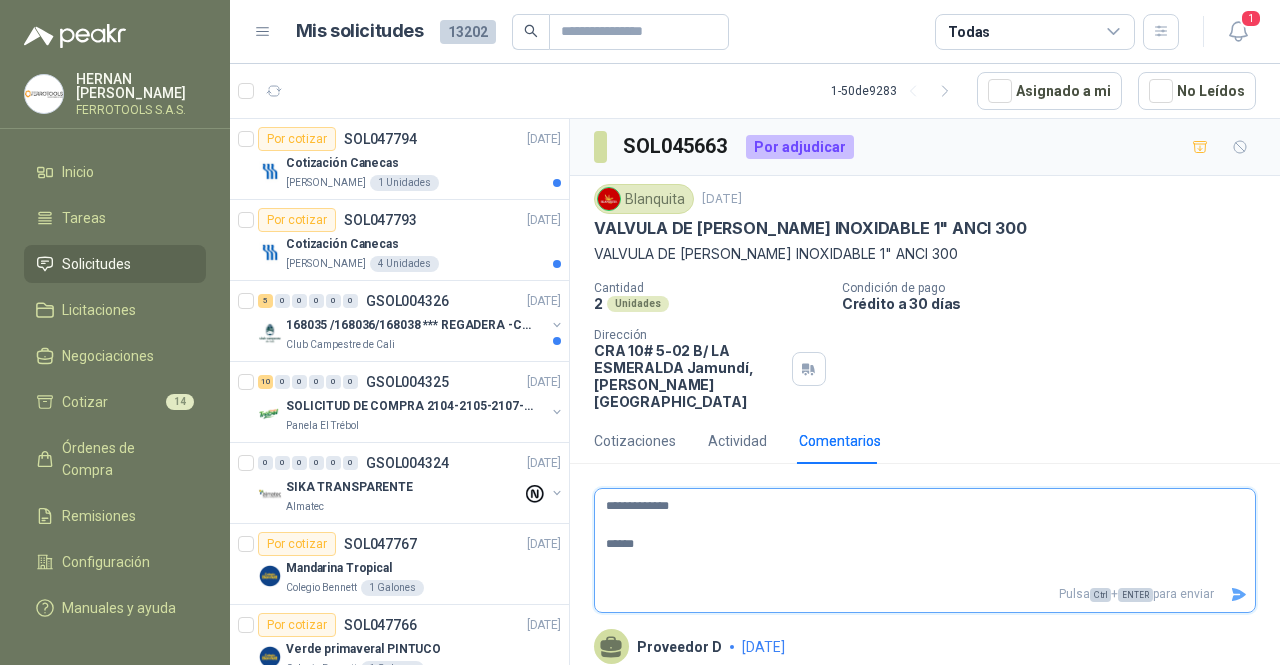 type 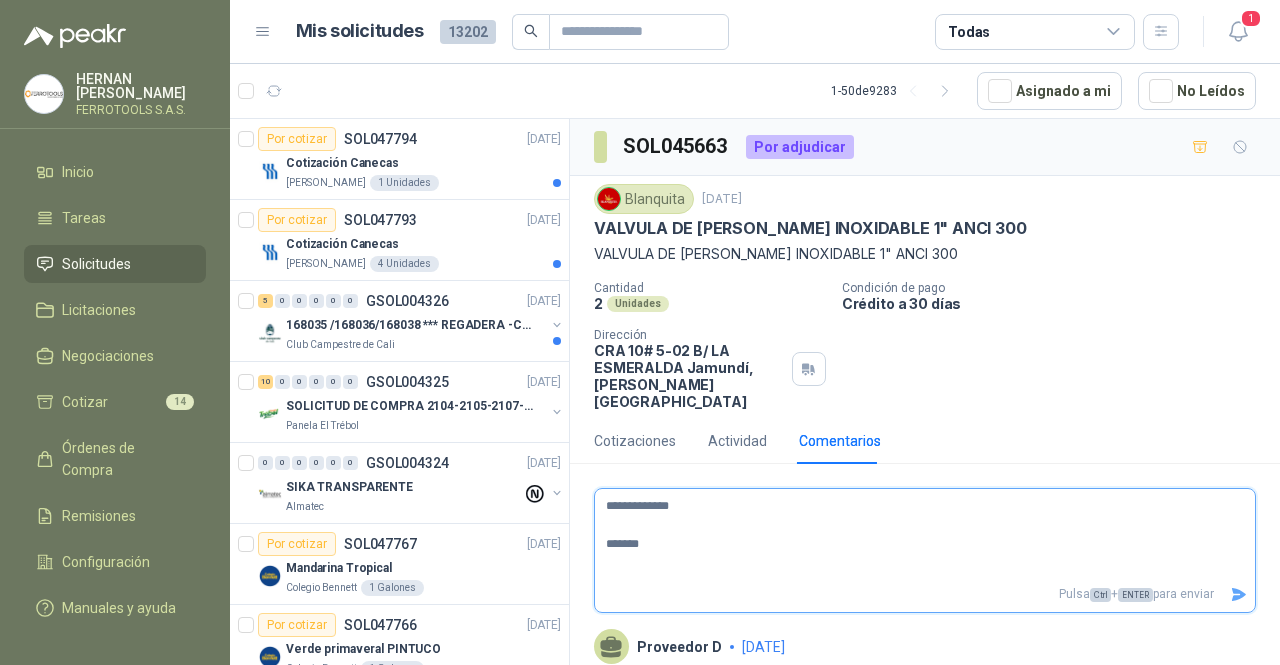 type 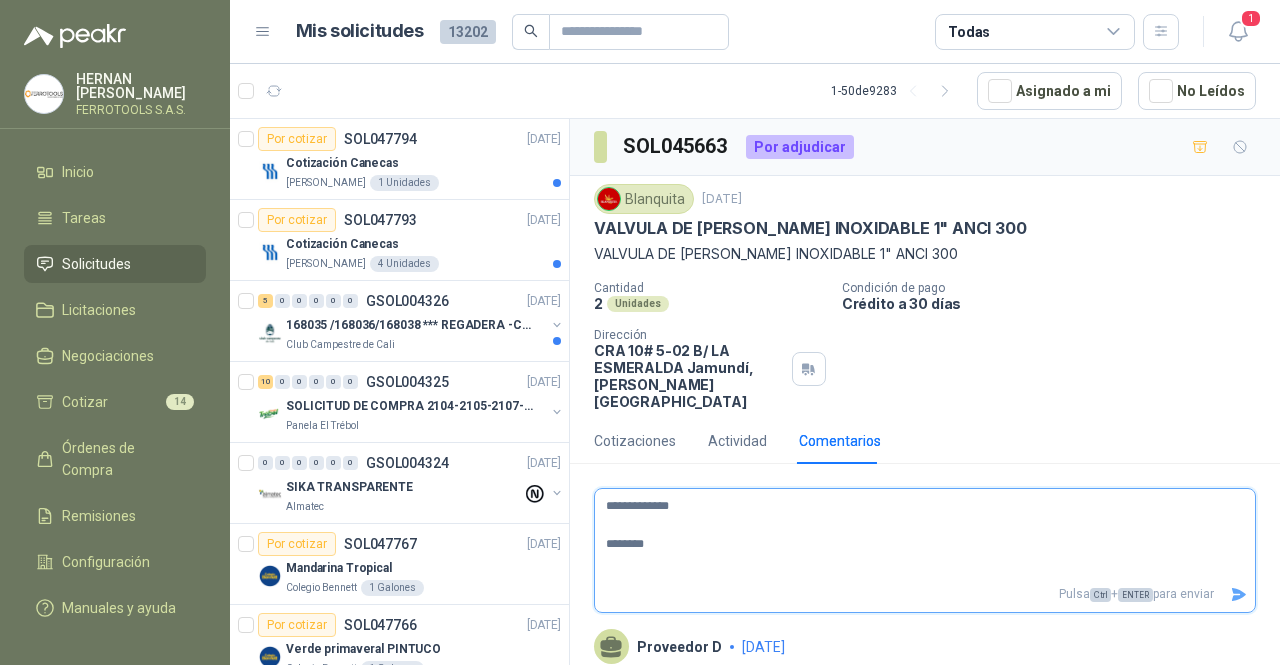 type 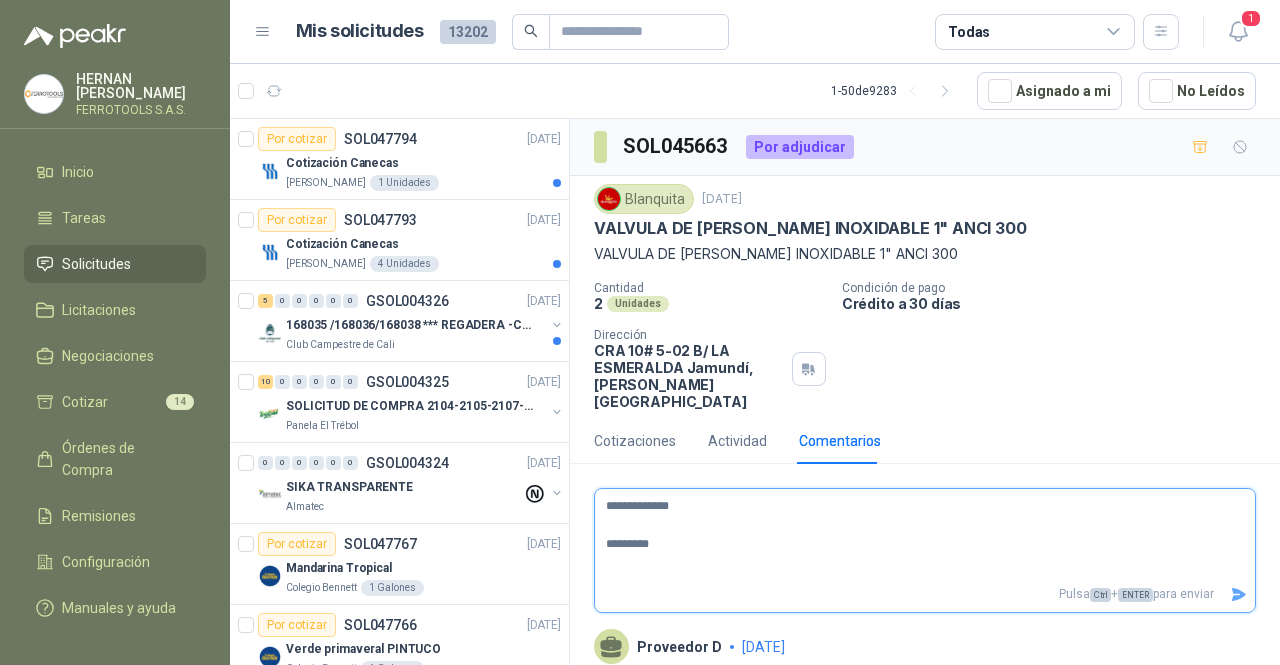 type 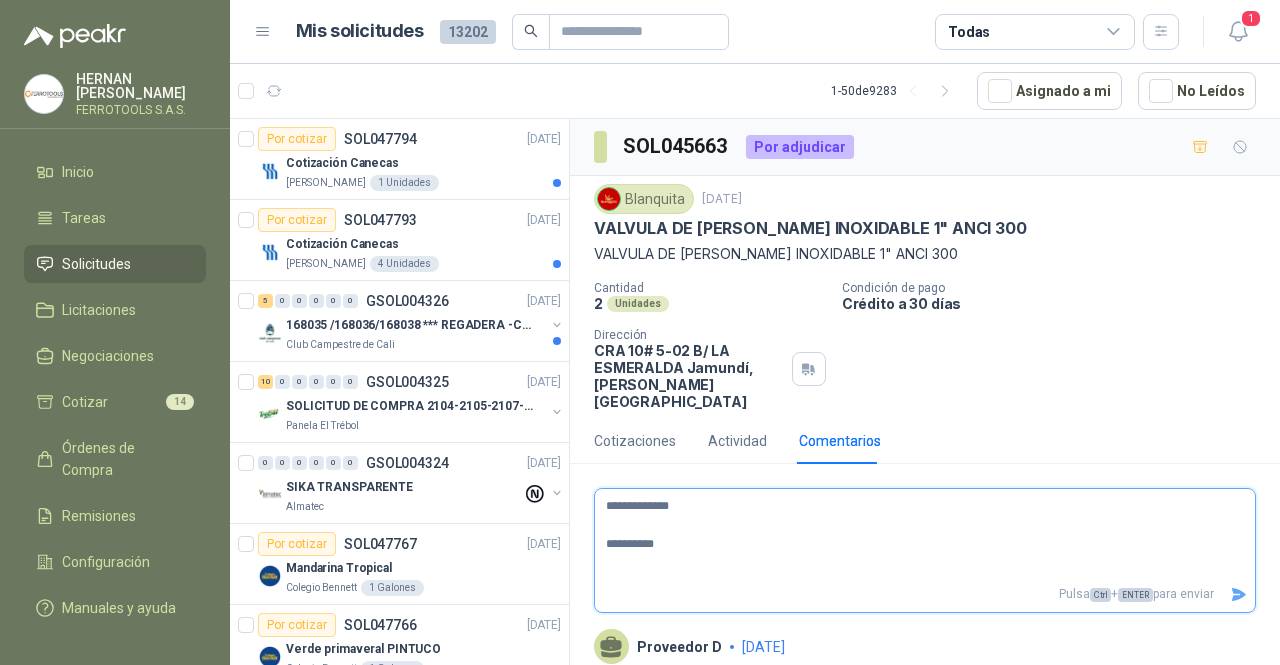 type 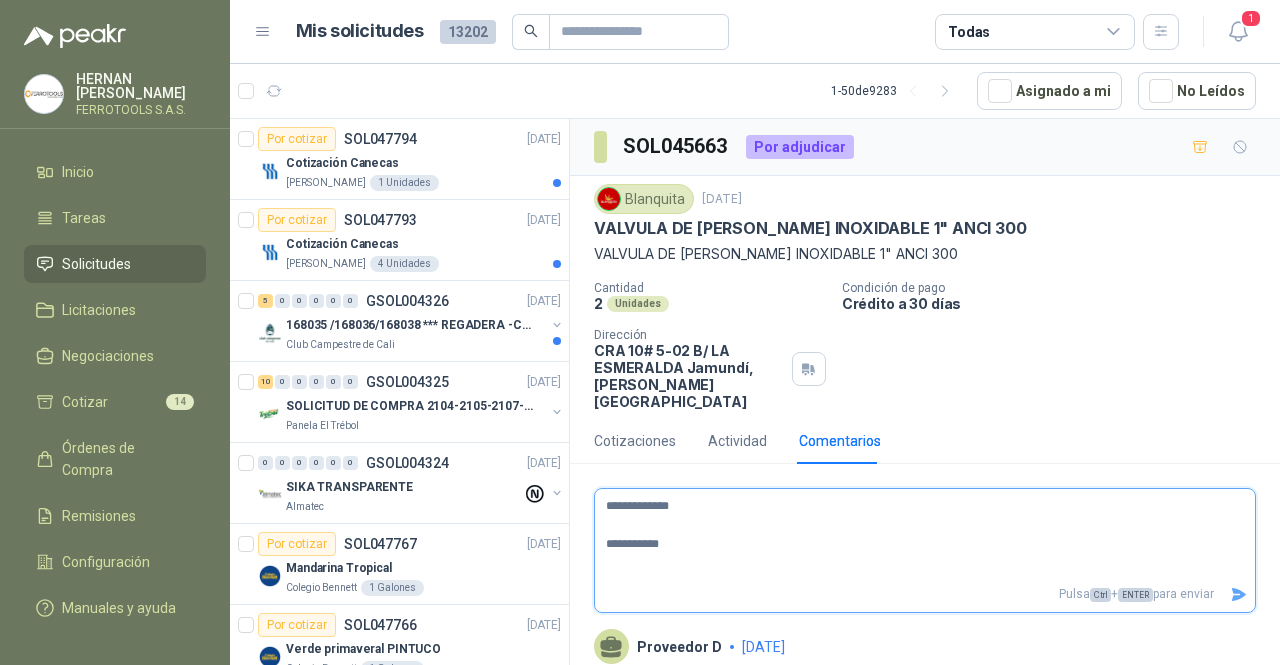 type 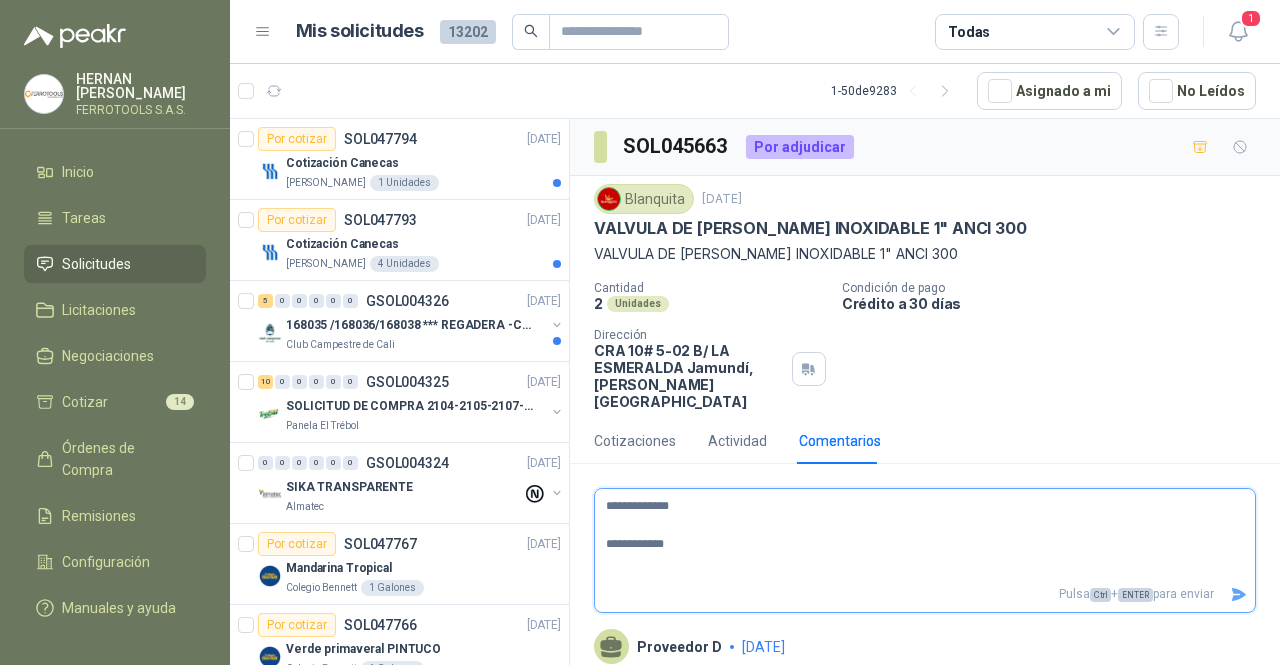 type 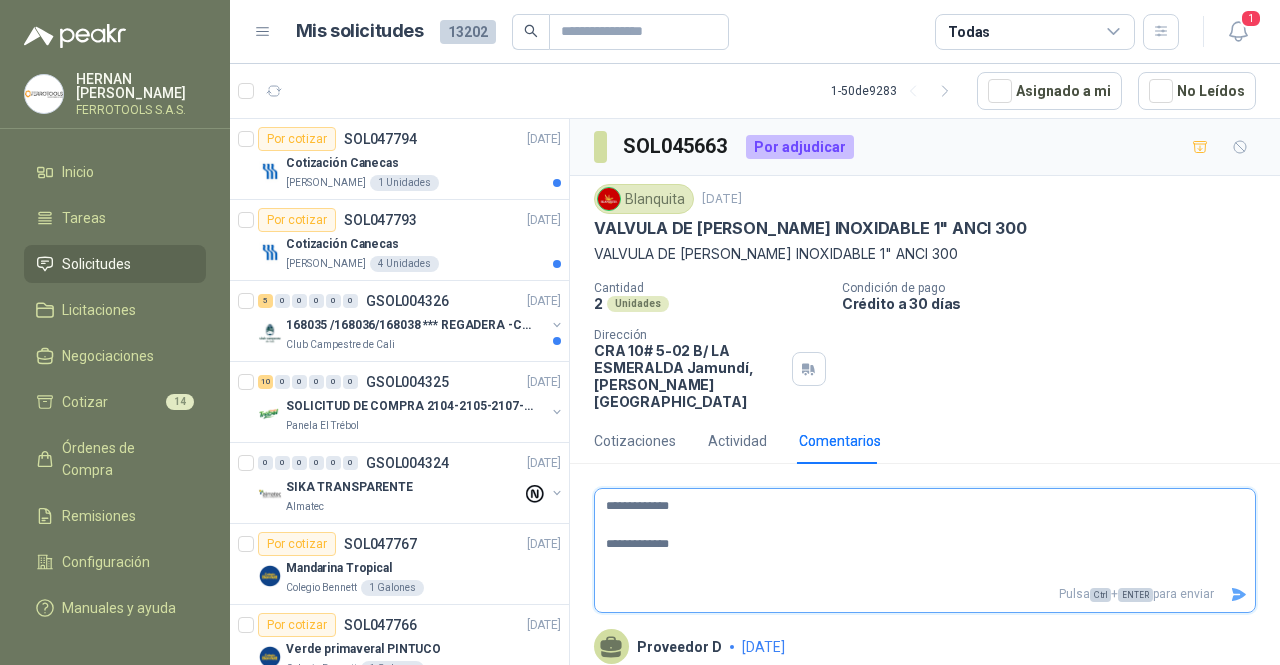 type 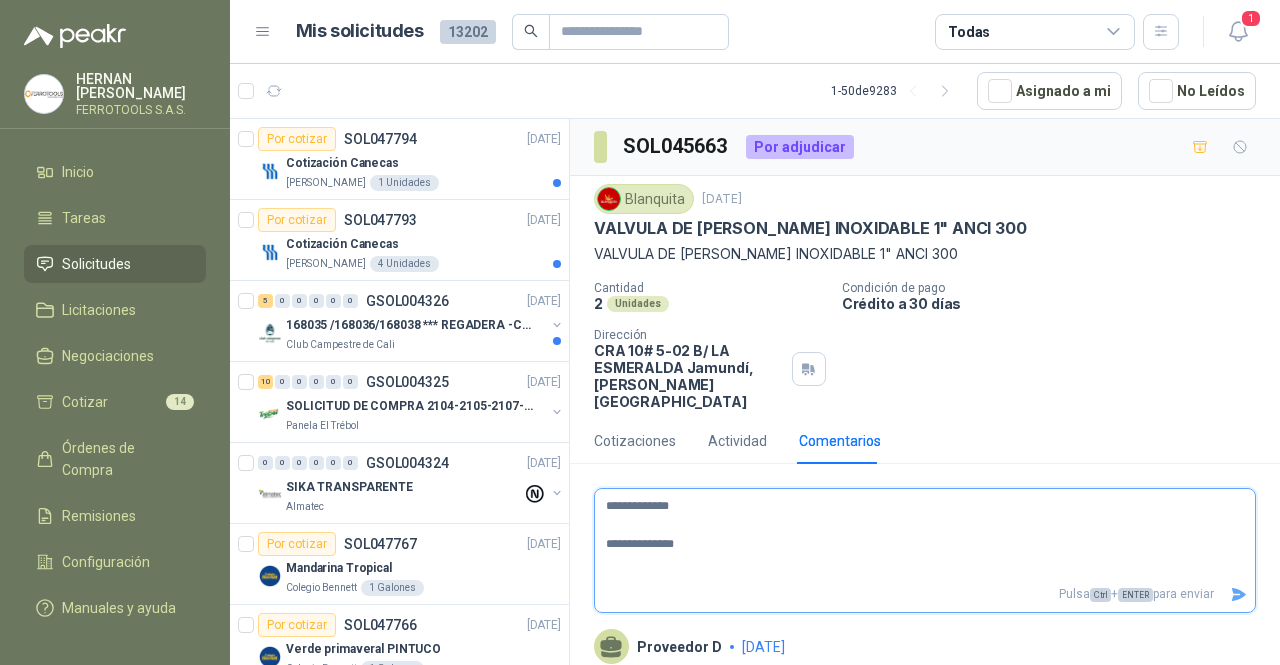 type 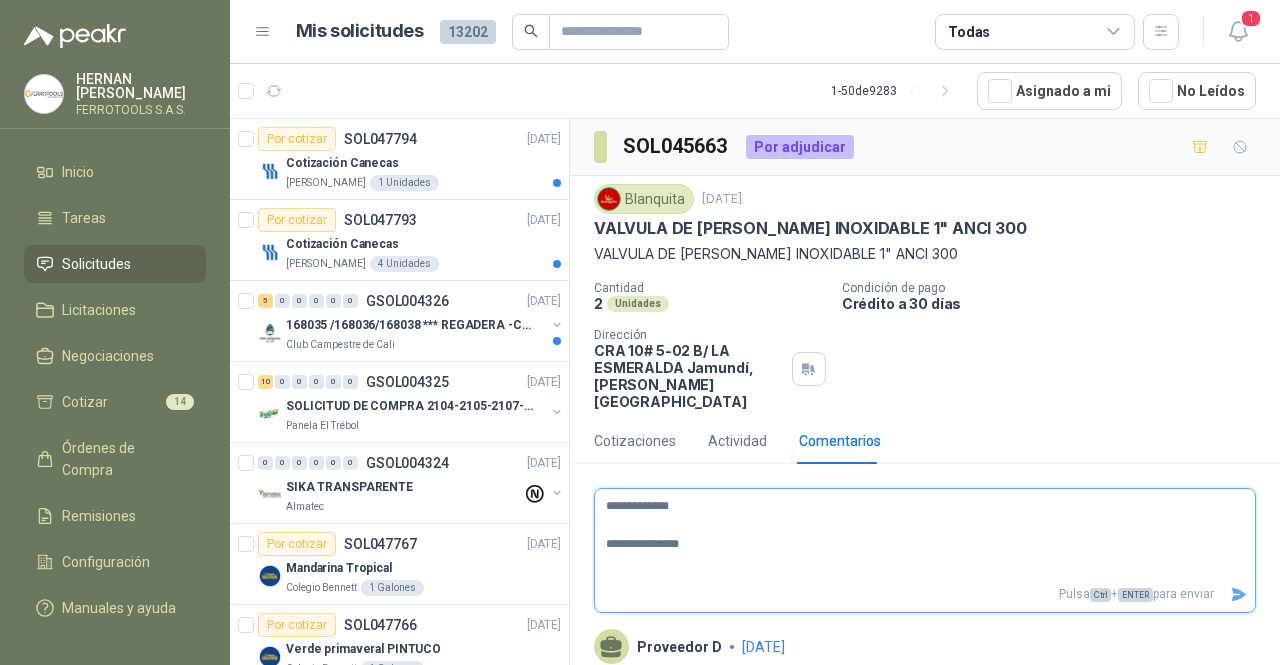 type 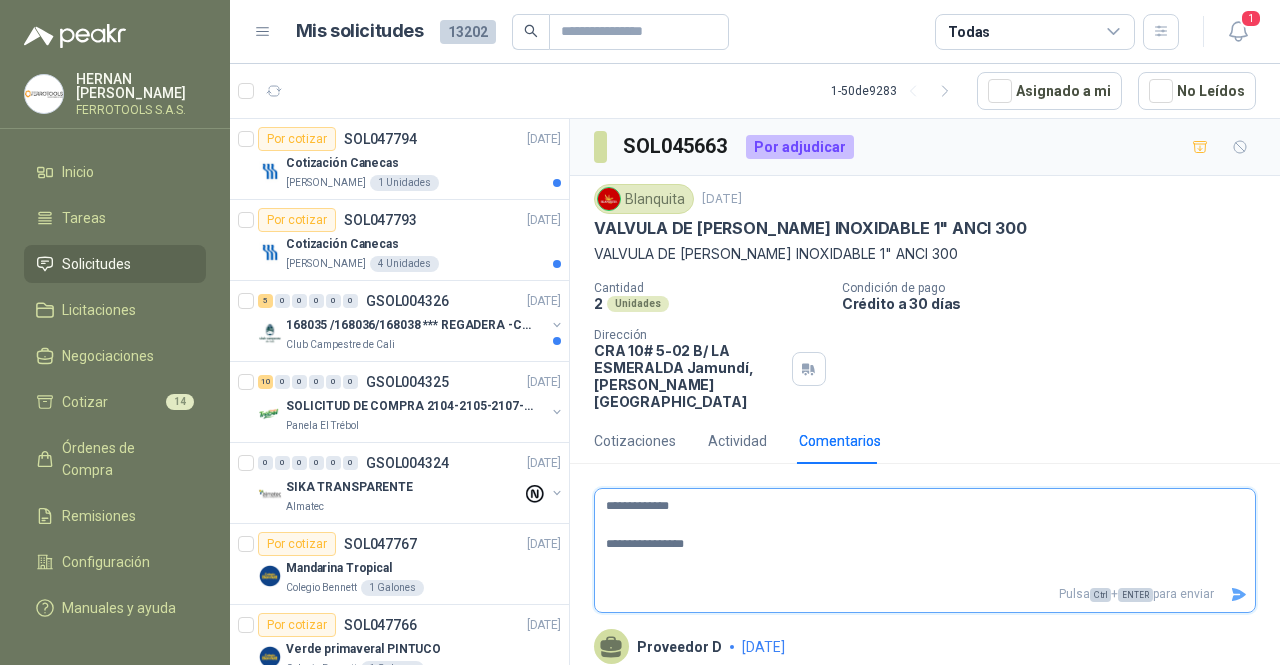 type 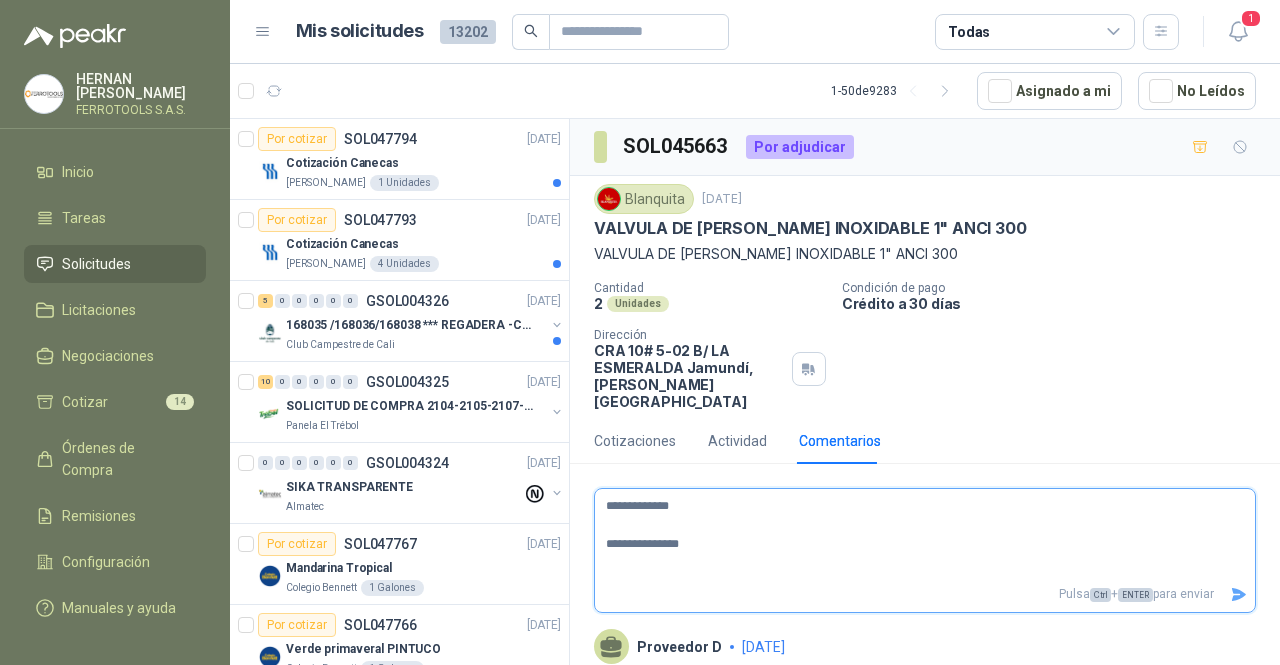 type 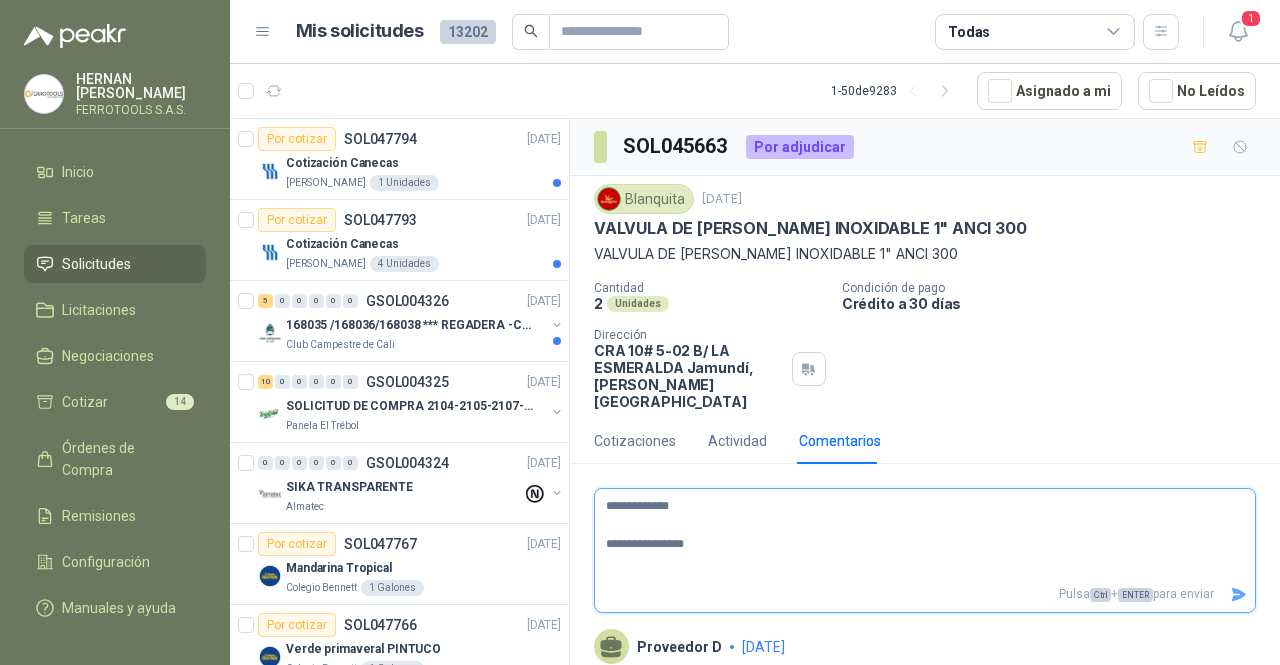 type 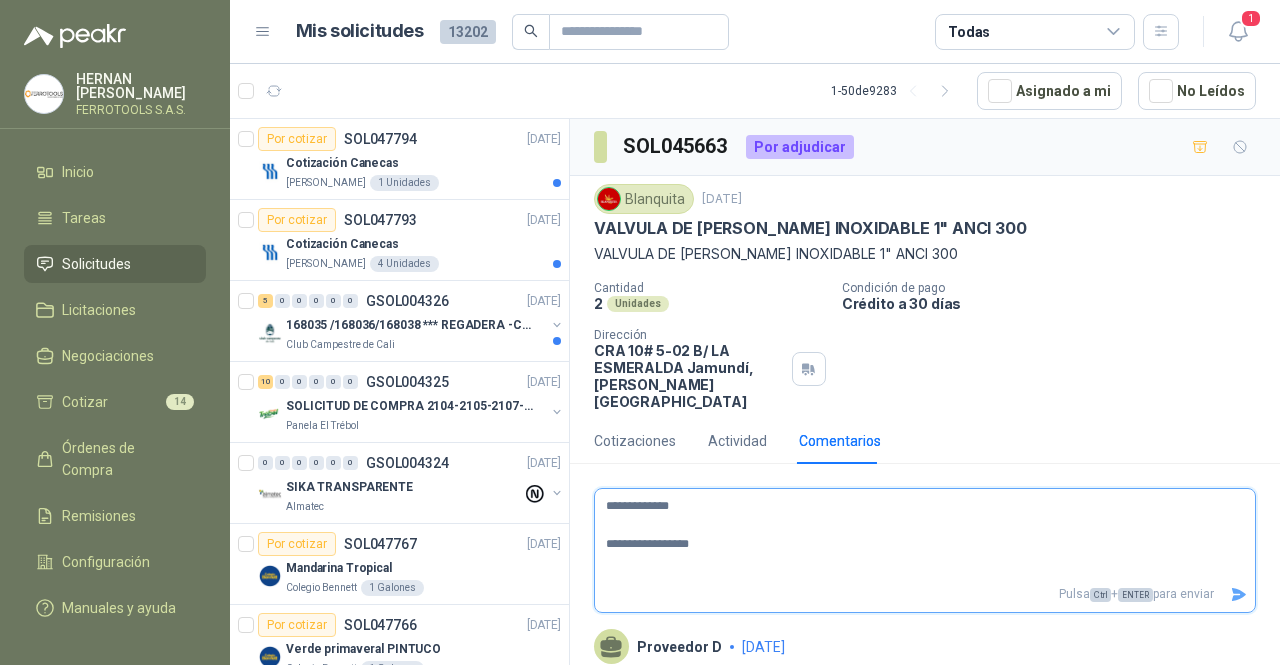 type 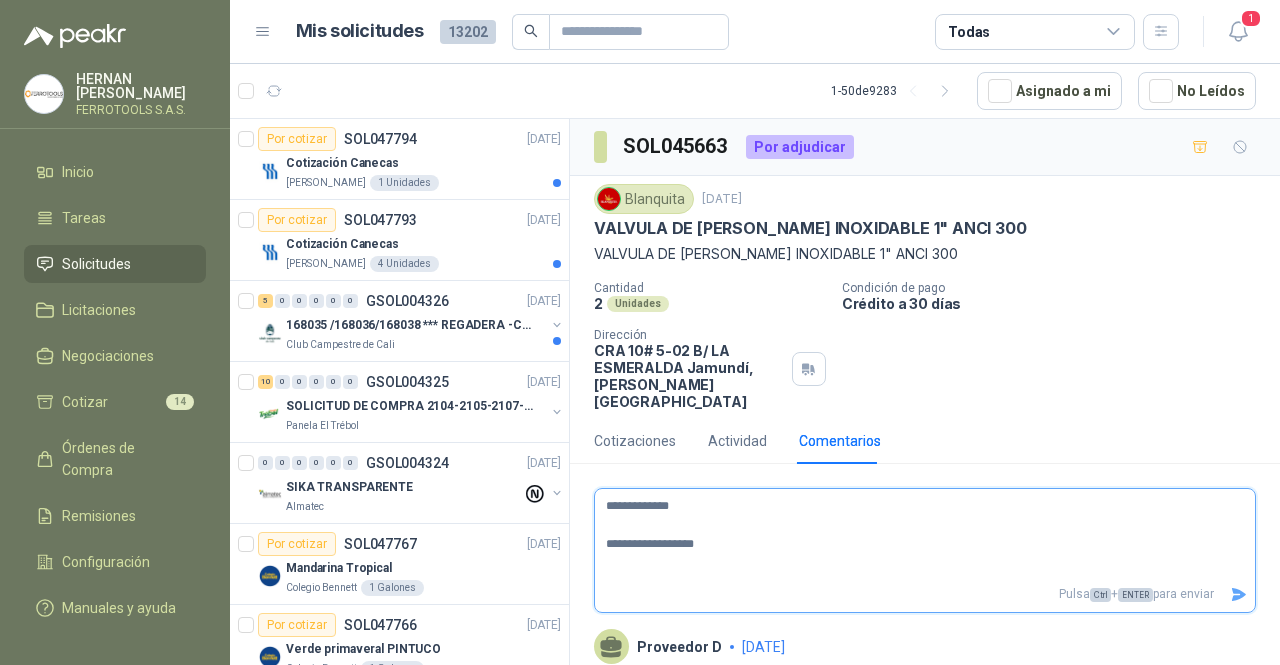 type 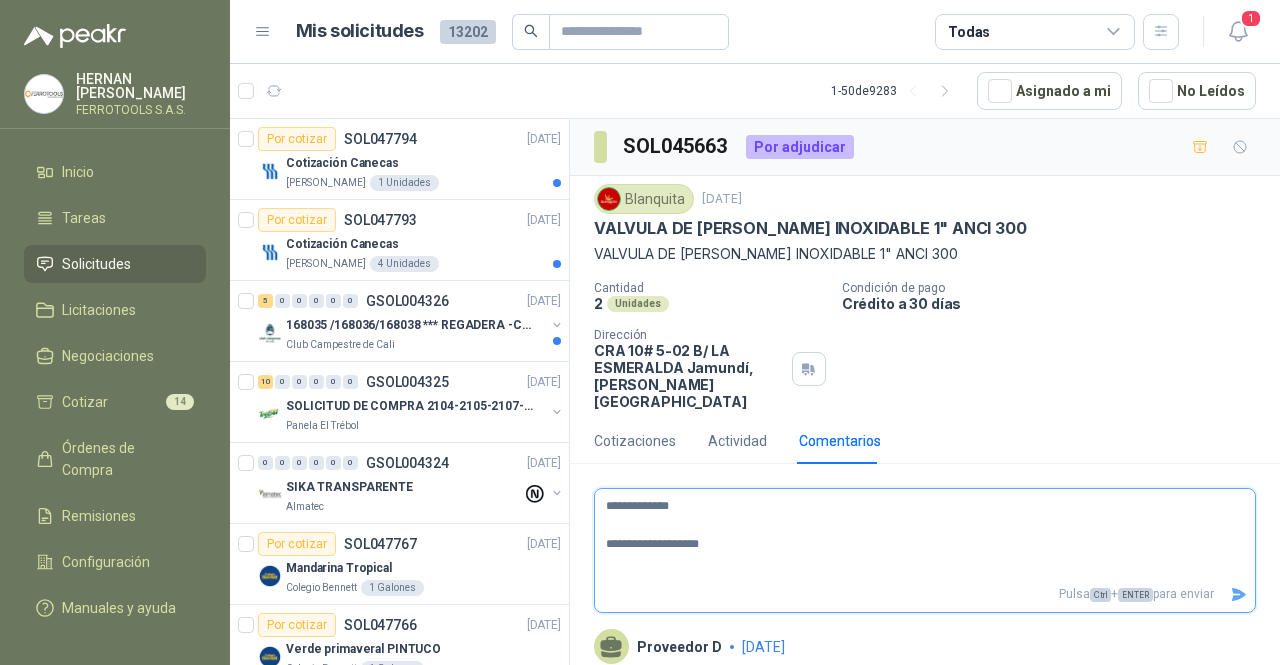 type 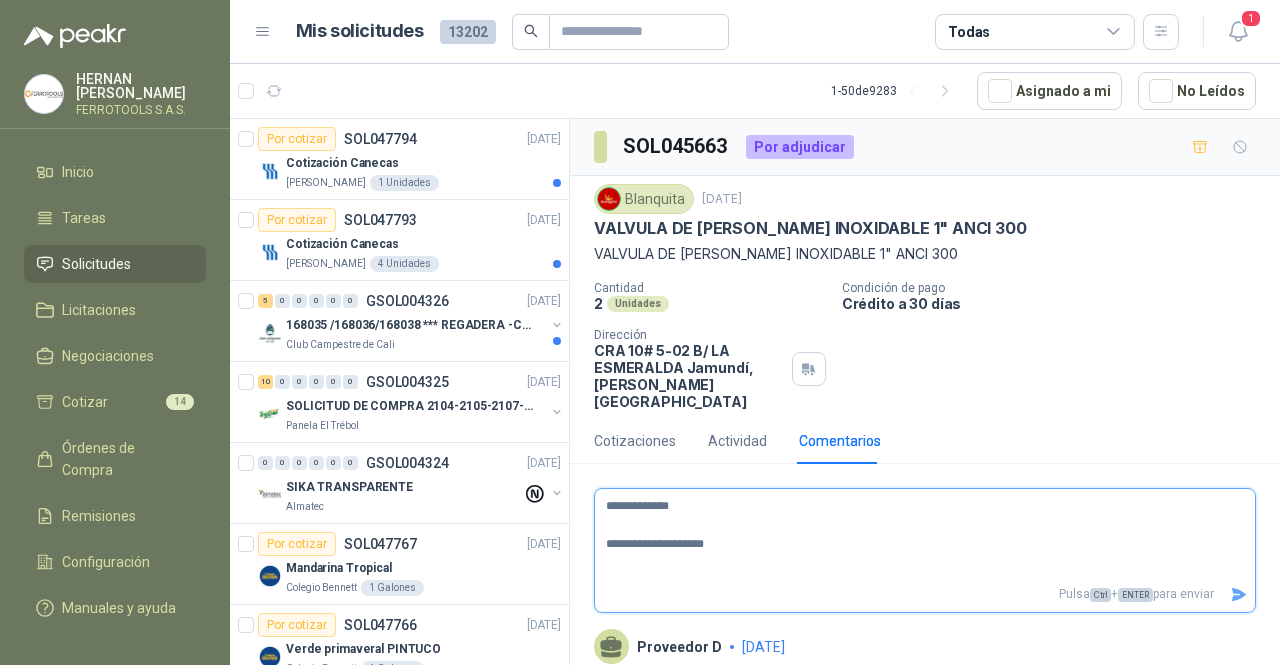 type 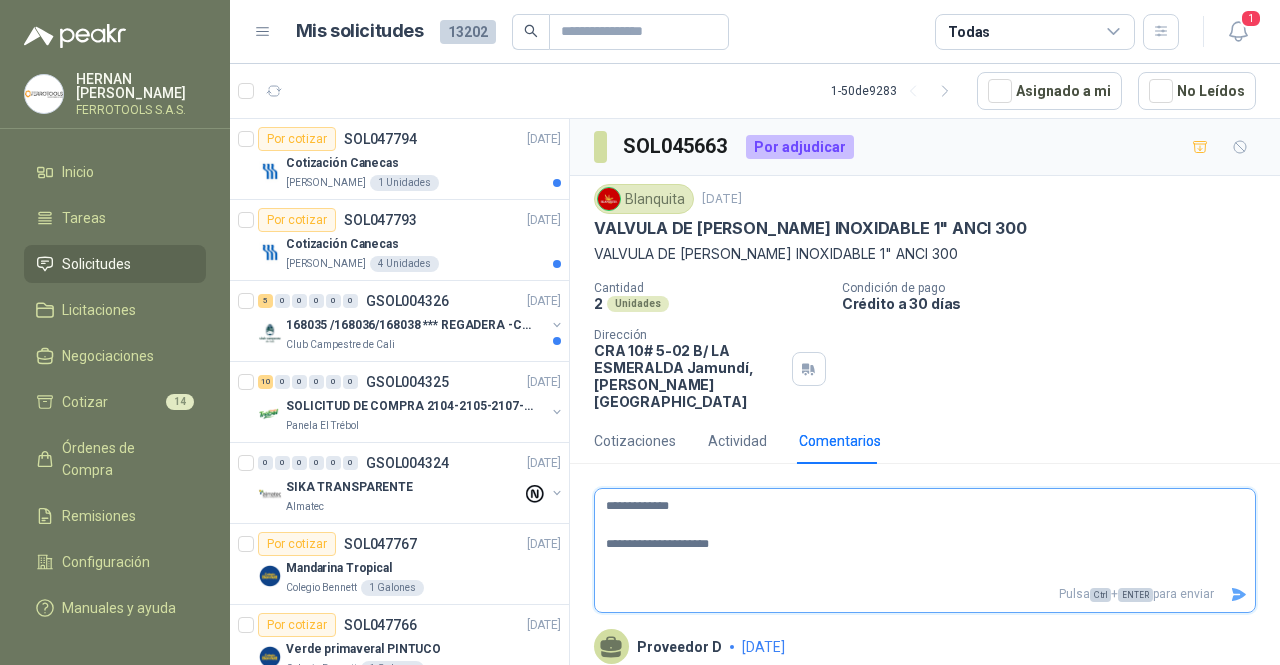 type 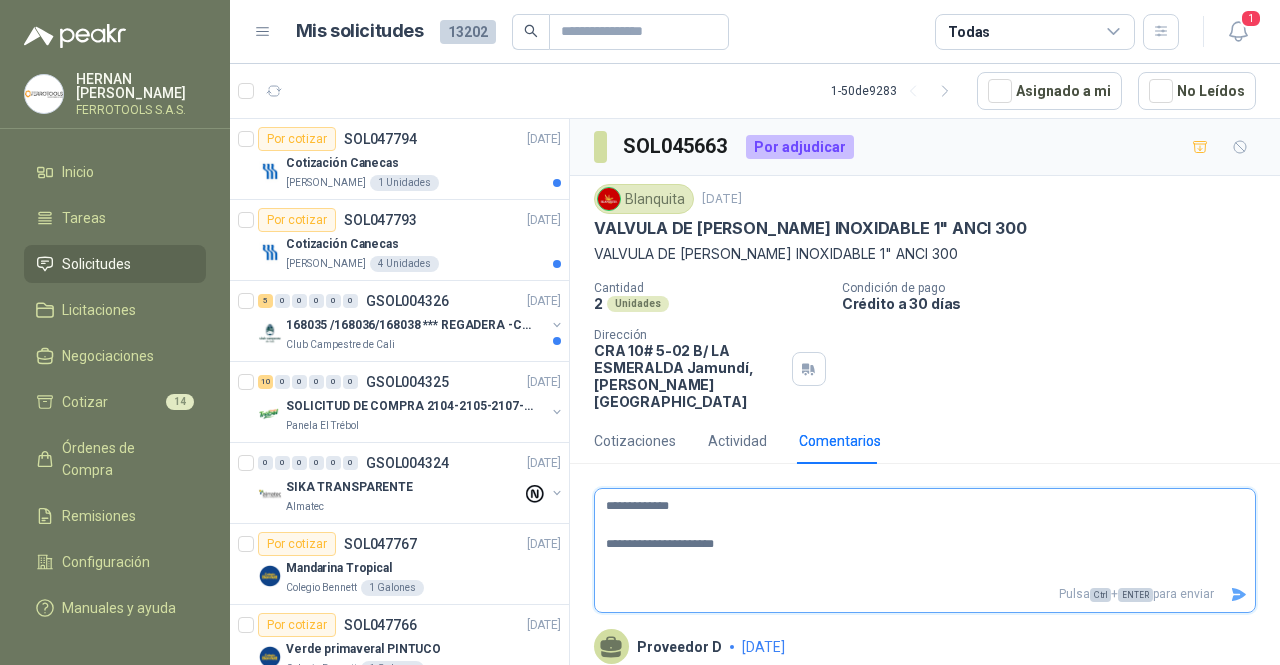 type 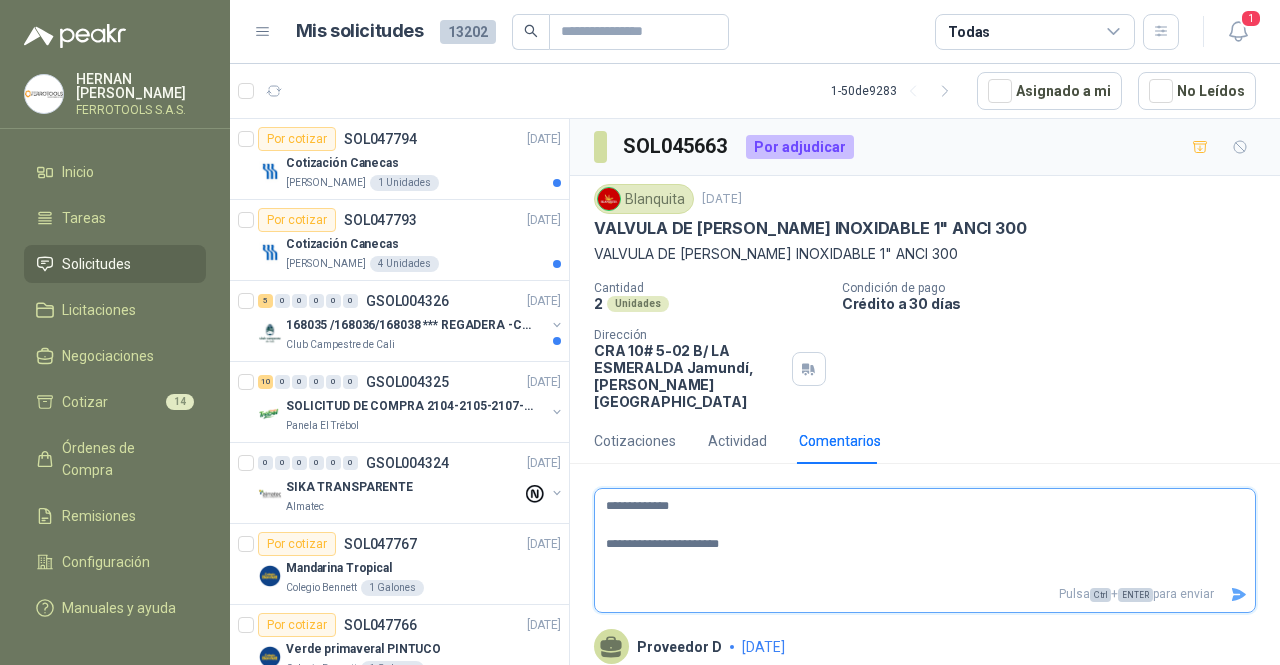 type 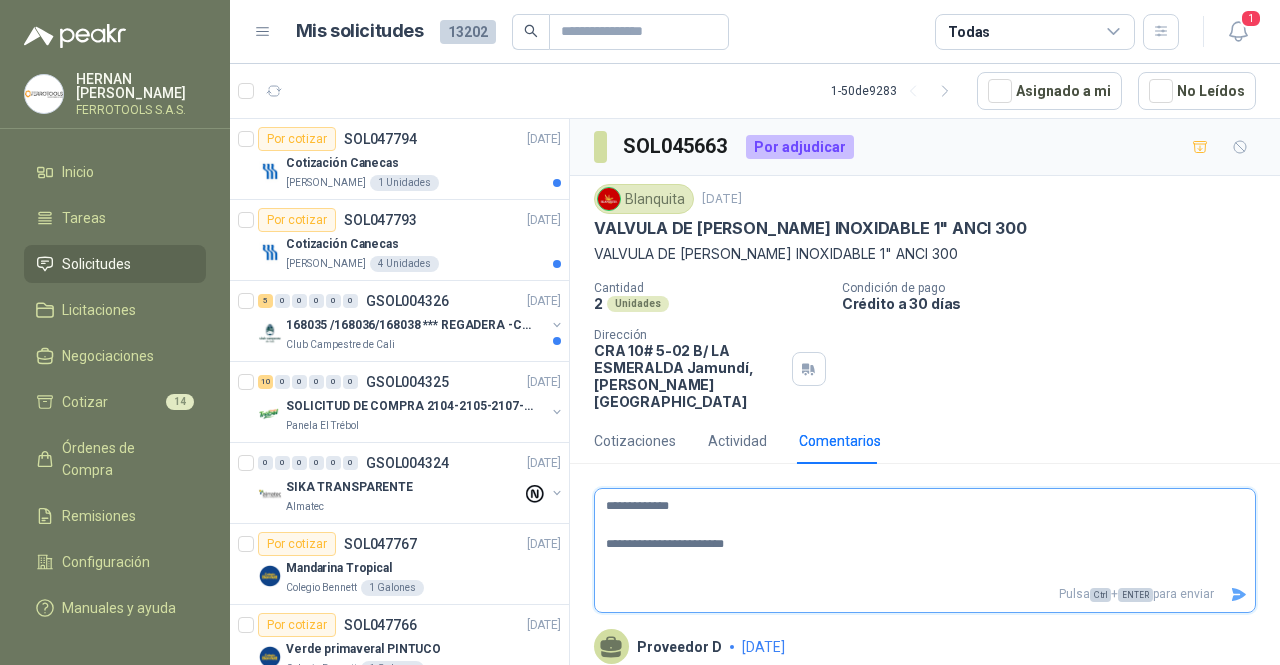 type 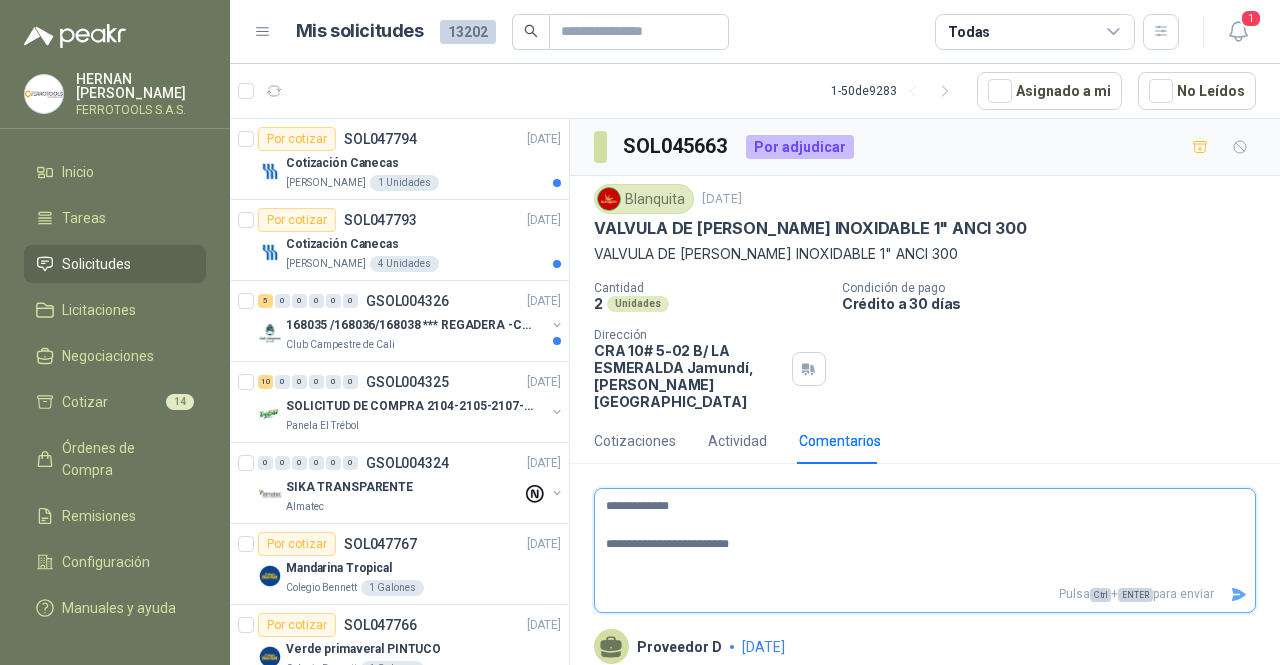 type 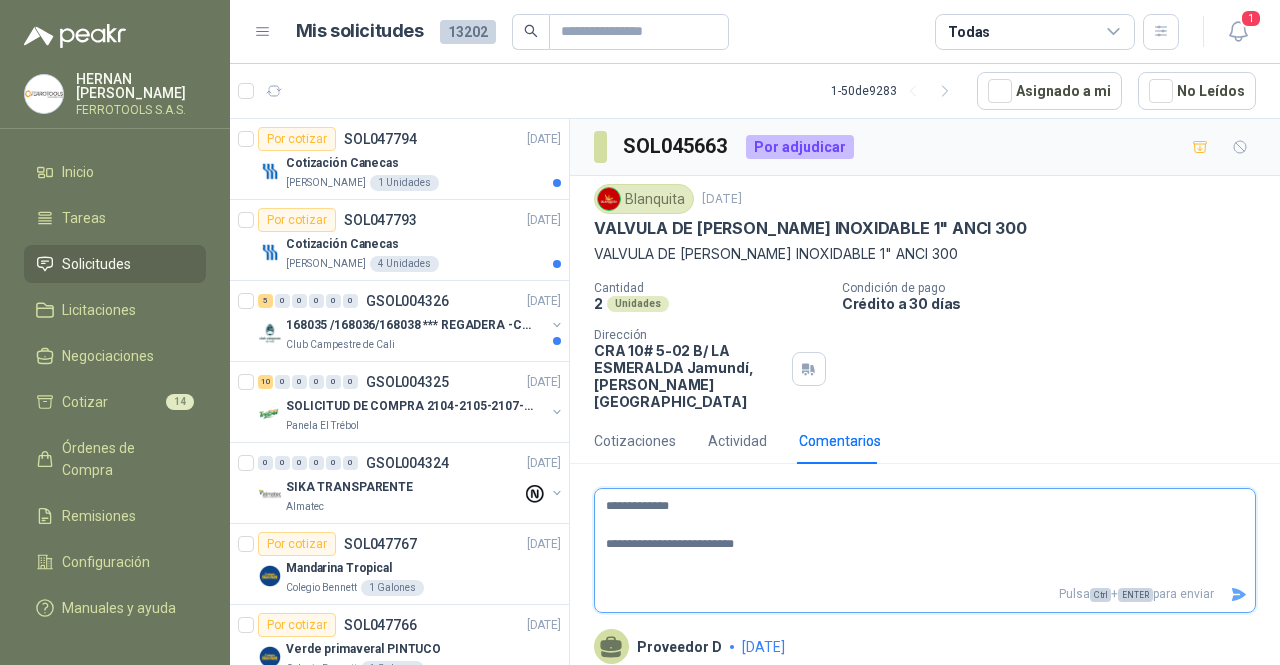type 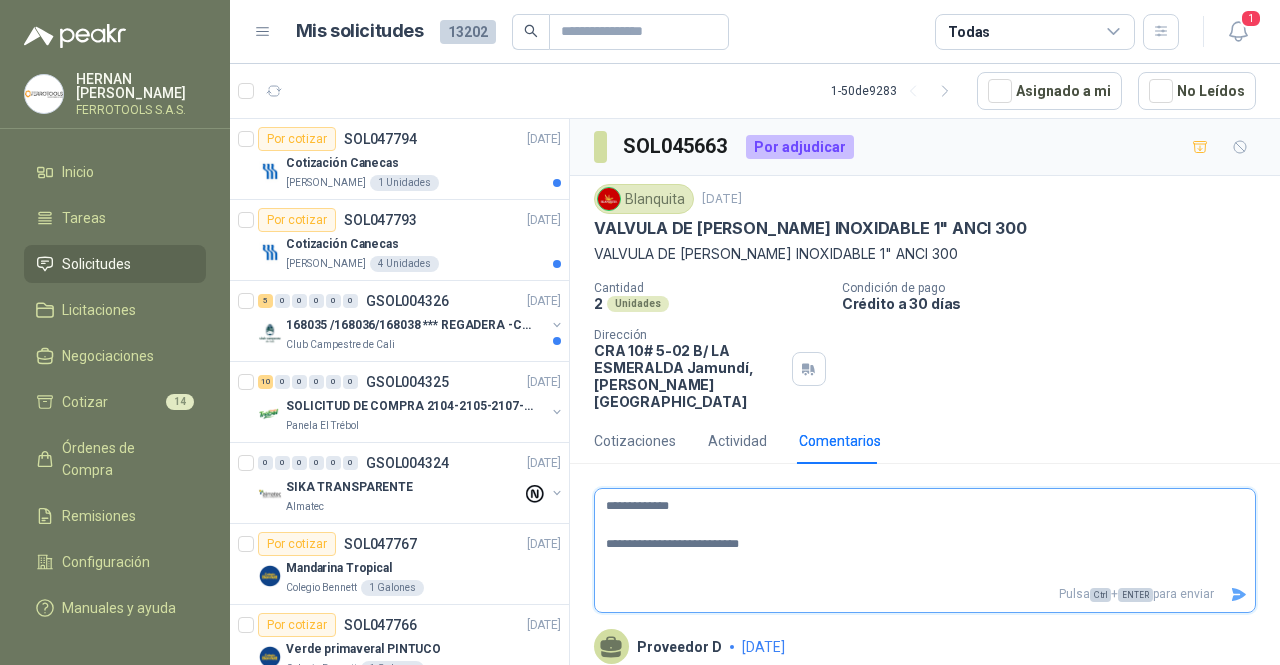type 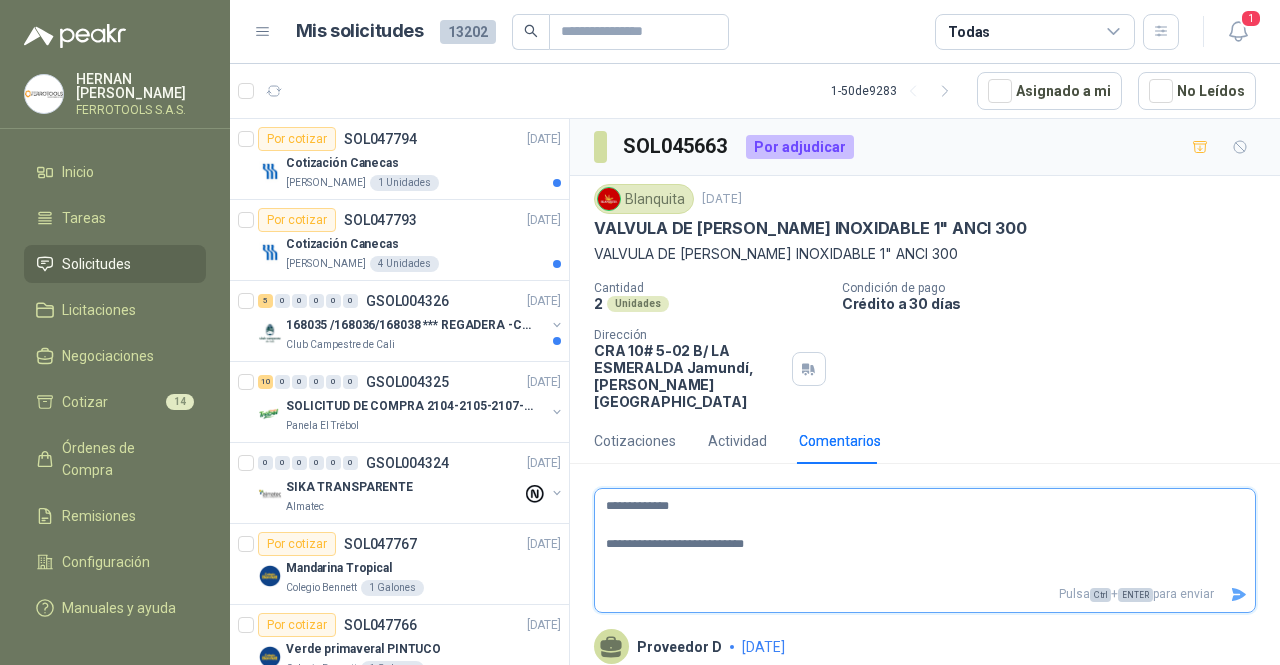 type 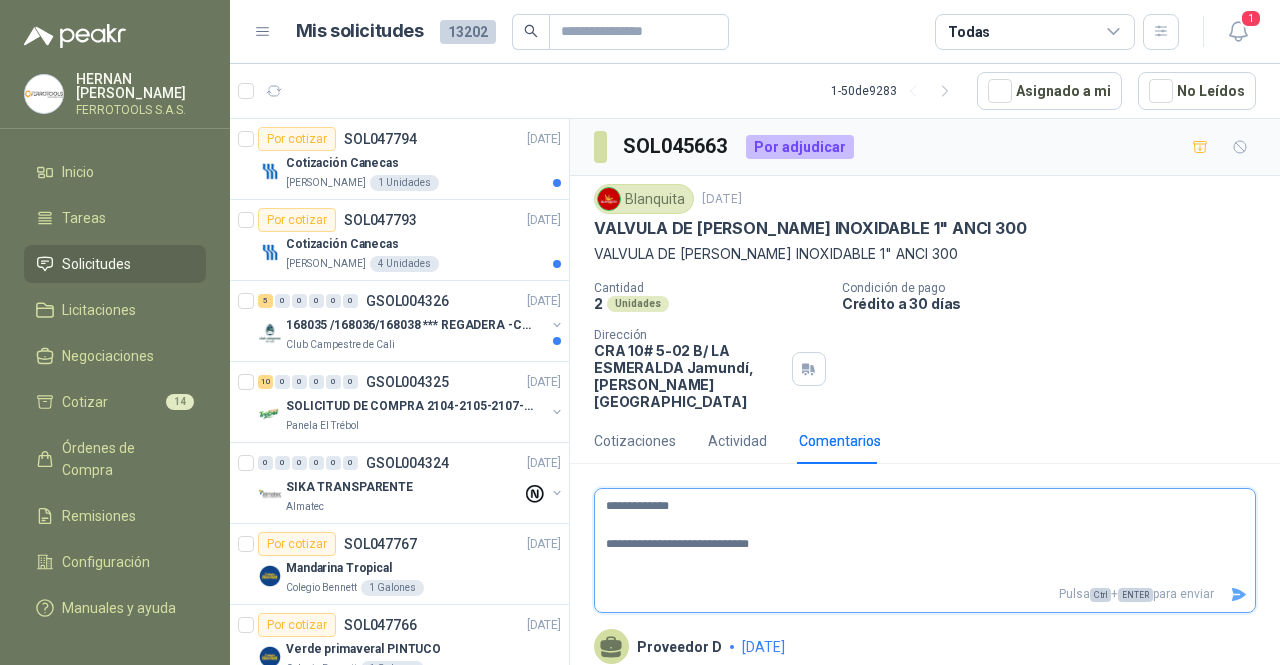 type 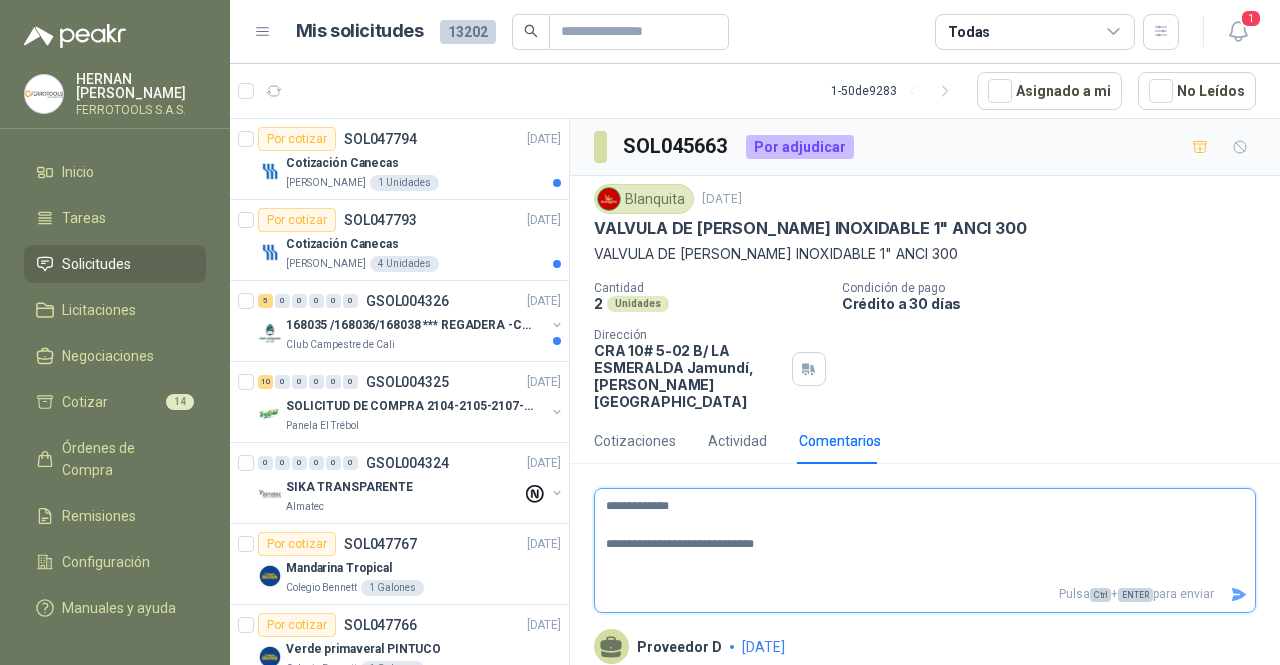 type 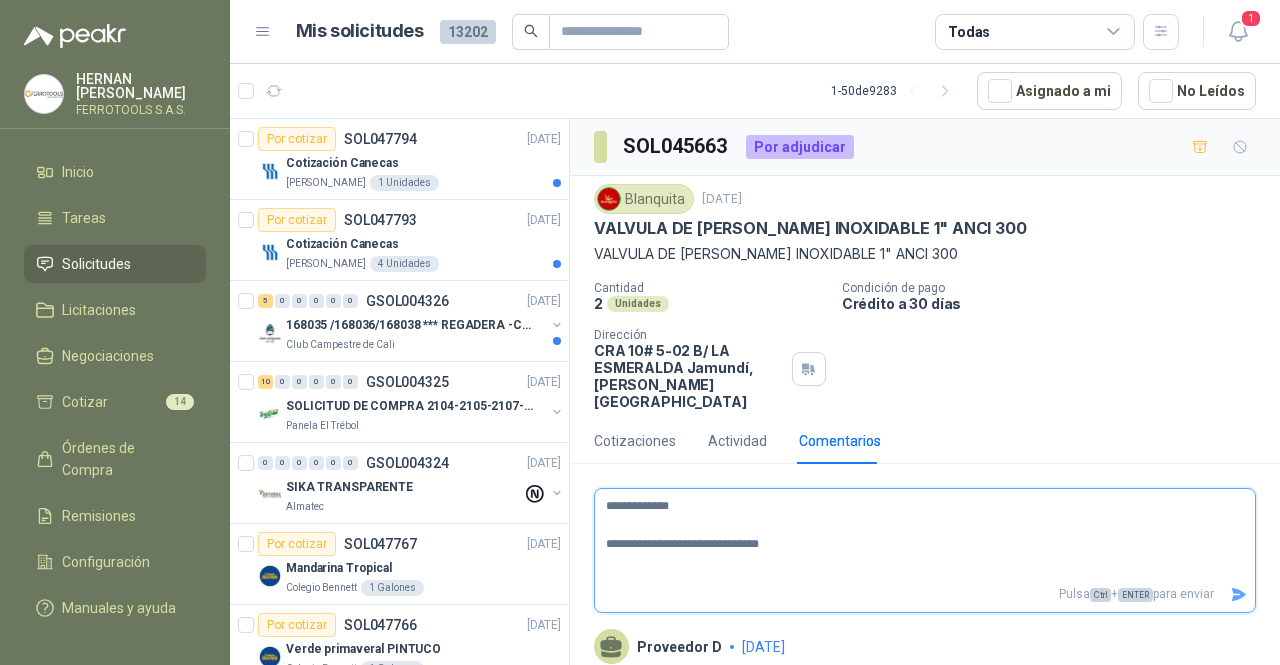 type 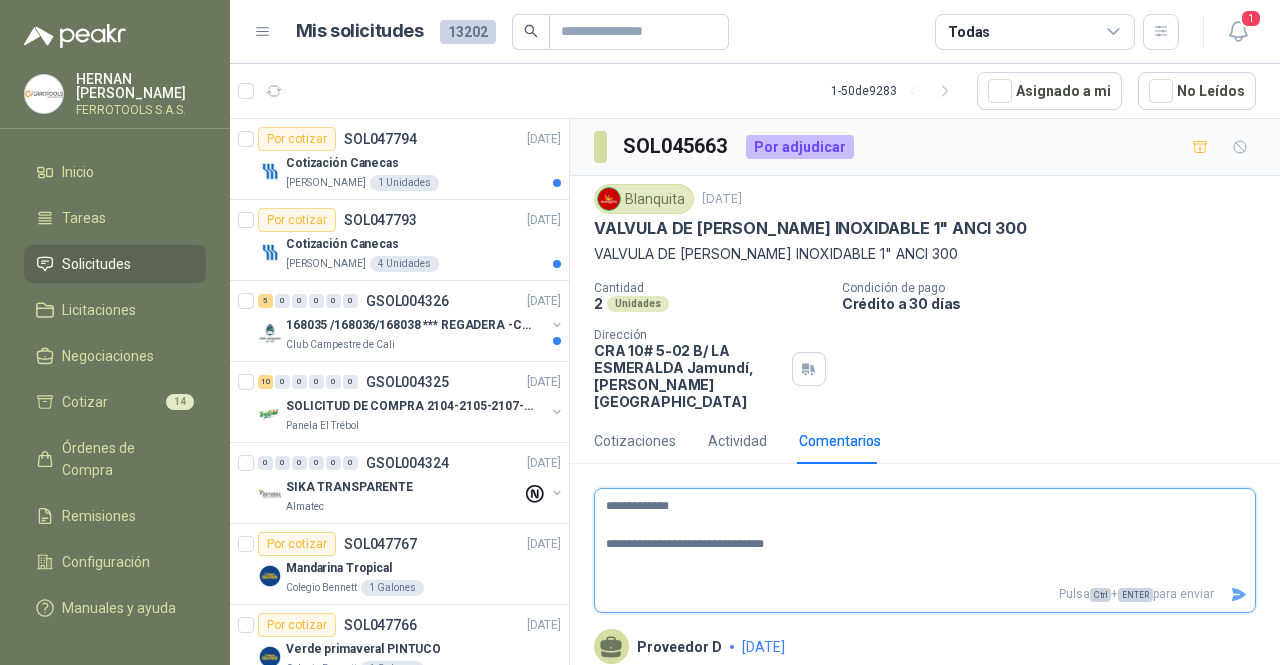 type 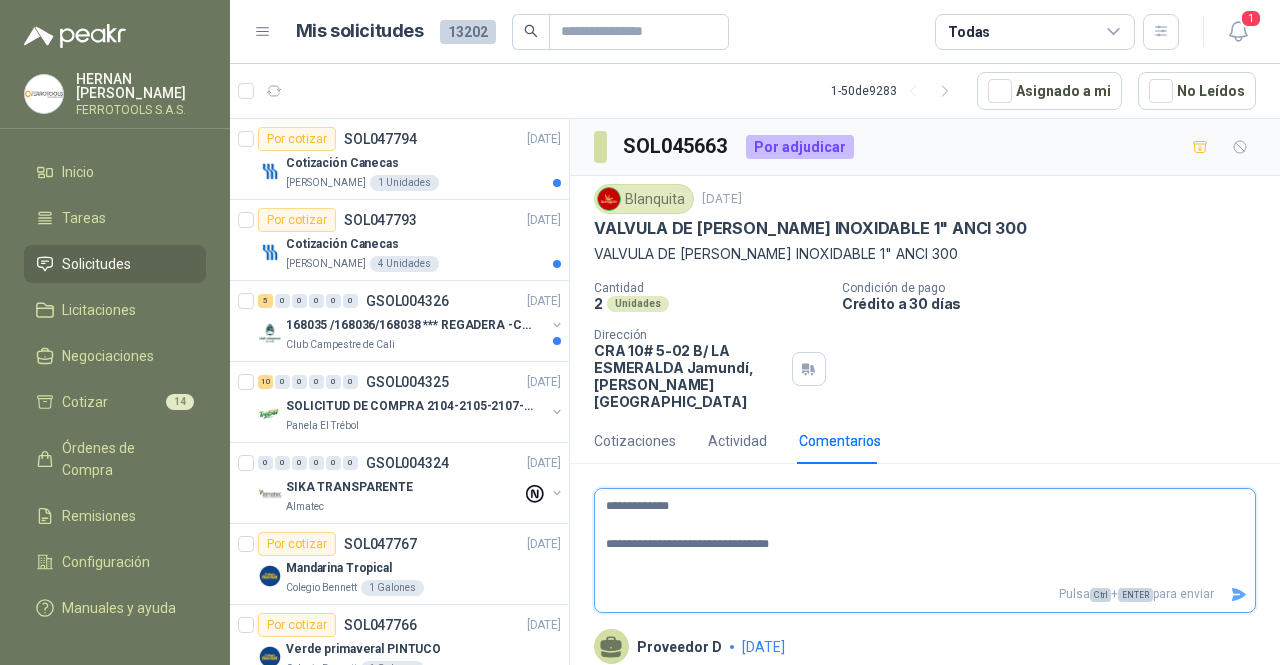 type 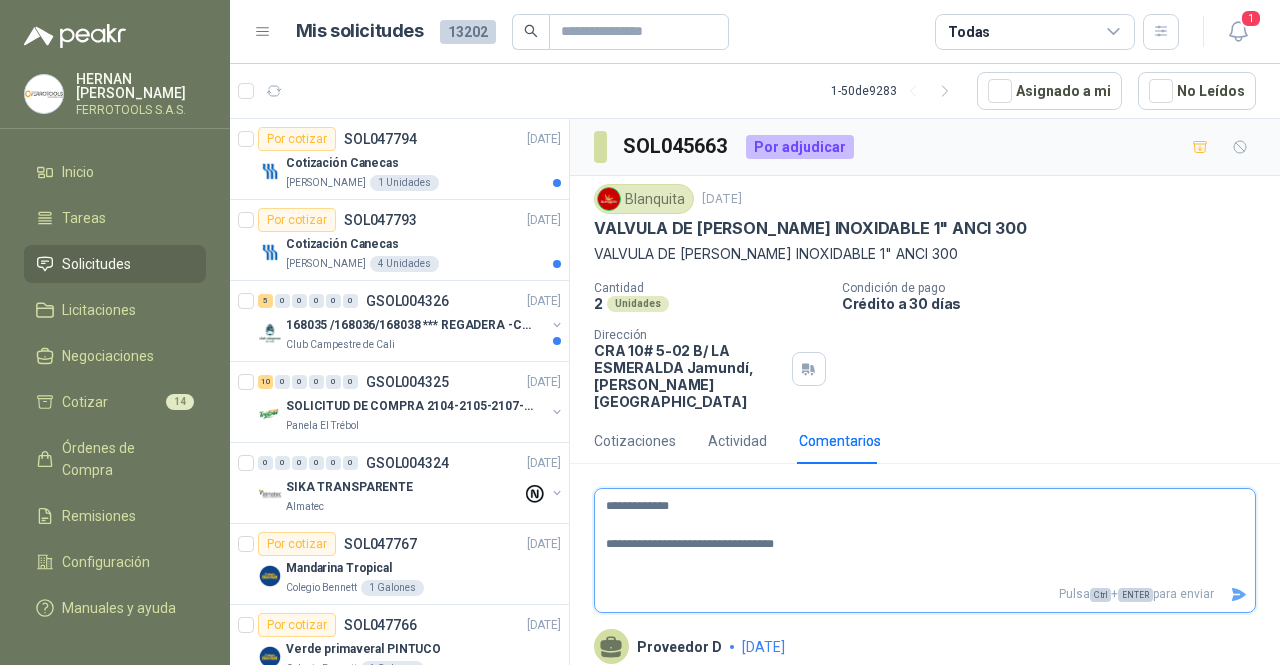 type 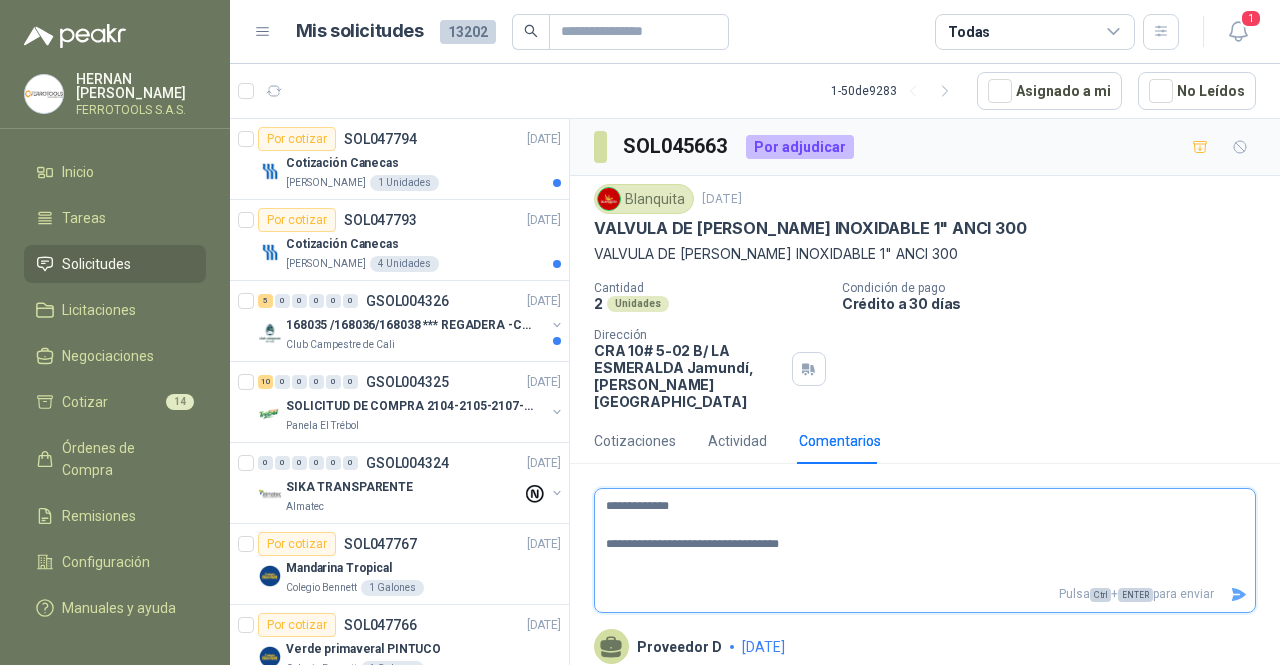 type 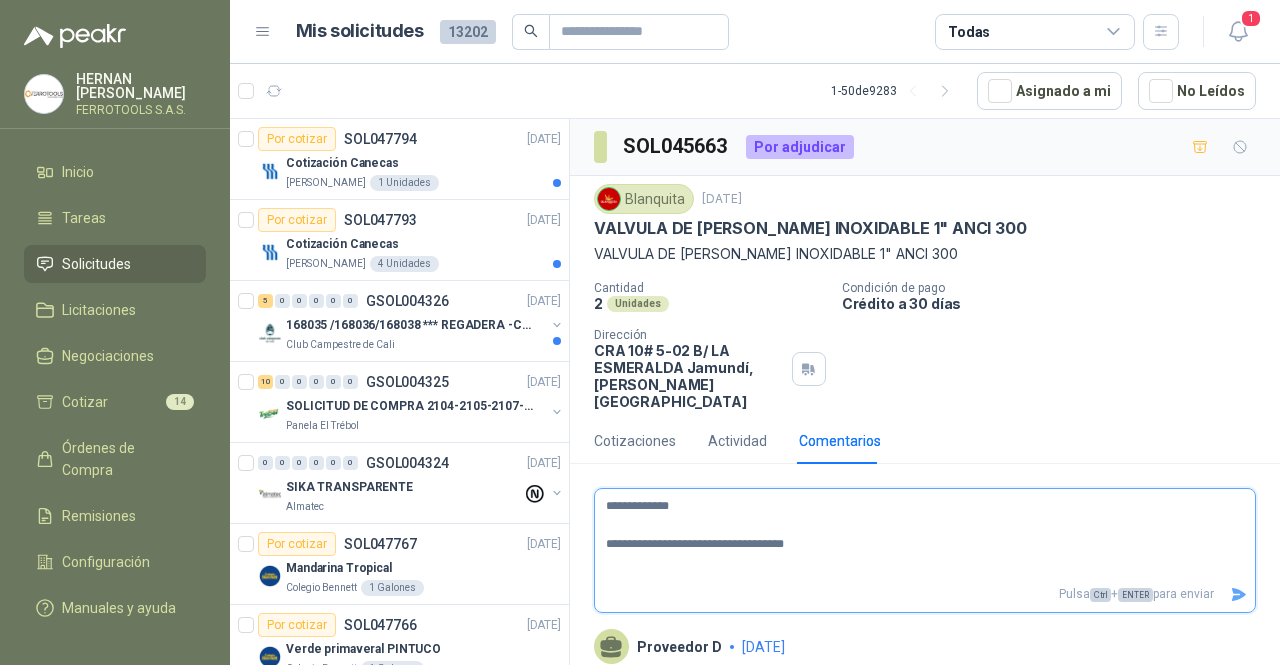 type 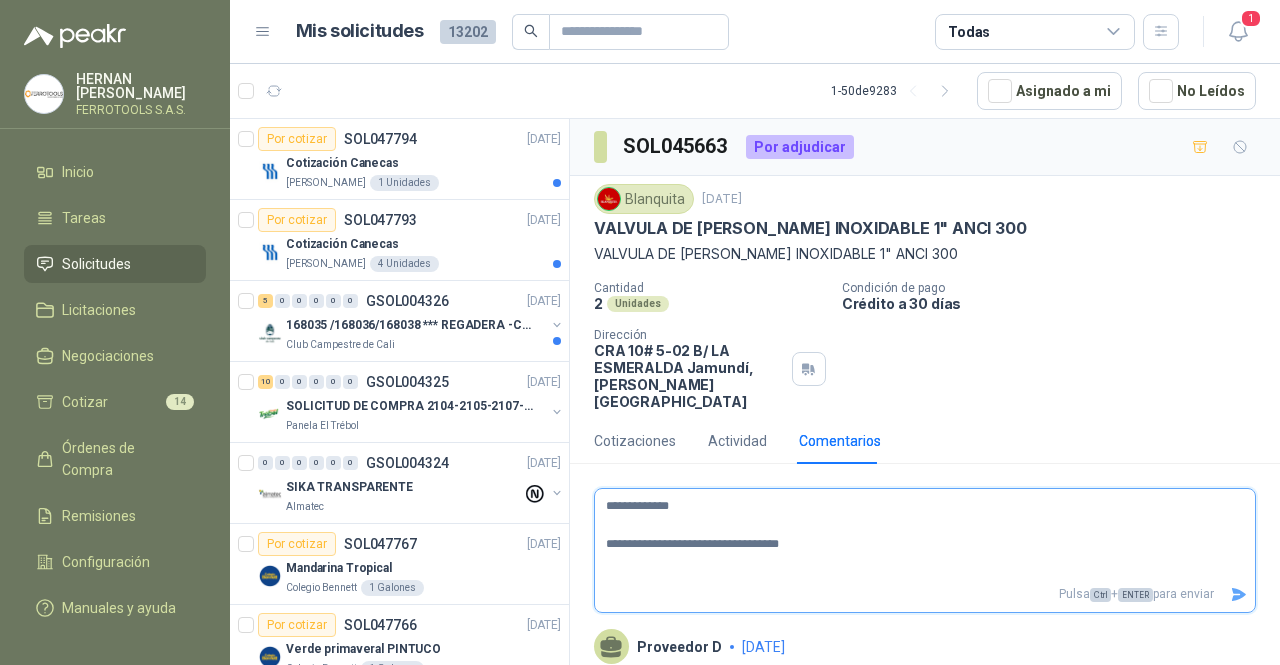 type 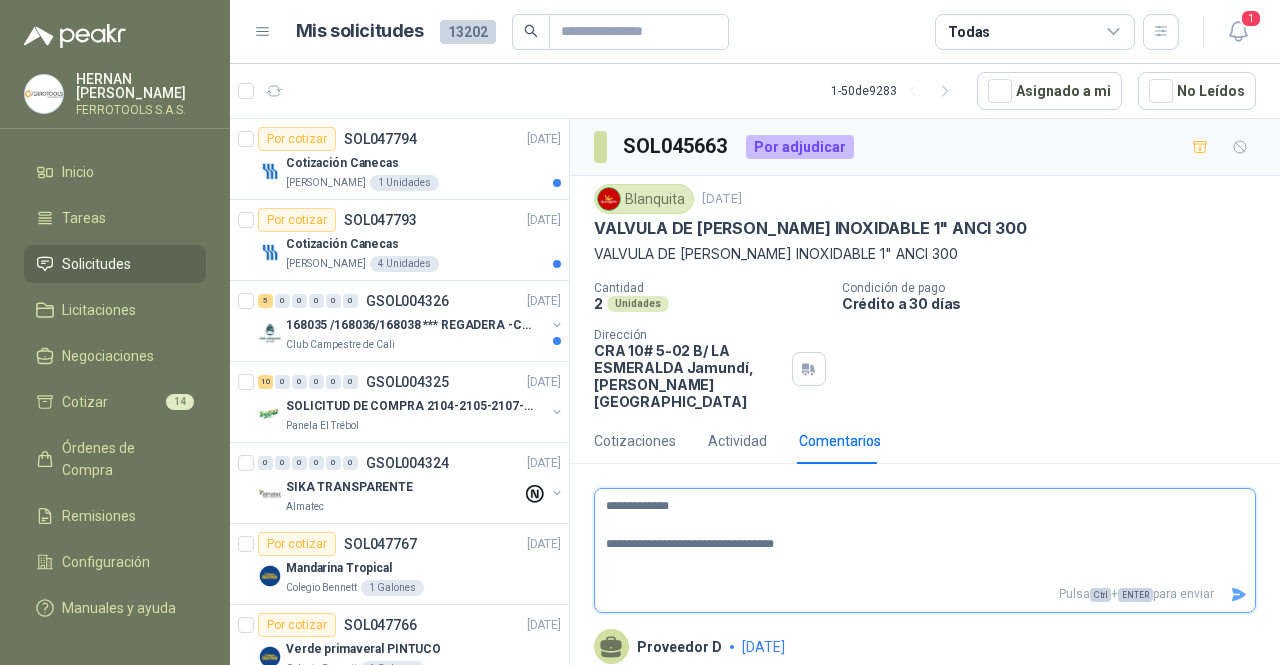 type 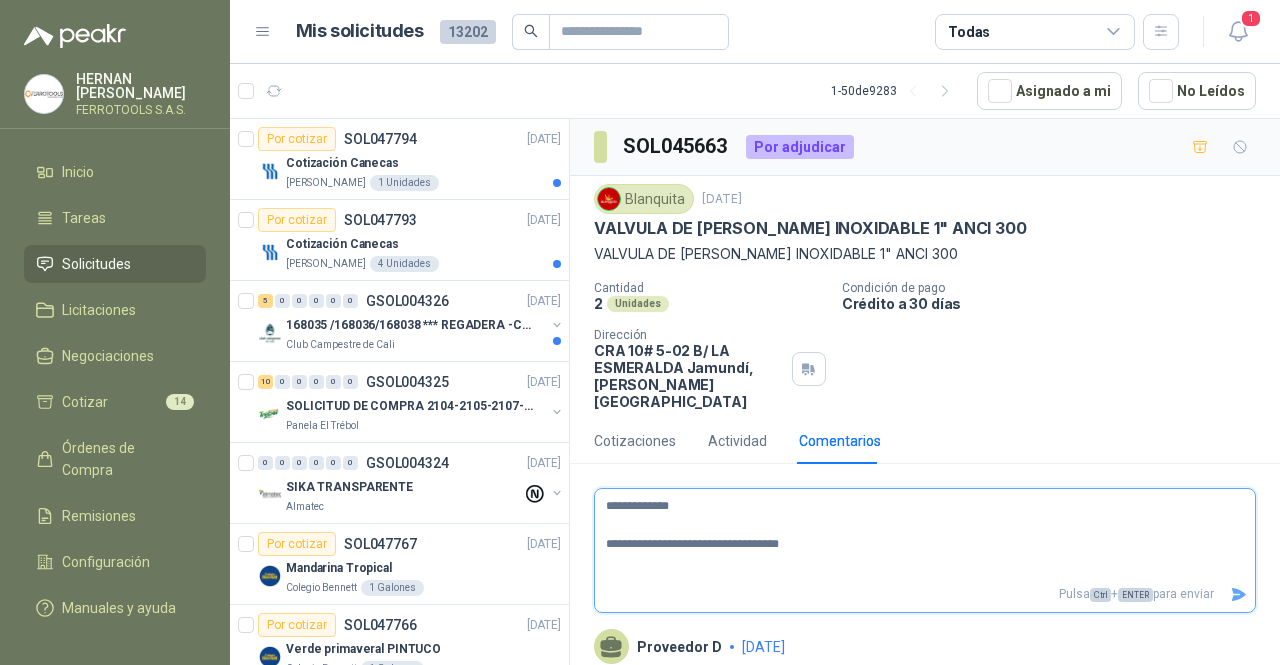 type 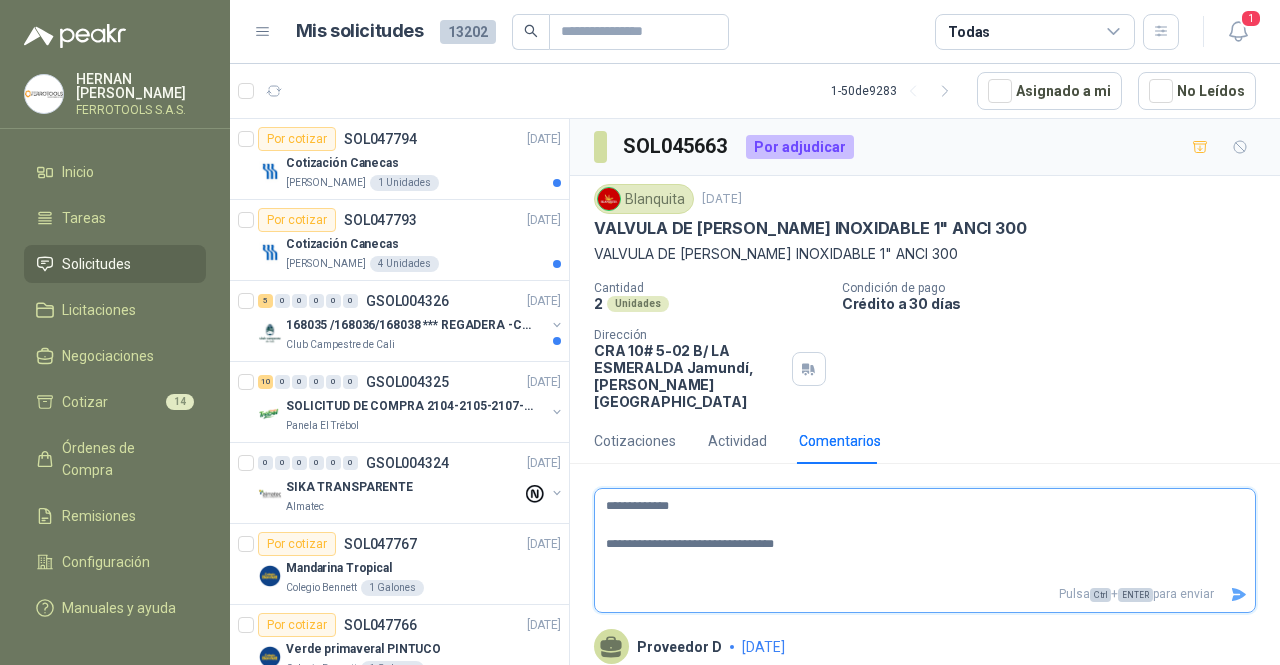 type 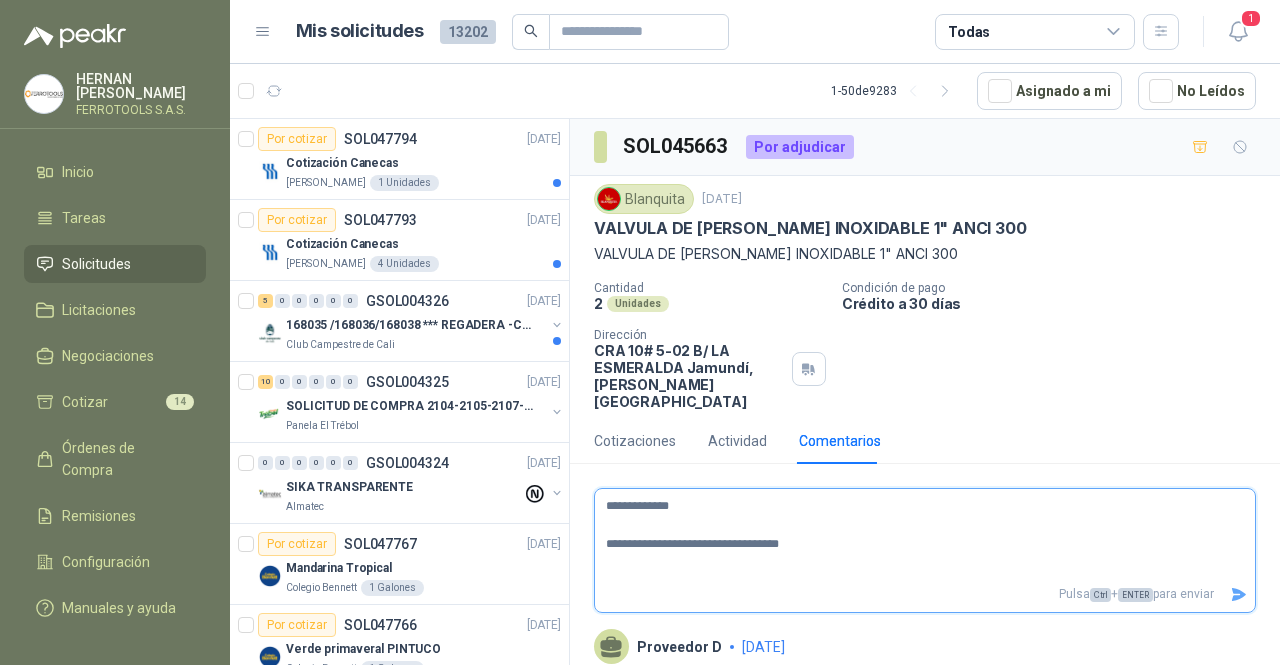 type 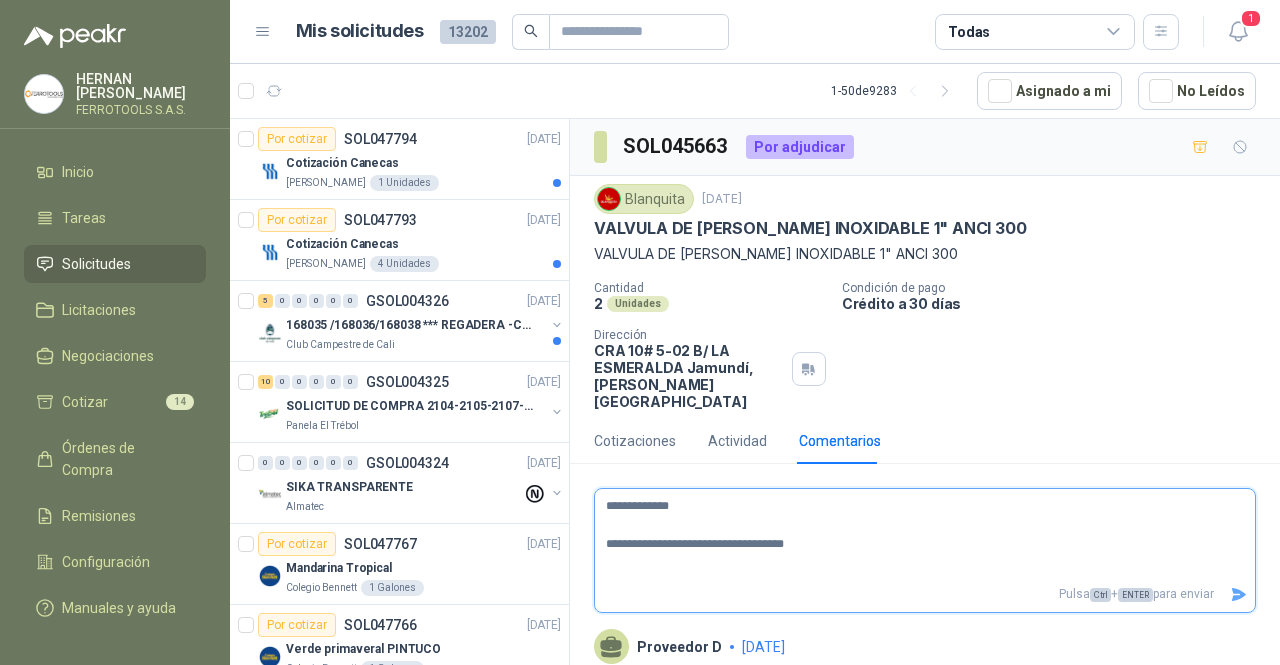 type 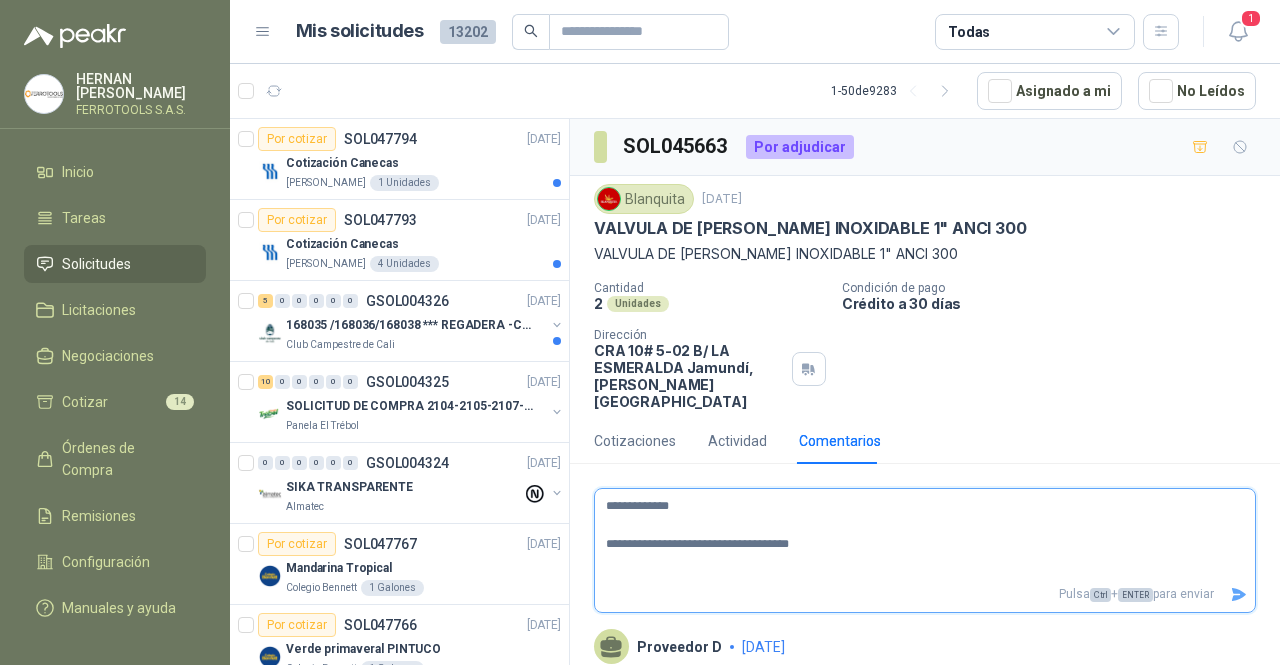 type 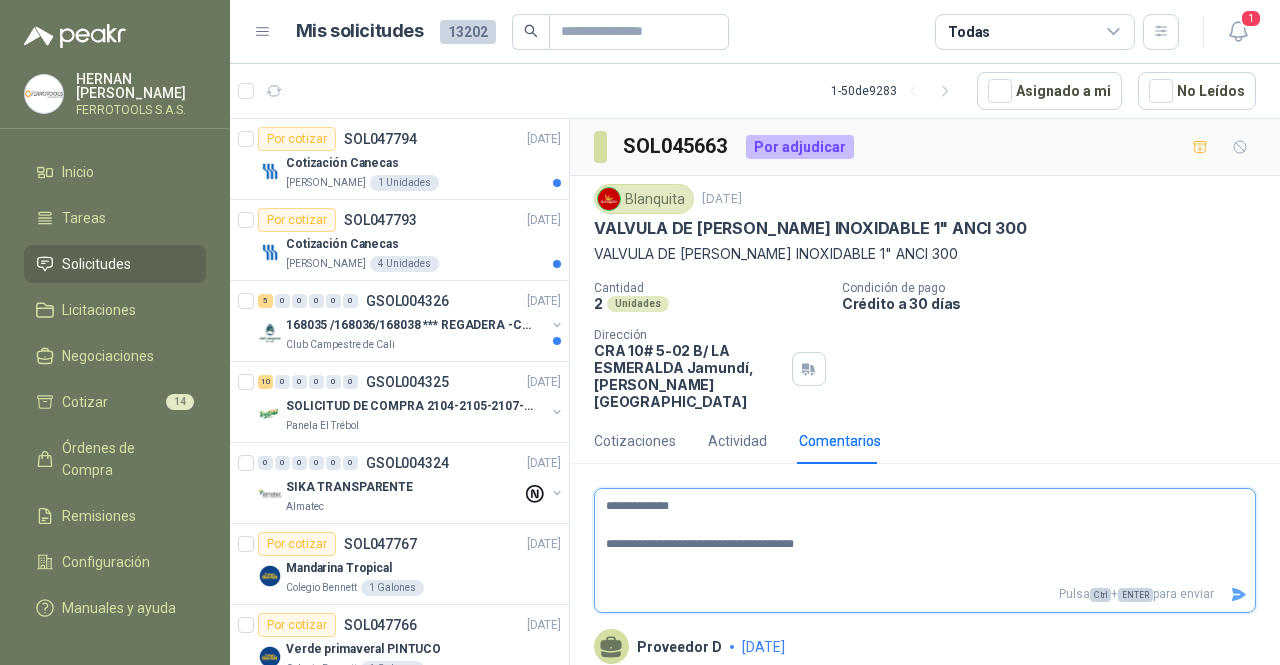 type 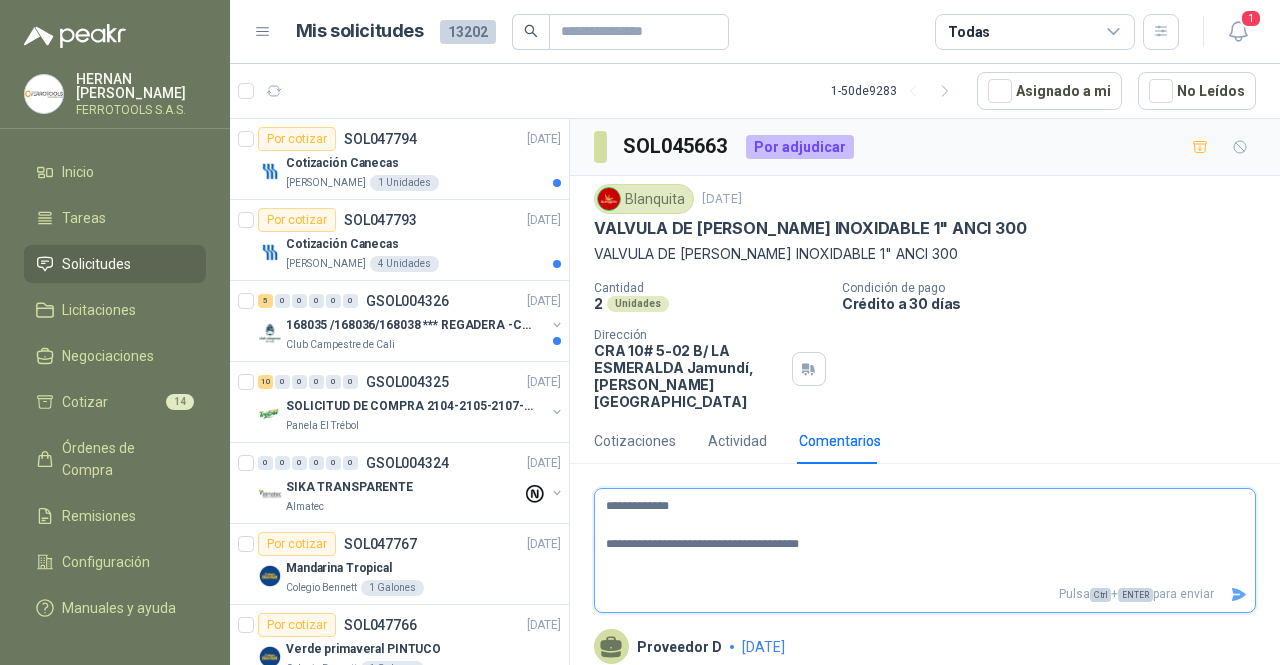 type 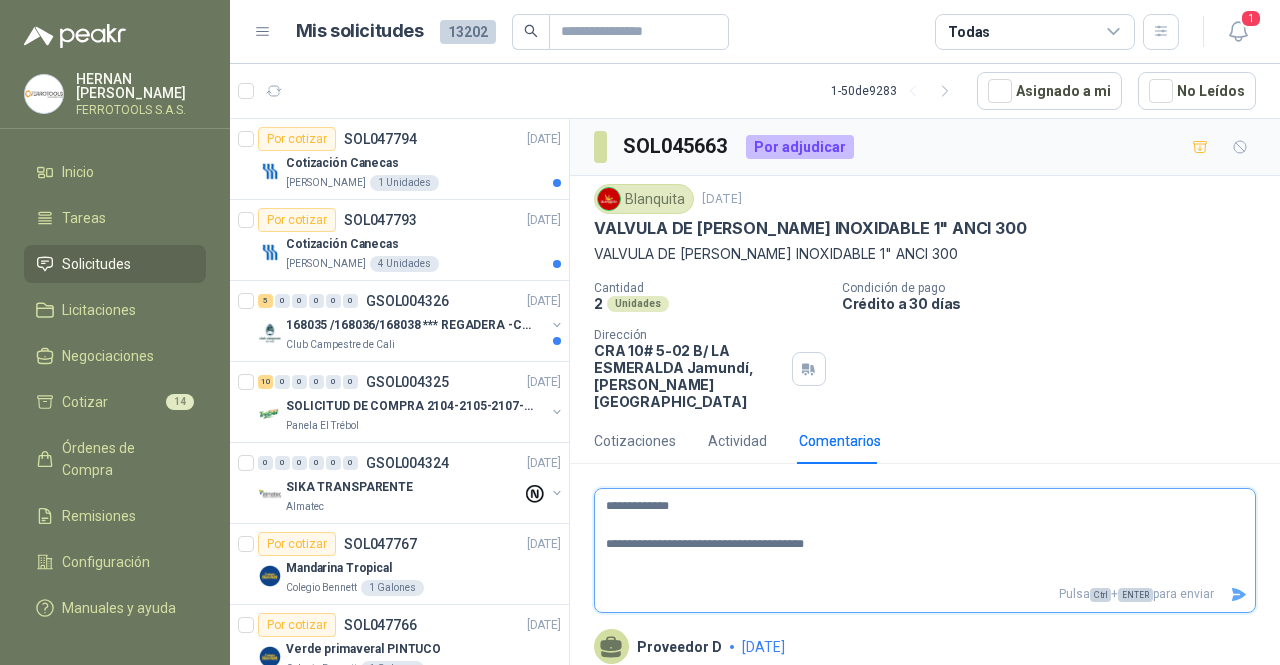 type 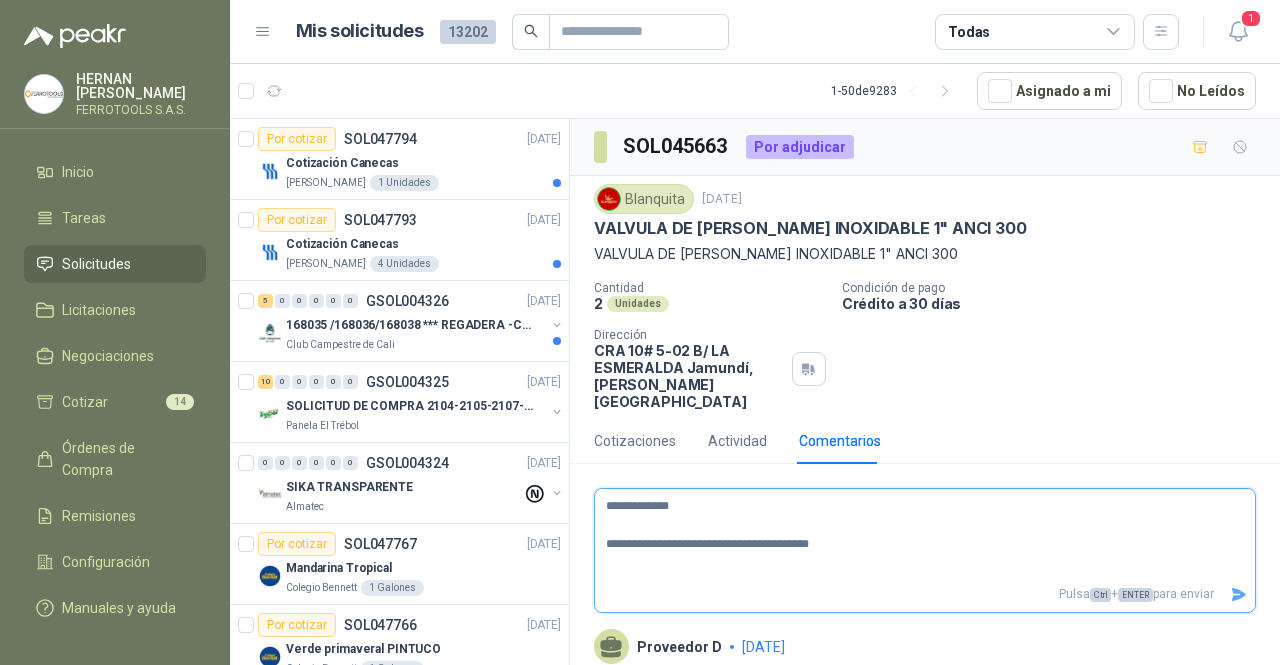 type 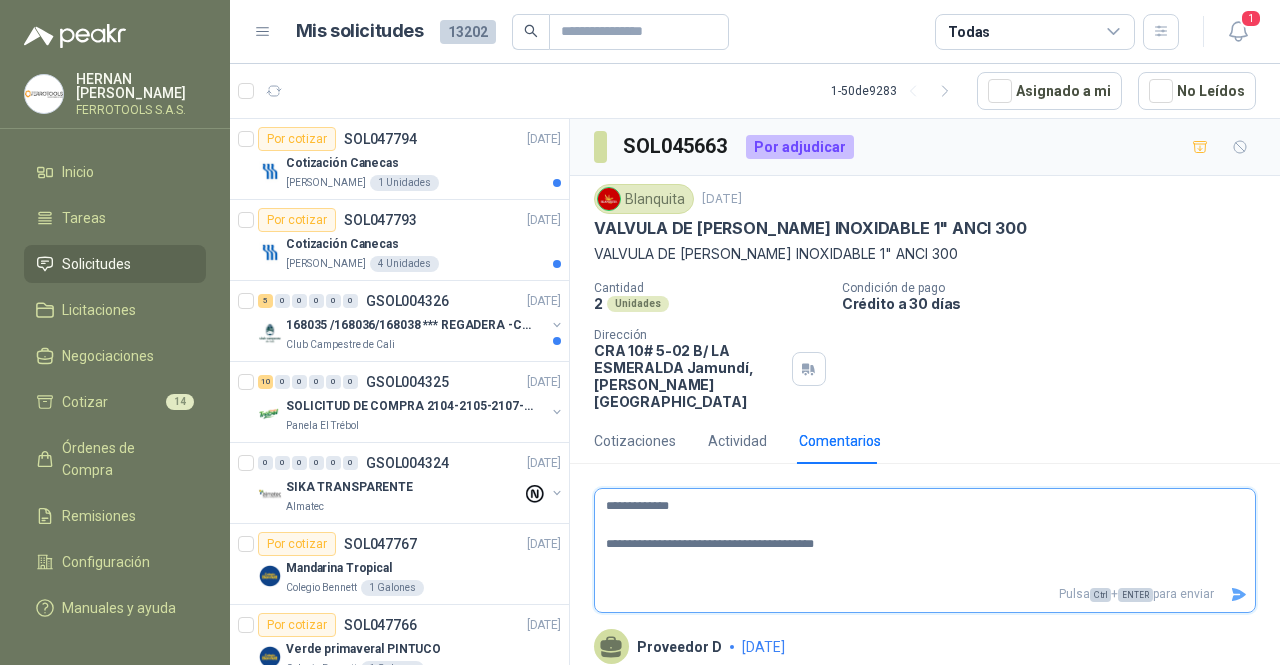 type 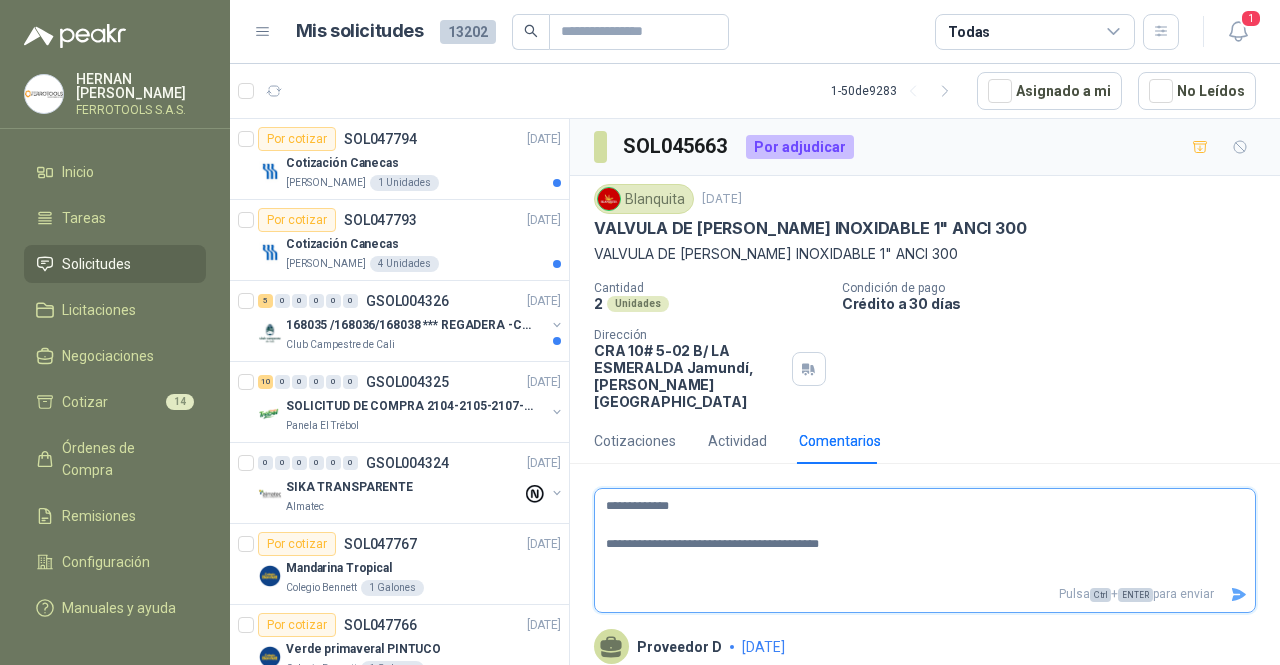 type 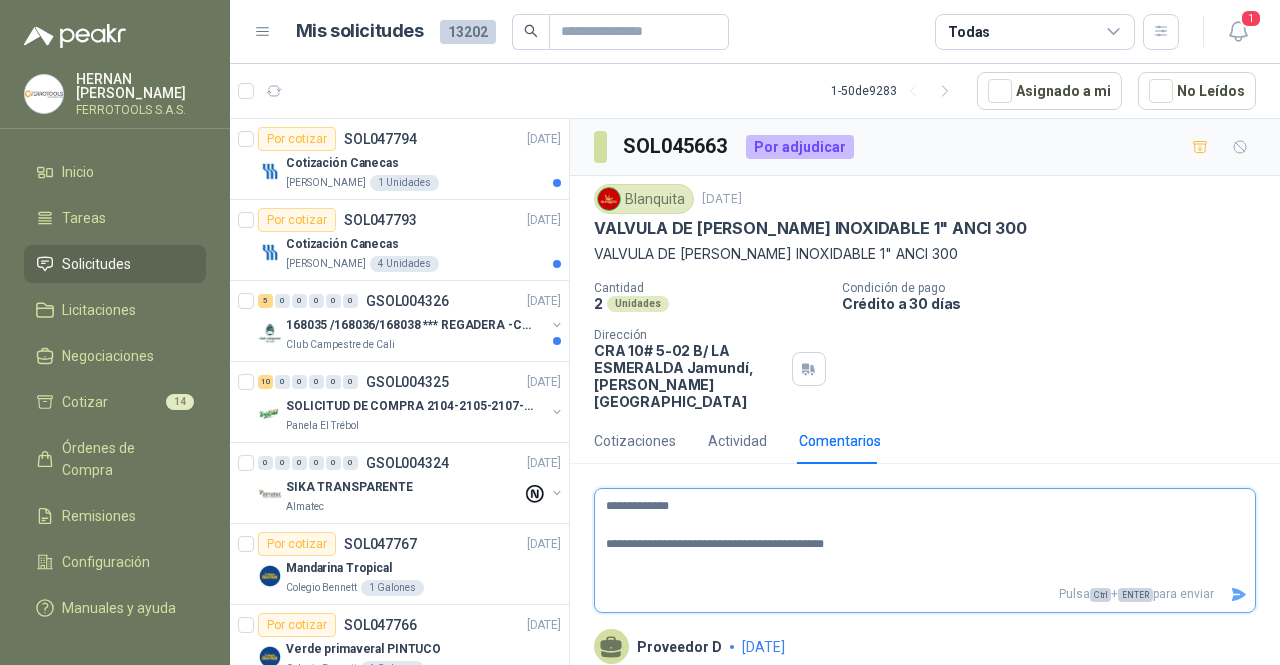 type 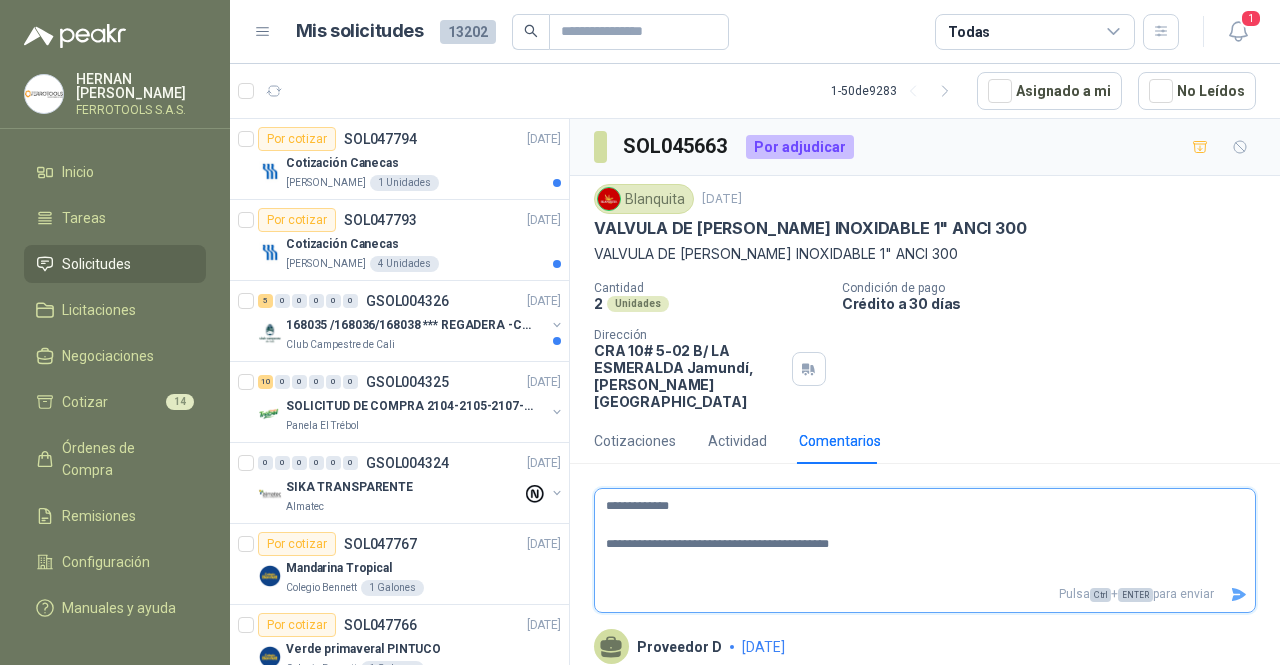 type 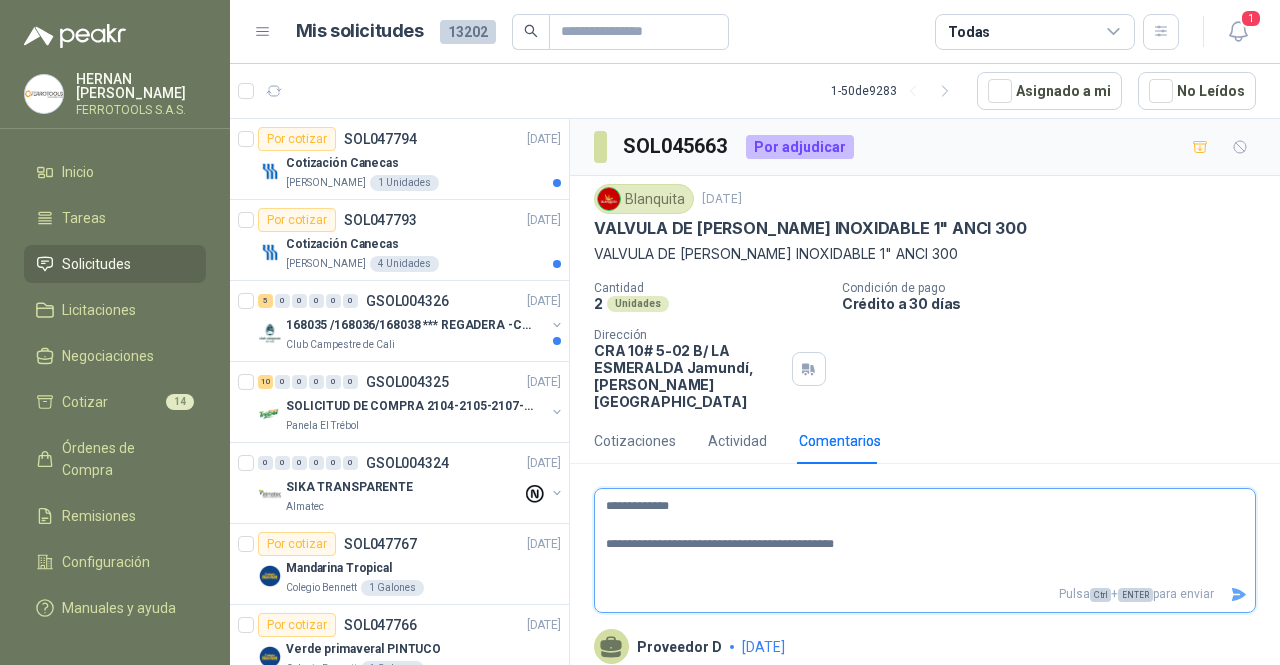 type 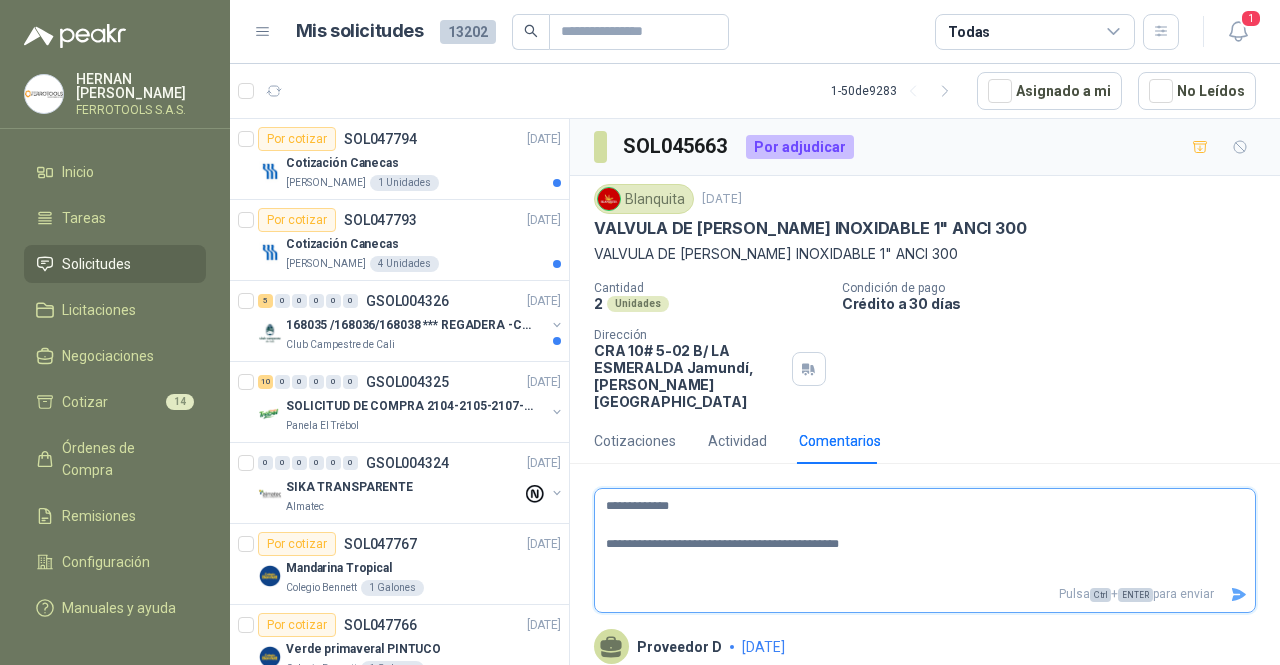 type 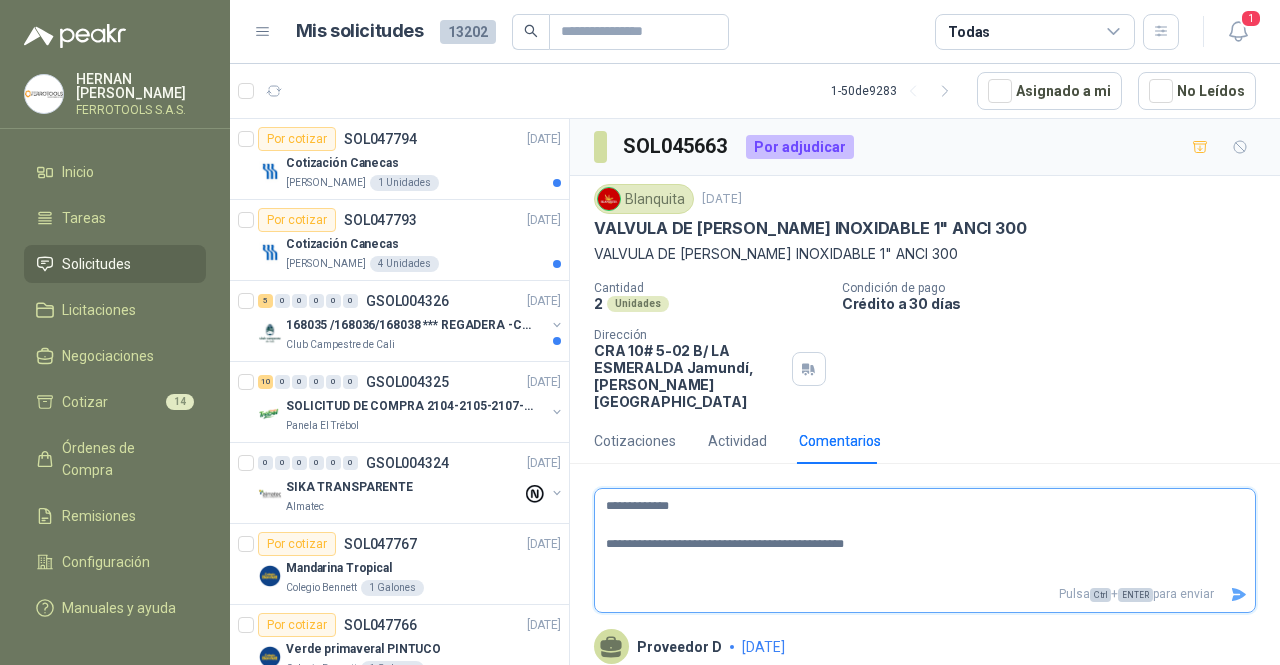 type 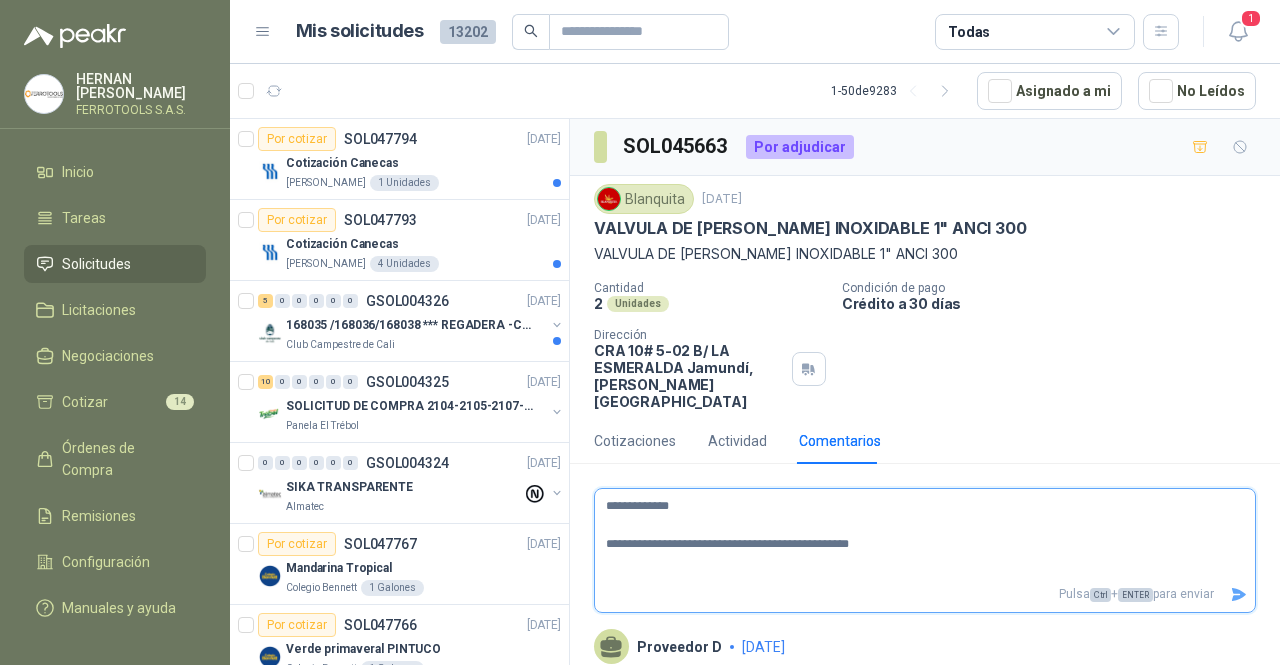 type 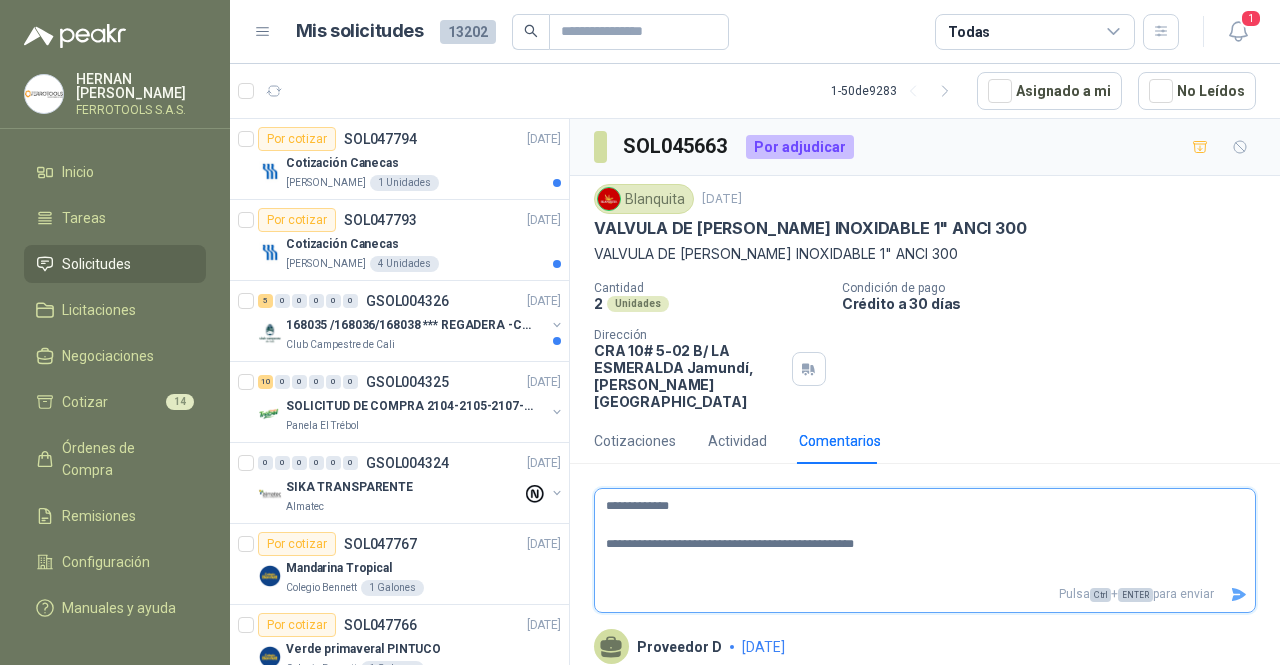 type 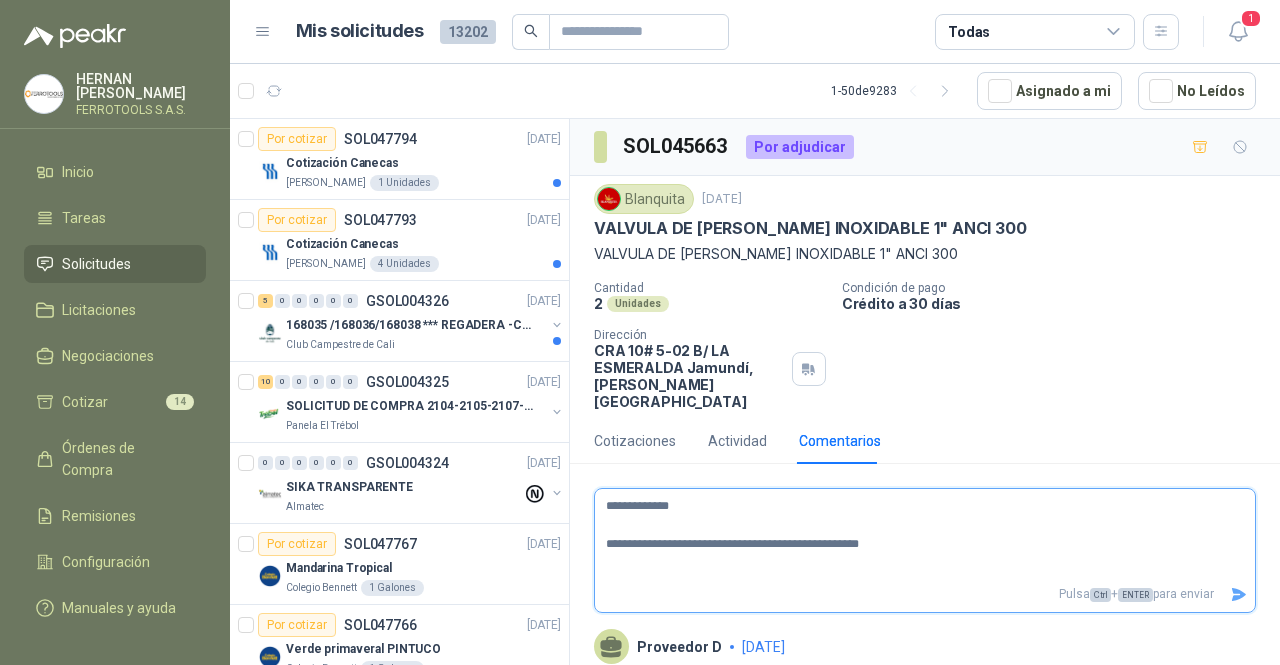 type 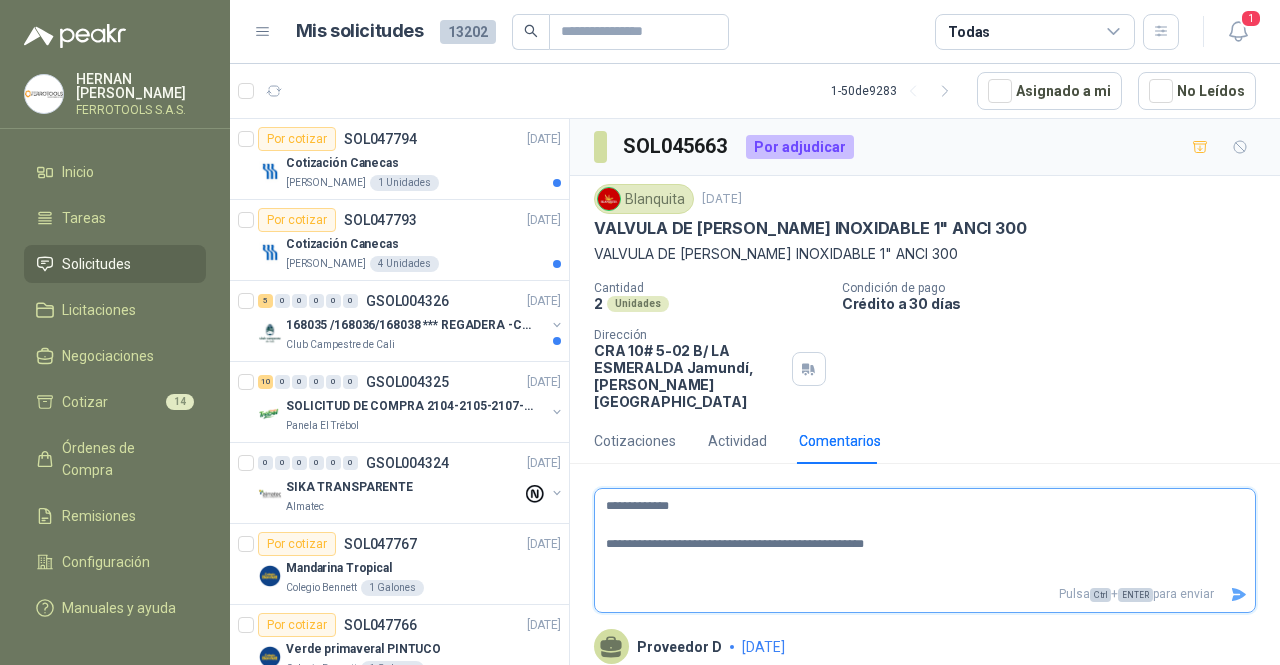 type 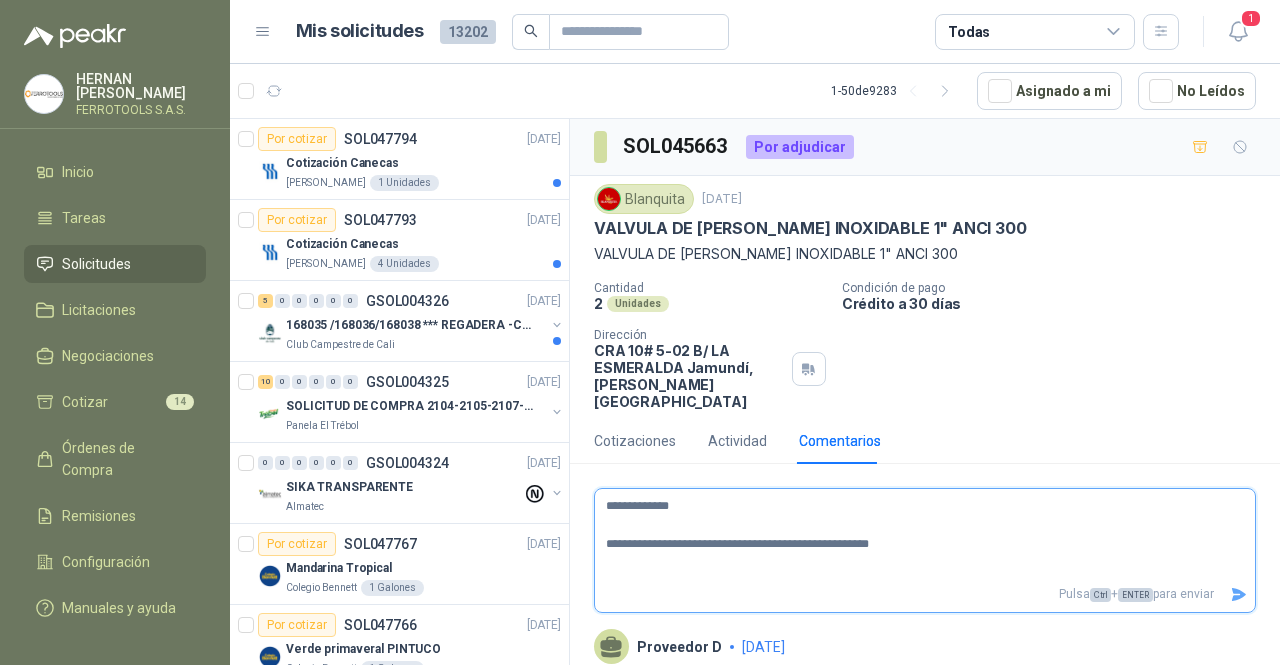 type 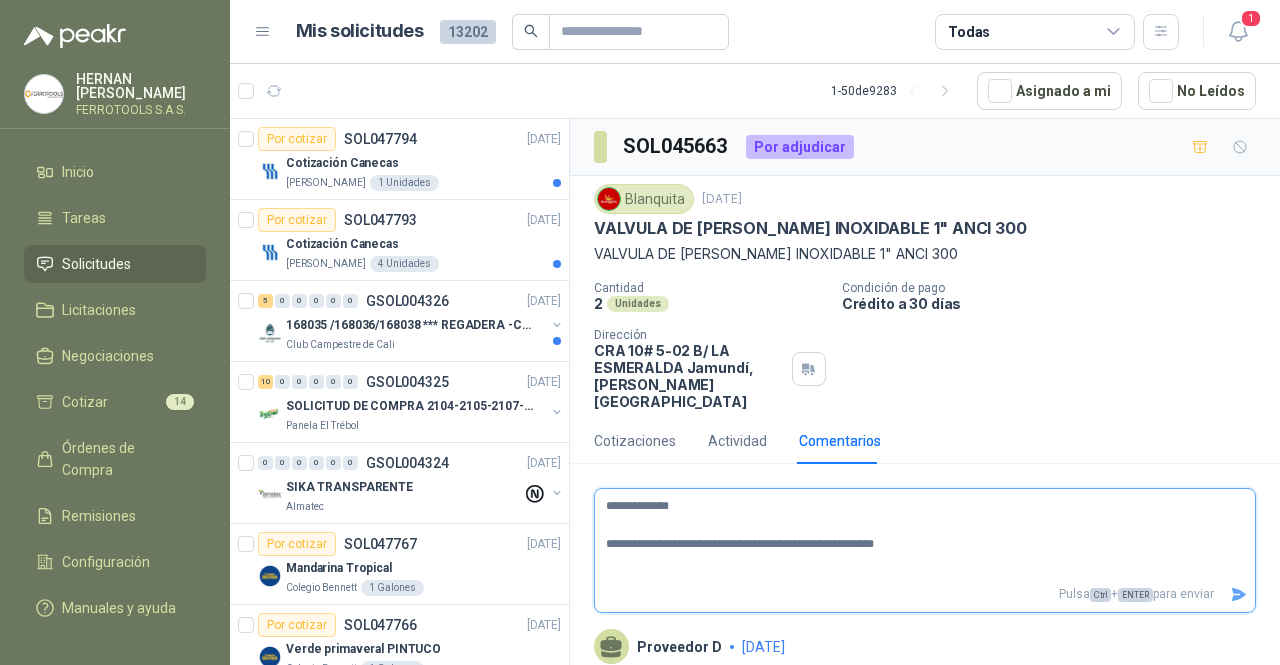 type 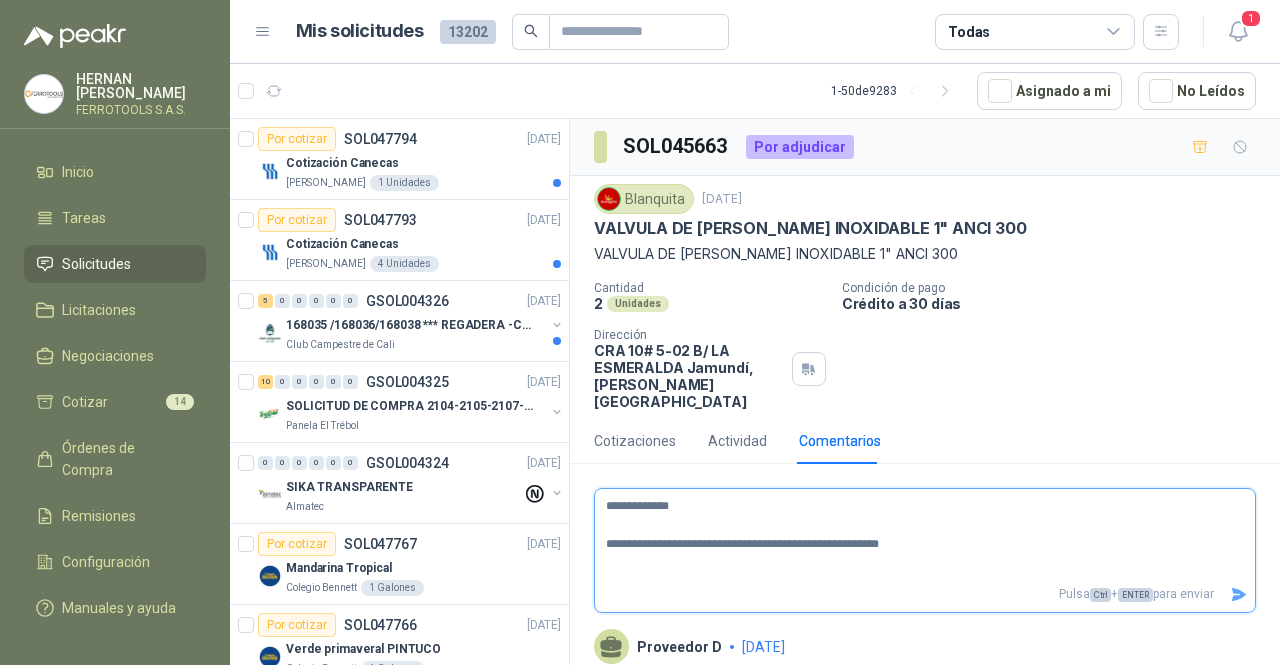 type 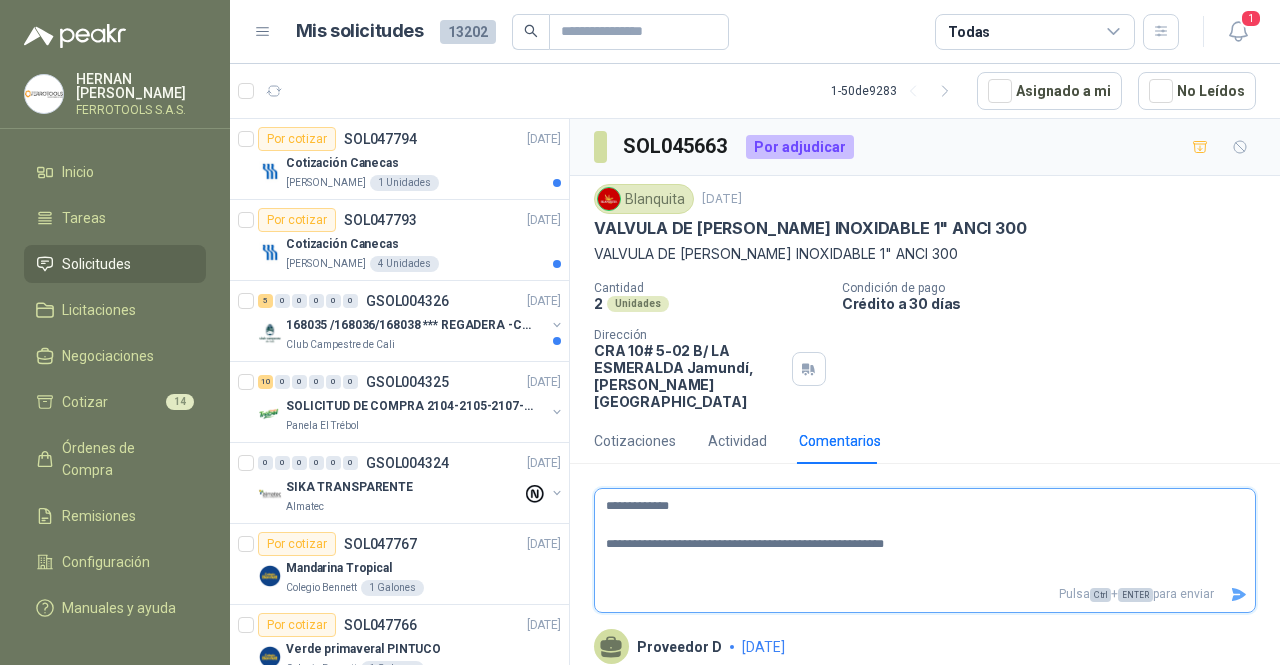 type 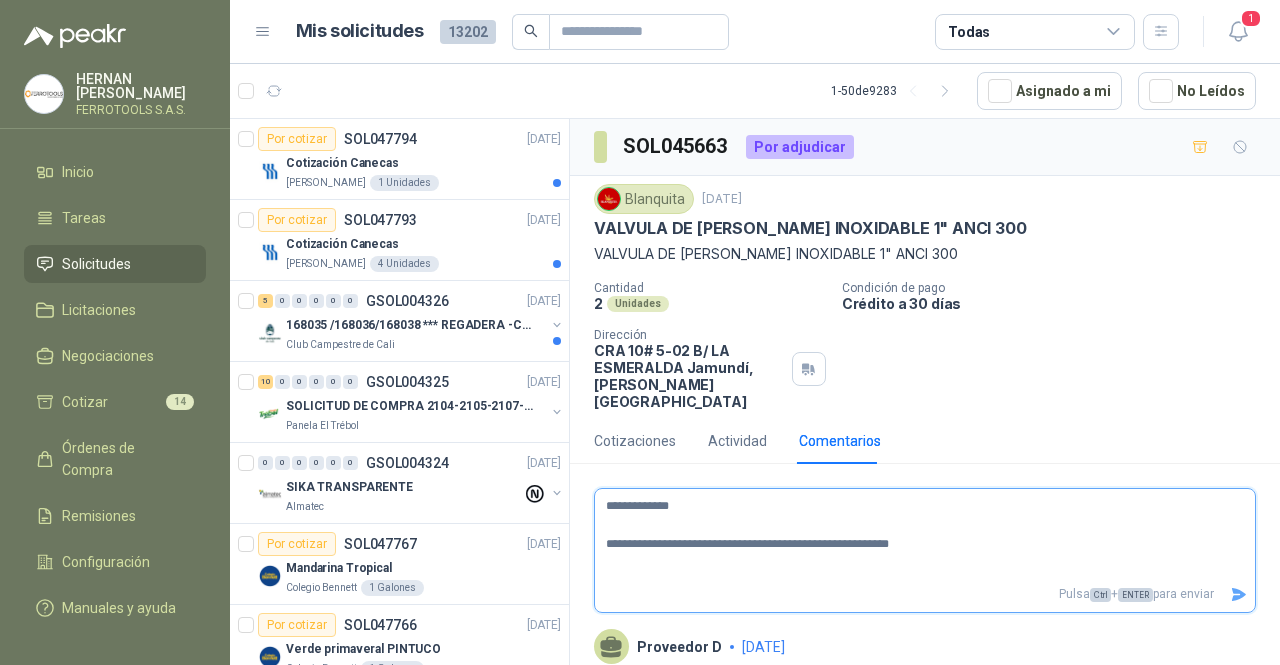type 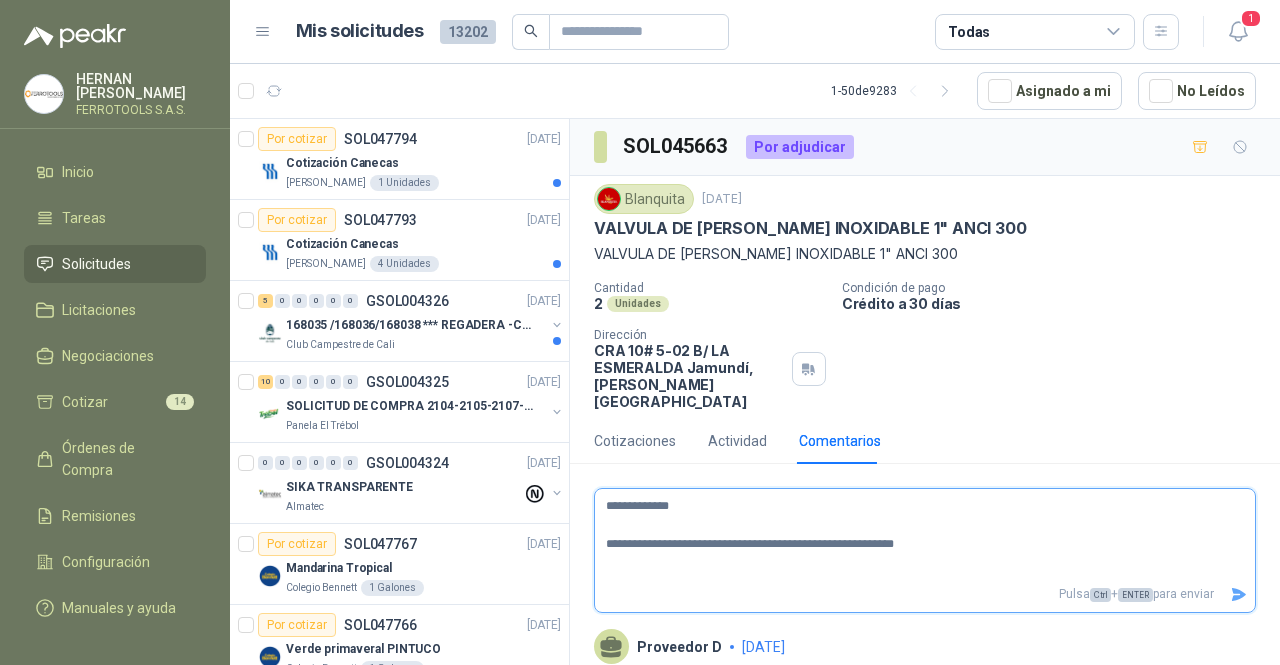 type 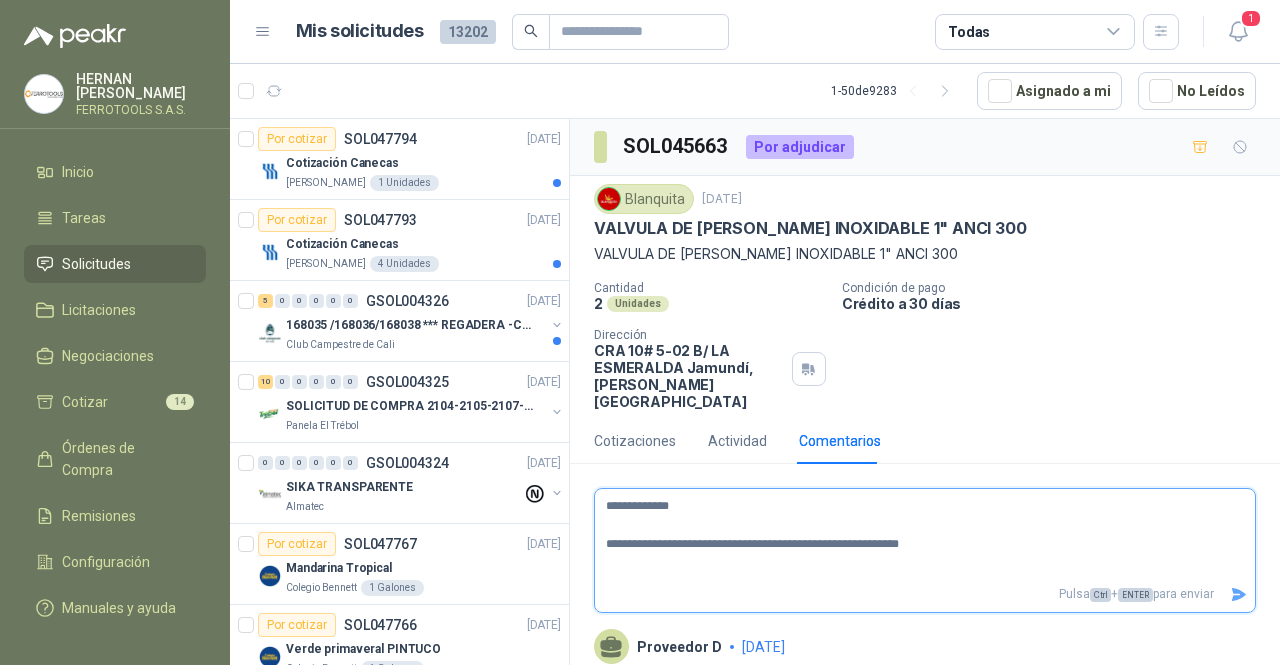 type 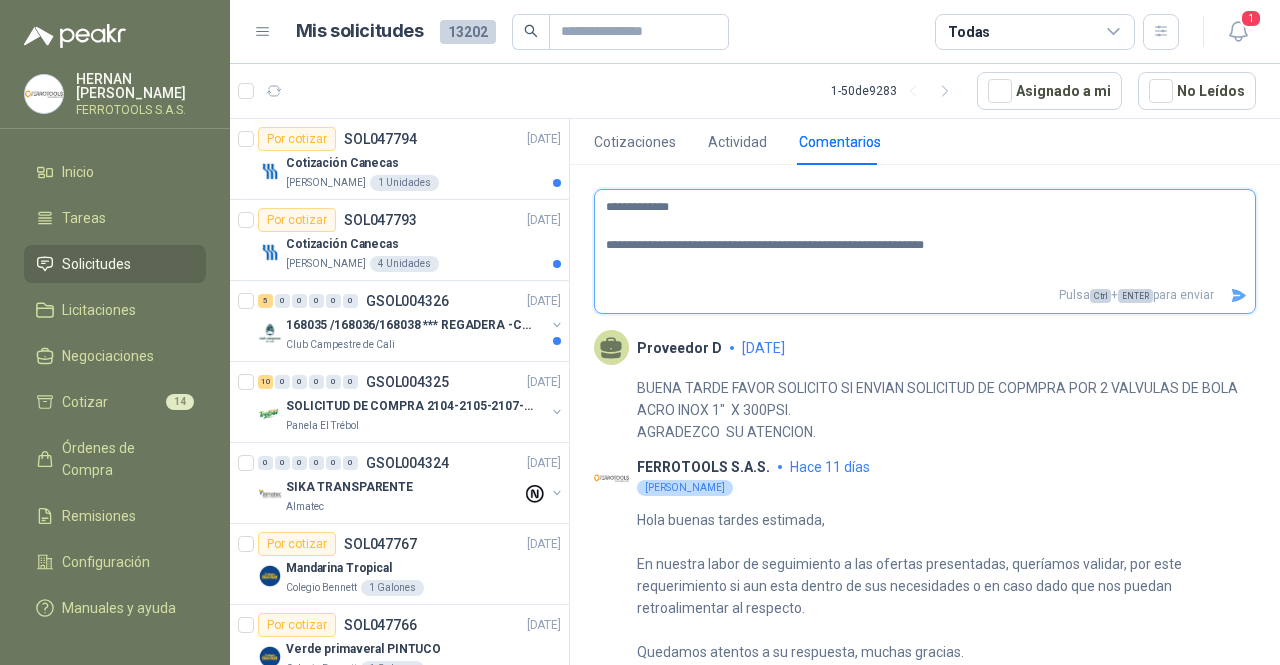 scroll, scrollTop: 300, scrollLeft: 0, axis: vertical 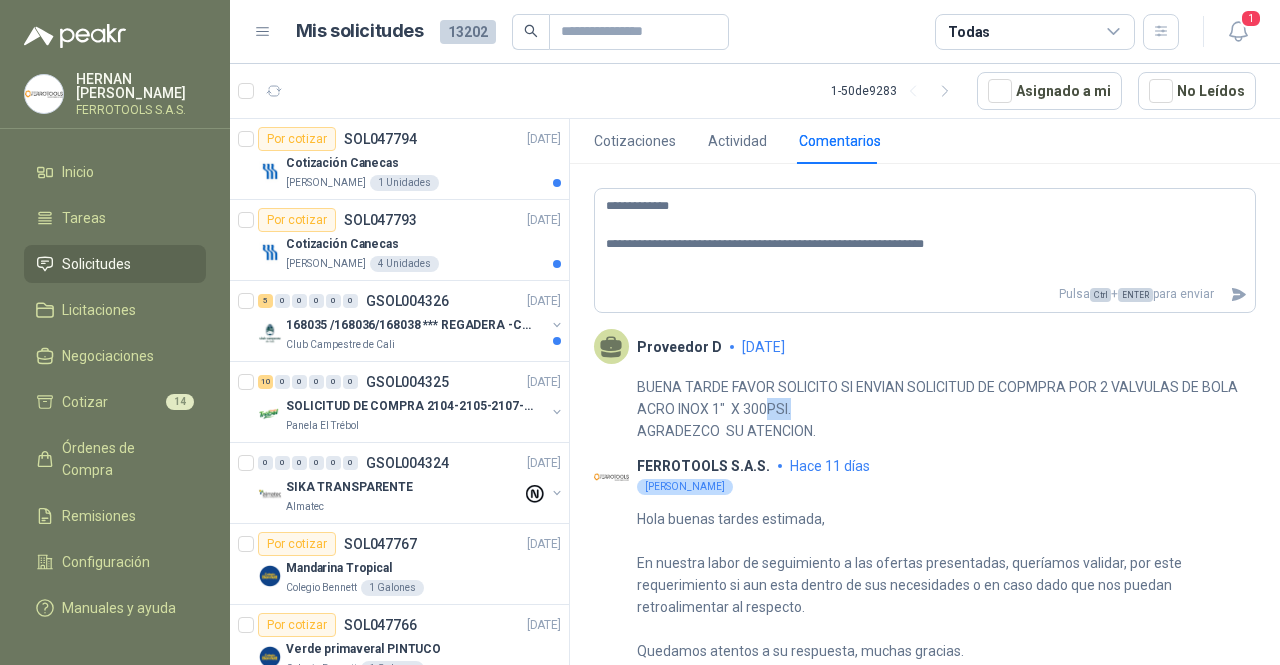 drag, startPoint x: 837, startPoint y: 392, endPoint x: 805, endPoint y: 390, distance: 32.06244 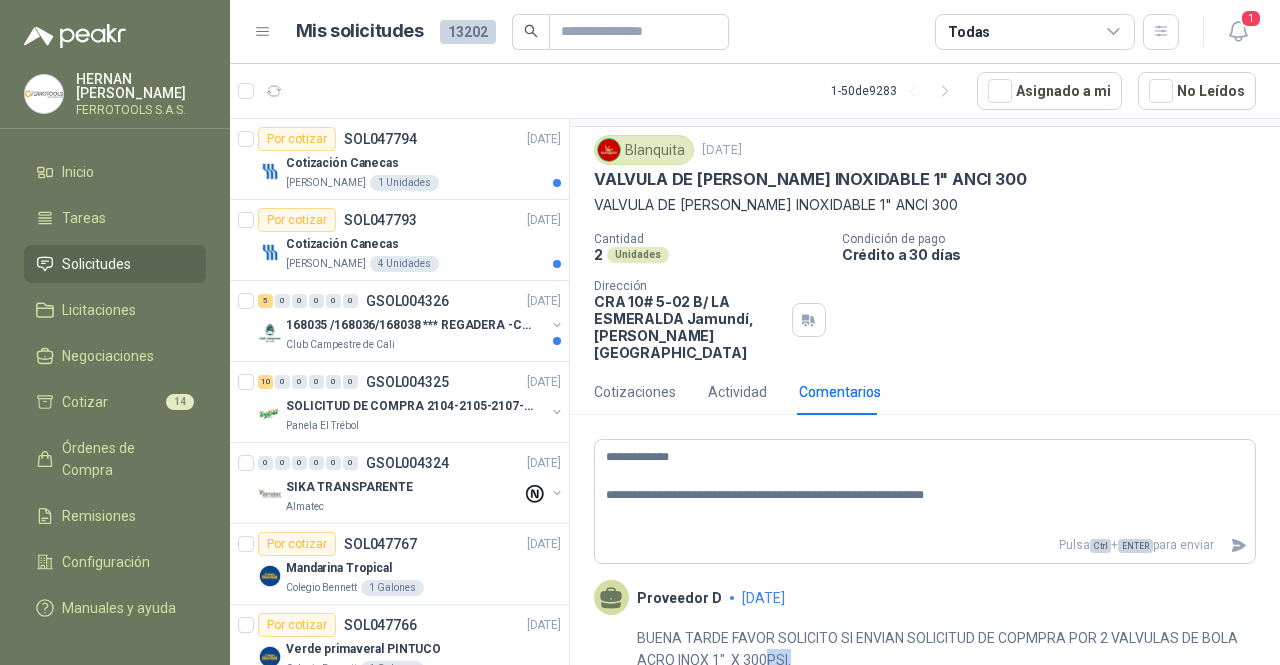 scroll, scrollTop: 0, scrollLeft: 0, axis: both 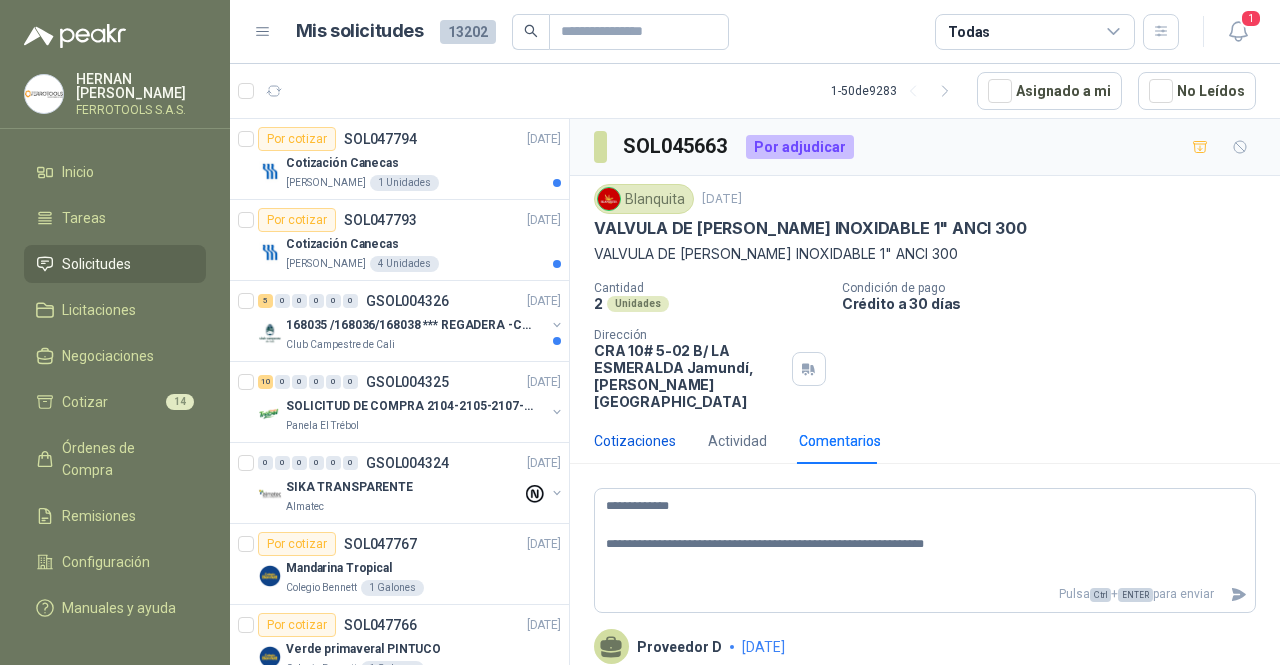 click on "Cotizaciones" at bounding box center [635, 441] 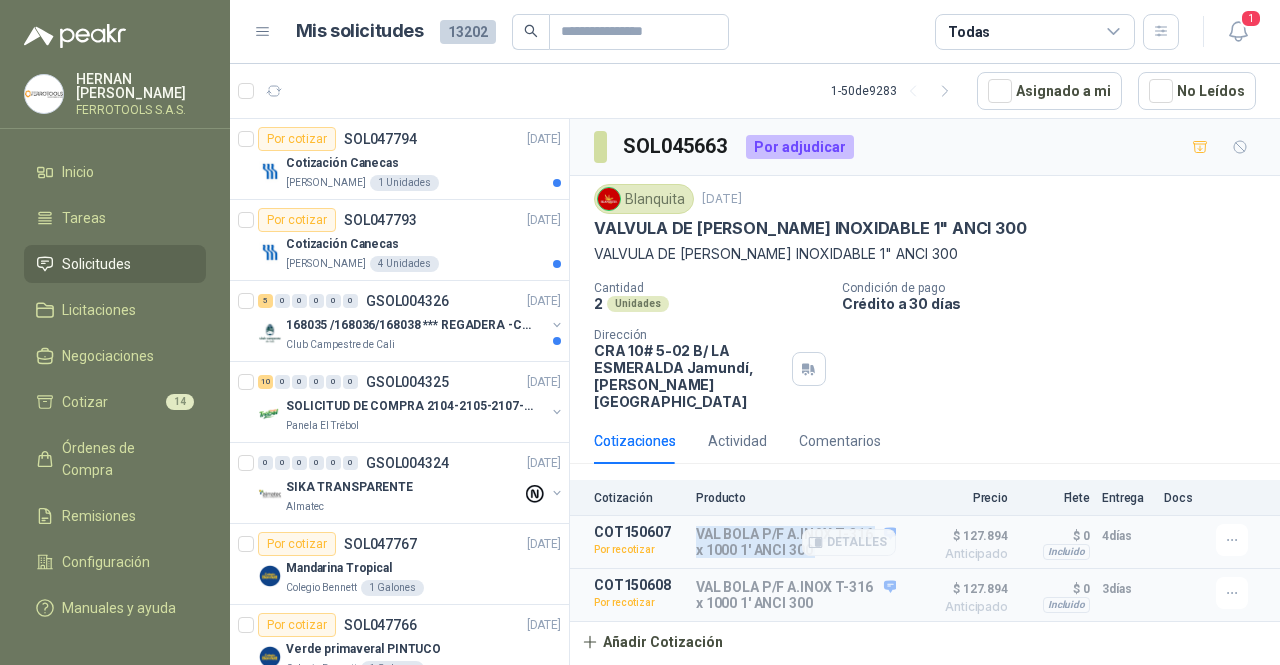 drag, startPoint x: 818, startPoint y: 541, endPoint x: 690, endPoint y: 515, distance: 130.61394 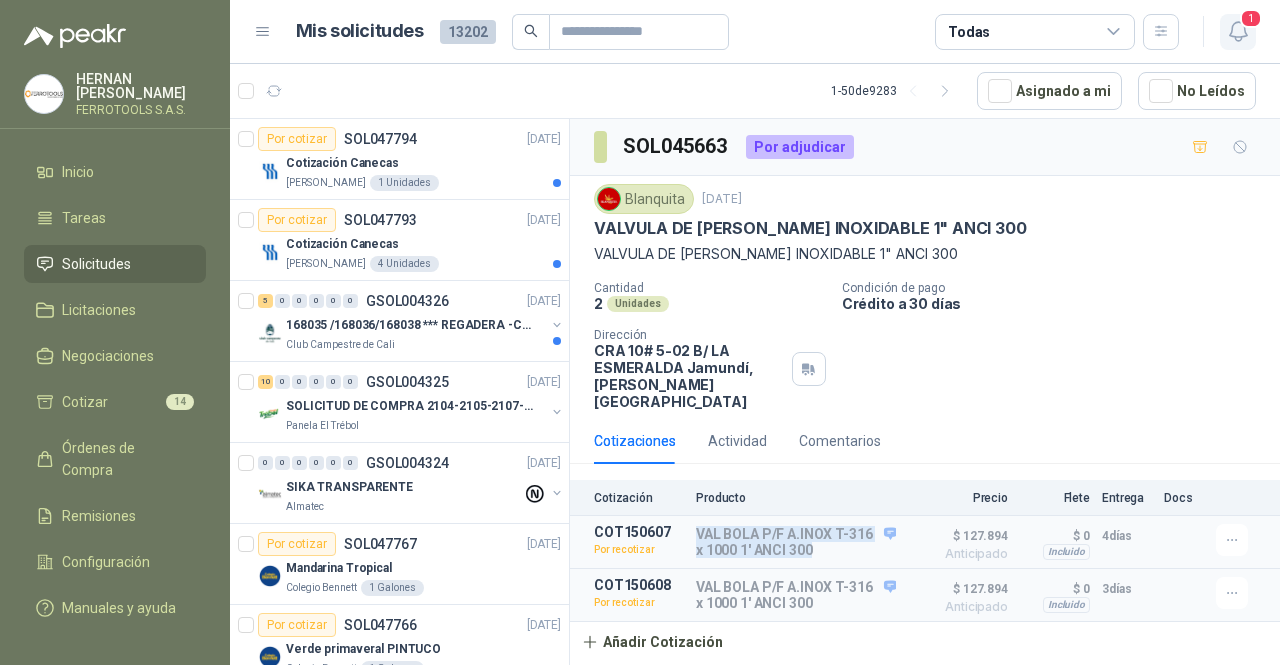 click 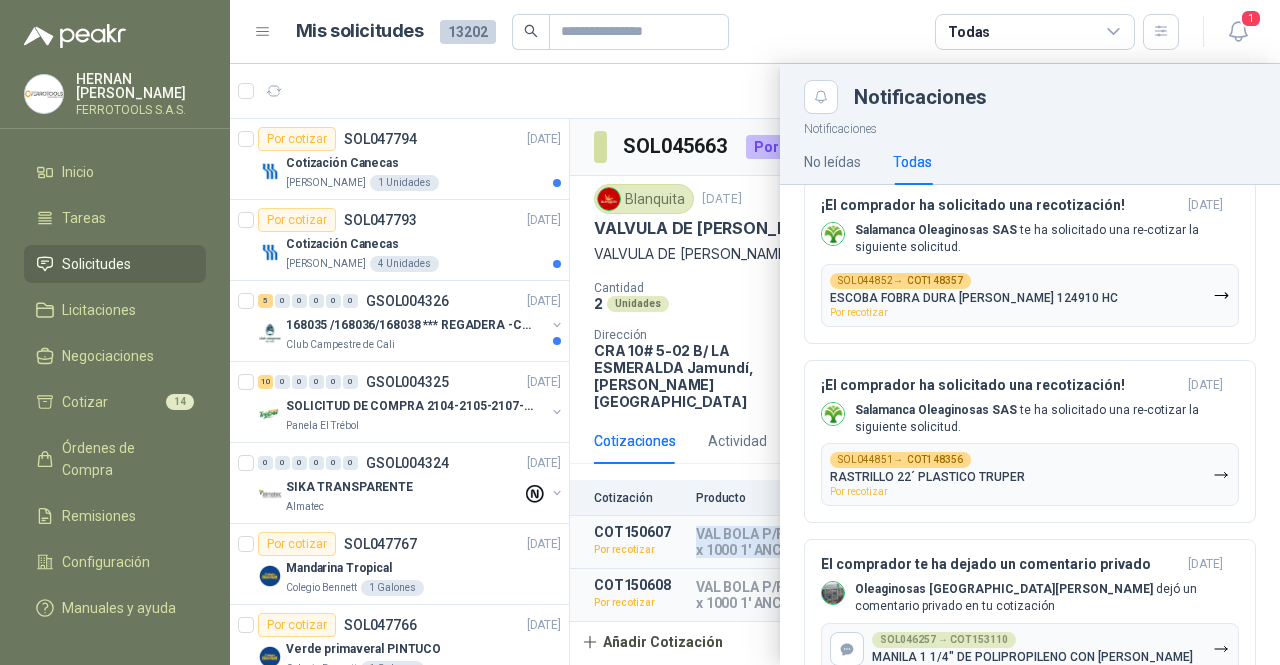 scroll, scrollTop: 2600, scrollLeft: 0, axis: vertical 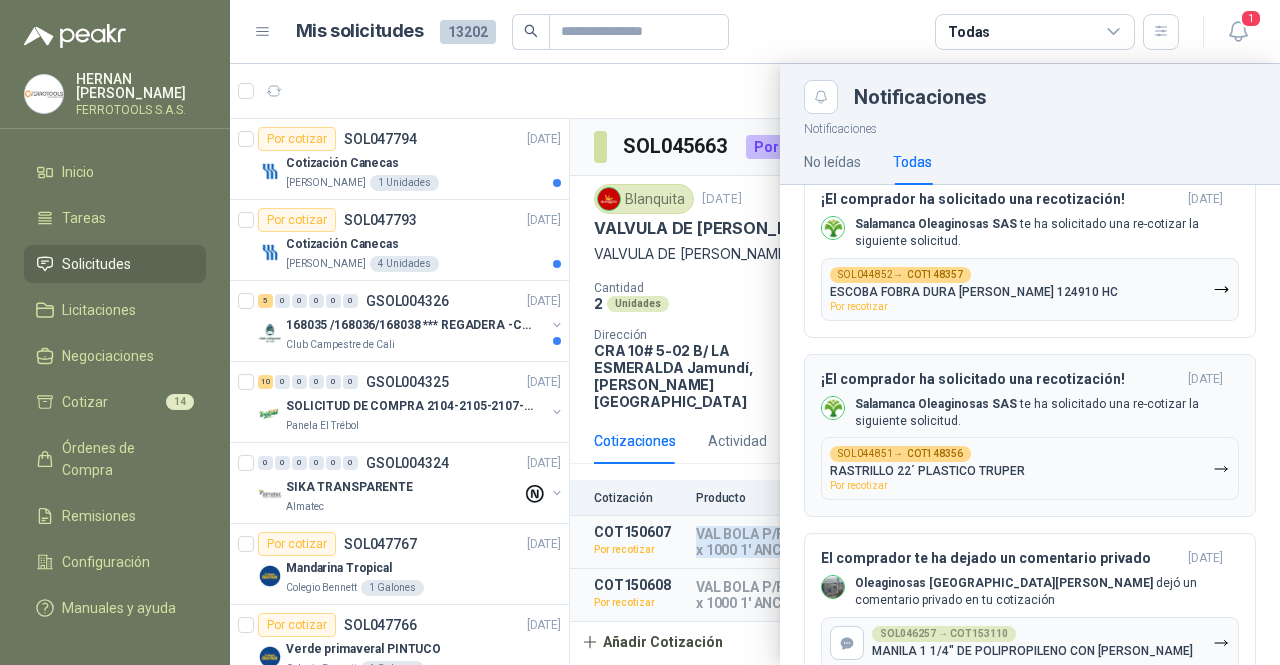 click on "Salamanca Oleaginosas SAS    te ha solicitado una re-cotizar la siguiente solicitud." at bounding box center [1047, 413] 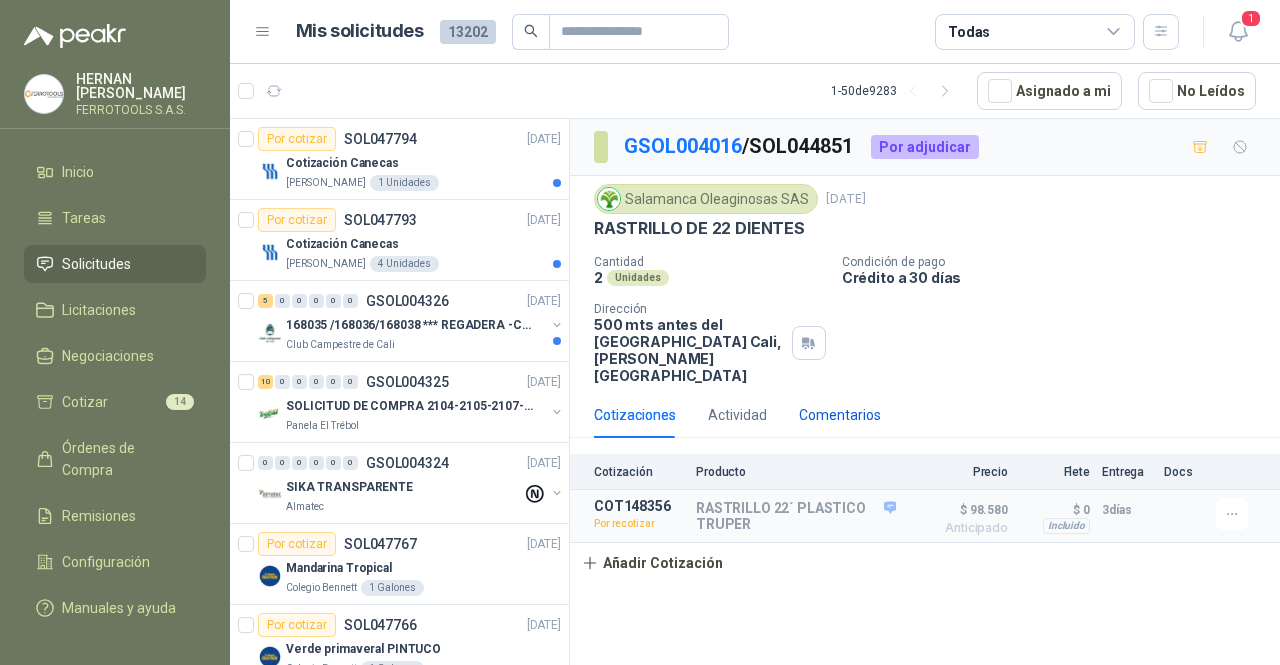 click on "Comentarios" at bounding box center [840, 415] 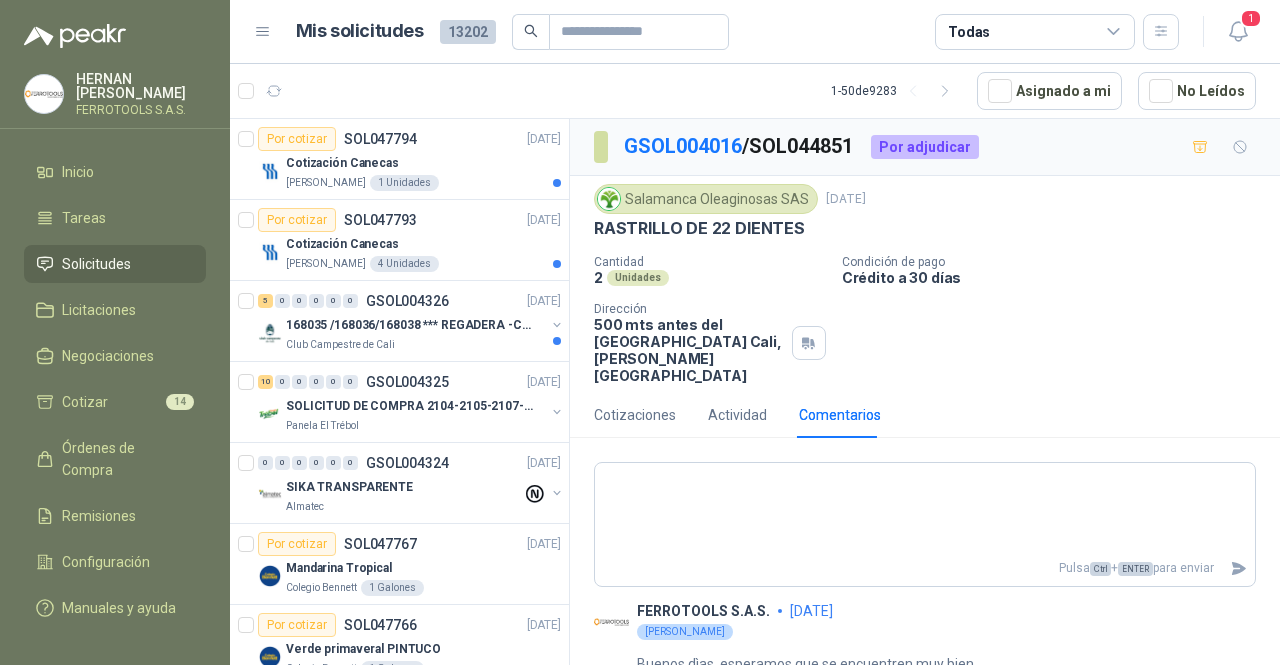 scroll, scrollTop: 0, scrollLeft: 0, axis: both 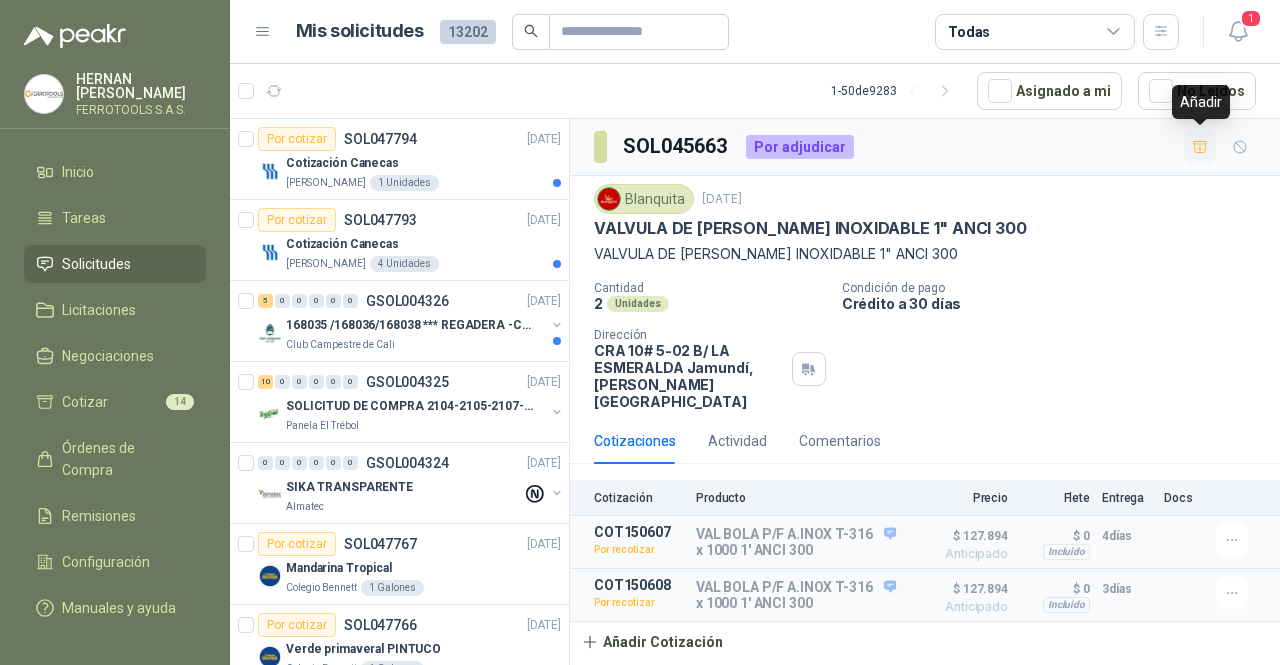 click 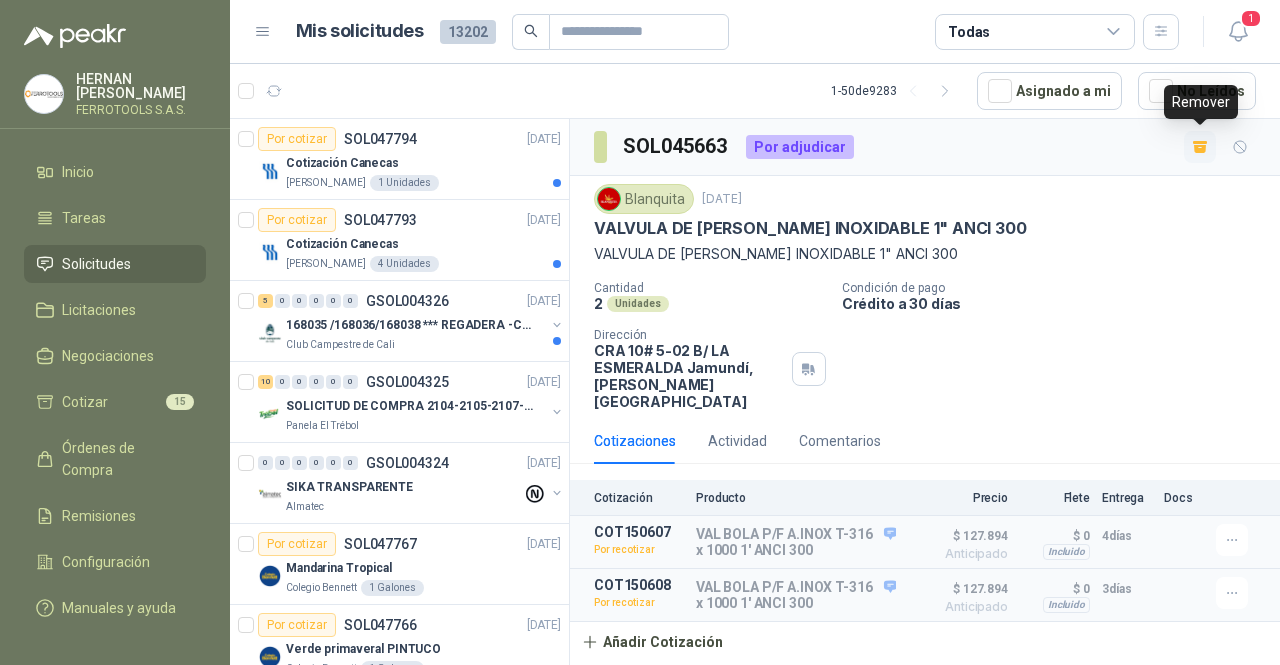 click 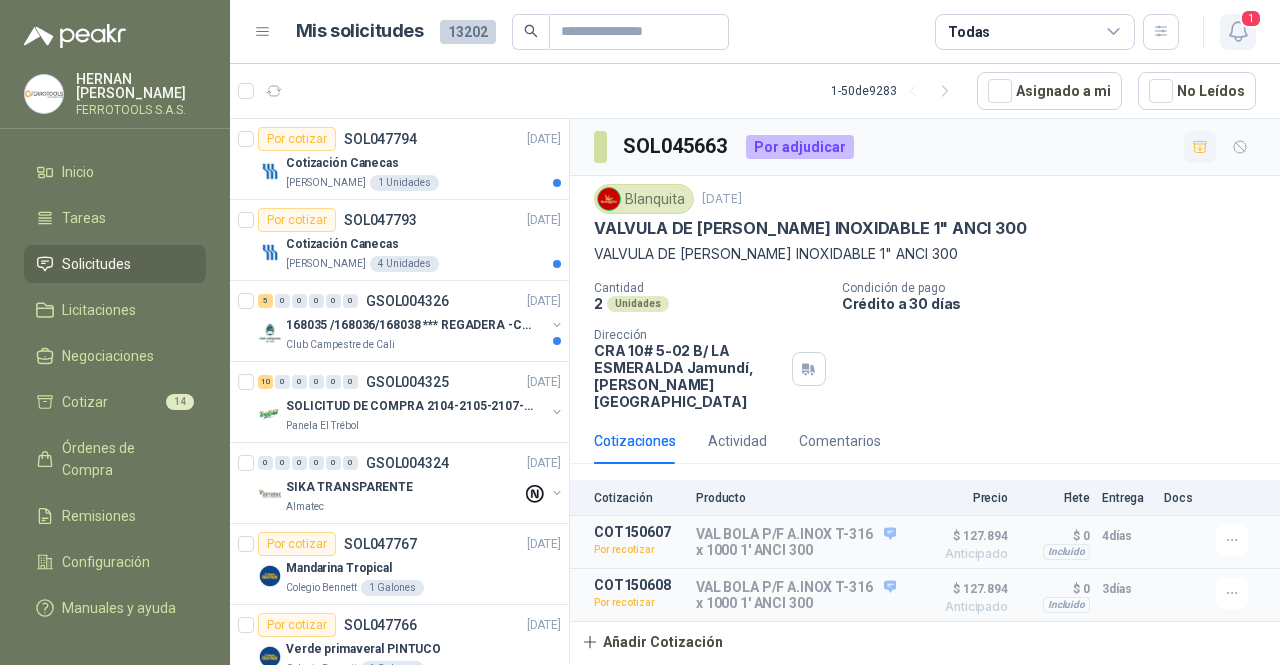 drag, startPoint x: 1245, startPoint y: 25, endPoint x: 1243, endPoint y: 43, distance: 18.110771 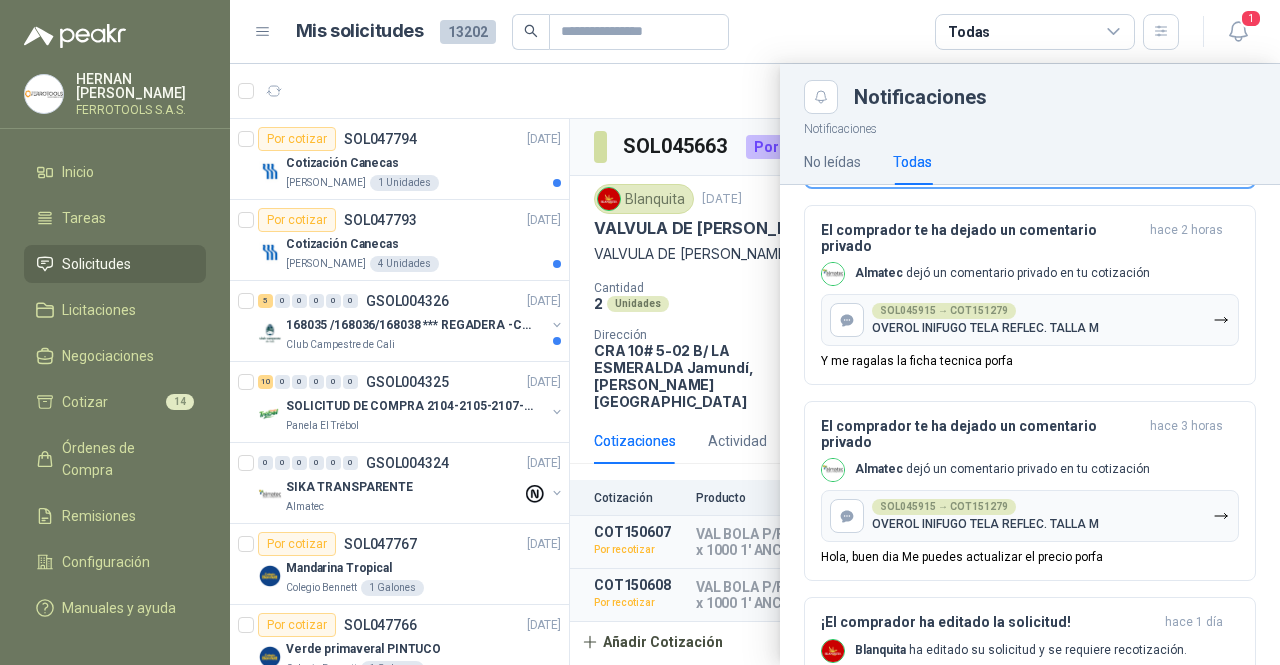 scroll, scrollTop: 0, scrollLeft: 0, axis: both 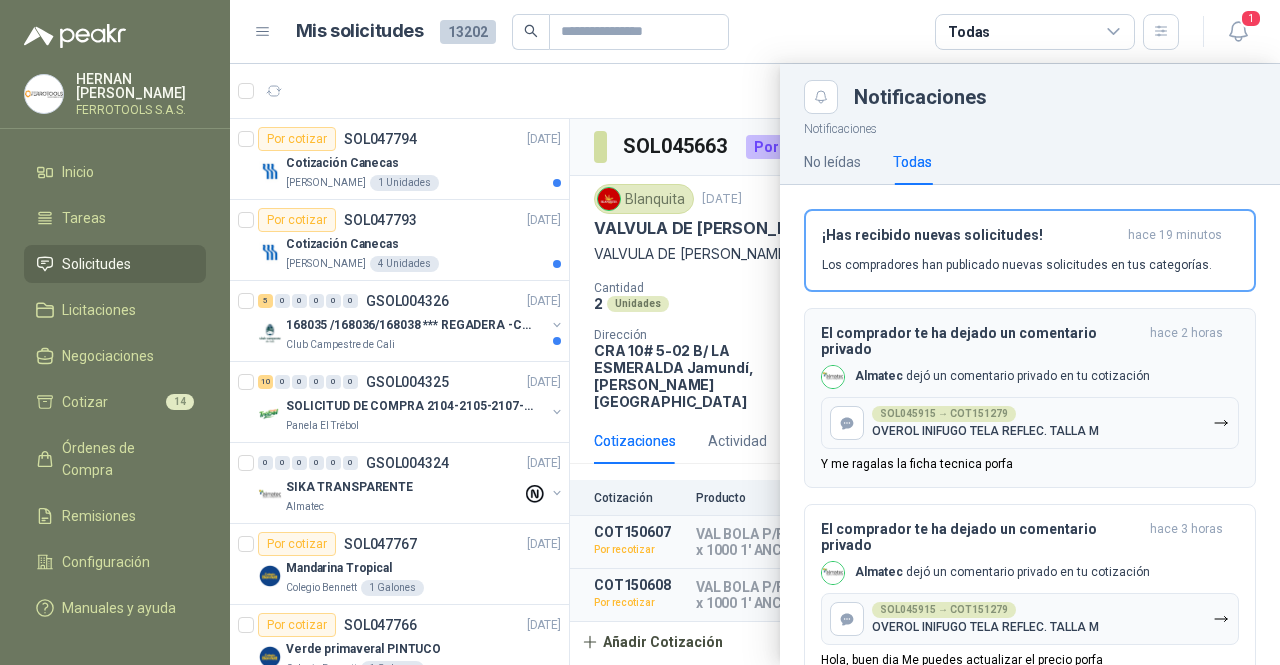 click on "Almatec    dejó un comentario privado en tu cotización" at bounding box center [1002, 376] 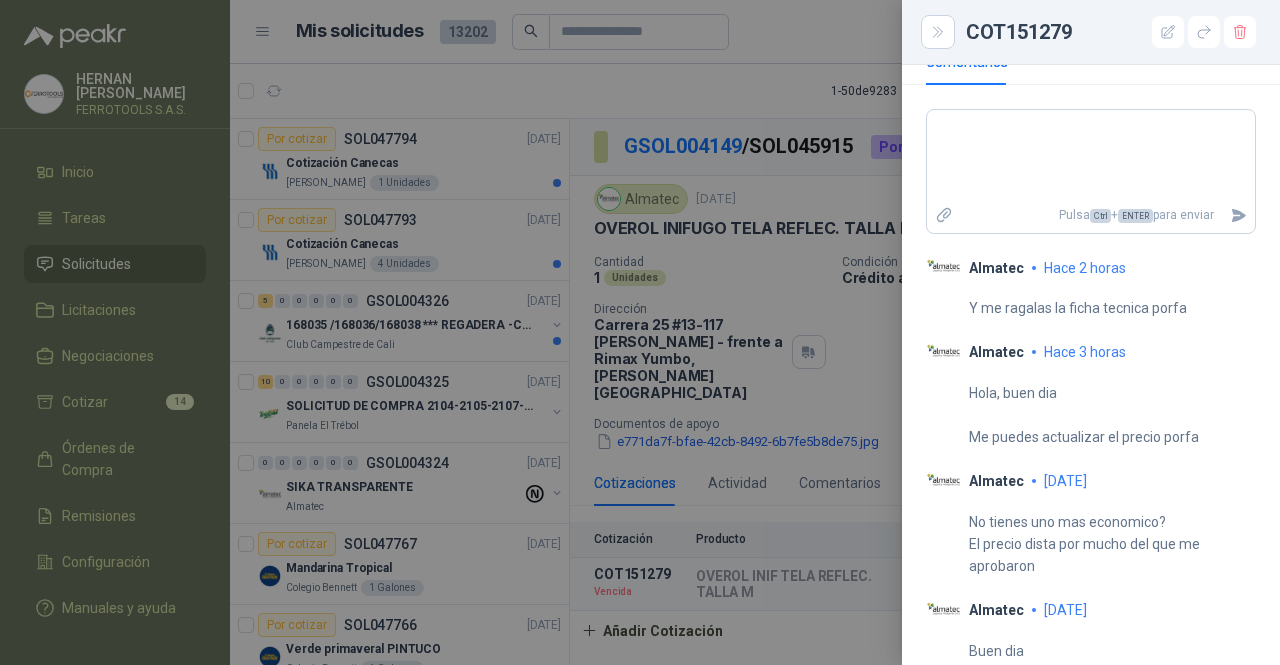 scroll, scrollTop: 805, scrollLeft: 0, axis: vertical 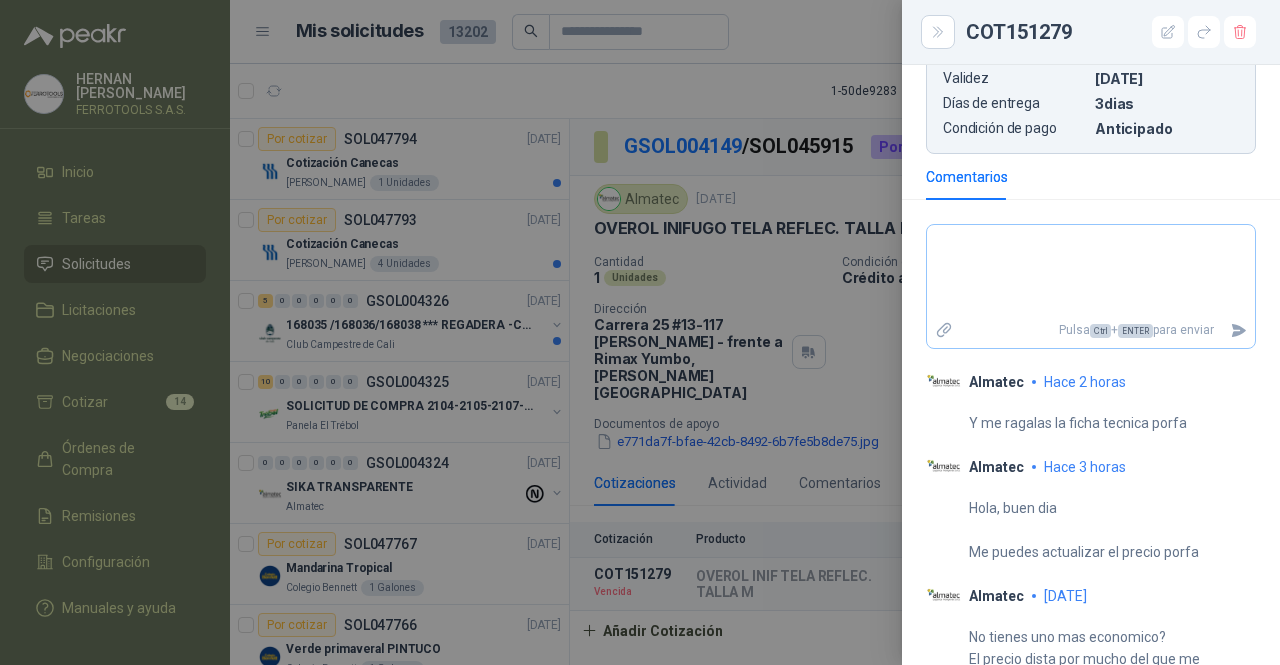 click on "Pulsa  Ctrl  +  ENTER  para enviar" at bounding box center (1091, 286) 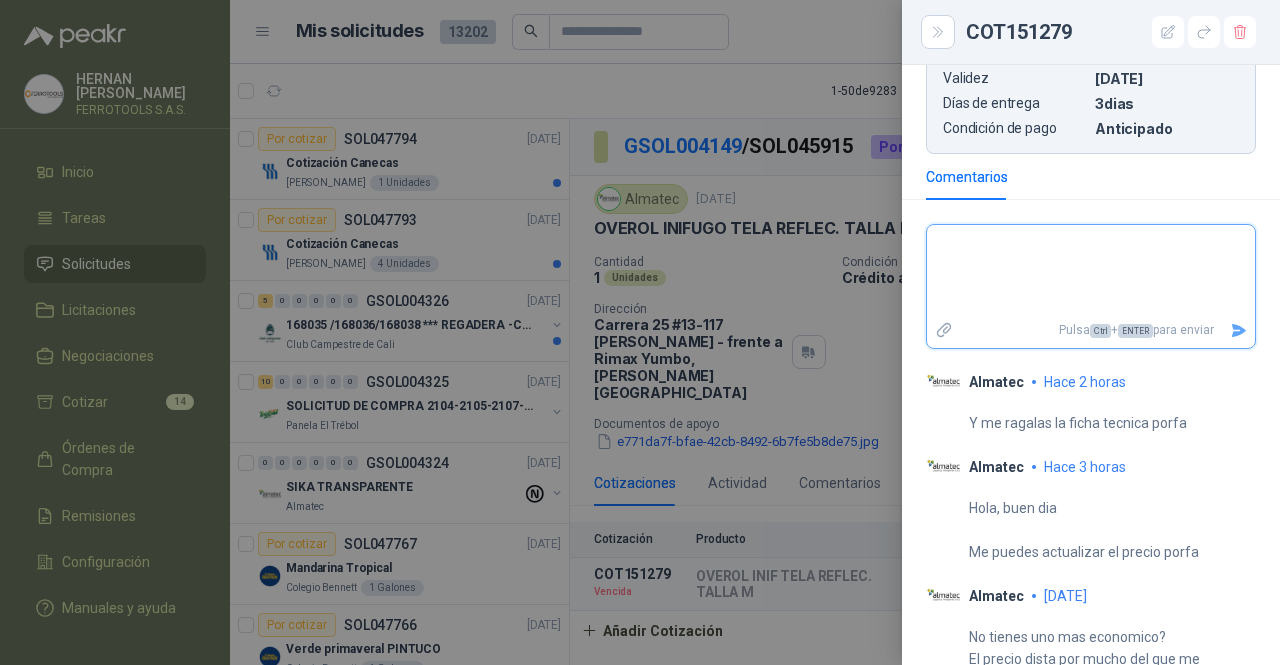 click at bounding box center (1091, 271) 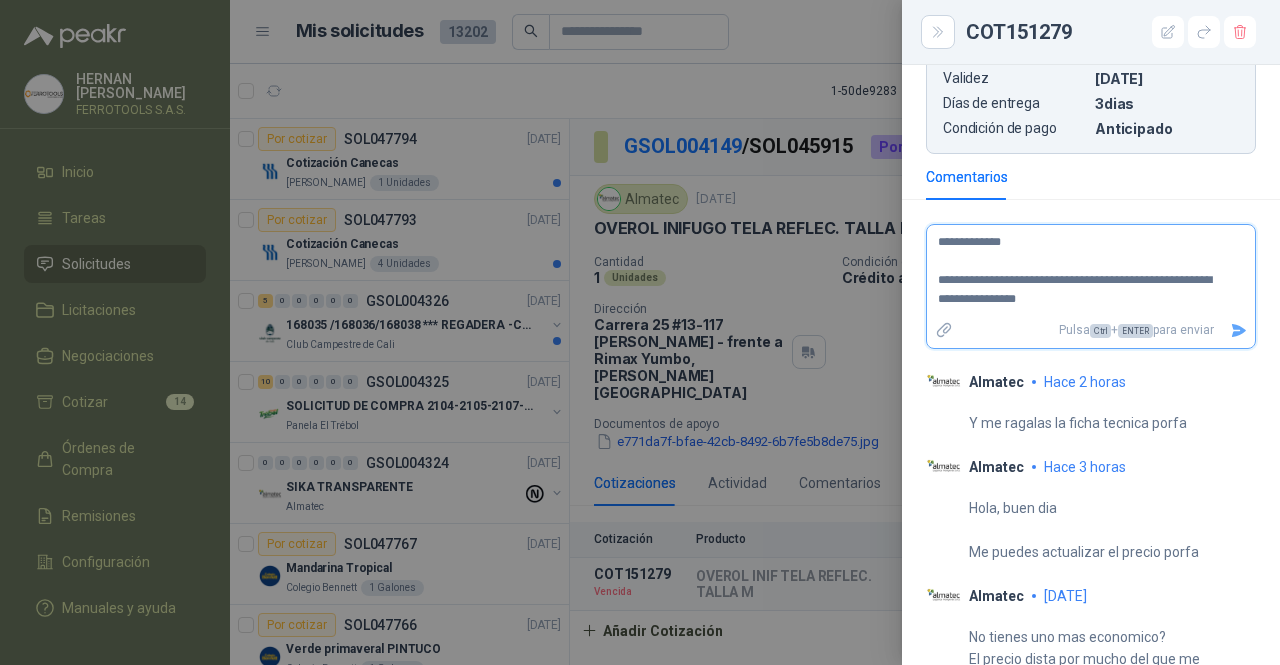 drag, startPoint x: 1208, startPoint y: 275, endPoint x: 855, endPoint y: 279, distance: 353.02267 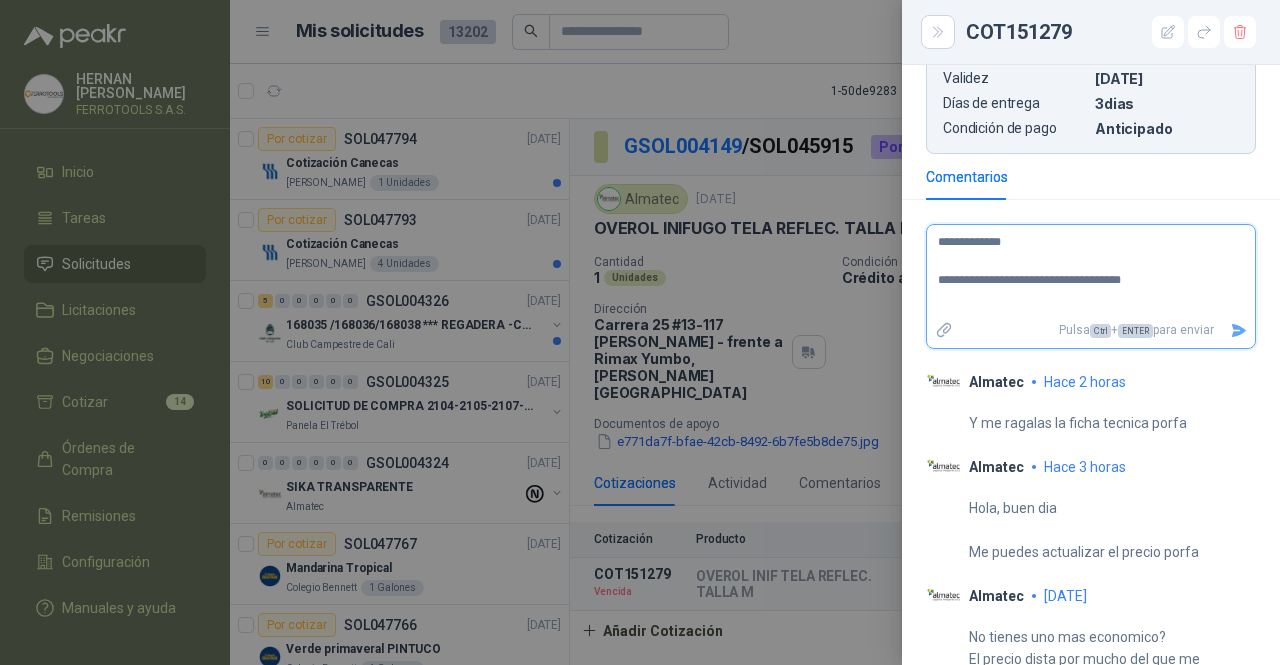 click on "**********" at bounding box center [1083, 271] 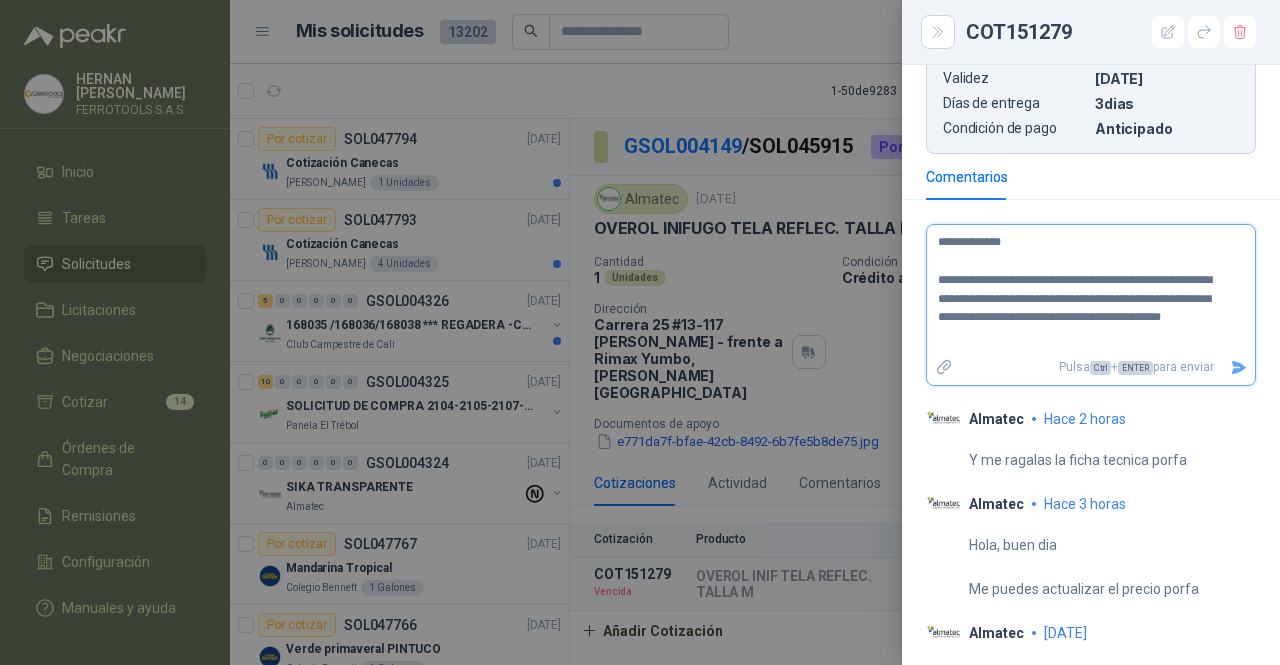 drag, startPoint x: 1111, startPoint y: 299, endPoint x: 1140, endPoint y: 317, distance: 34.132095 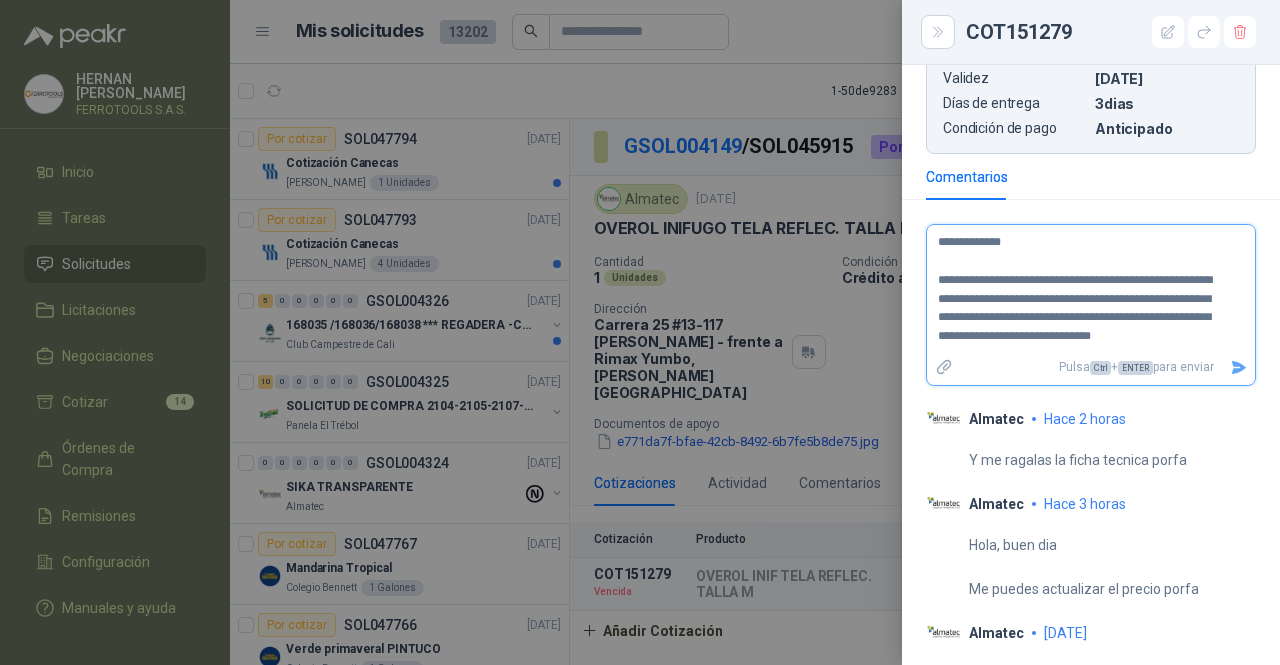 click on "**********" at bounding box center (1083, 289) 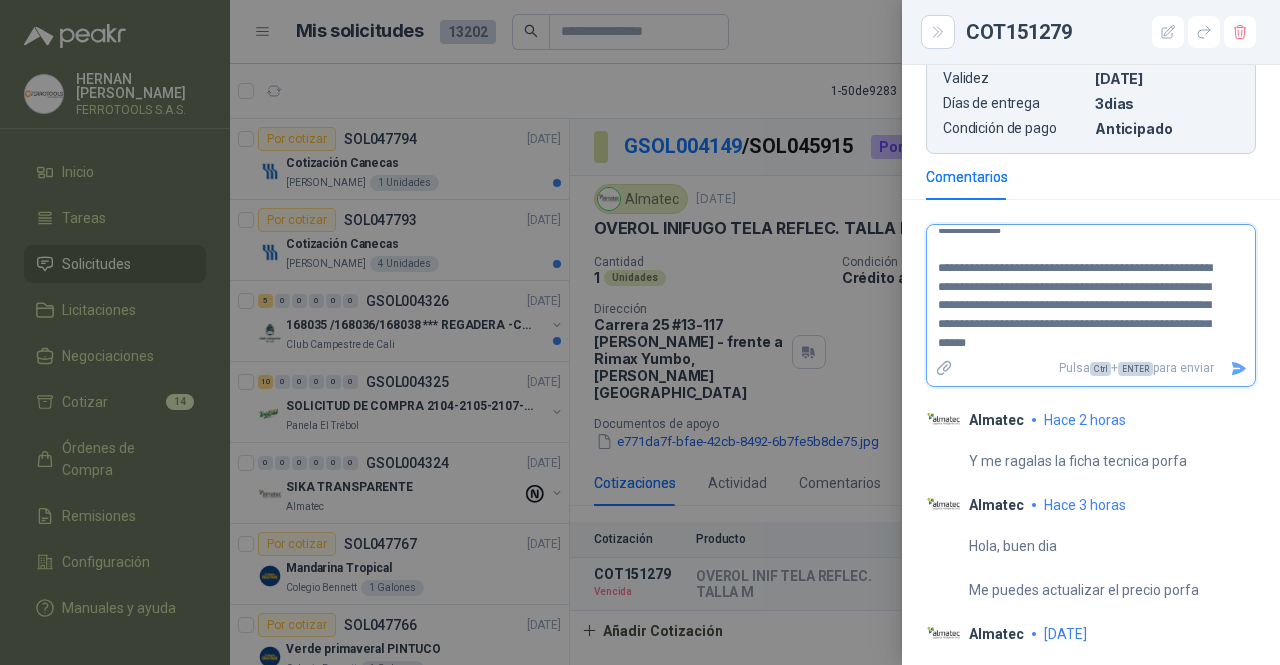 scroll, scrollTop: 18, scrollLeft: 0, axis: vertical 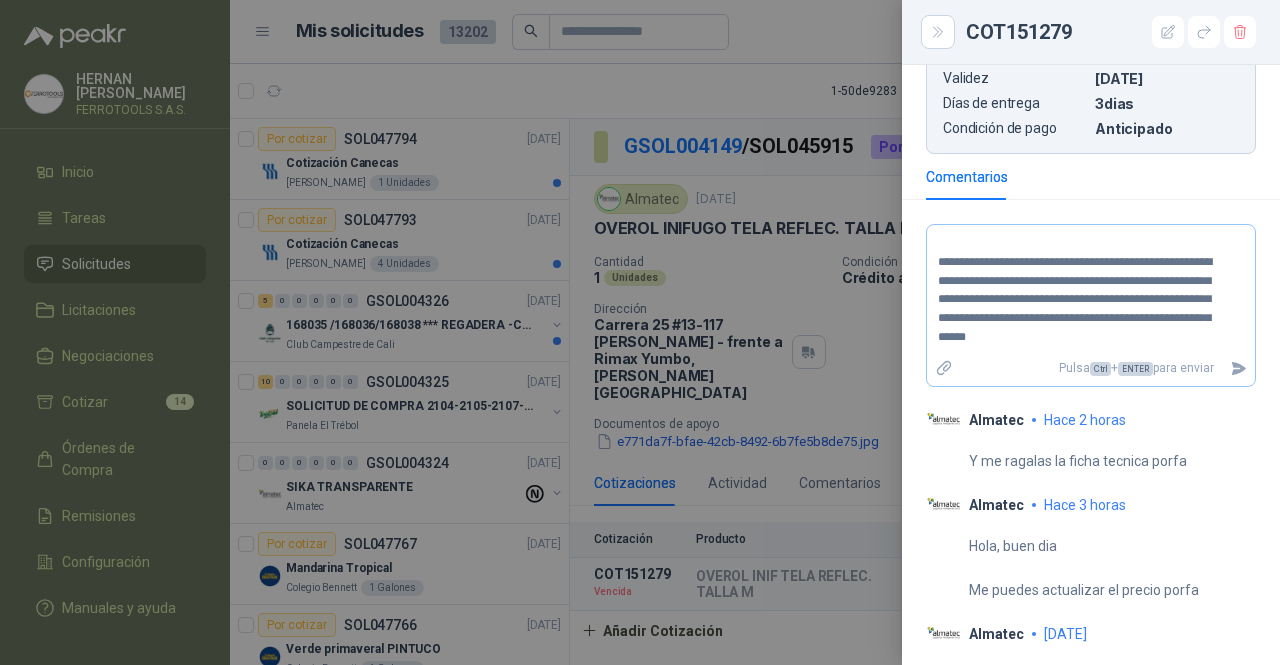 click 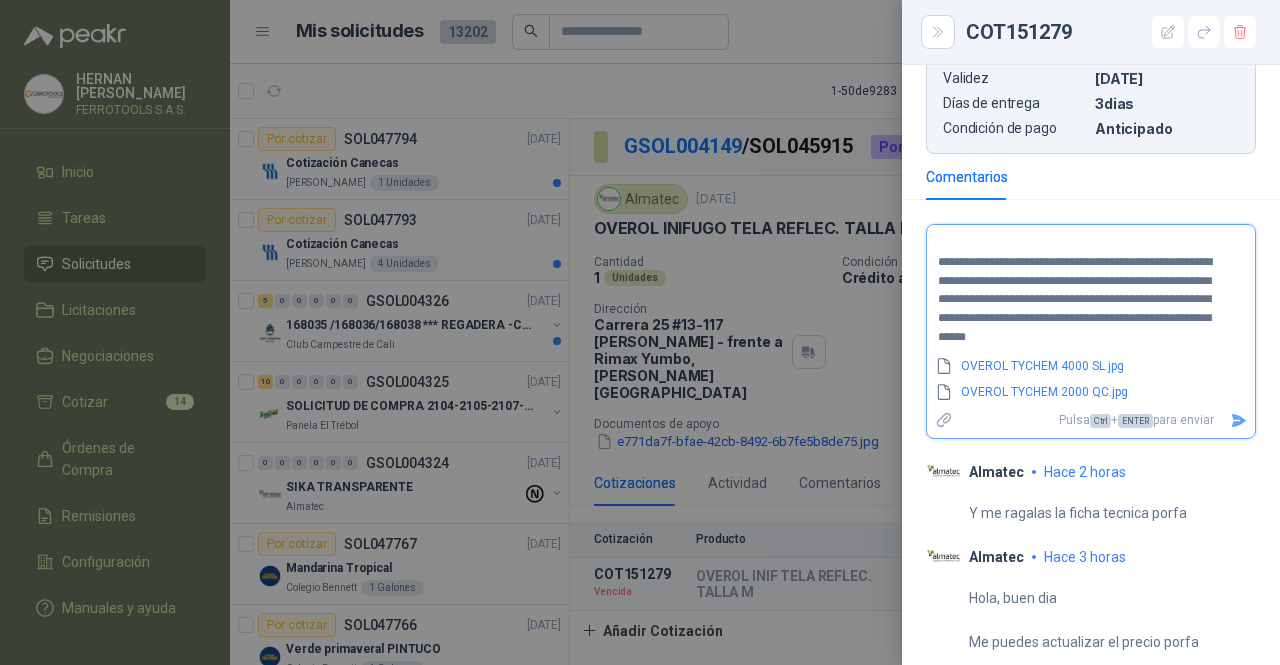 click 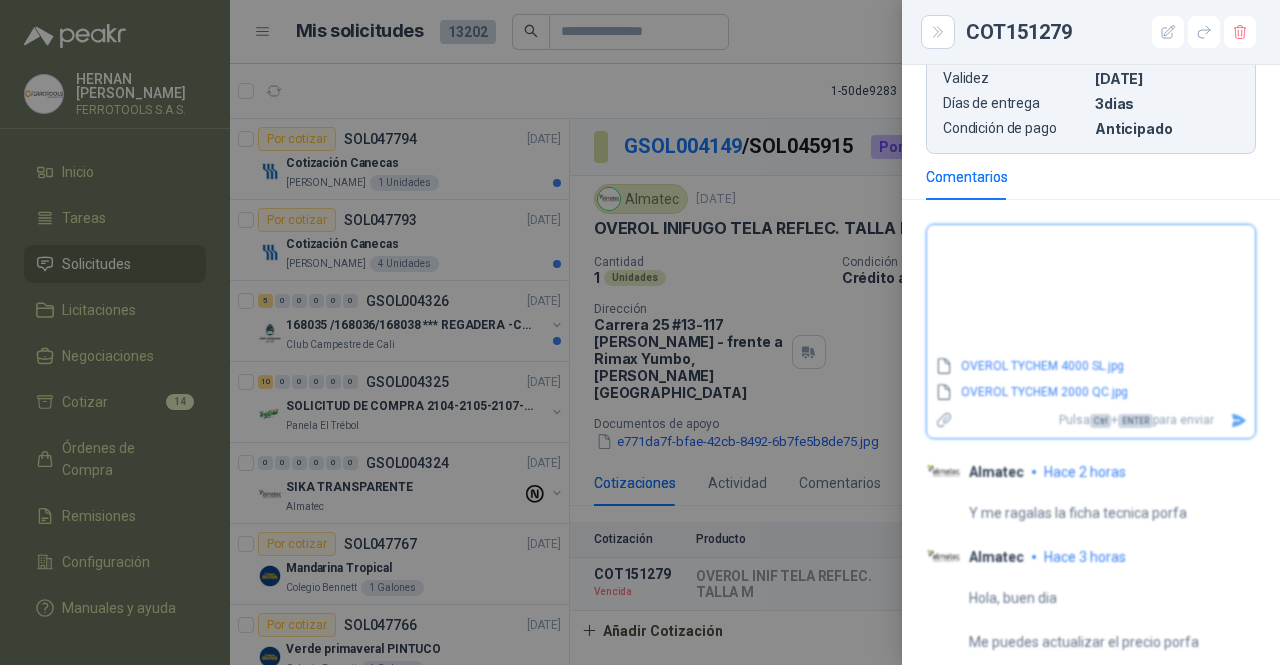 scroll, scrollTop: 0, scrollLeft: 0, axis: both 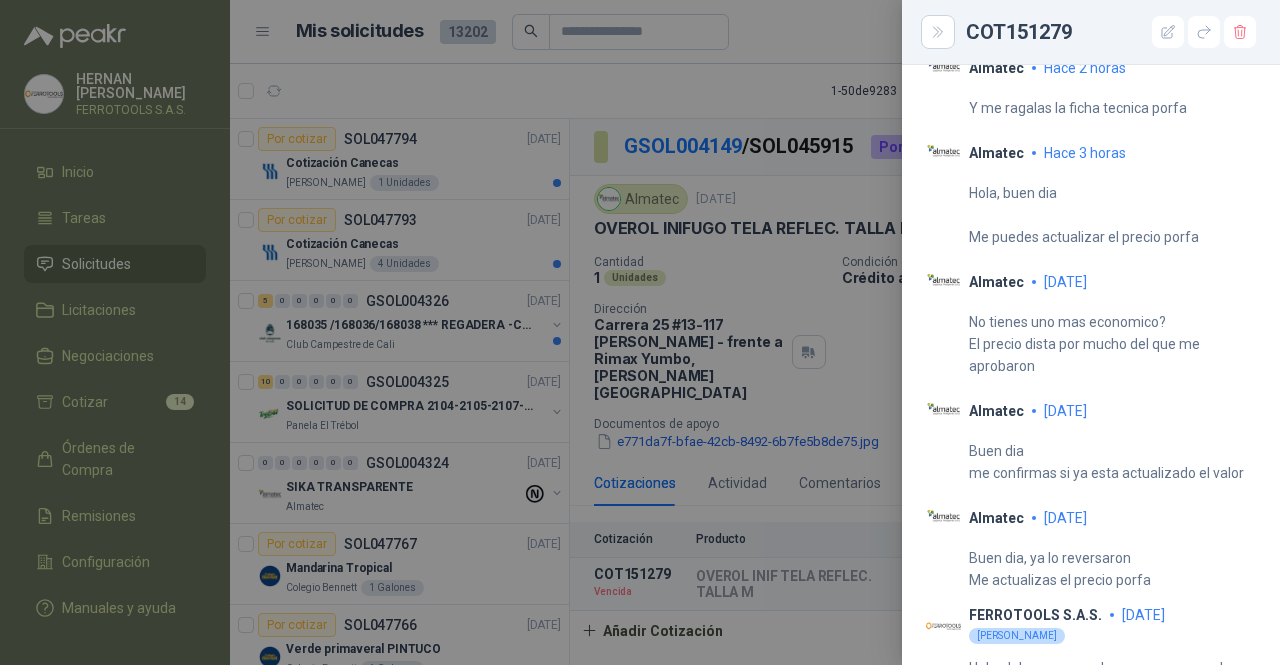 click at bounding box center (640, 332) 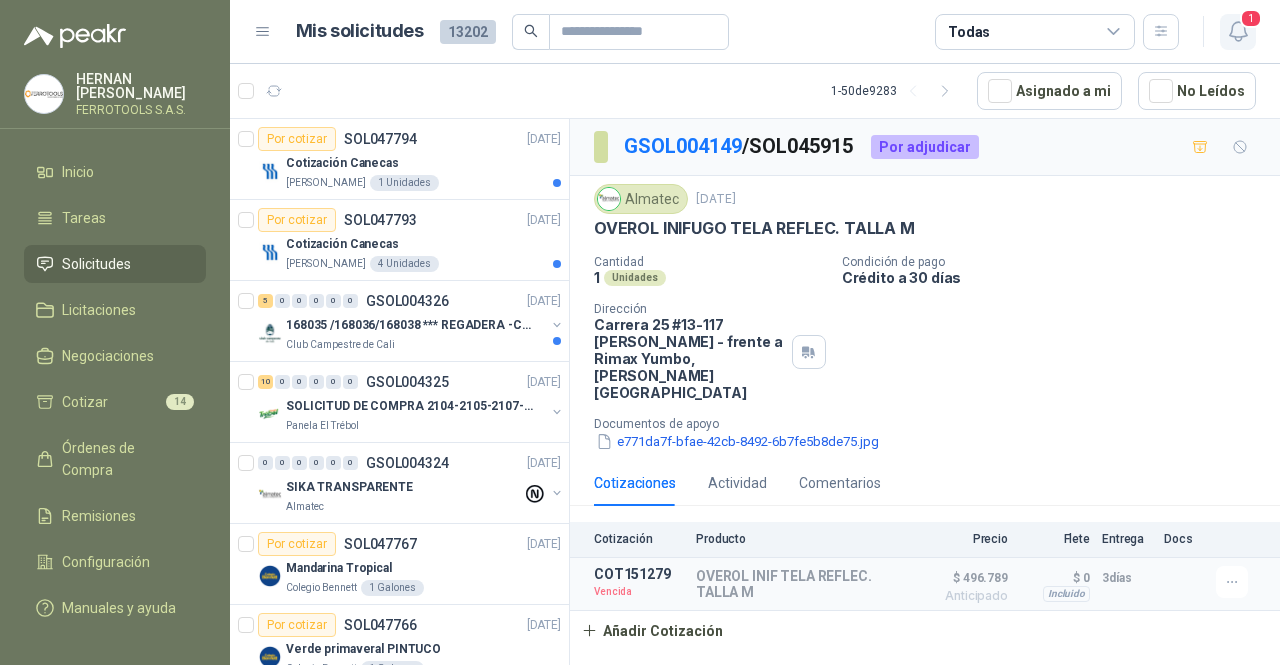 click on "1" at bounding box center (1251, 18) 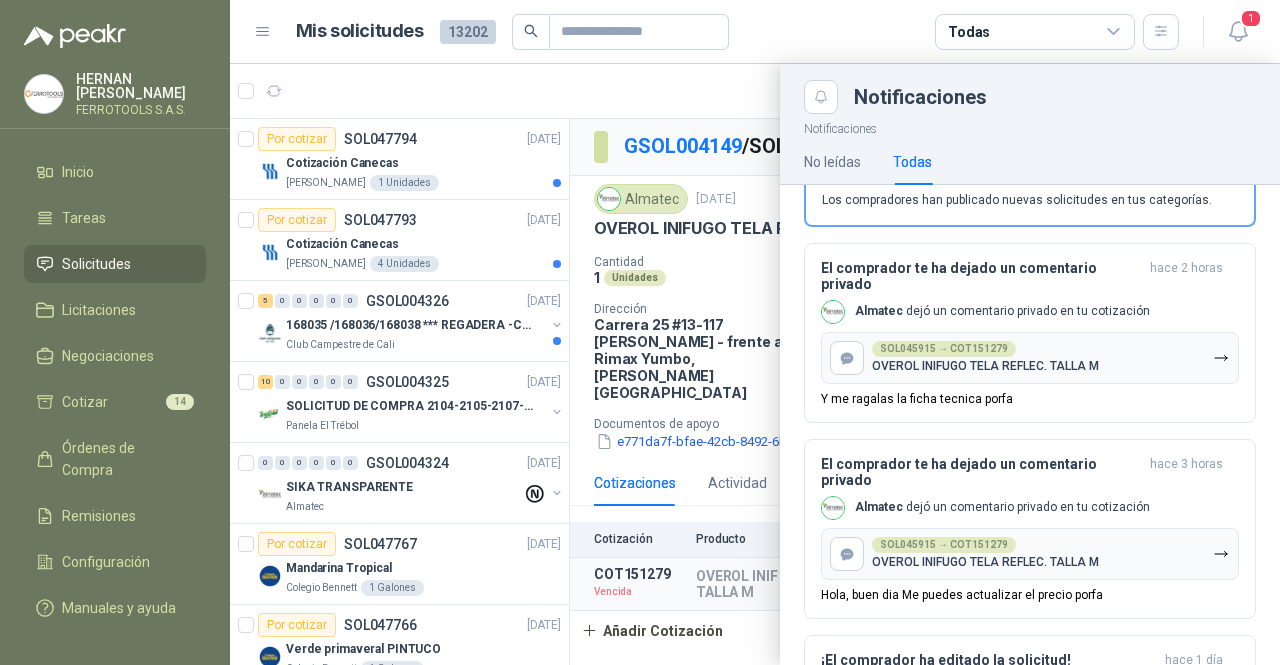 scroll, scrollTop: 0, scrollLeft: 0, axis: both 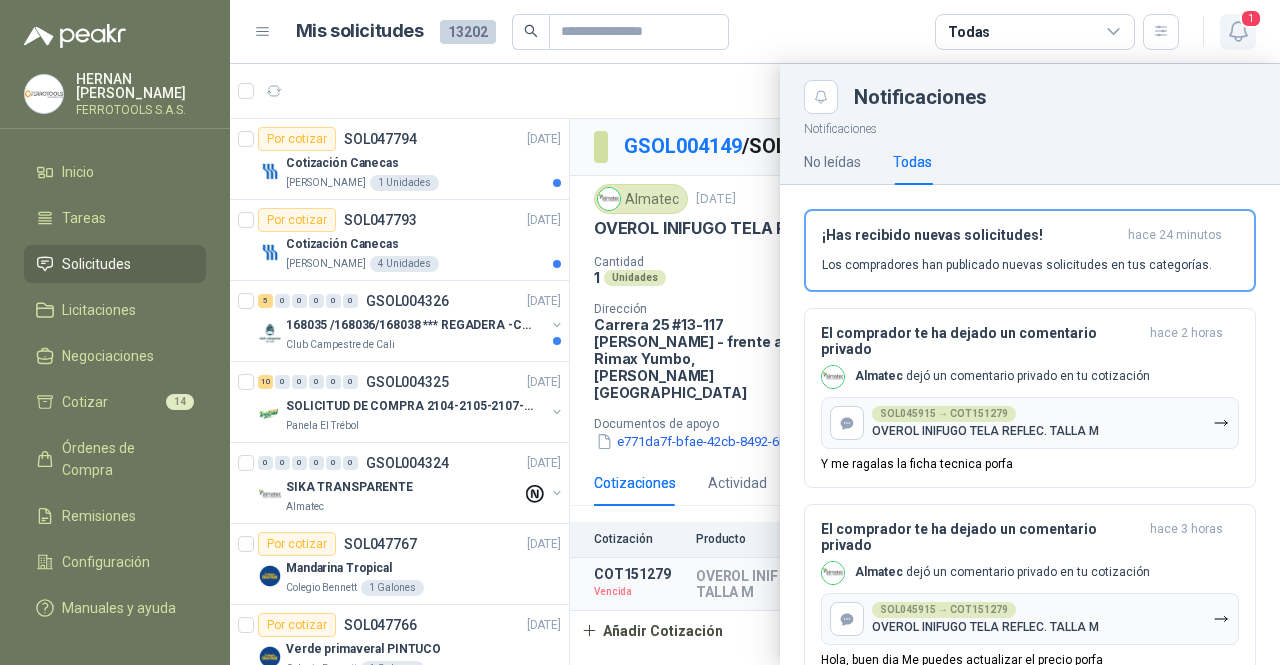 click on "1" at bounding box center (1251, 18) 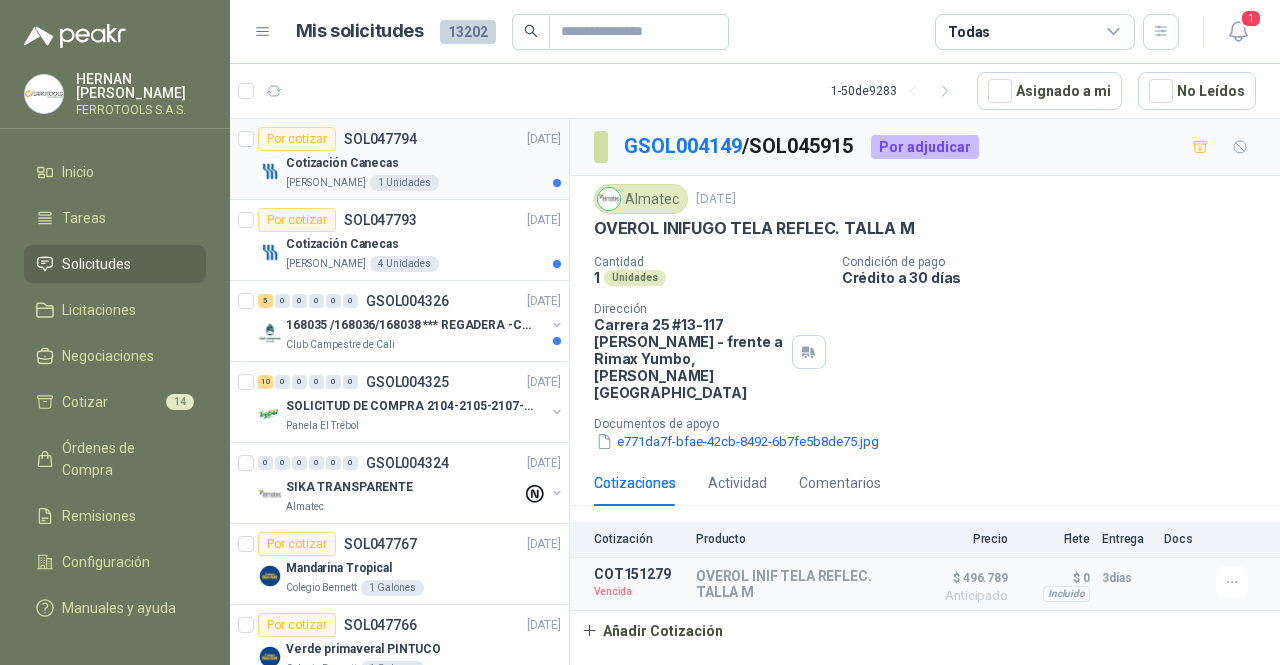 click on "Cotización Canecas" at bounding box center (423, 163) 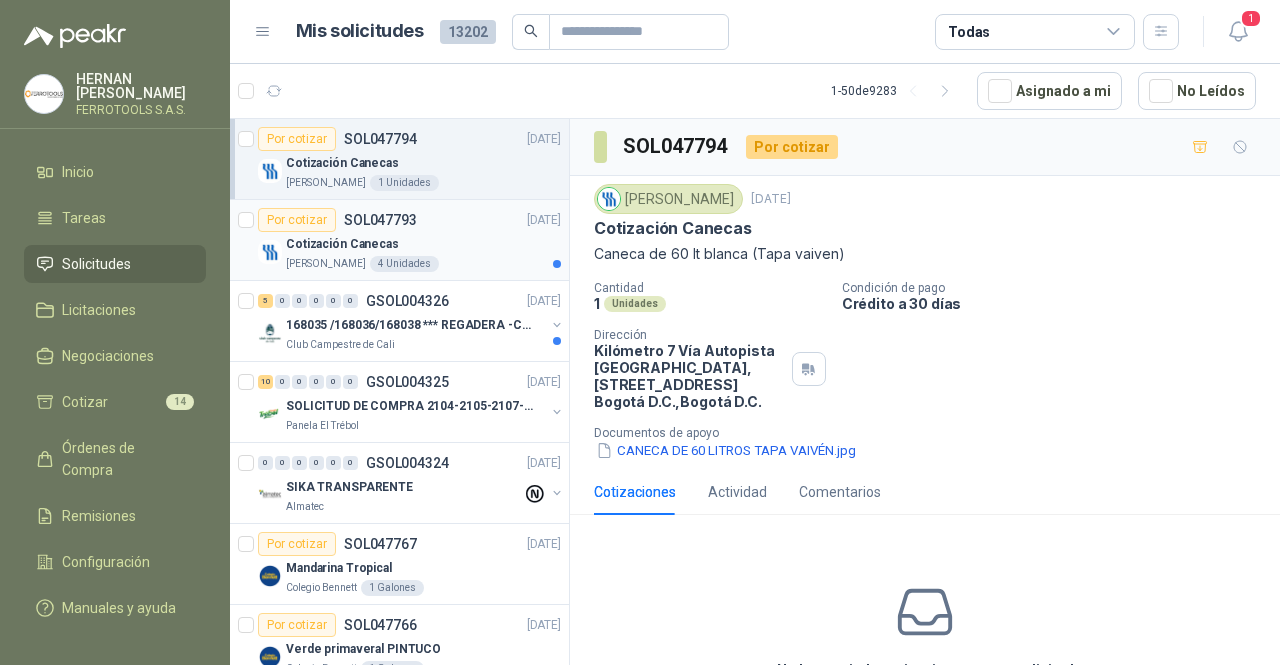 click on "Cotización Canecas" at bounding box center (423, 244) 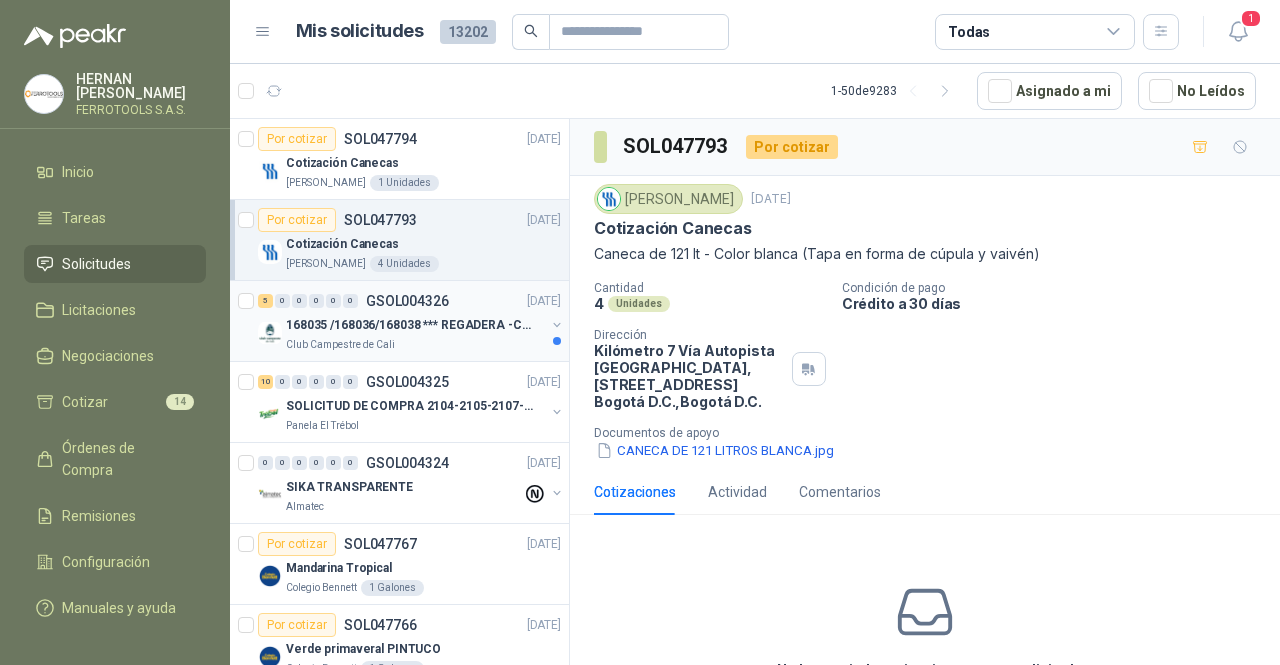 click on "168035 /168036/168038 *** REGADERA -CEMENTO-MALLA" at bounding box center (415, 325) 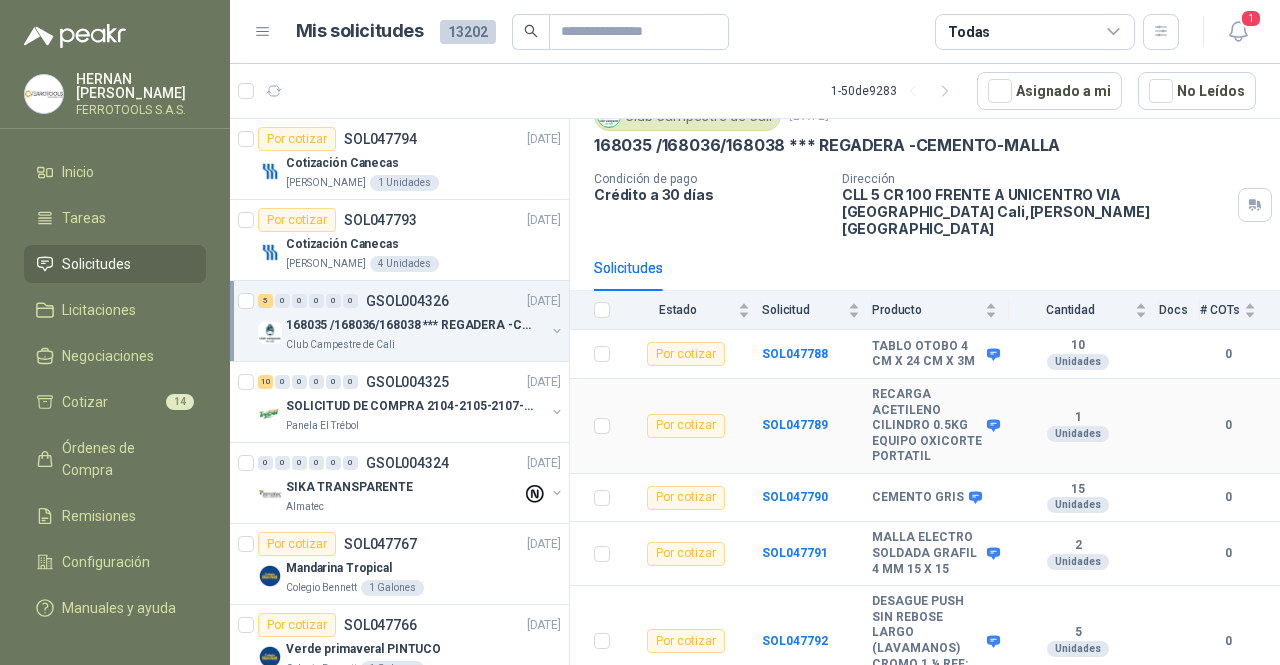 scroll, scrollTop: 142, scrollLeft: 0, axis: vertical 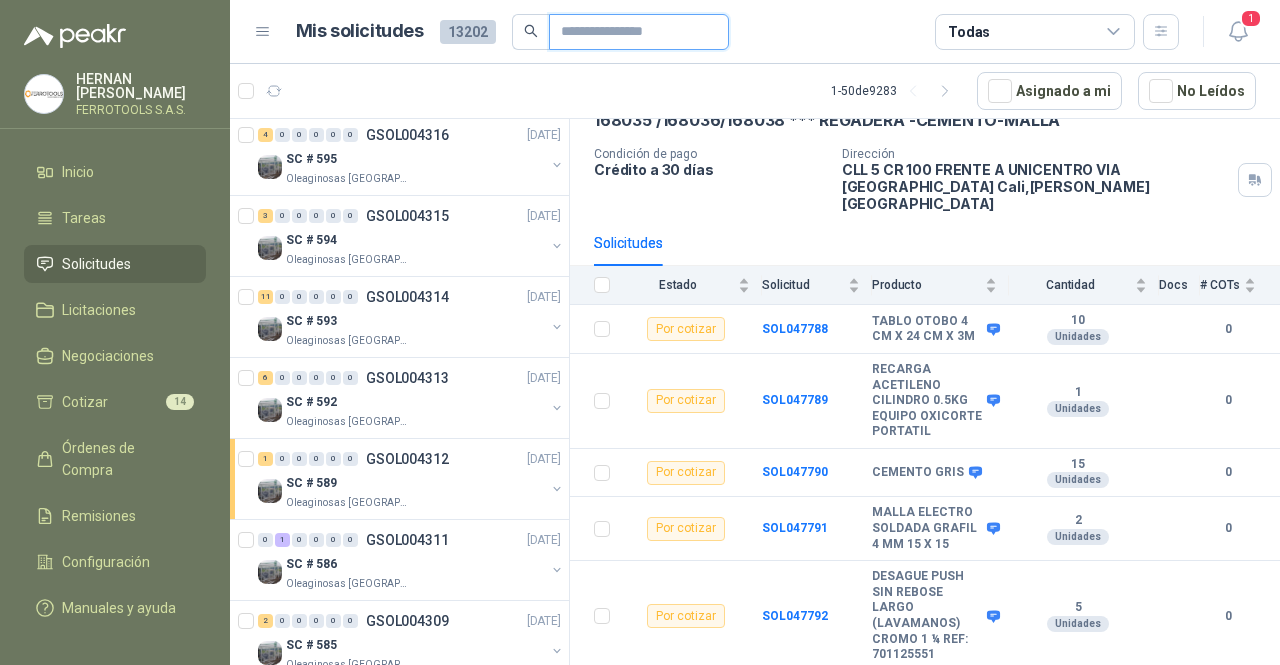 drag, startPoint x: 631, startPoint y: 24, endPoint x: 618, endPoint y: 26, distance: 13.152946 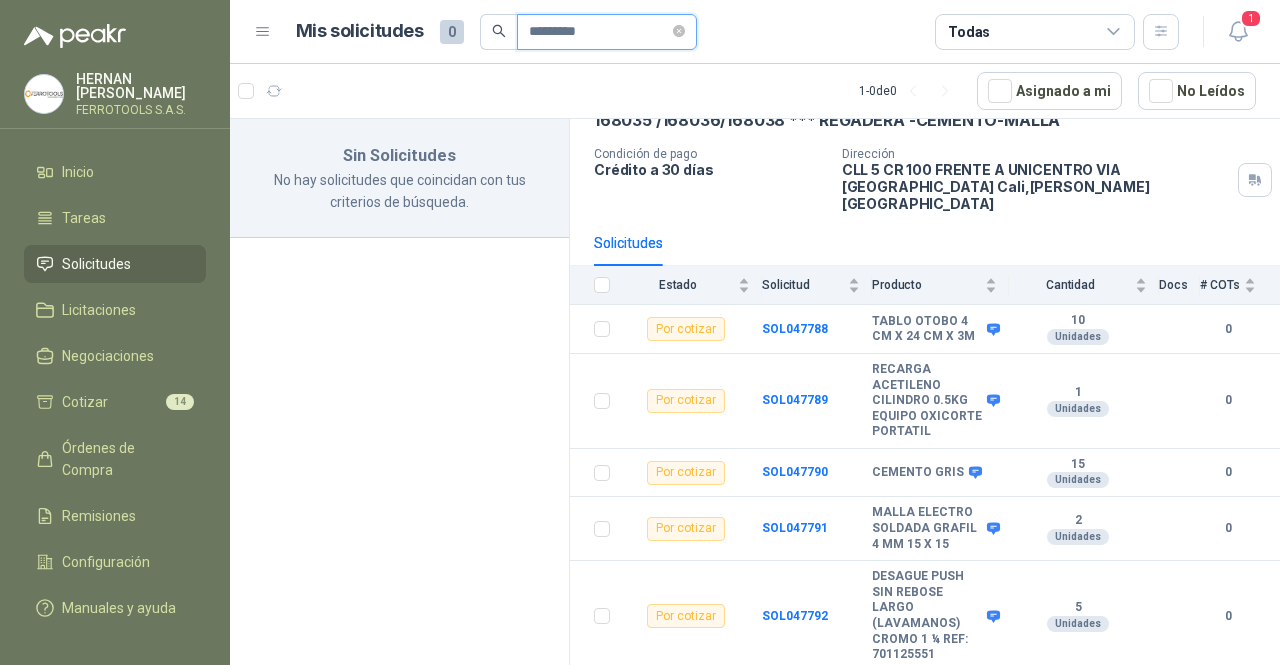 scroll, scrollTop: 0, scrollLeft: 0, axis: both 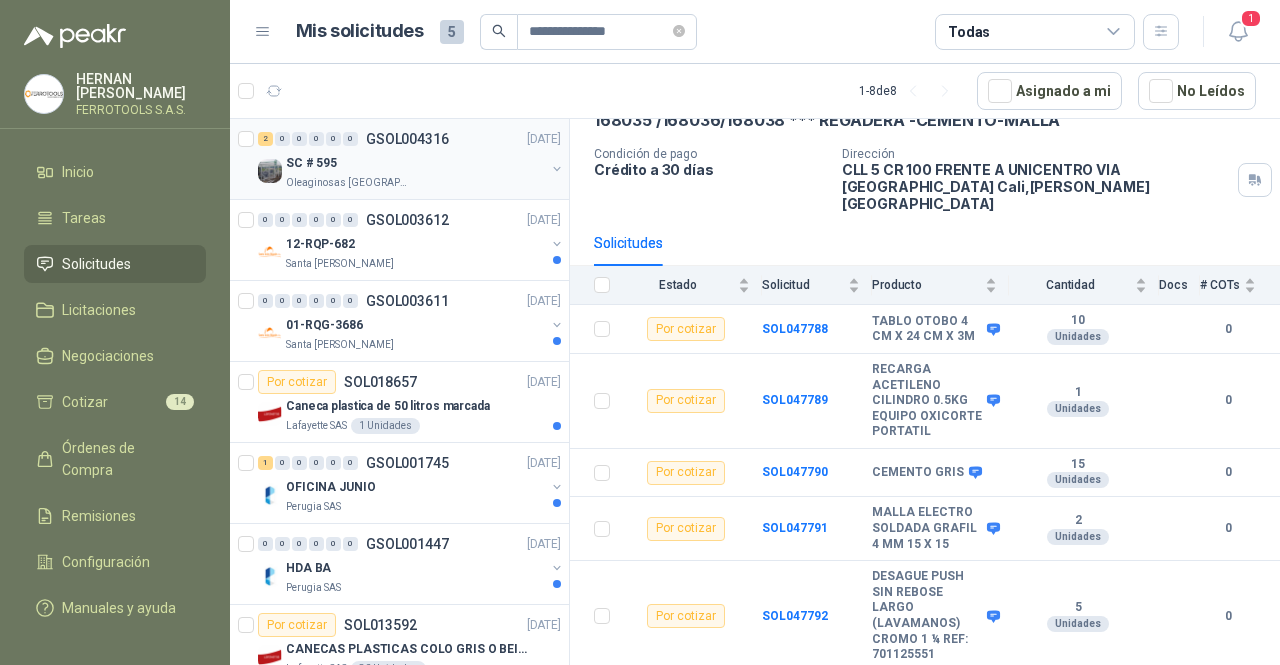 click on "SC # 595" at bounding box center [415, 163] 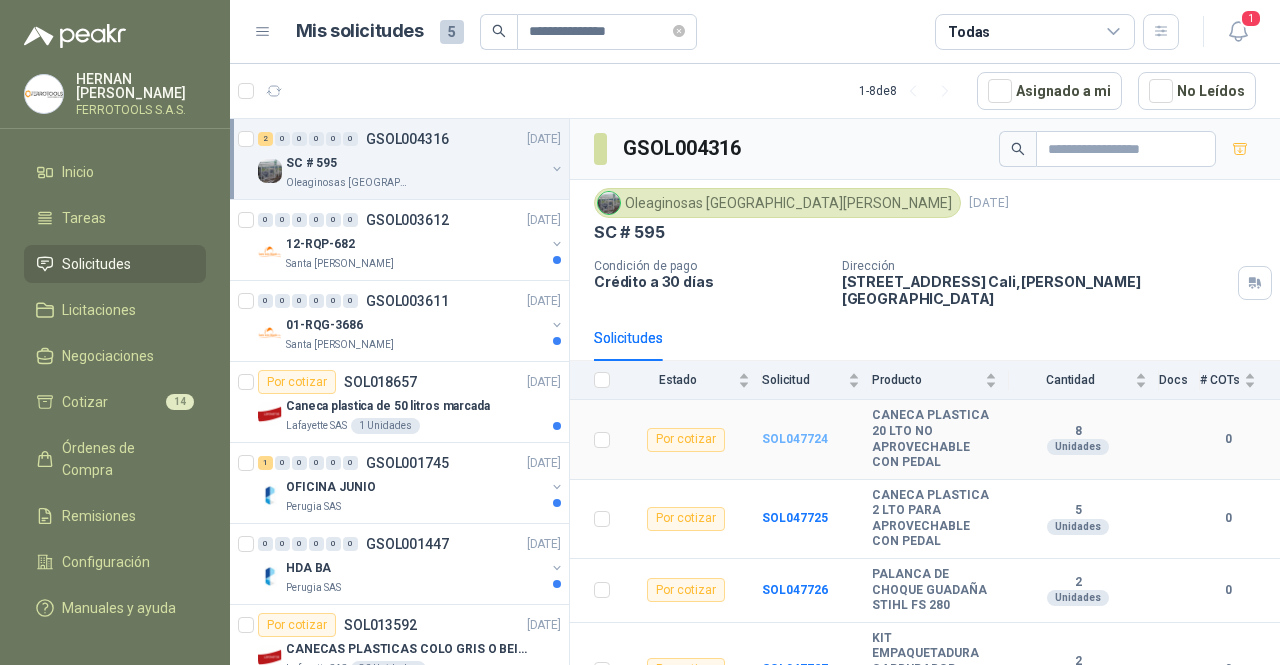 click on "SOL047724" at bounding box center (795, 439) 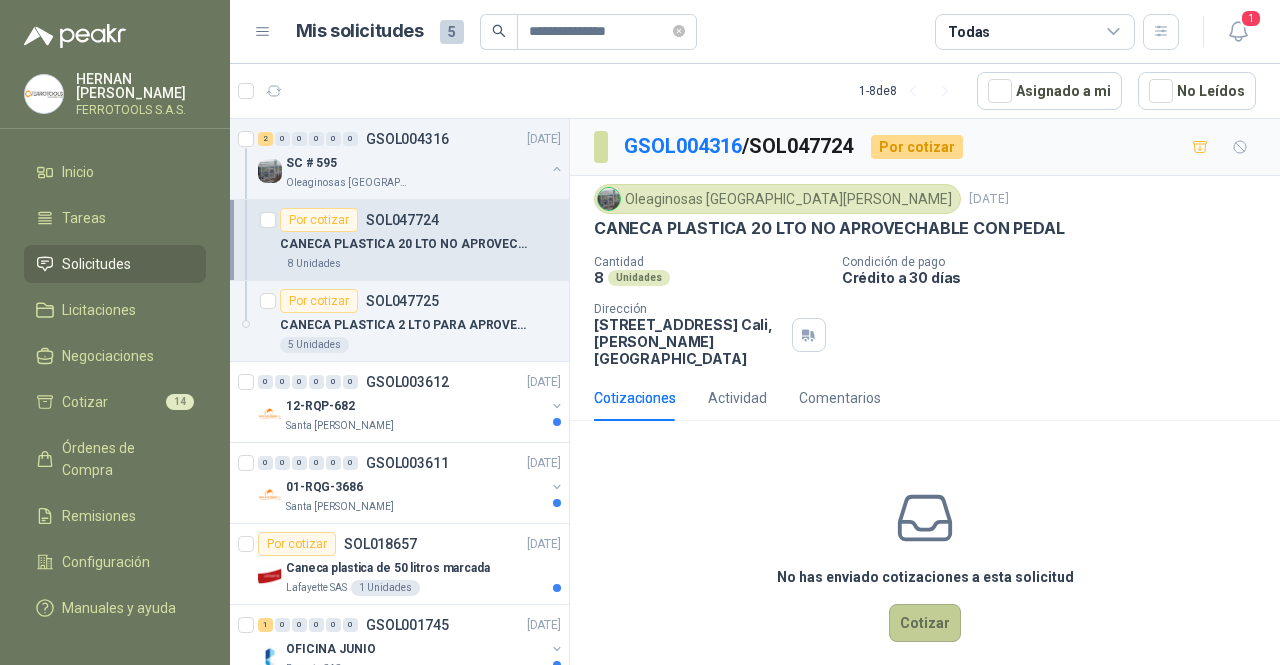 click on "Cotizar" at bounding box center [925, 623] 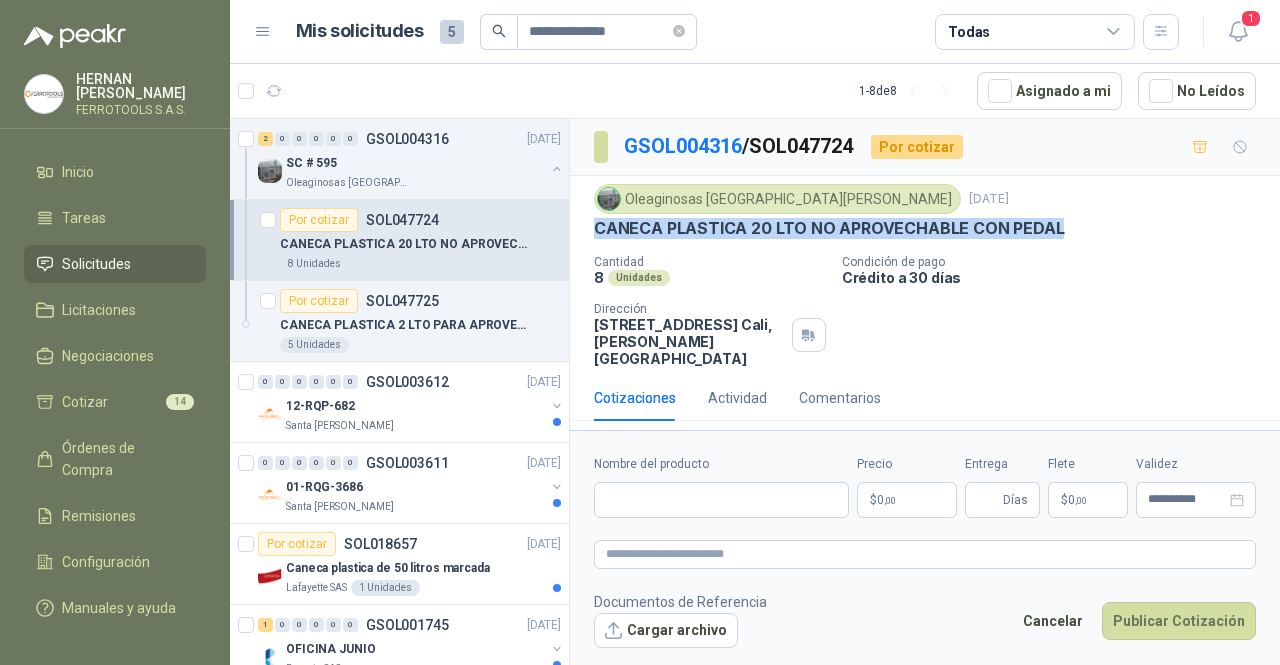 drag, startPoint x: 1075, startPoint y: 228, endPoint x: 594, endPoint y: 233, distance: 481.026 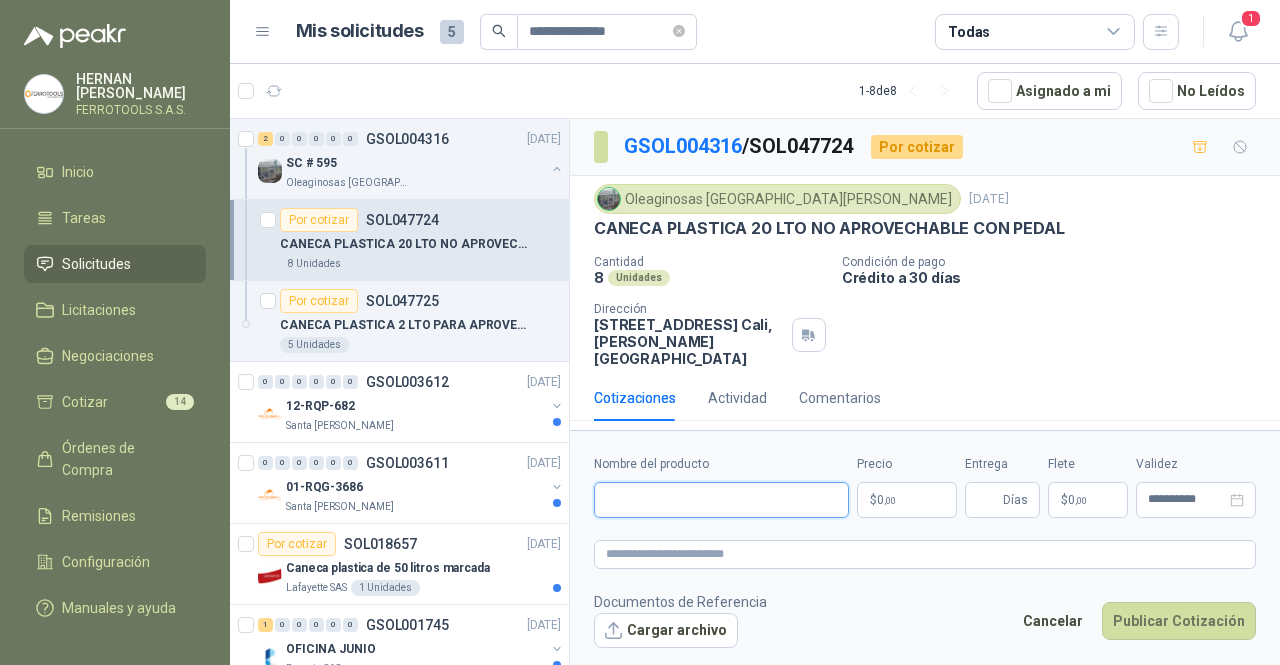 click on "Nombre del producto" at bounding box center (721, 500) 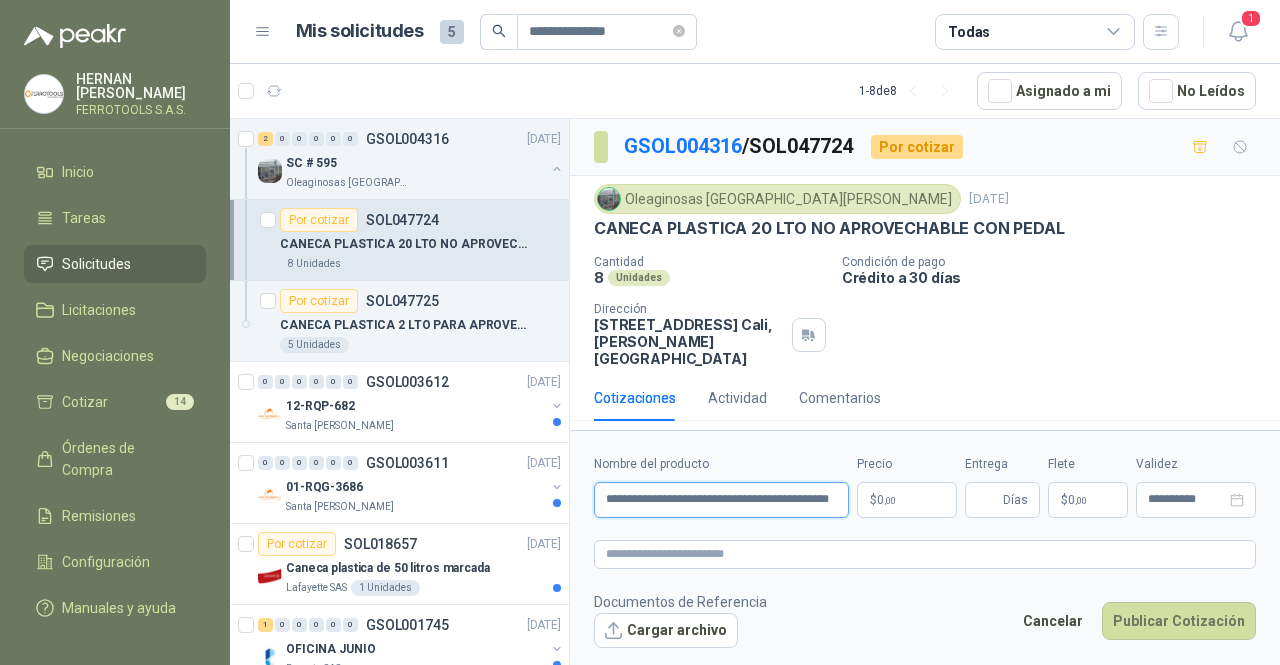 scroll, scrollTop: 0, scrollLeft: 73, axis: horizontal 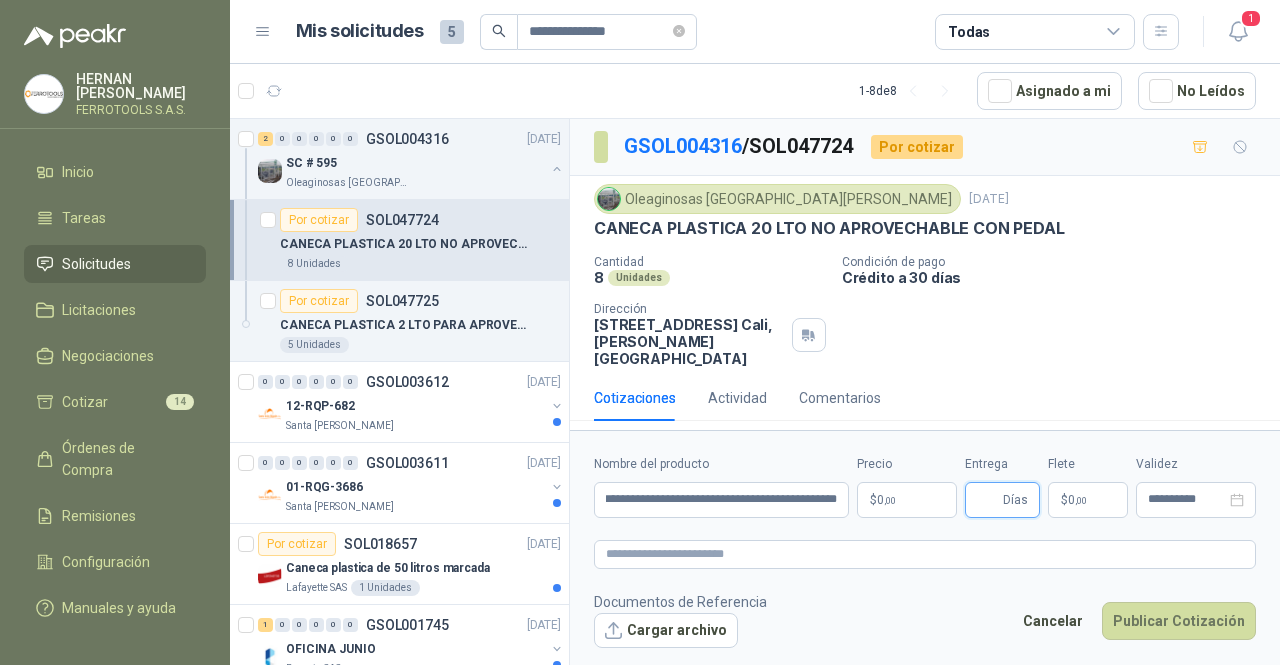 click on "Entrega" at bounding box center (988, 500) 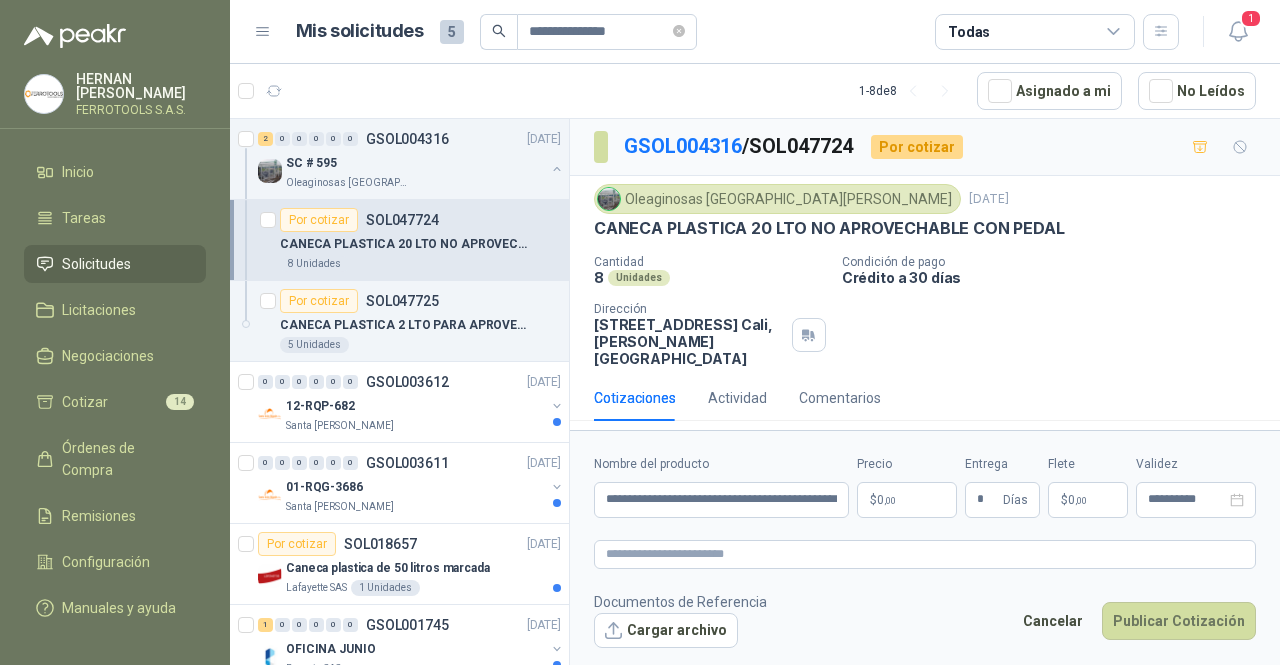 click on "**********" at bounding box center [640, 332] 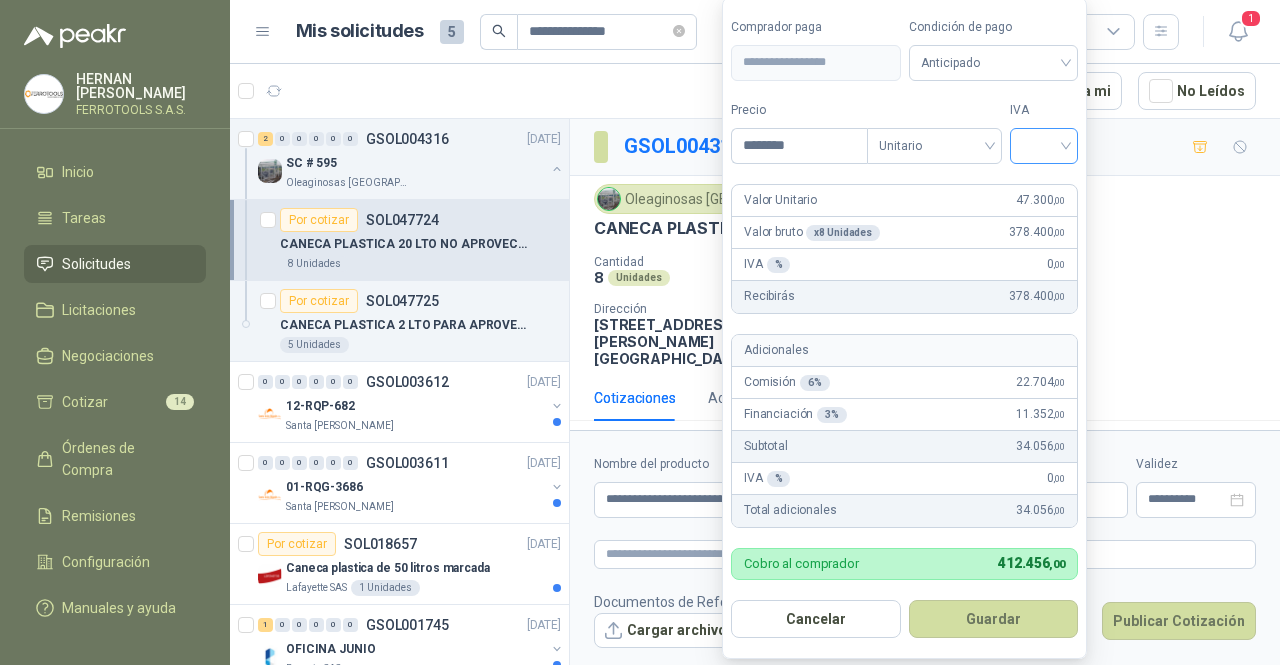 click at bounding box center [1044, 144] 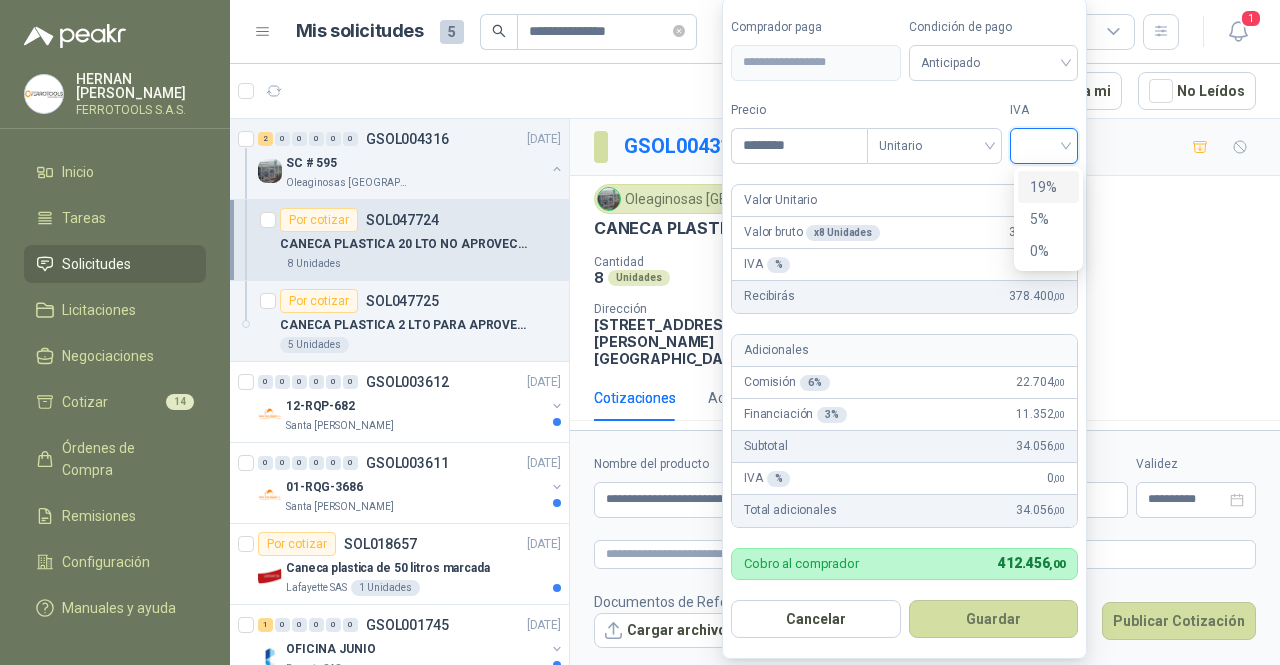 click on "19%" at bounding box center [1048, 187] 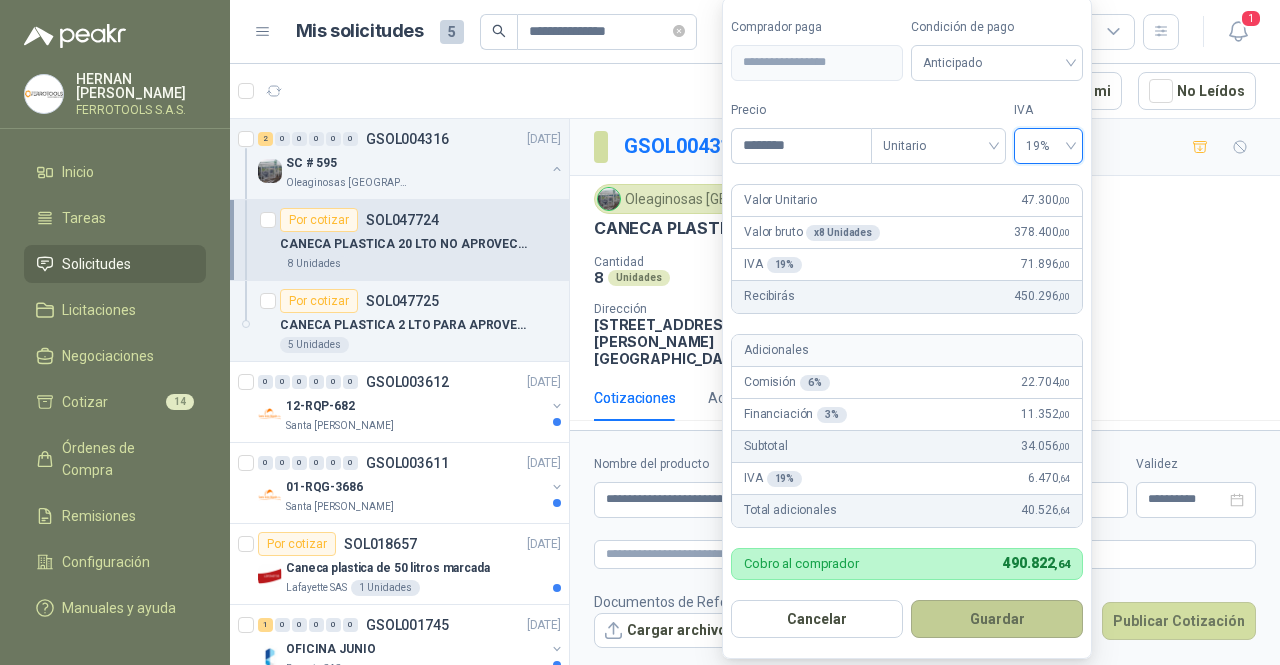 click on "Guardar" at bounding box center [997, 619] 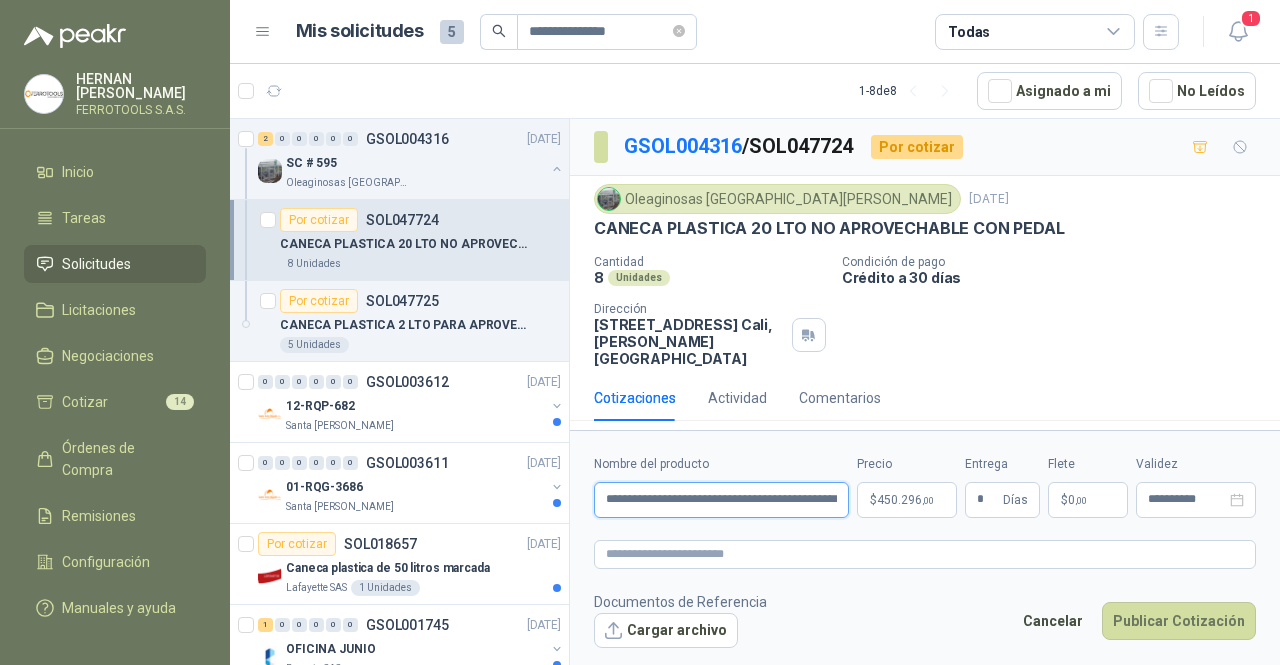 scroll, scrollTop: 0, scrollLeft: 85, axis: horizontal 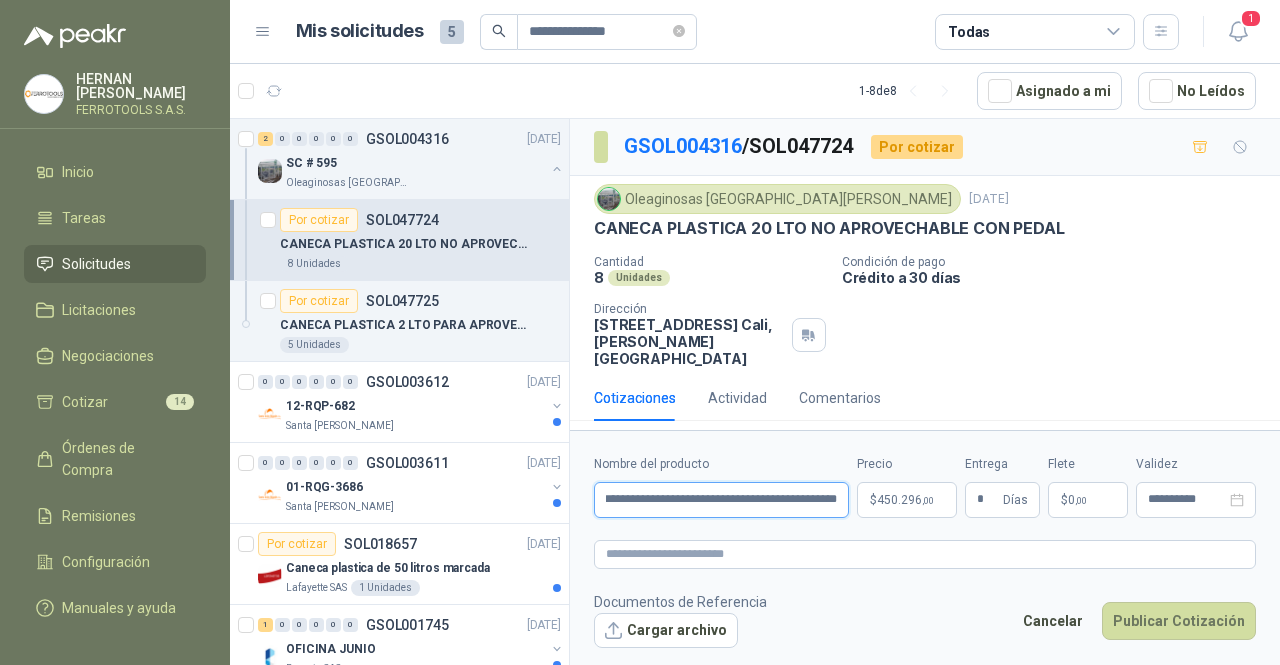 drag, startPoint x: 607, startPoint y: 490, endPoint x: 1279, endPoint y: 485, distance: 672.0186 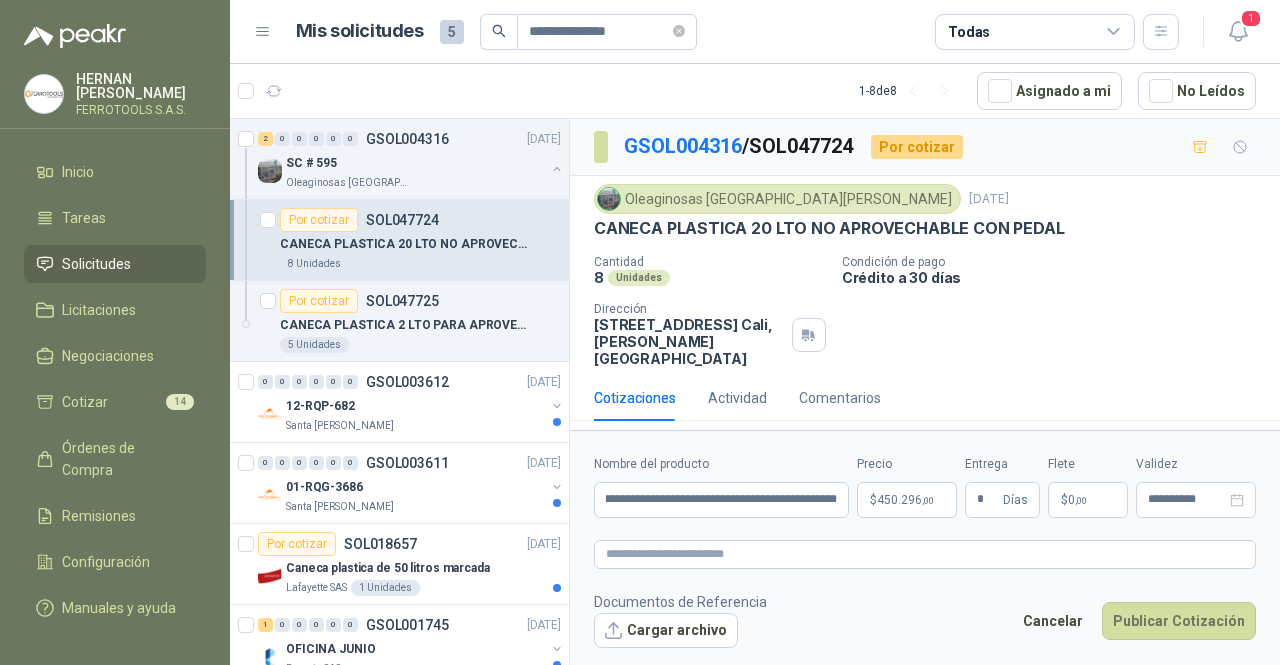 click on "**********" at bounding box center [925, 551] 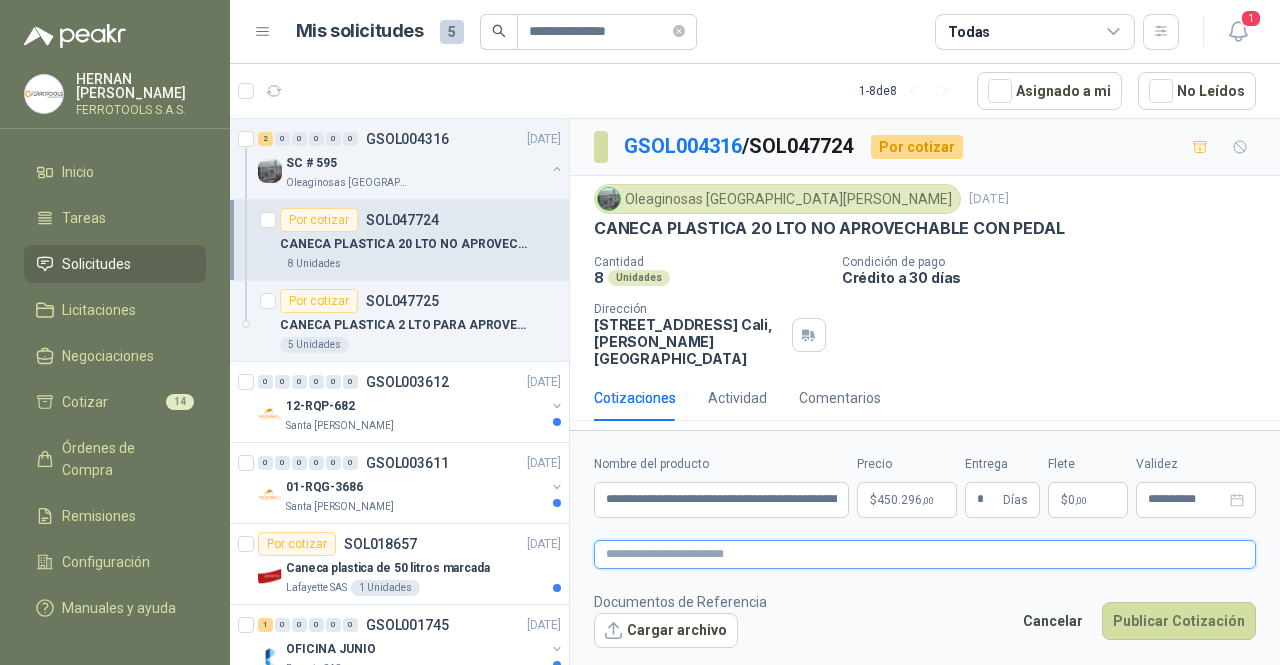 click at bounding box center (925, 554) 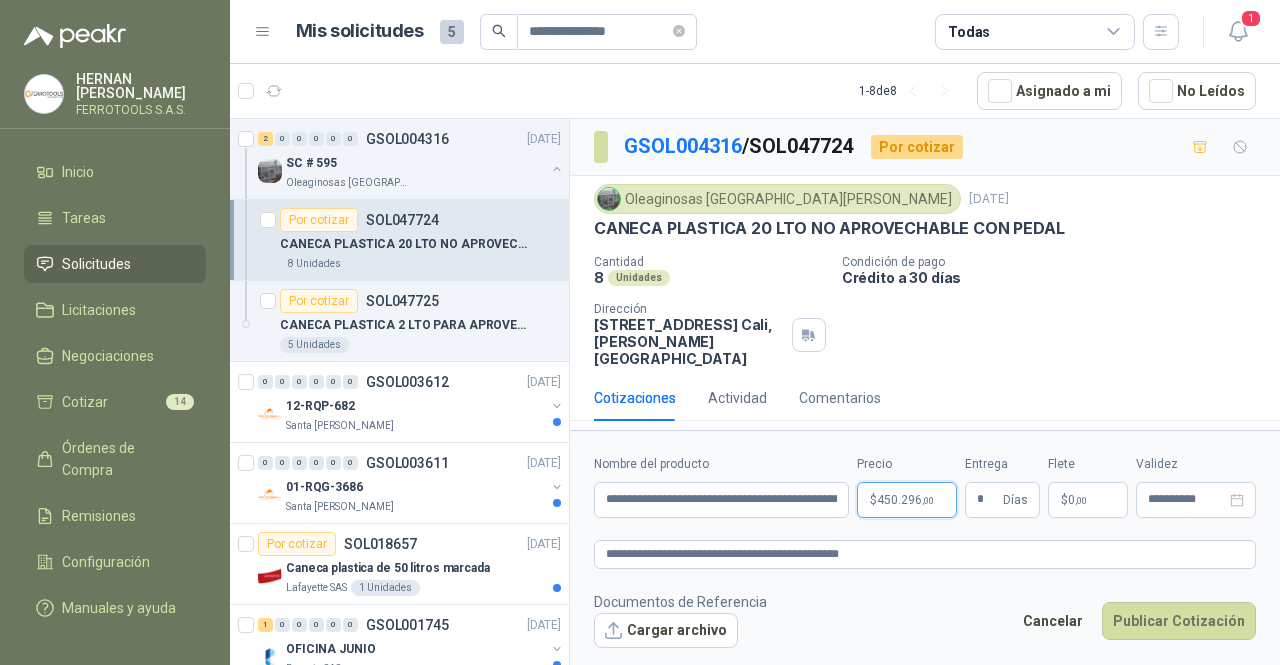 click on "**********" at bounding box center (640, 332) 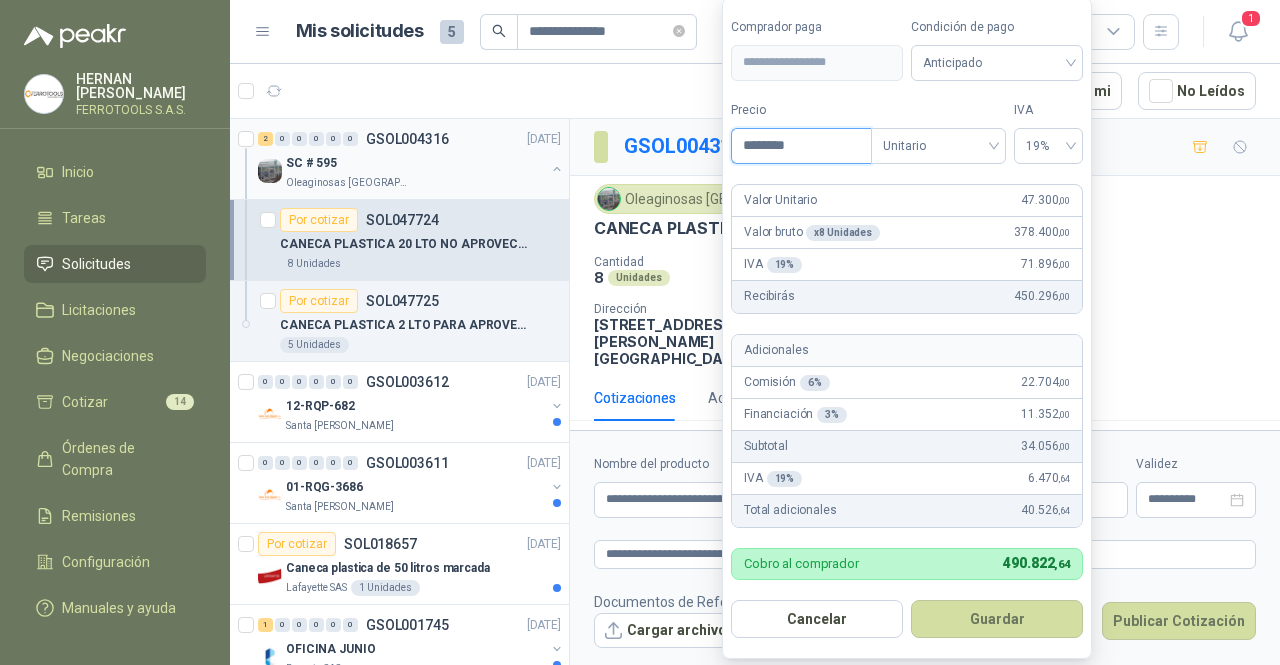 drag, startPoint x: 823, startPoint y: 146, endPoint x: 528, endPoint y: 148, distance: 295.00677 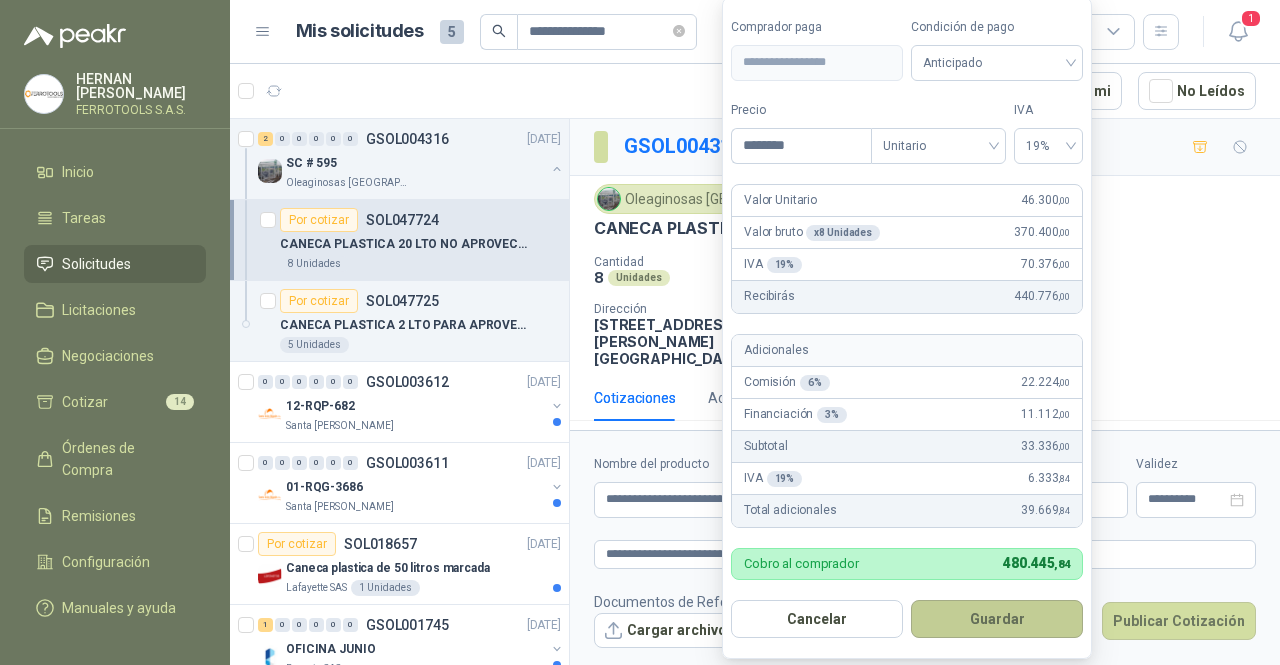click on "Guardar" at bounding box center [997, 619] 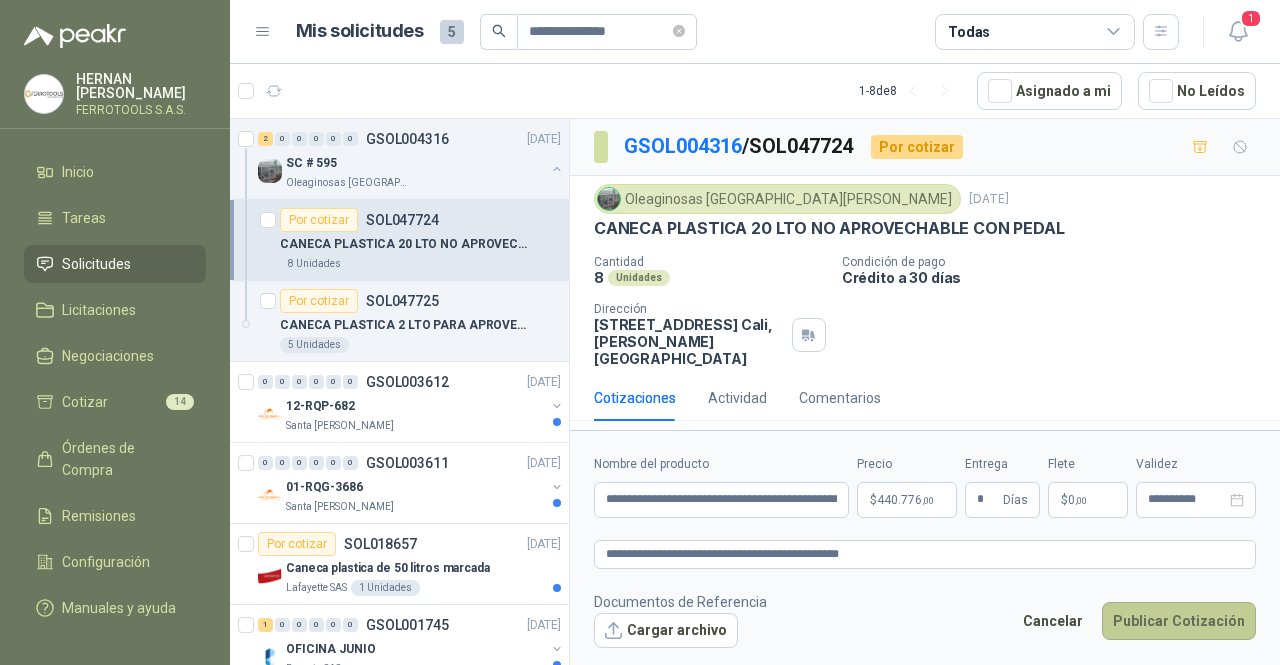 click on "Publicar Cotización" at bounding box center (1179, 621) 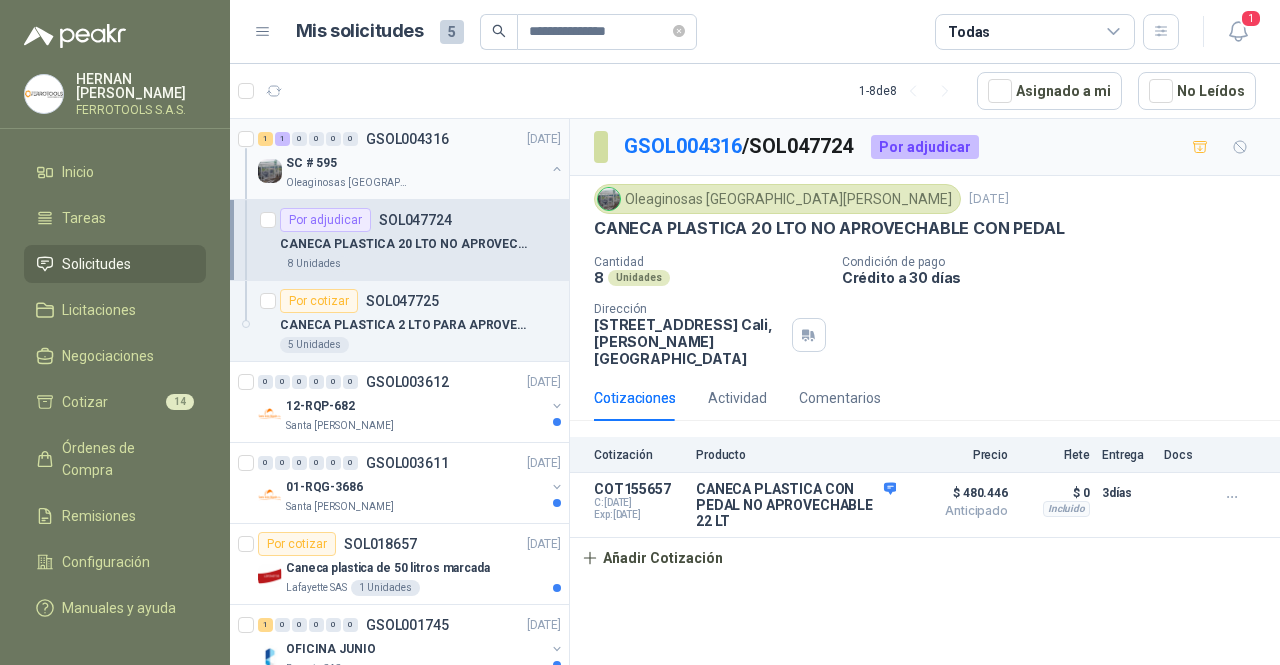 click on "SC # 595" at bounding box center (415, 163) 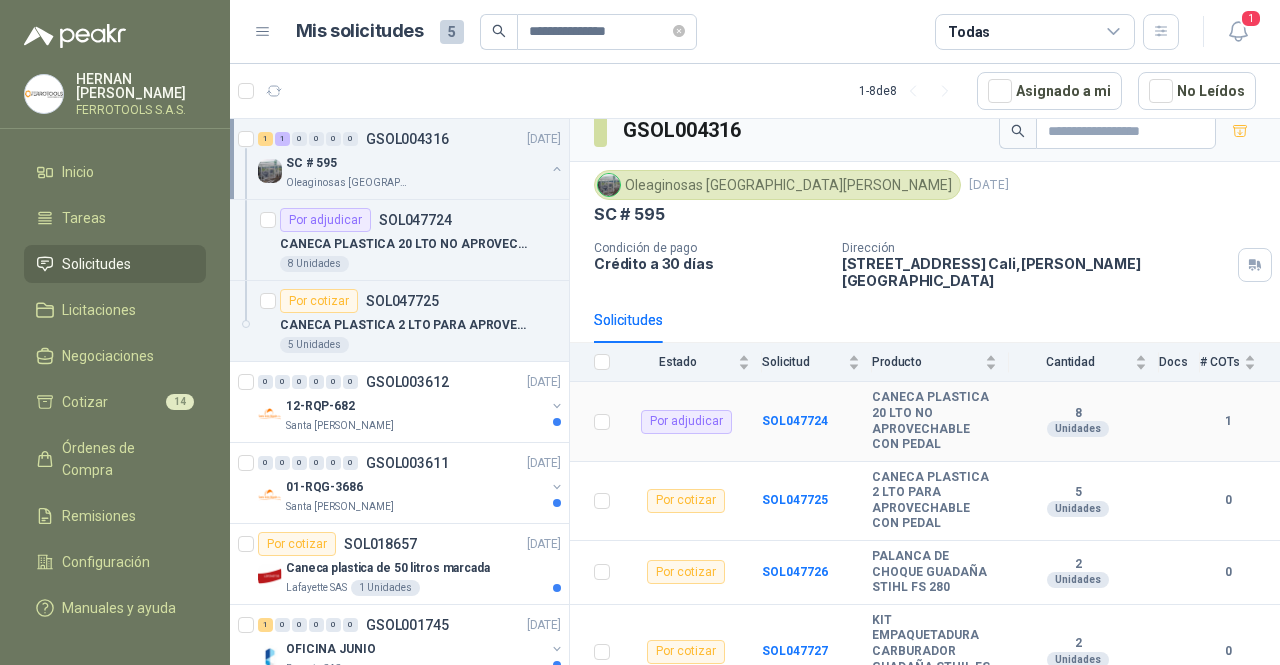 scroll, scrollTop: 32, scrollLeft: 0, axis: vertical 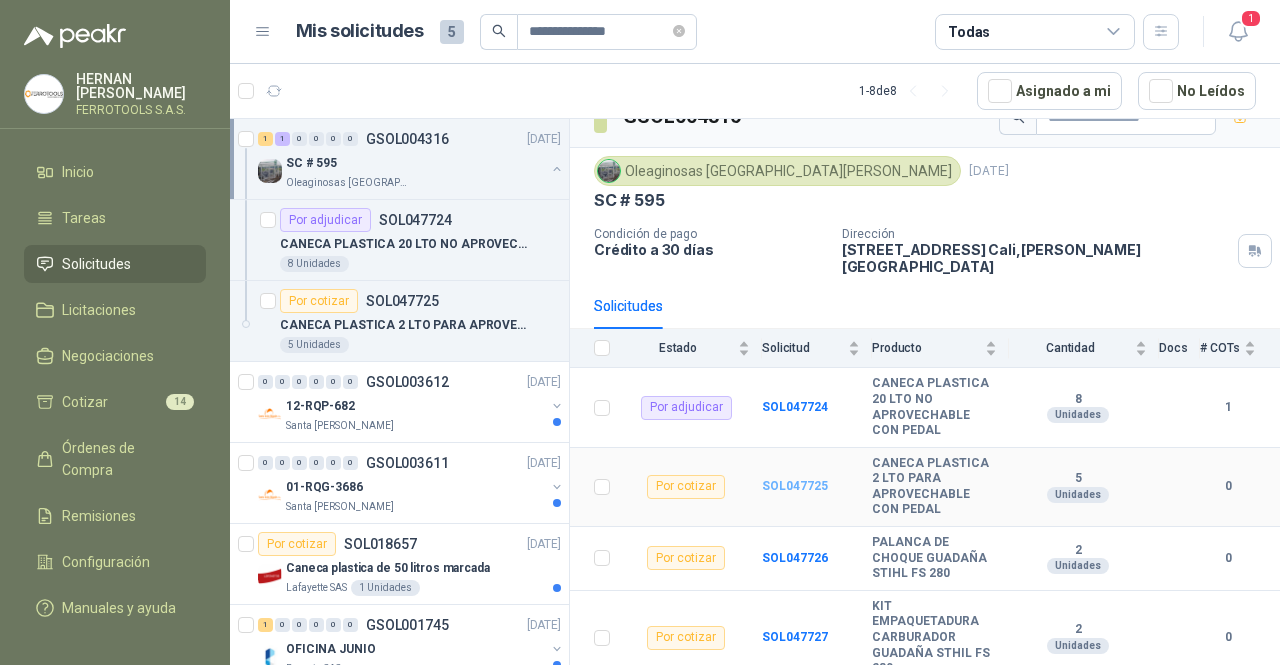 click on "SOL047725" at bounding box center [795, 486] 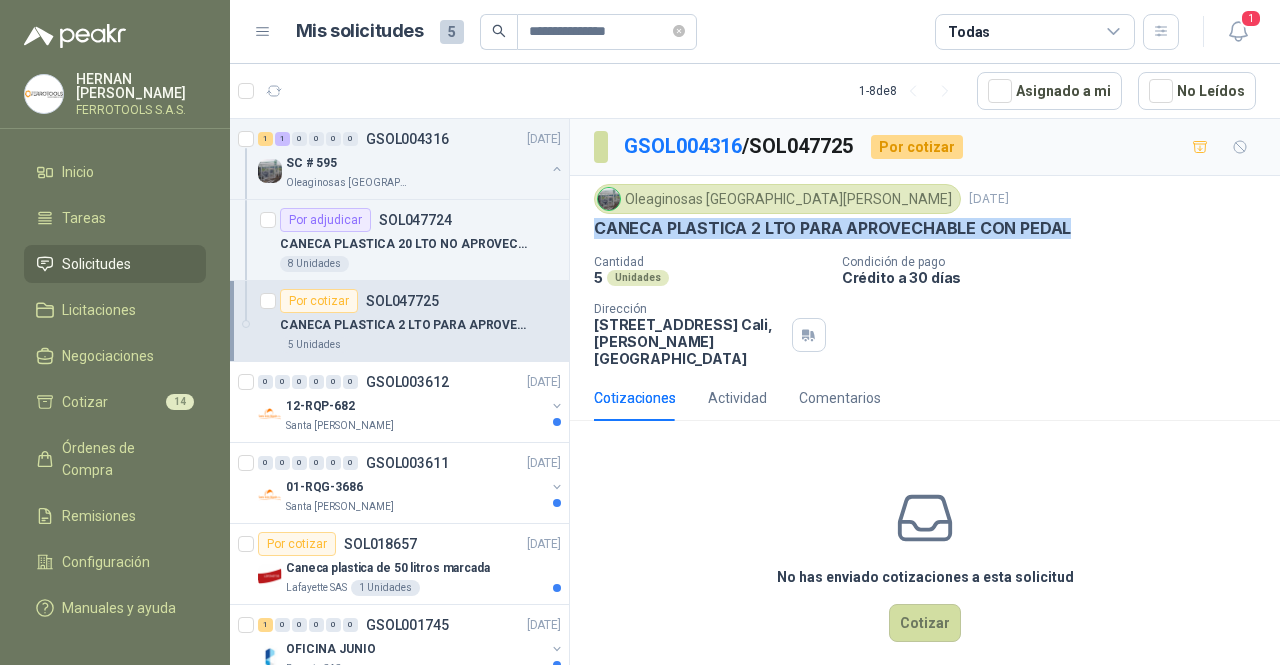 drag, startPoint x: 1071, startPoint y: 228, endPoint x: 585, endPoint y: 239, distance: 486.12448 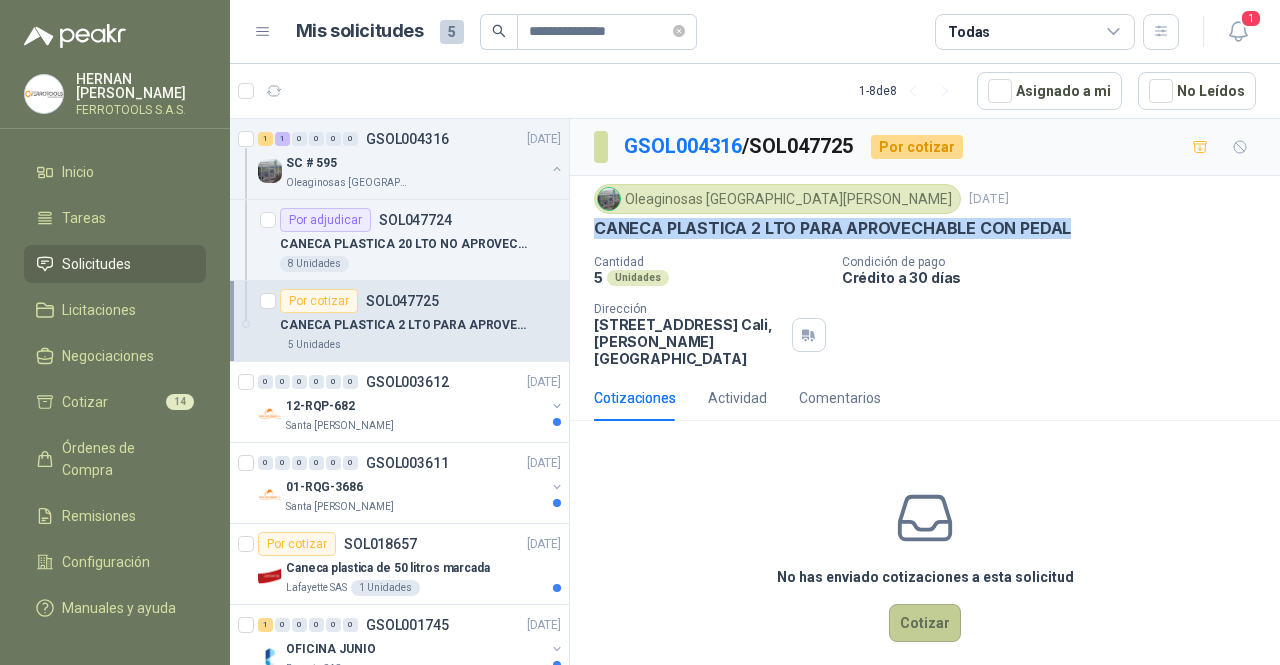 click on "Cotizar" at bounding box center [925, 623] 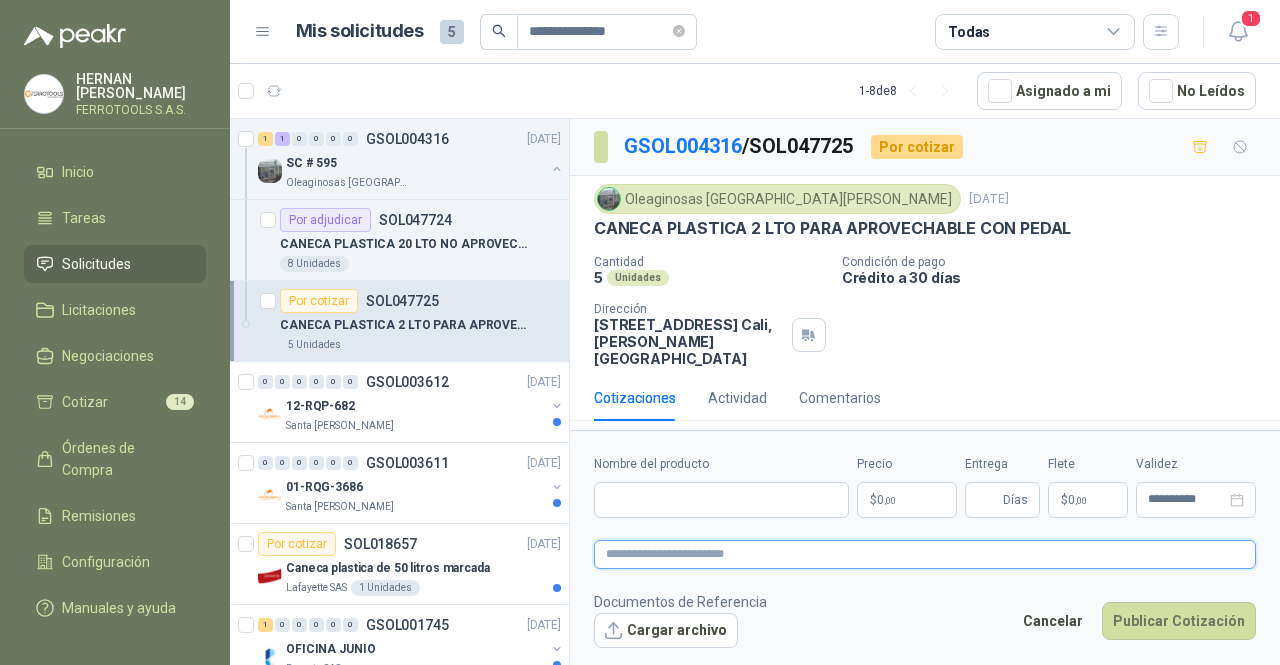 click at bounding box center (925, 554) 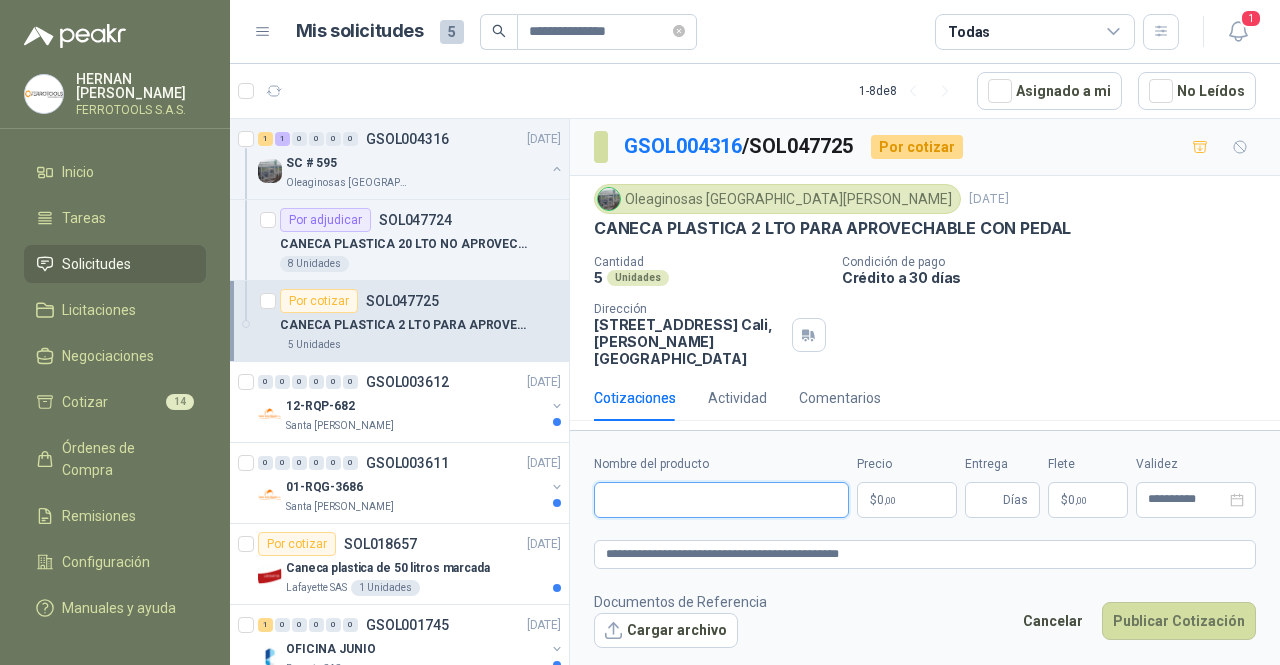 click on "Nombre del producto" at bounding box center (721, 500) 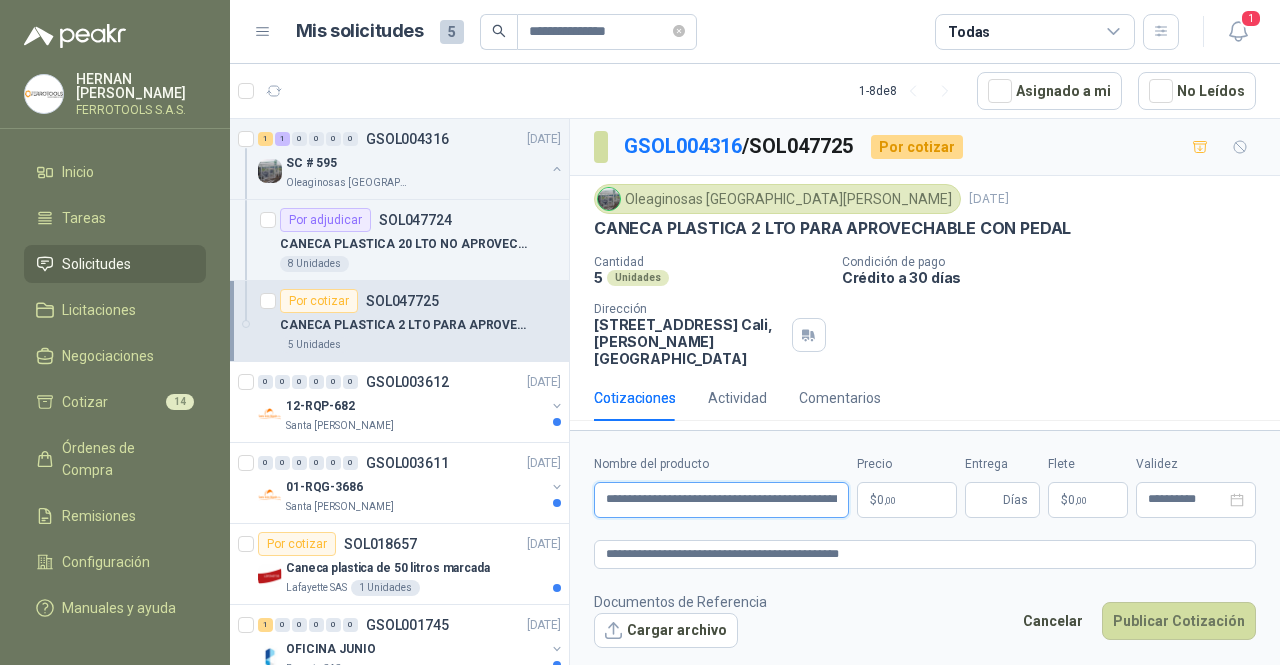 scroll, scrollTop: 0, scrollLeft: 85, axis: horizontal 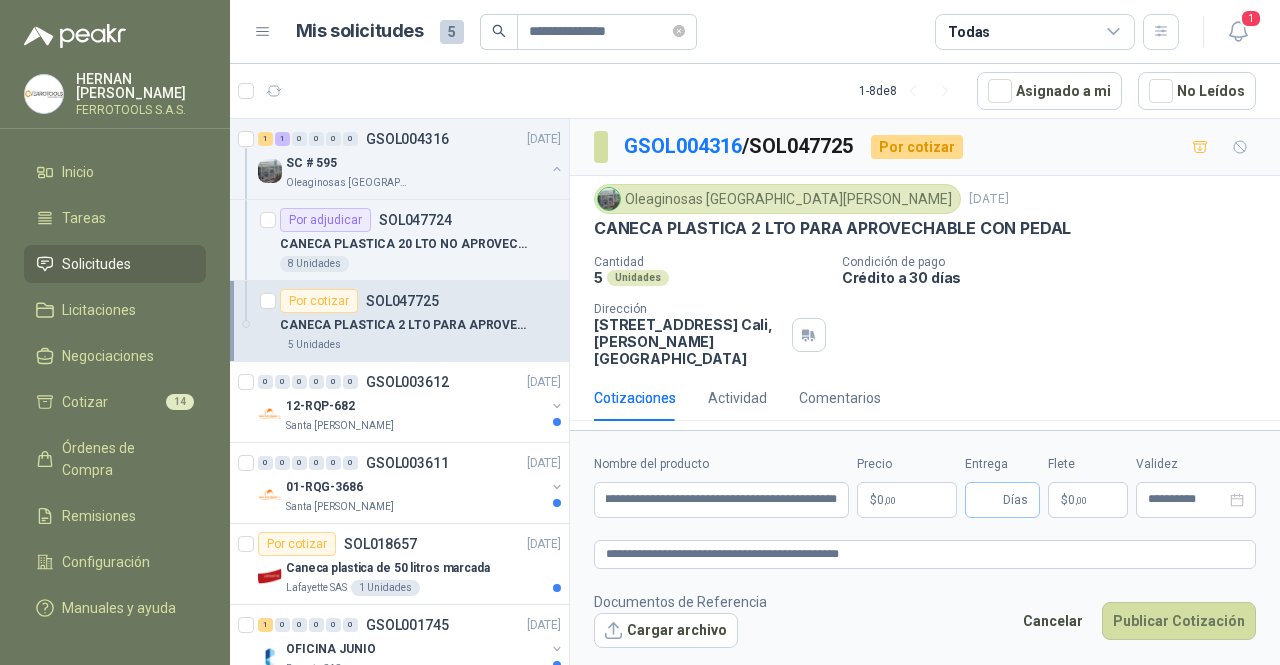 click on "Días" at bounding box center [1002, 500] 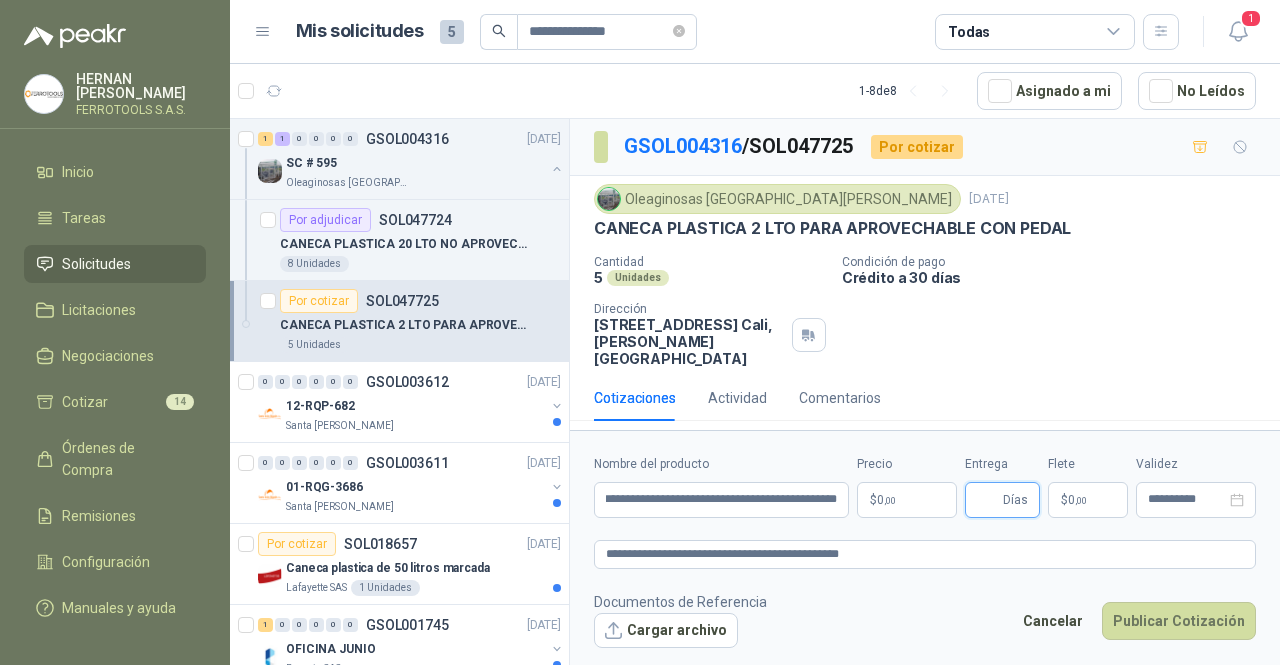 scroll, scrollTop: 0, scrollLeft: 0, axis: both 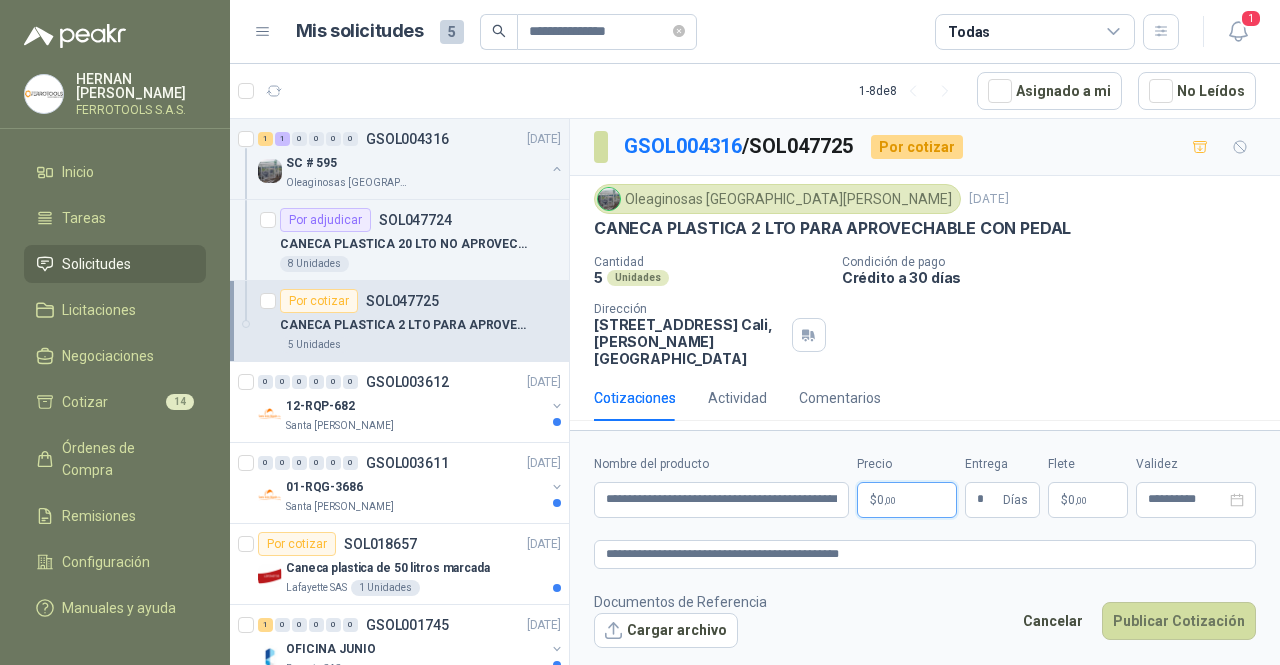 click on "**********" at bounding box center (640, 332) 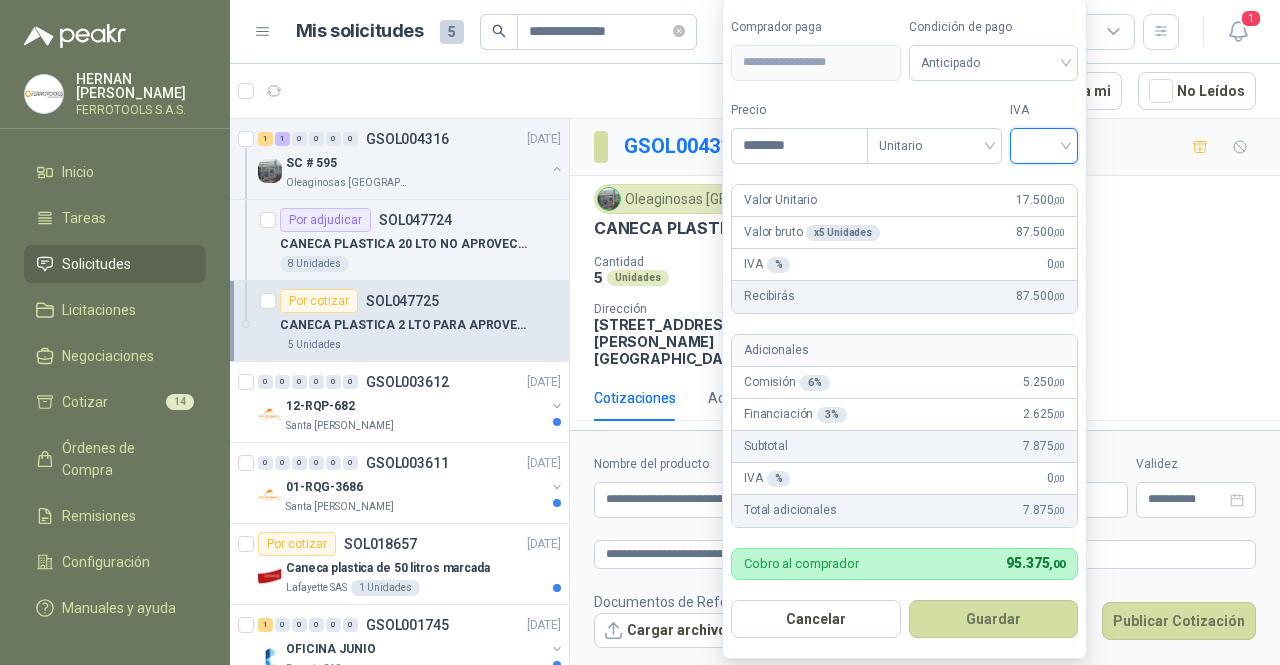 click at bounding box center [1044, 144] 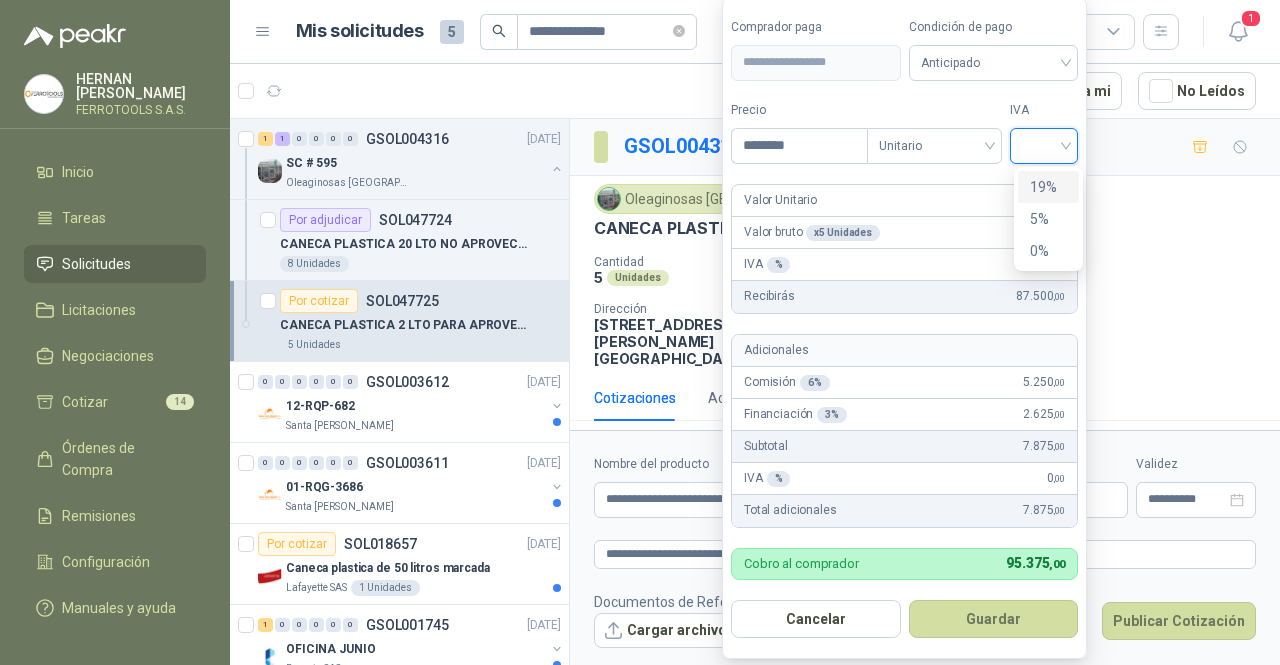 click on "19%" at bounding box center (1048, 187) 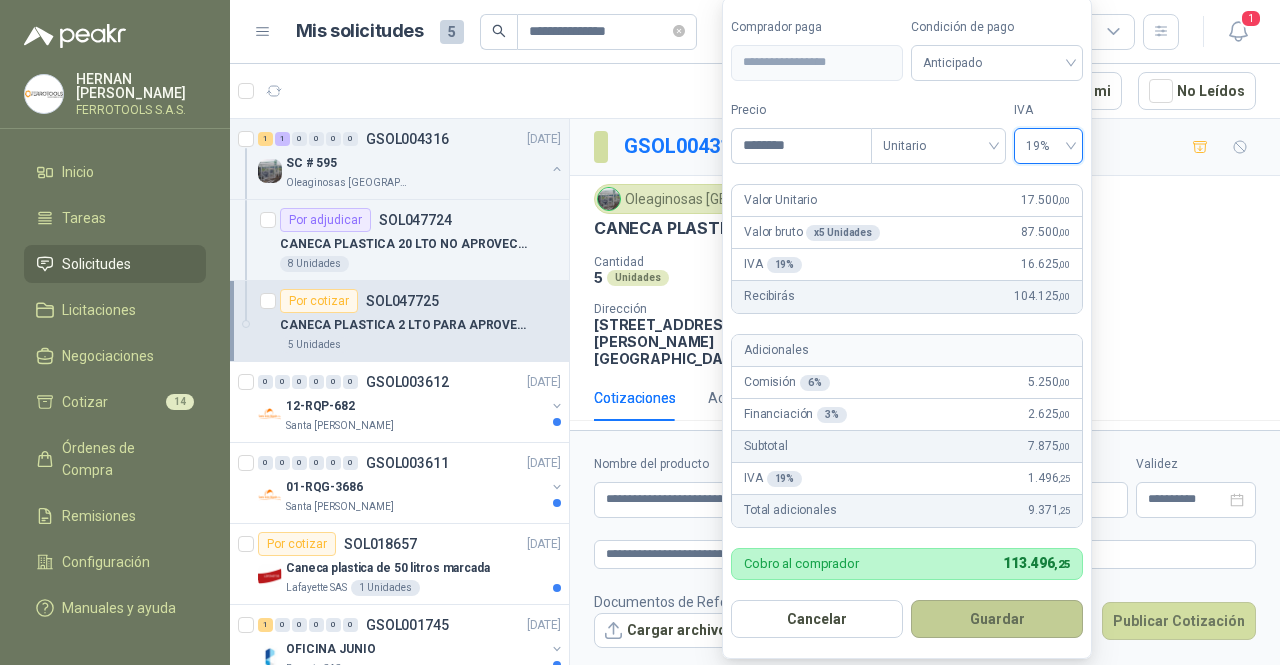 click on "Guardar" at bounding box center [997, 619] 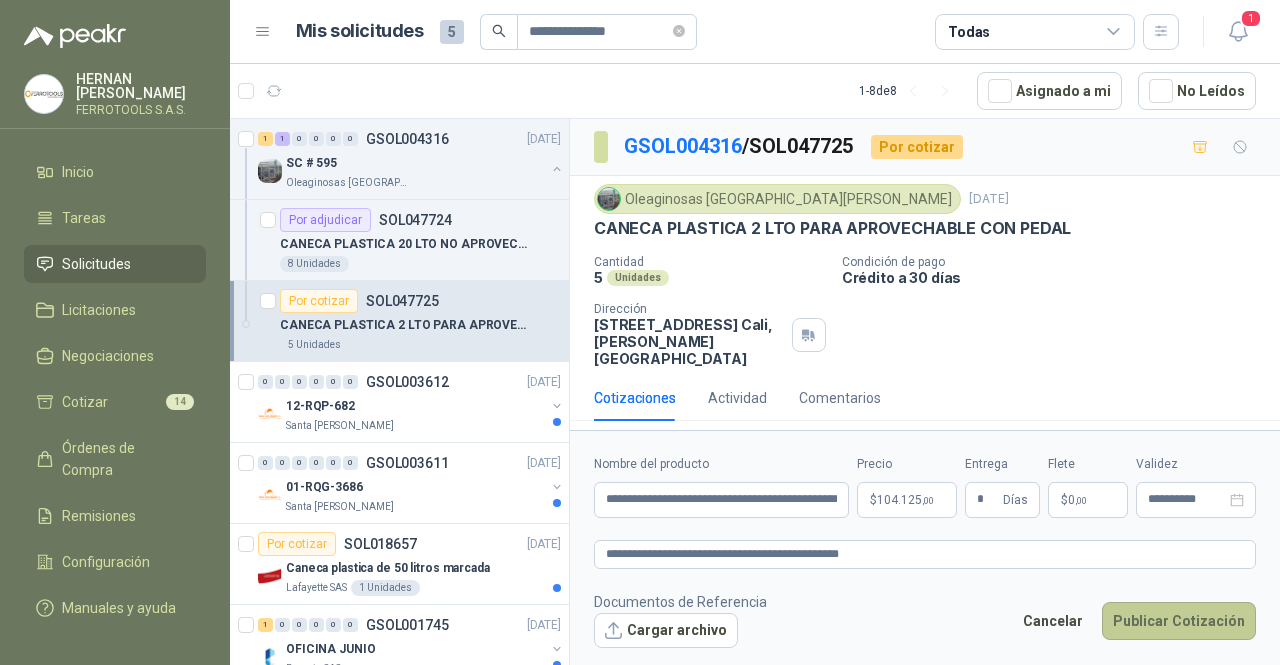 click on "Publicar Cotización" at bounding box center [1179, 621] 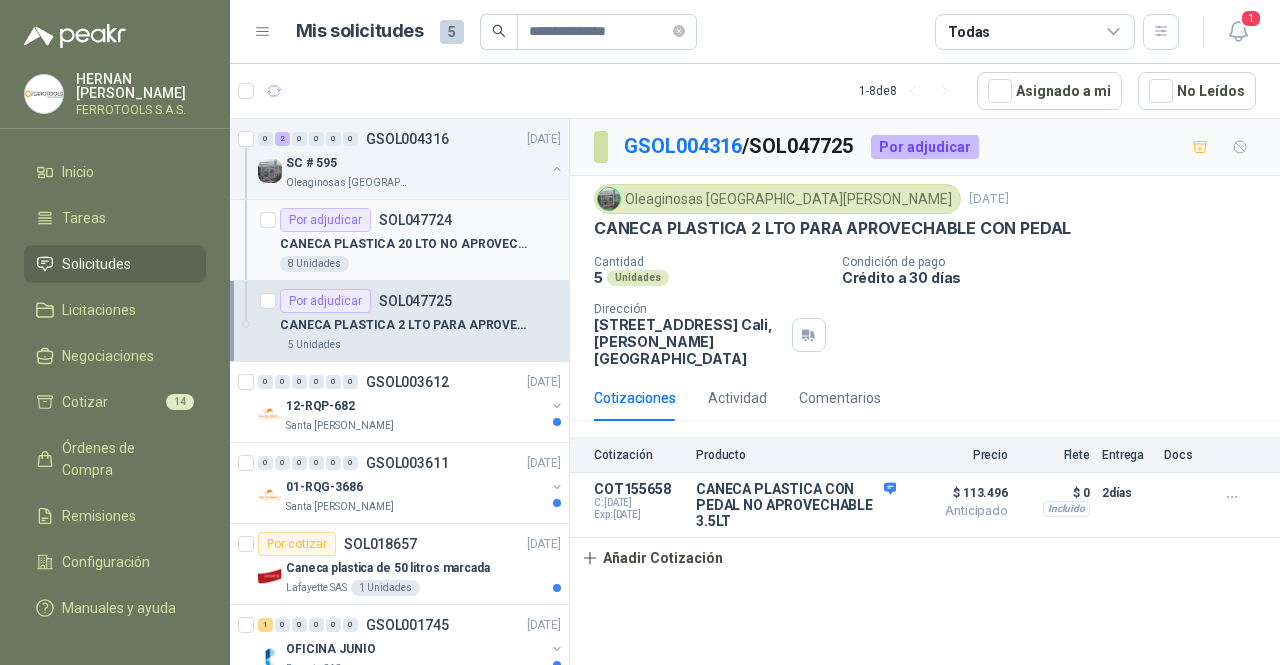 click on "Por adjudicar SOL047724" at bounding box center [420, 220] 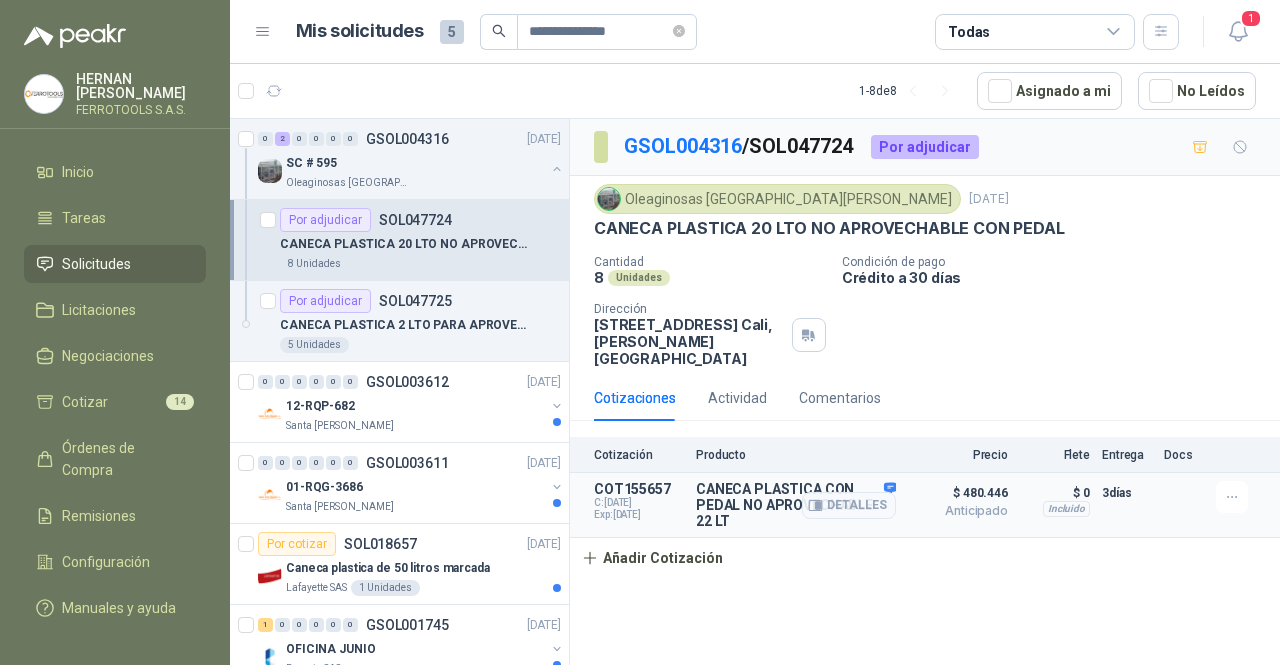 click on "Detalles" at bounding box center (849, 505) 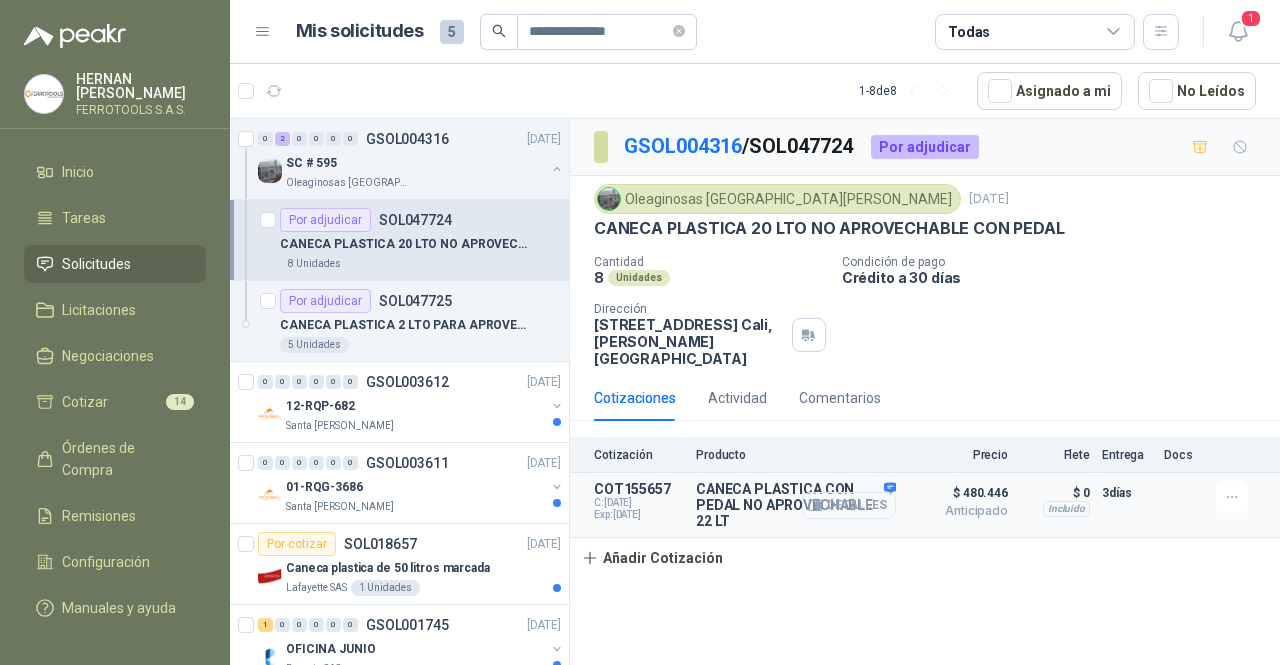 click on "Detalles" at bounding box center (849, 505) 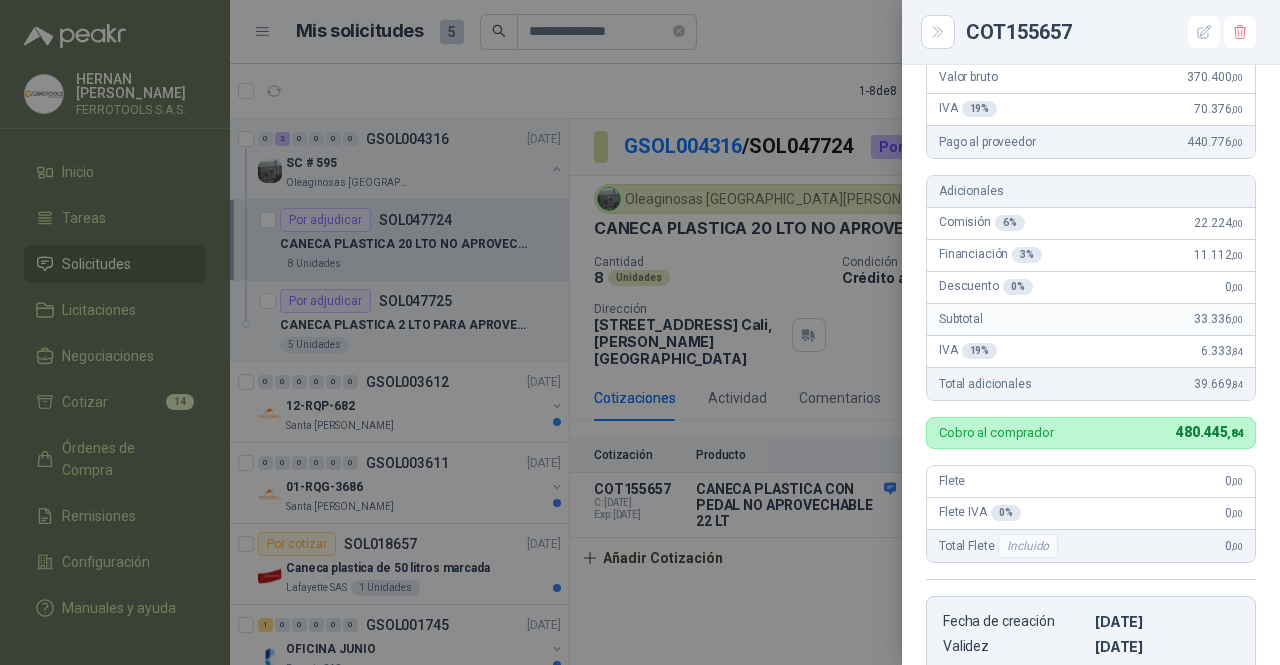 scroll, scrollTop: 300, scrollLeft: 0, axis: vertical 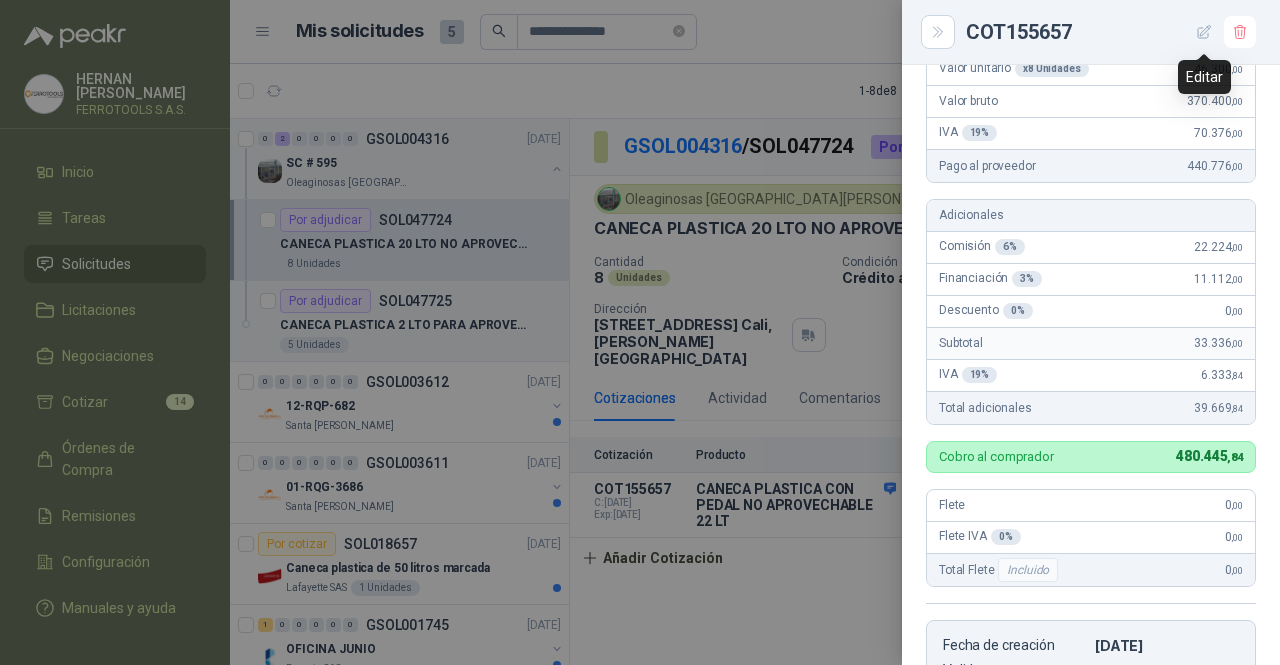 click at bounding box center (1204, 32) 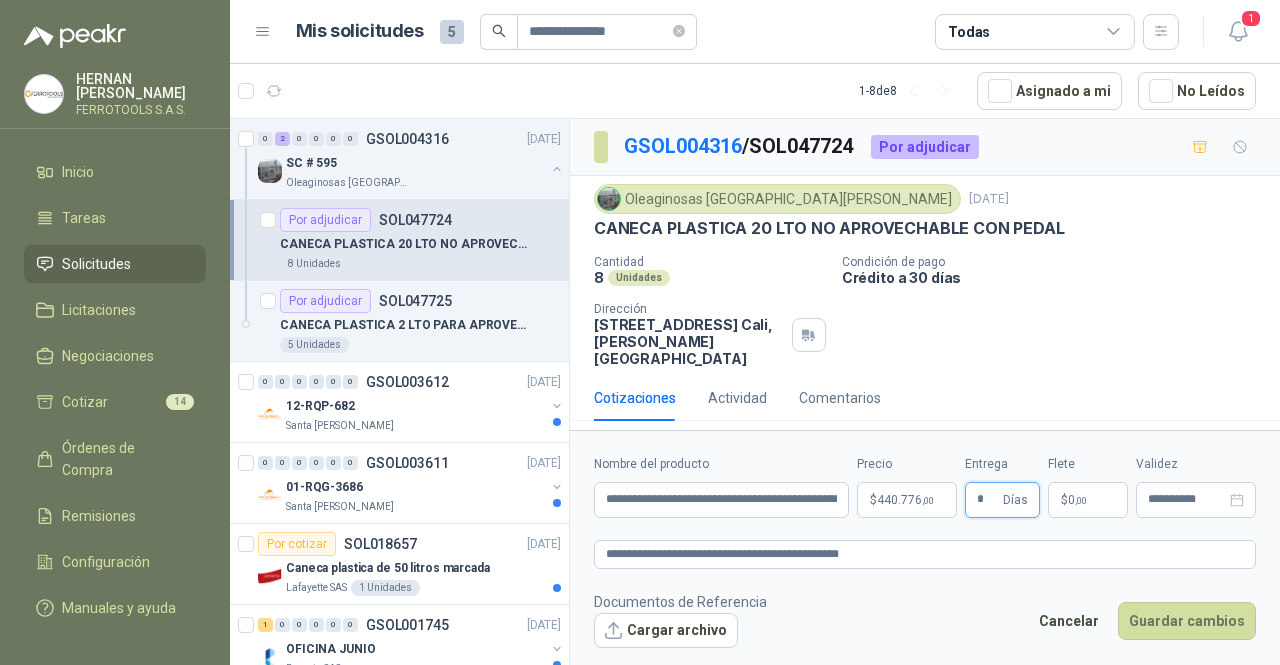 click on "*" at bounding box center [988, 500] 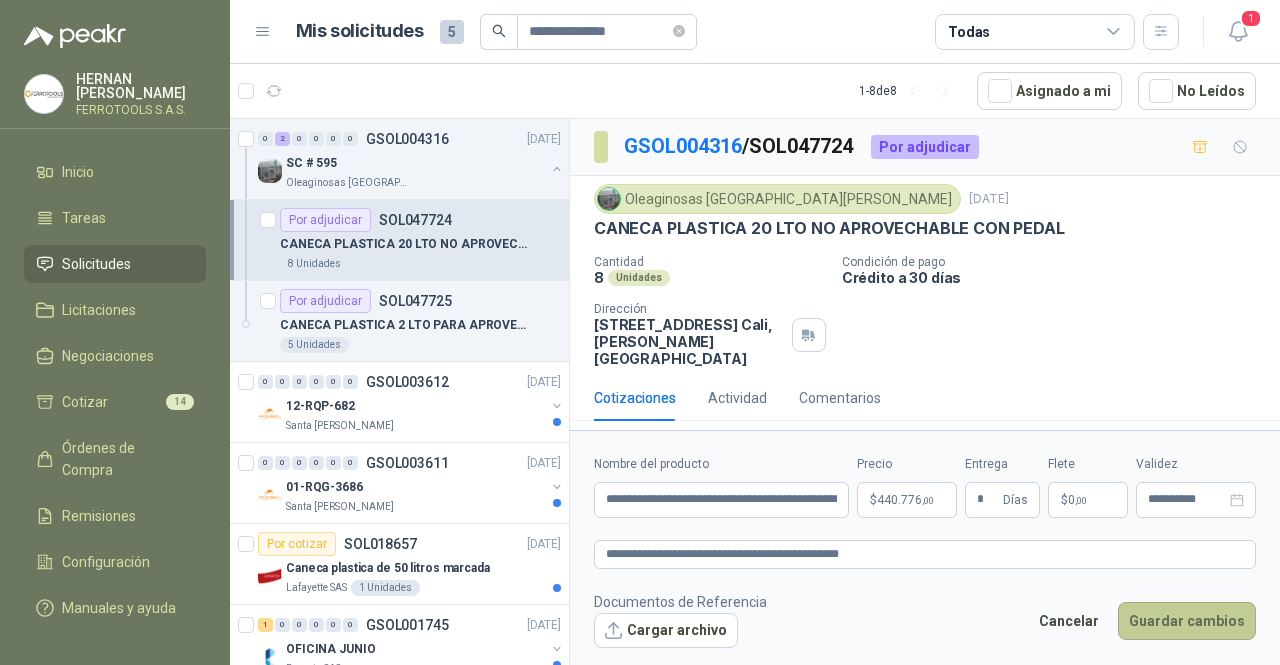 click on "Guardar cambios" at bounding box center [1187, 621] 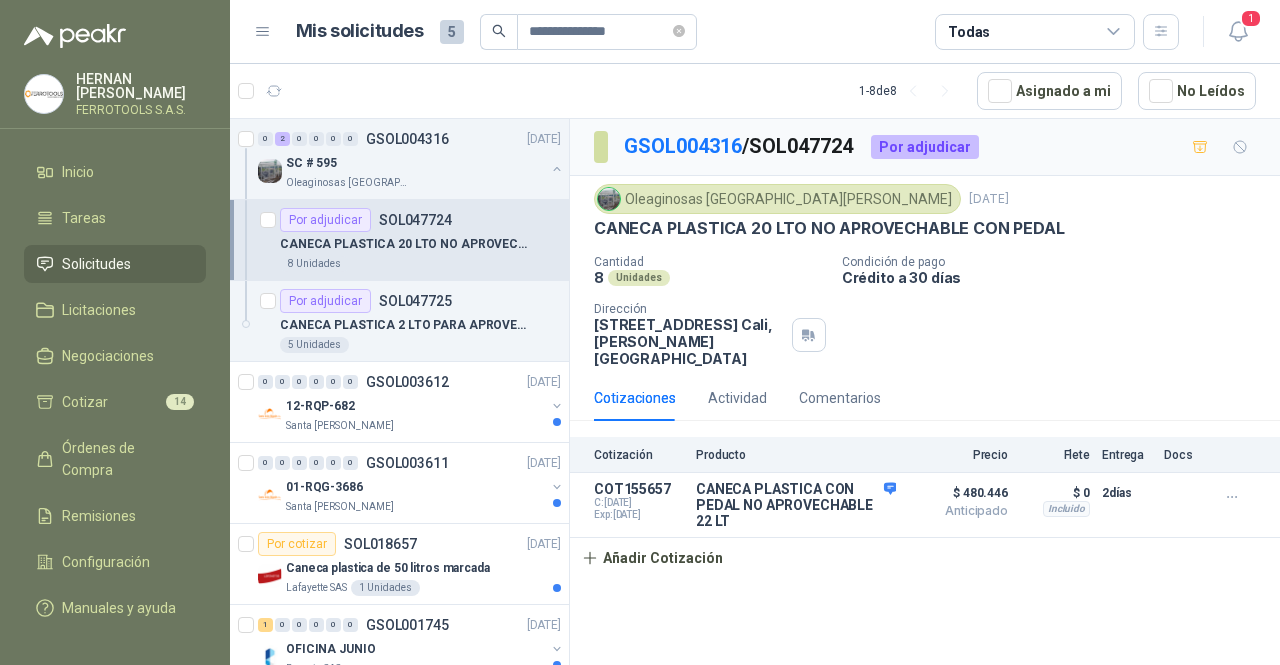 click on "Solicitudes" at bounding box center [115, 264] 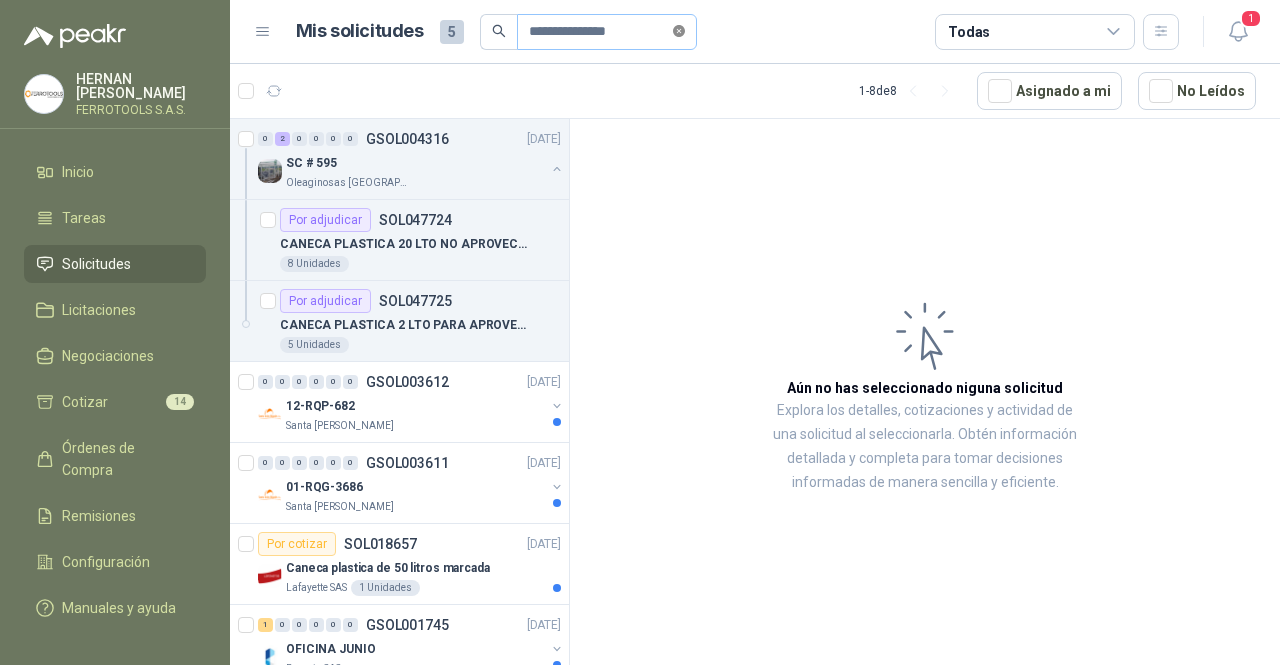 click 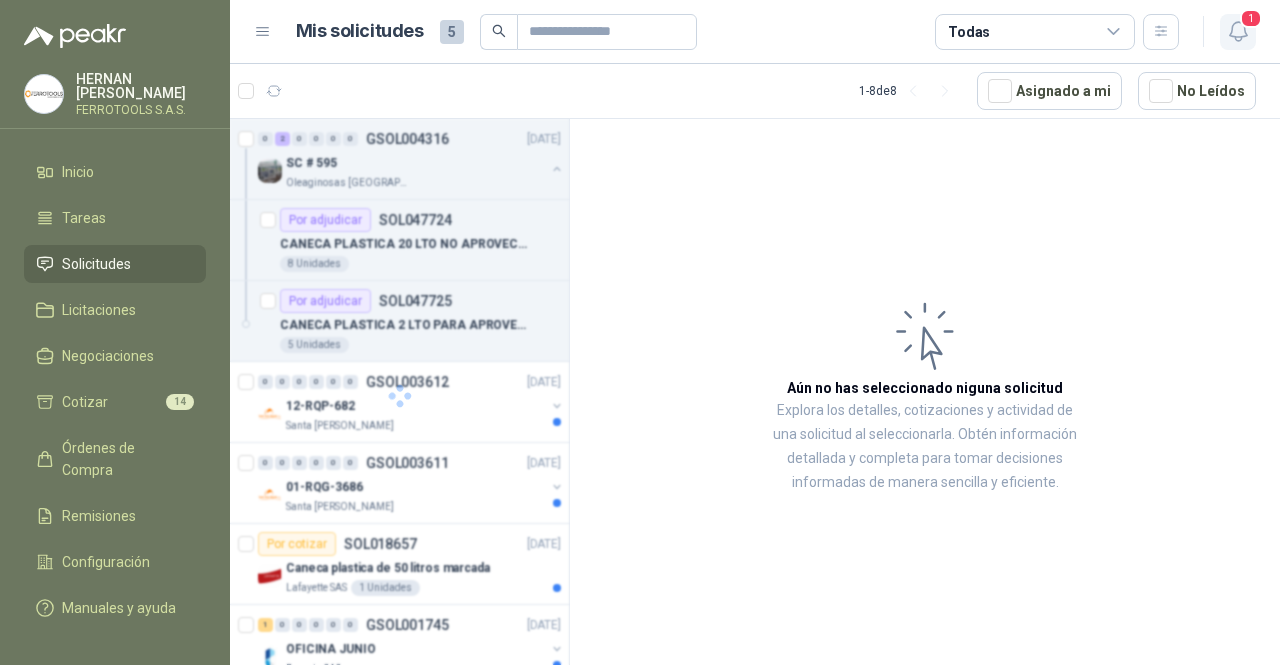 click 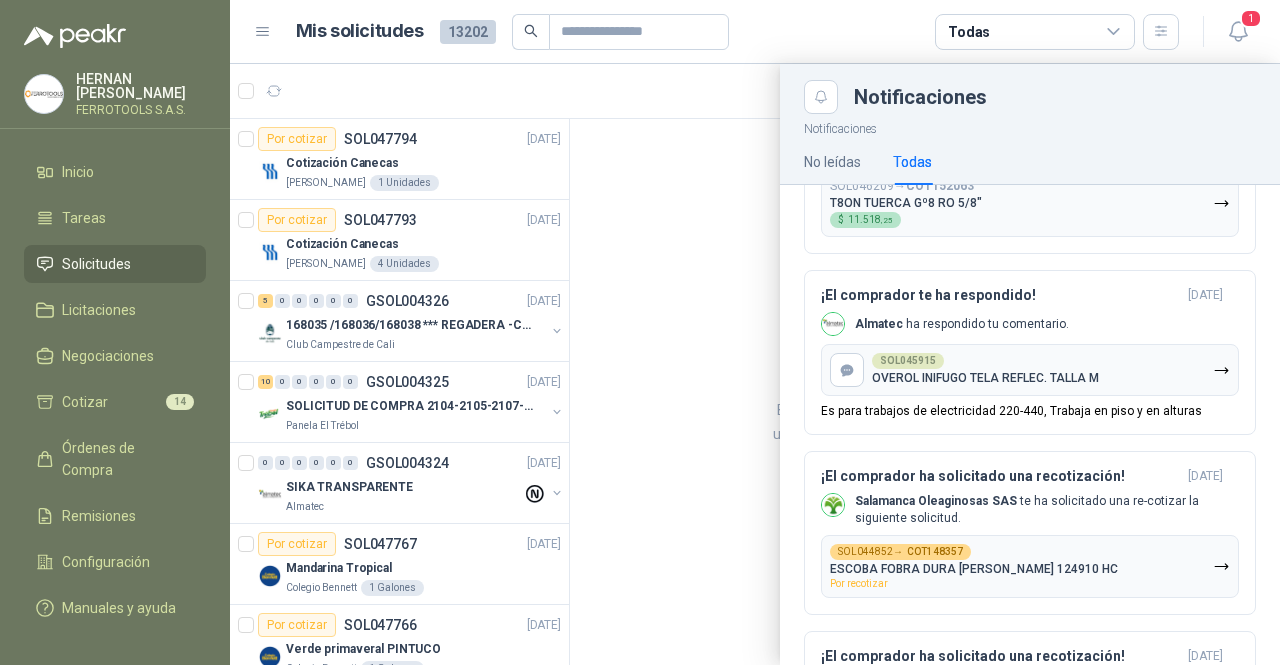 scroll, scrollTop: 2400, scrollLeft: 0, axis: vertical 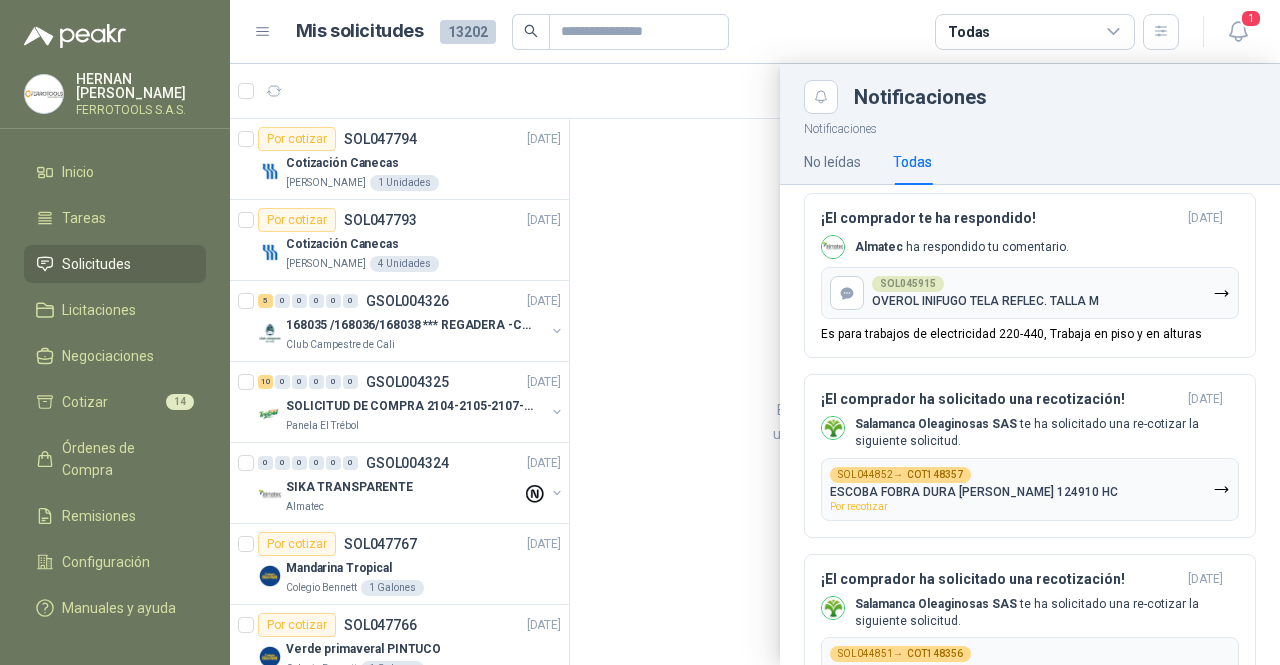 click on "Notificaciones" at bounding box center [1030, 97] 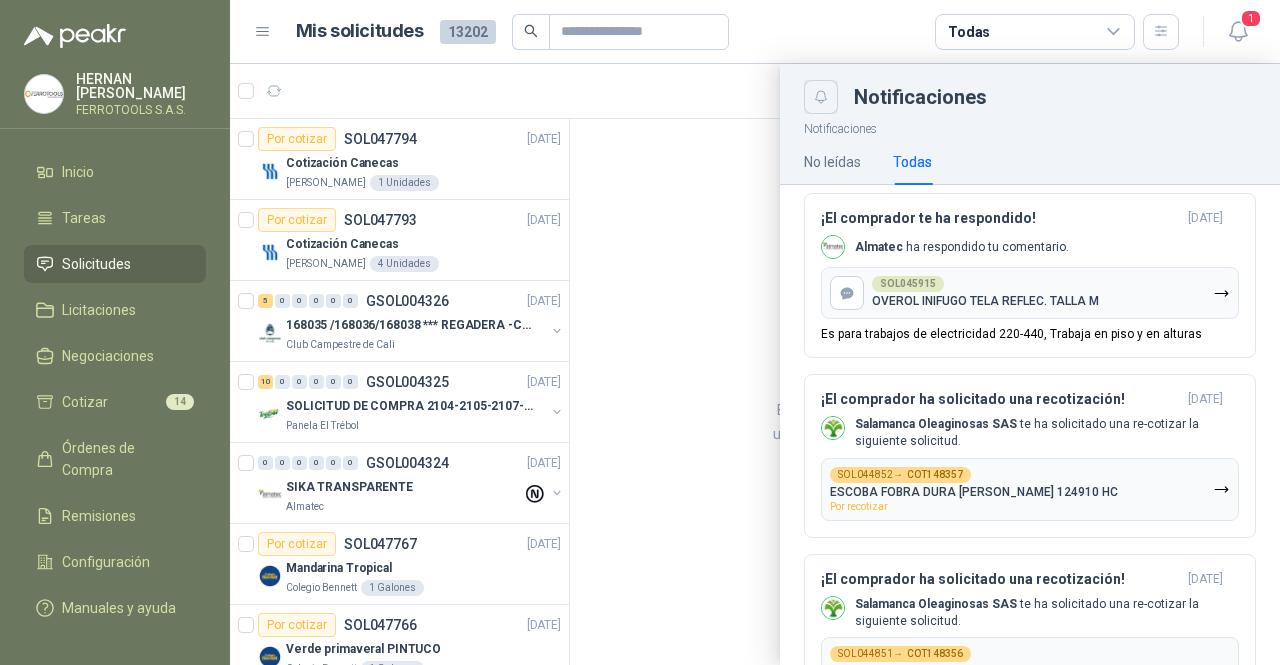 click at bounding box center [821, 97] 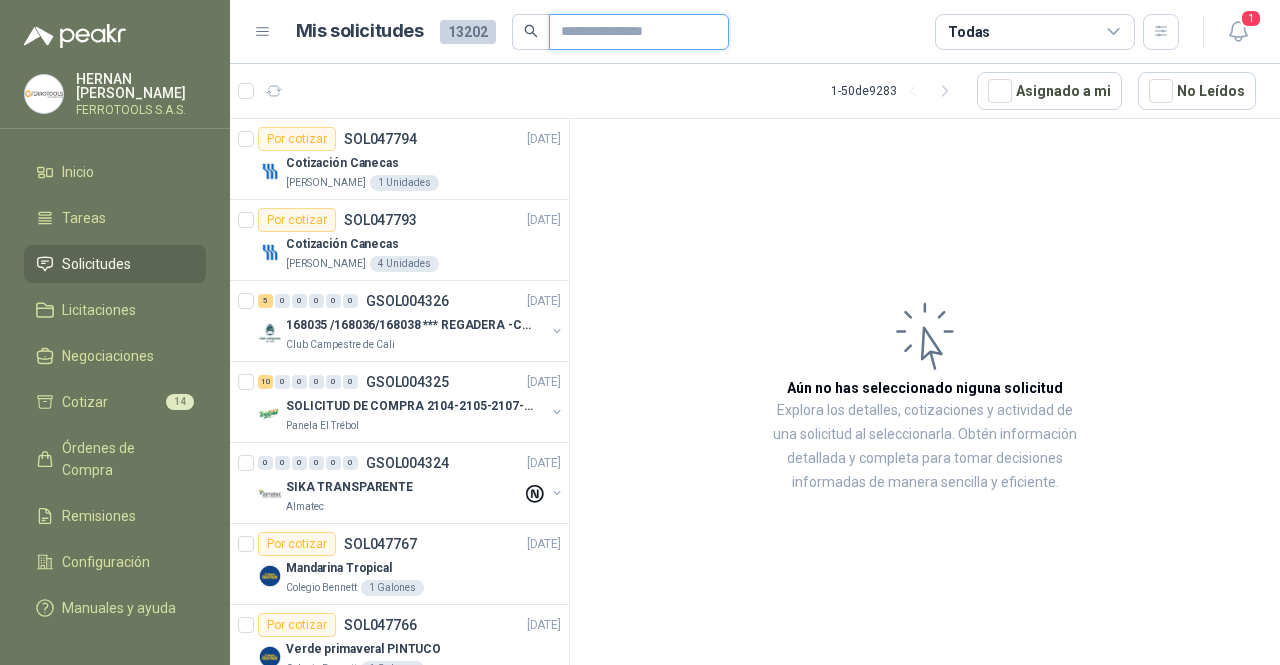 click at bounding box center (631, 32) 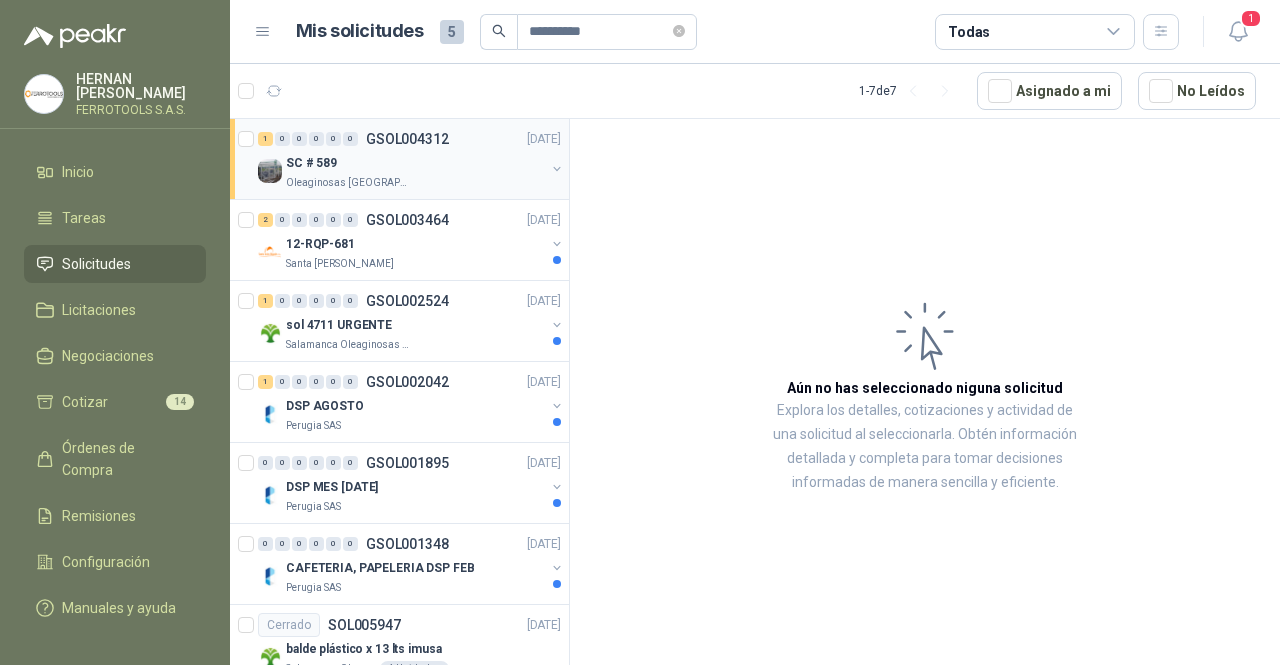 click on "1   0   0   0   0   0   GSOL004312 01/07/25" at bounding box center [411, 139] 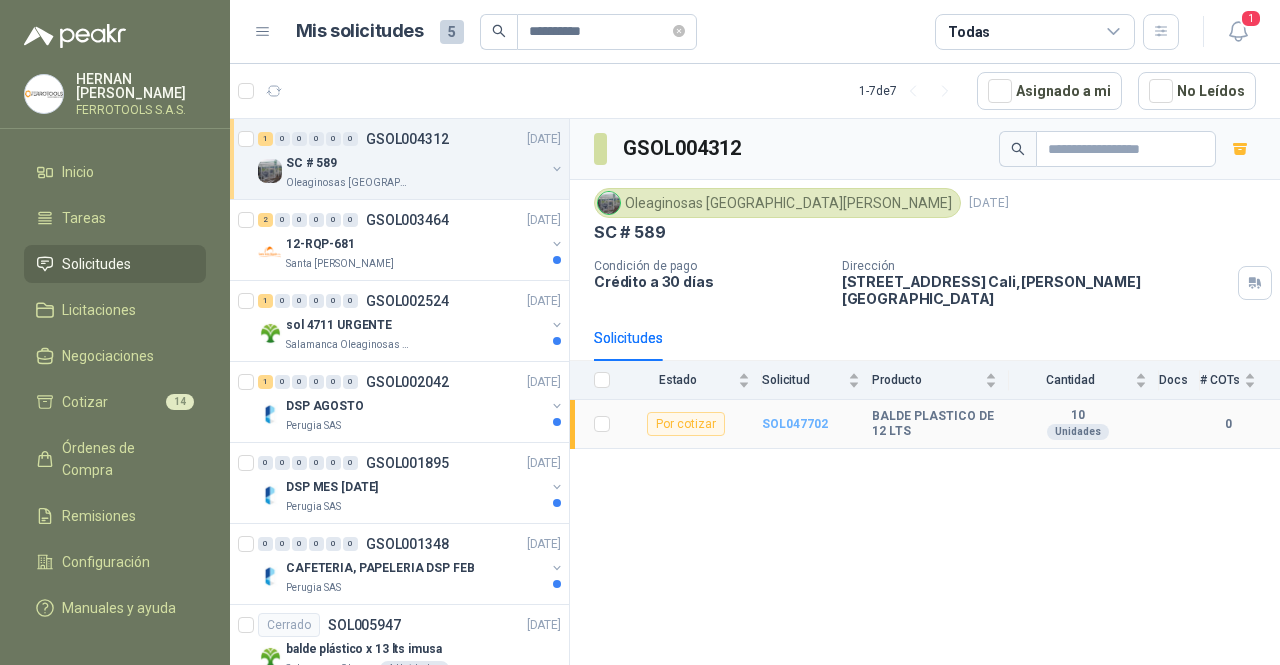 click on "SOL047702" at bounding box center [795, 424] 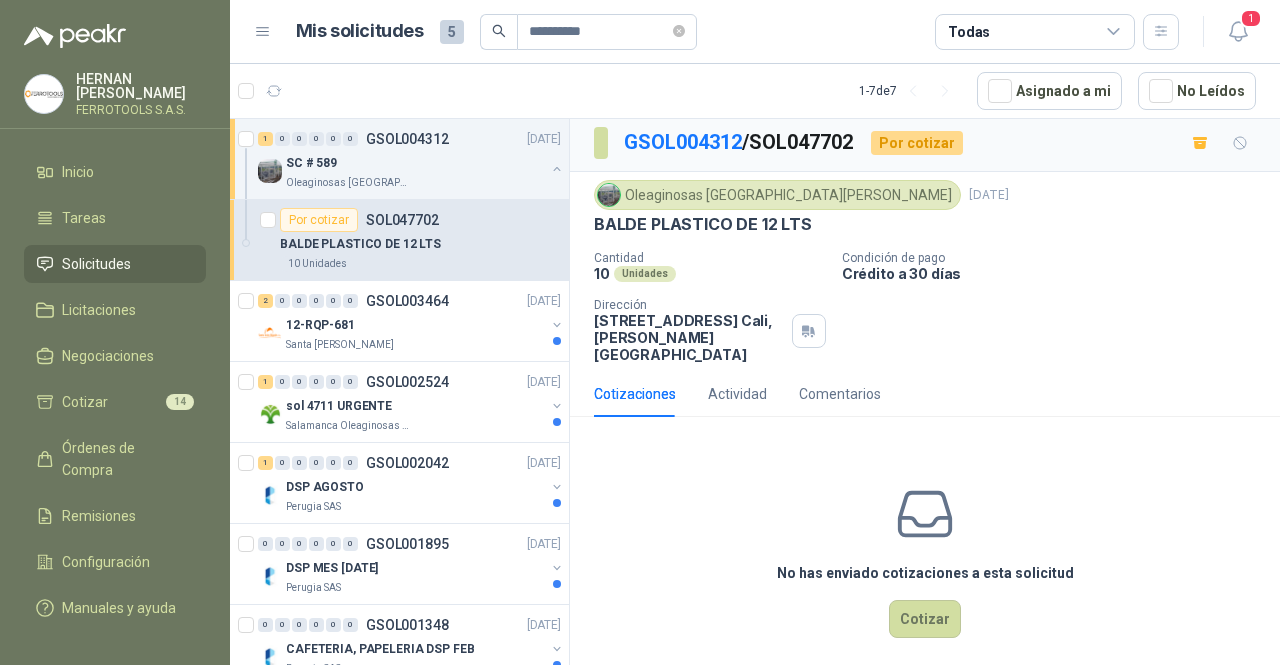 scroll, scrollTop: 5, scrollLeft: 0, axis: vertical 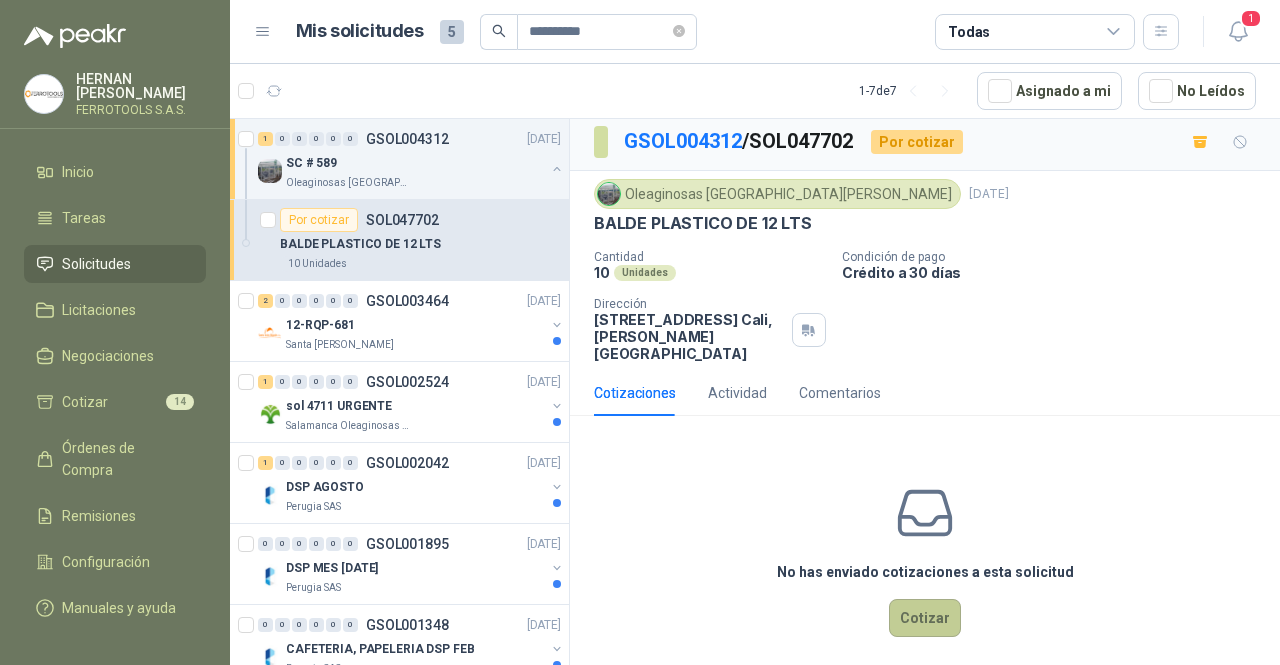 click on "Cotizar" at bounding box center [925, 618] 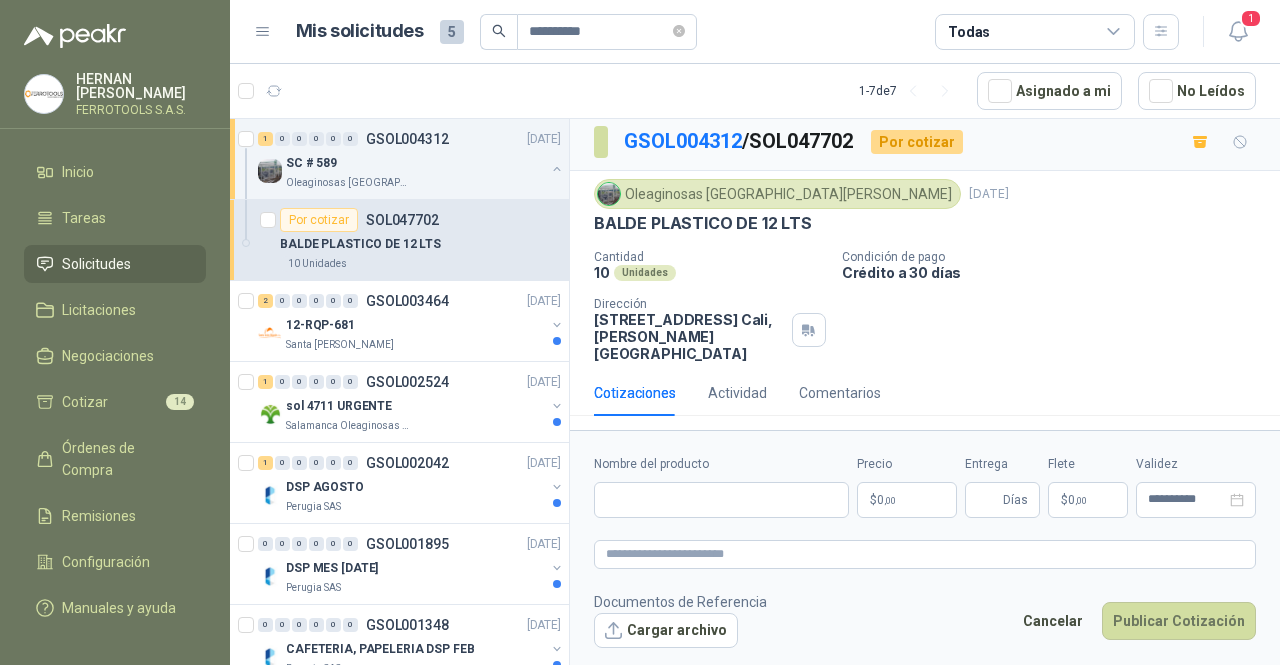scroll, scrollTop: 0, scrollLeft: 0, axis: both 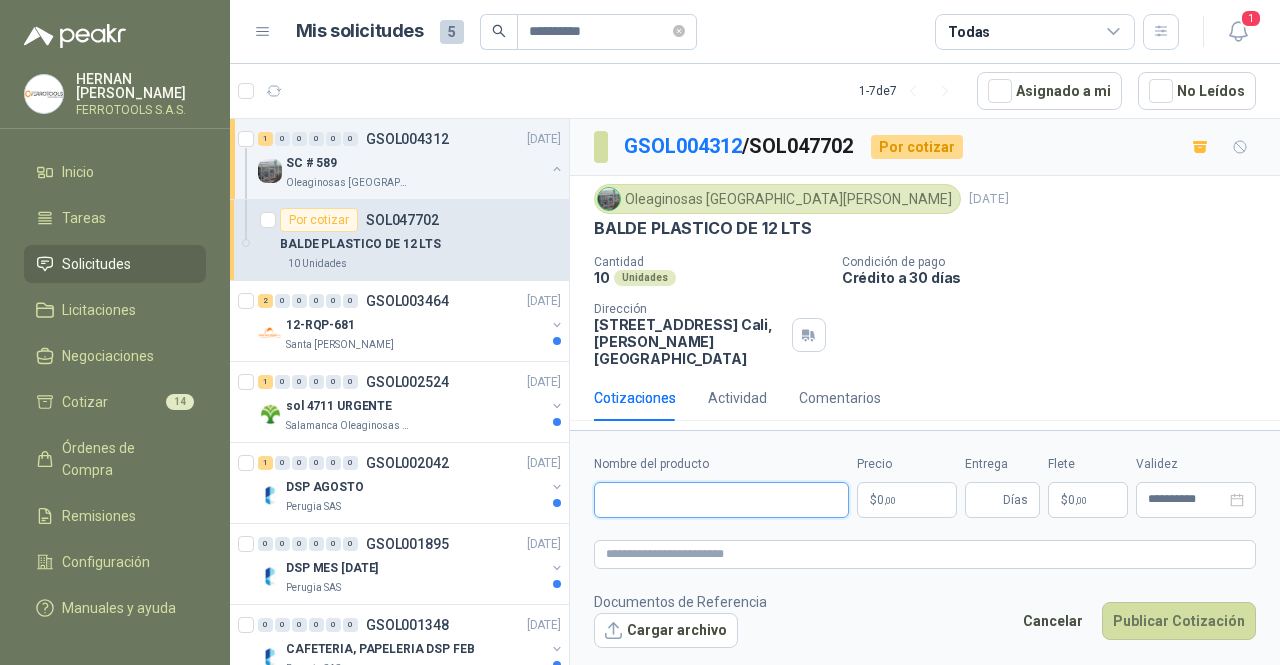 click on "Nombre del producto" at bounding box center [721, 500] 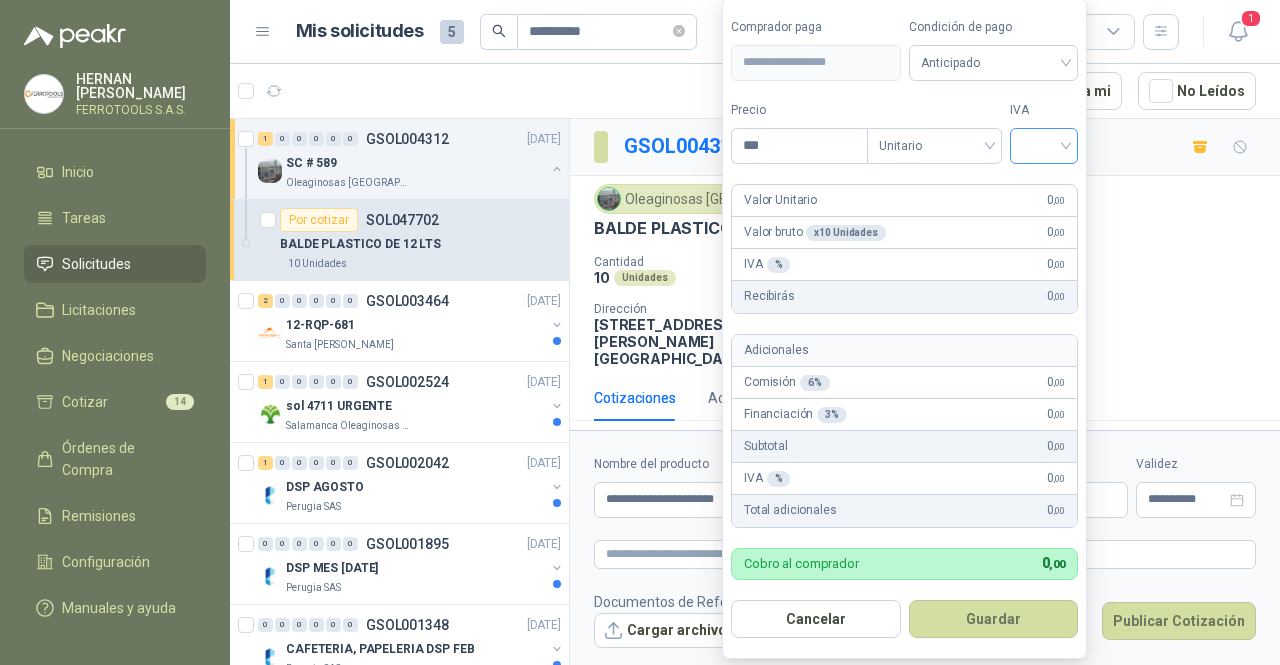 click at bounding box center [1044, 144] 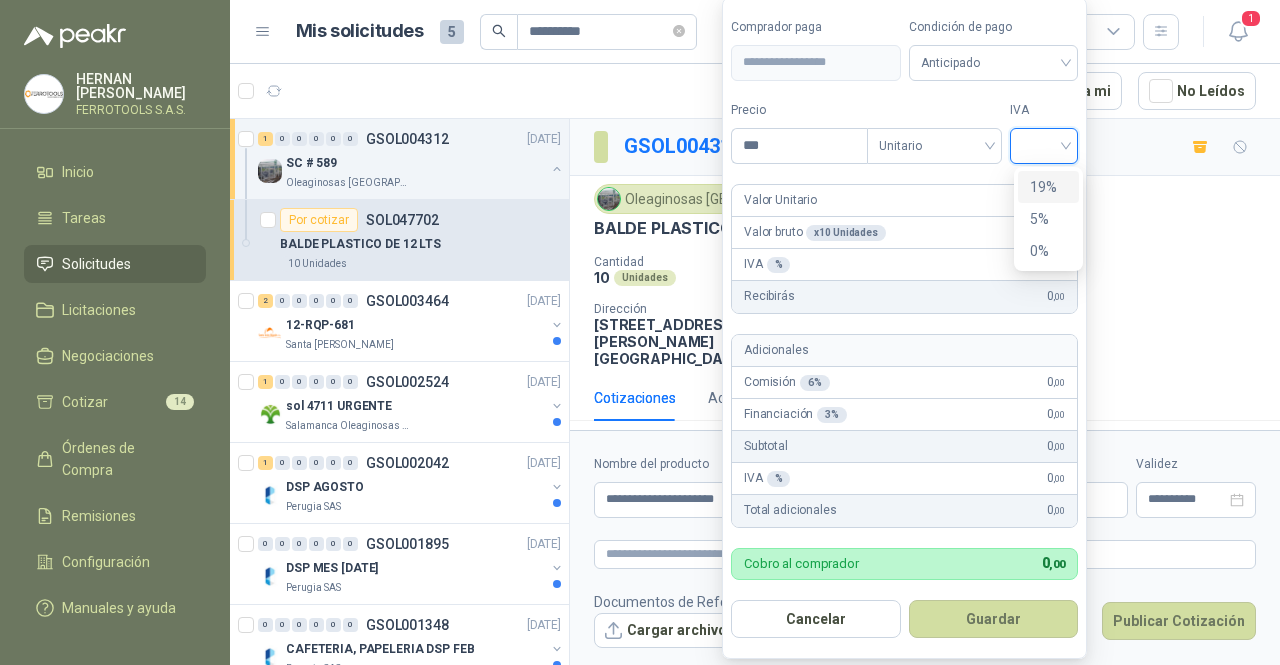 click on "19%" at bounding box center [1048, 187] 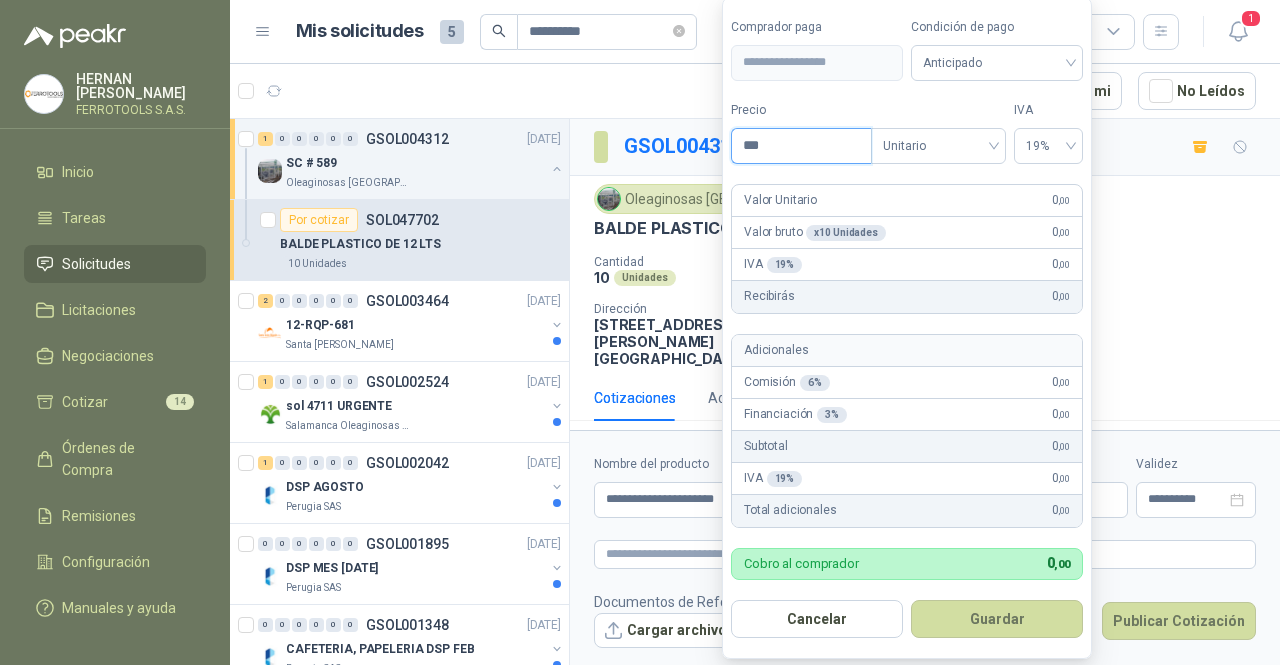 click on "***" at bounding box center [801, 146] 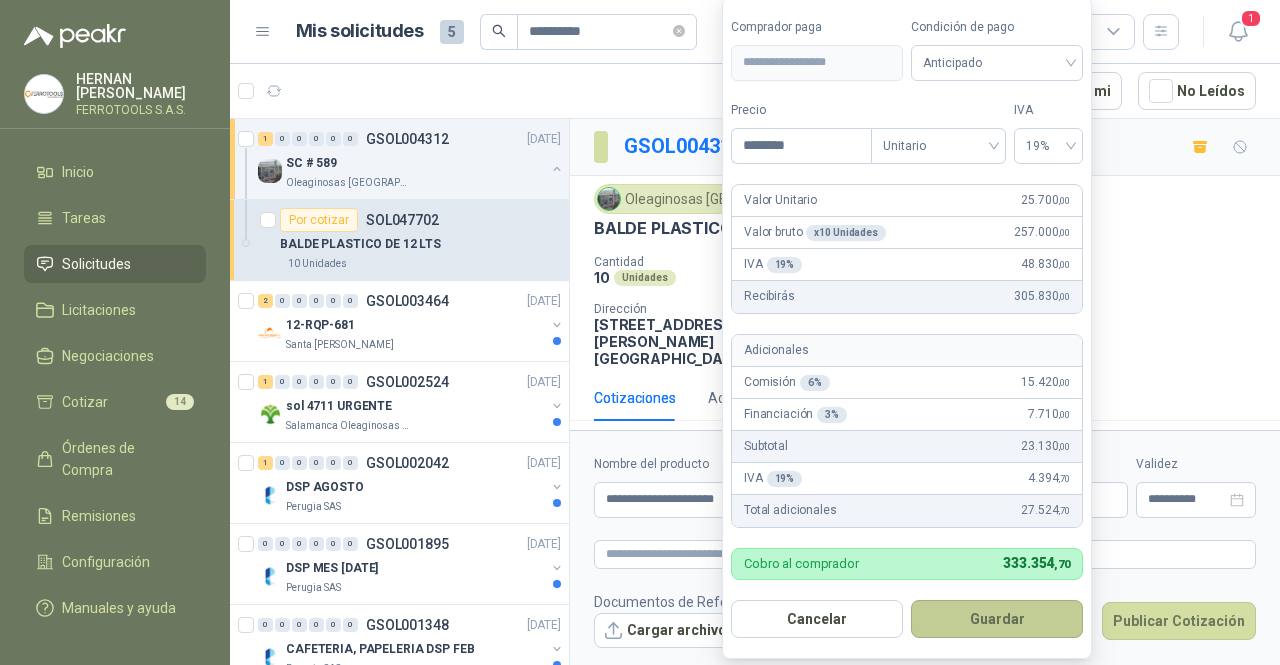 click on "Guardar" at bounding box center [997, 619] 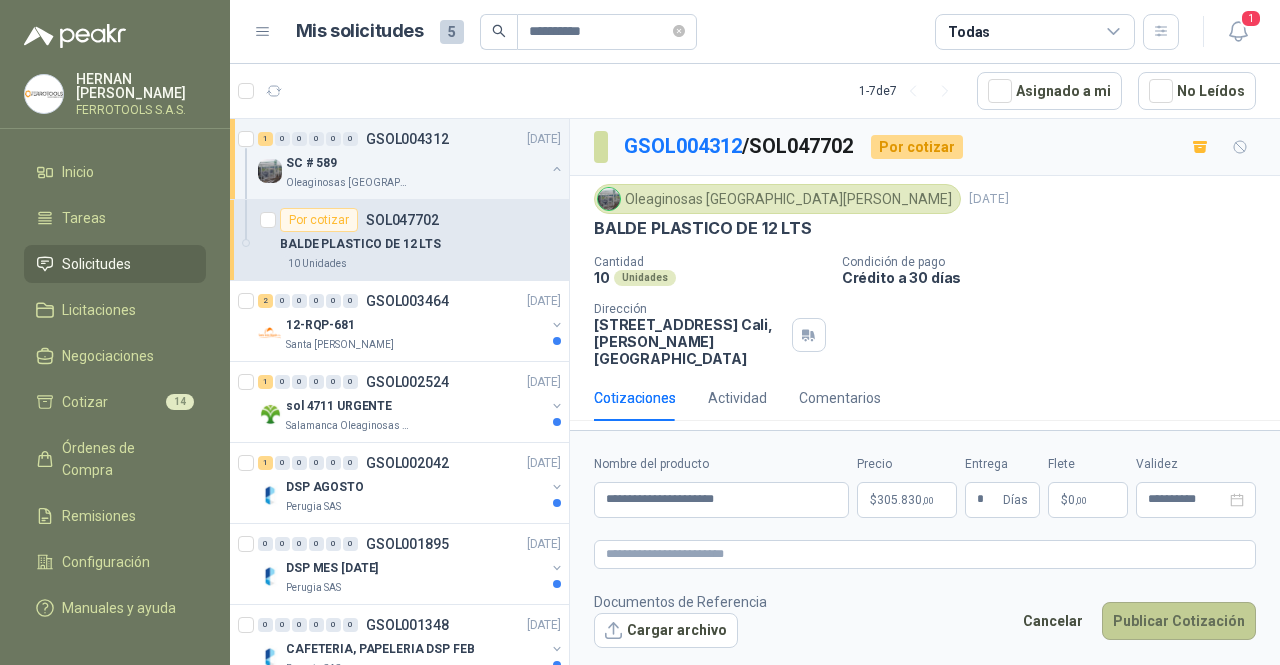 click on "Publicar Cotización" at bounding box center (1179, 621) 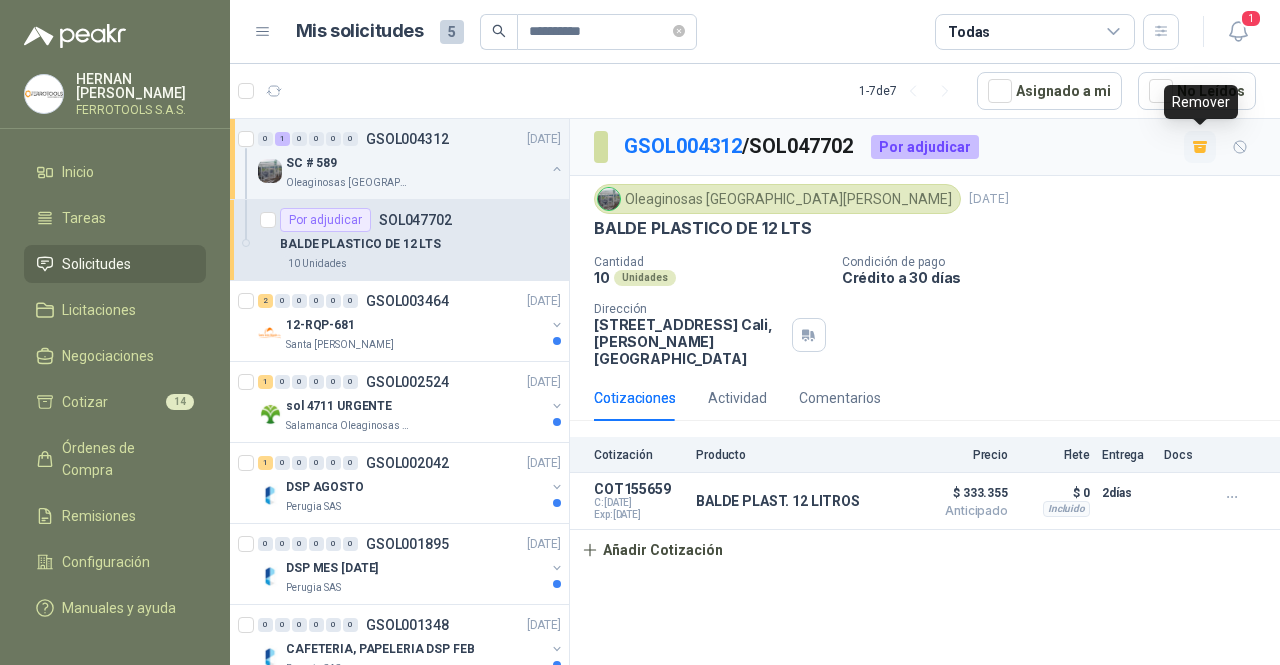 click 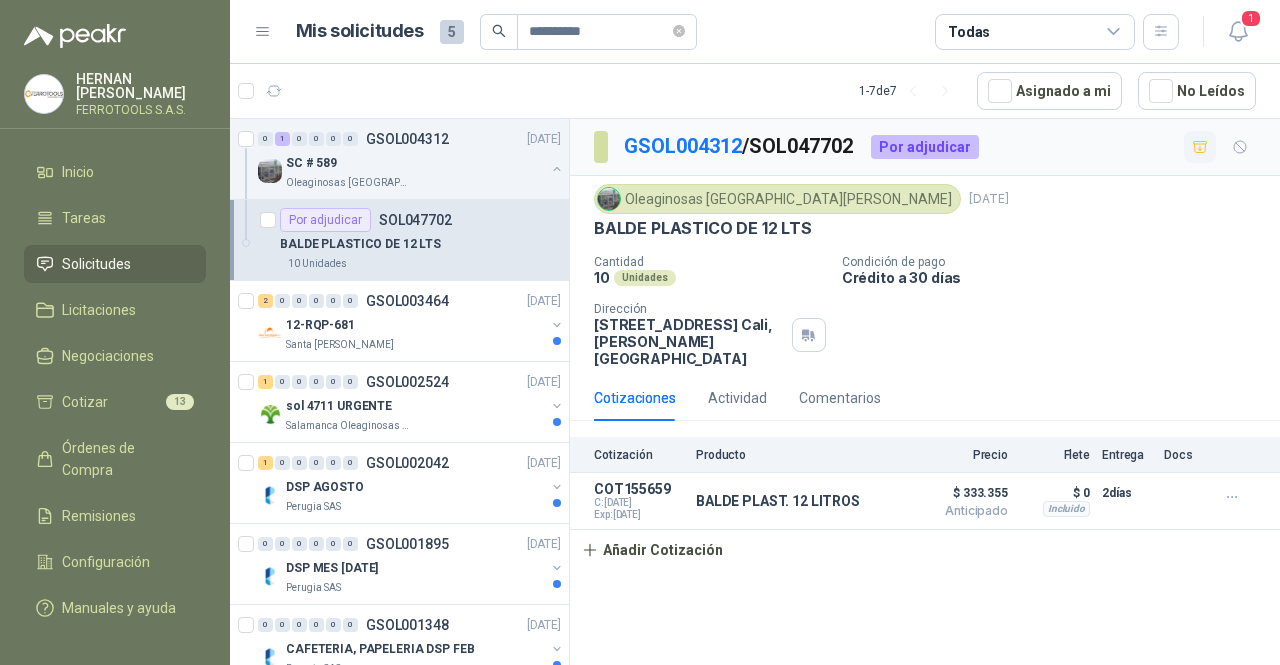 click on "Solicitudes" at bounding box center [115, 264] 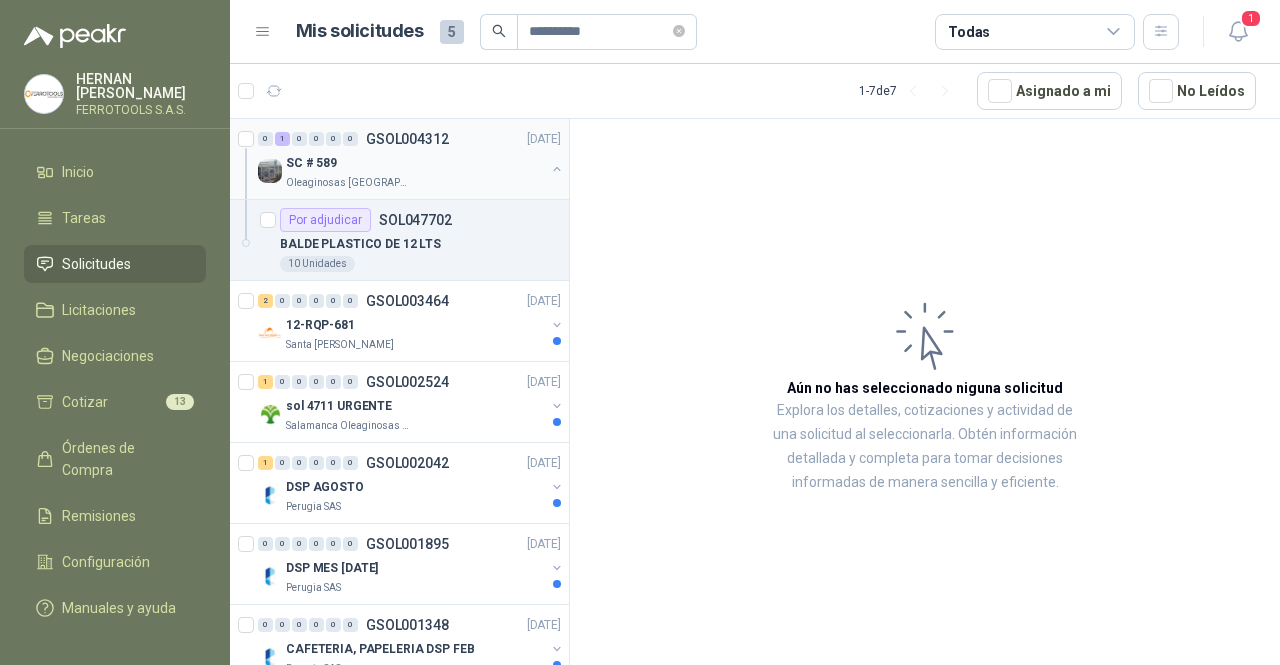 click on "SC # 589" at bounding box center [415, 163] 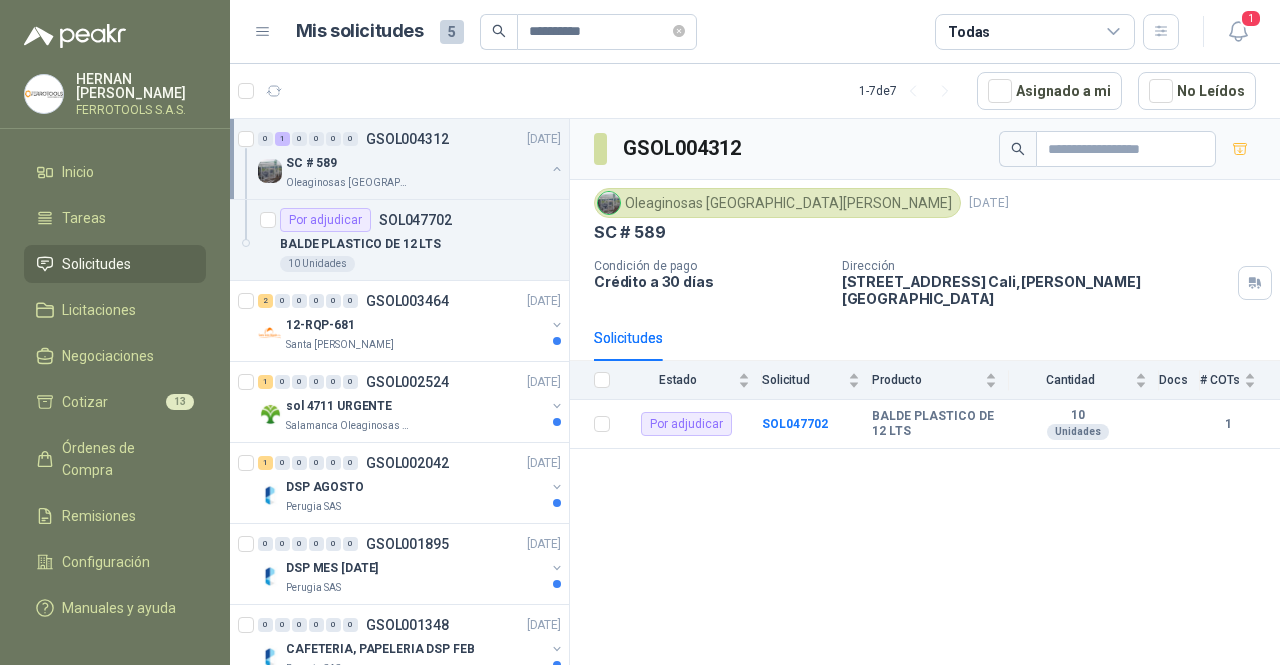 click on "SC # 589" at bounding box center [415, 163] 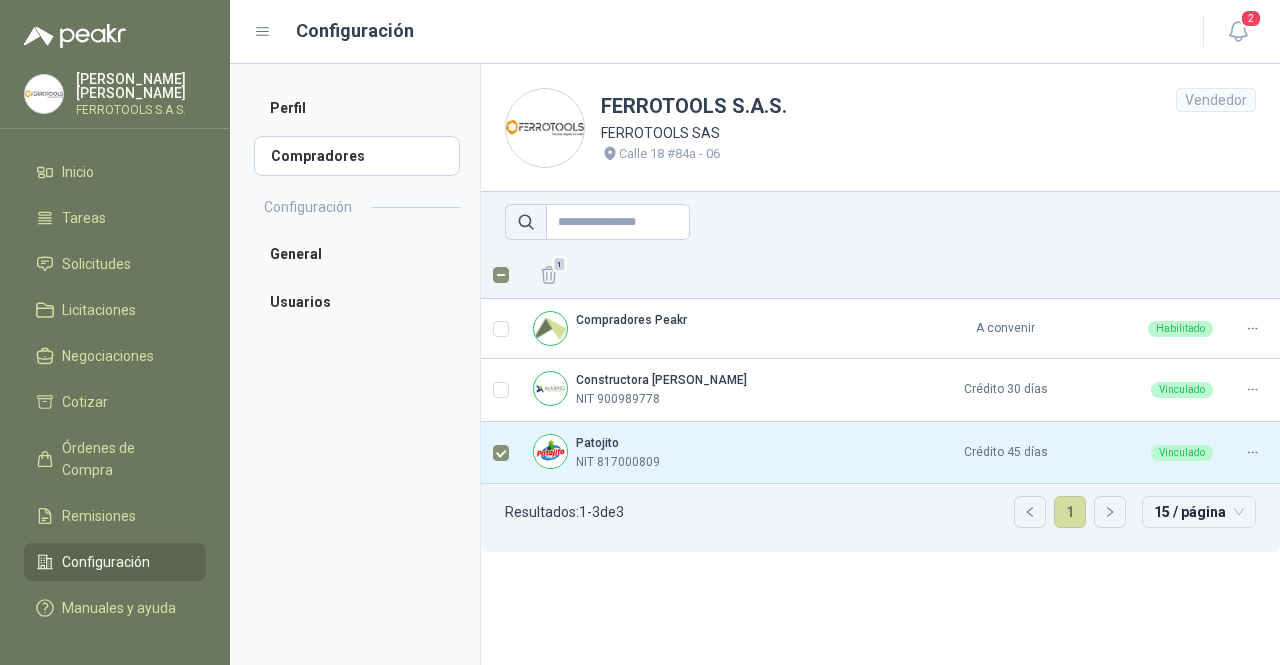 scroll, scrollTop: 0, scrollLeft: 0, axis: both 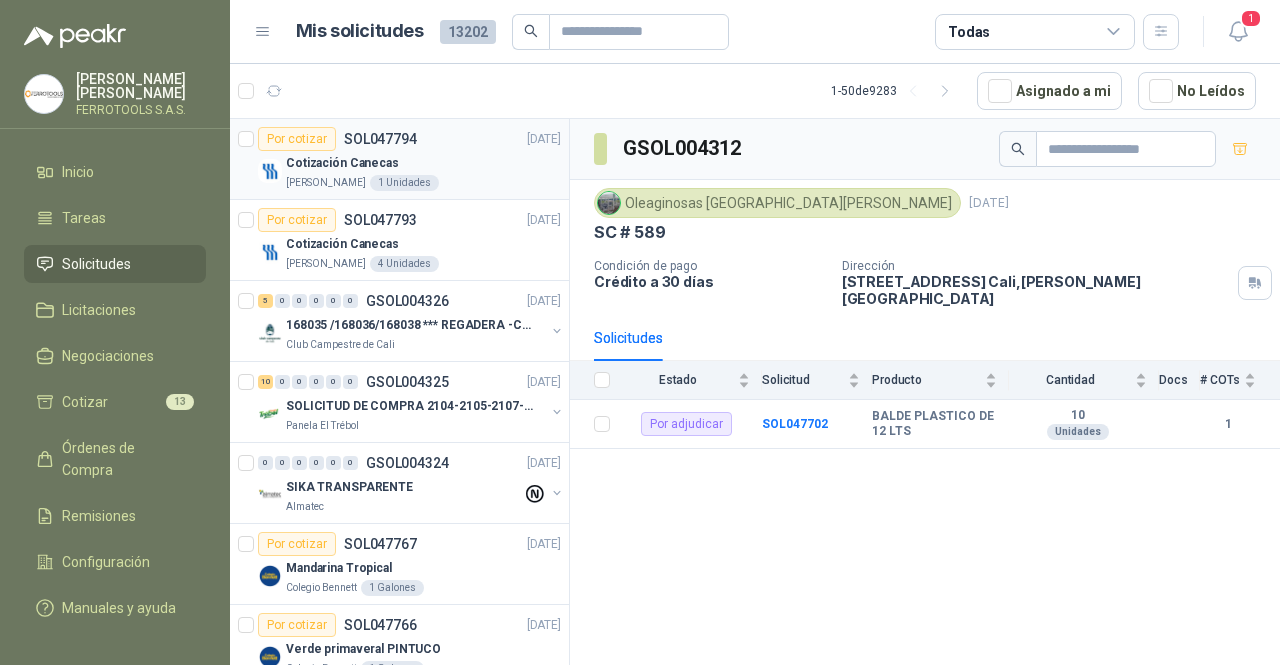 click on "Cotización Canecas" at bounding box center [423, 163] 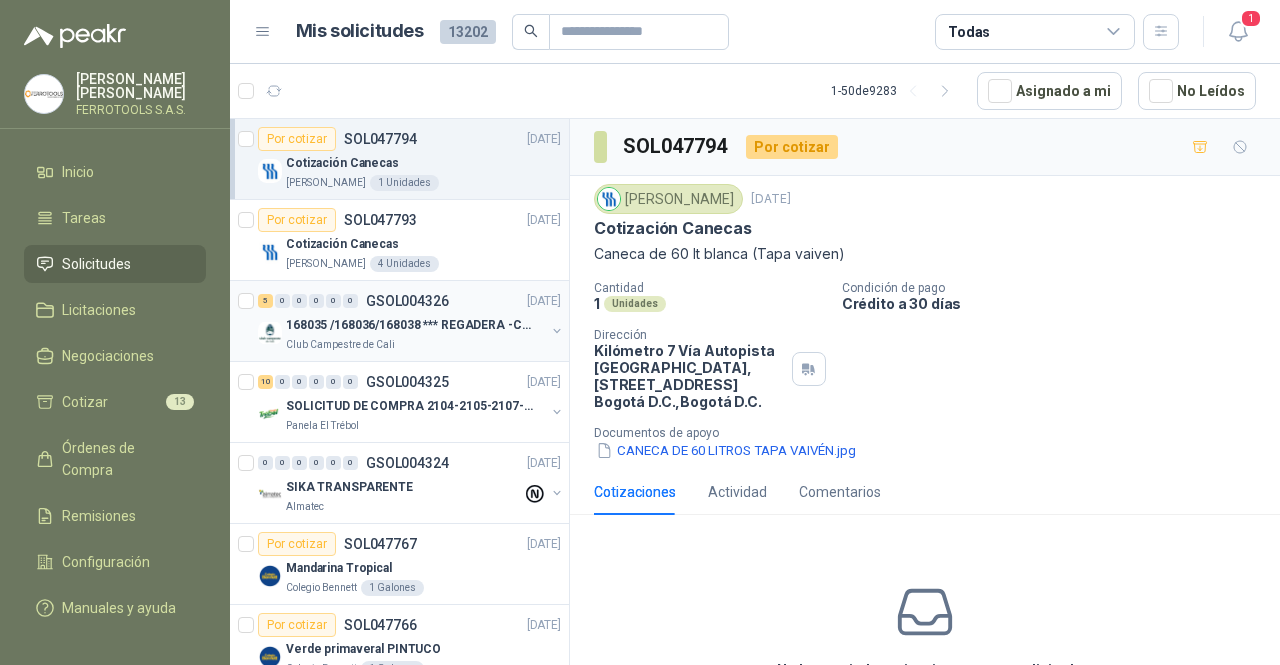 click on "168035 /168036/168038 *** REGADERA -CEMENTO-MALLA" at bounding box center [410, 325] 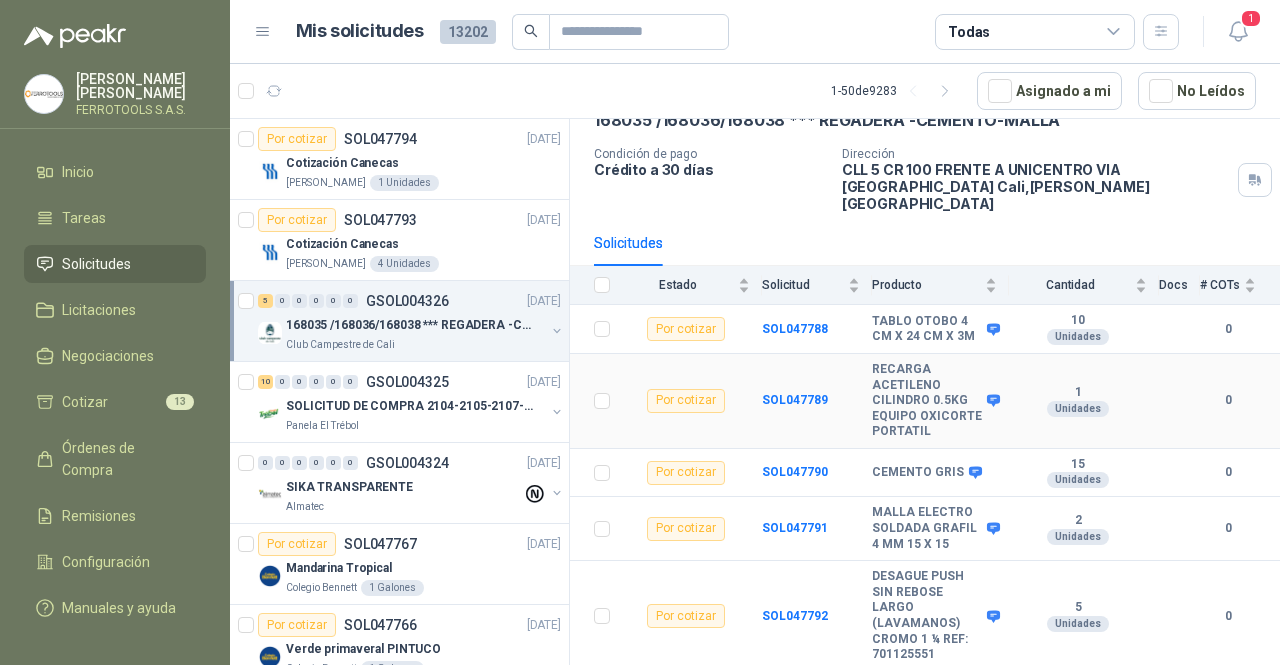 scroll, scrollTop: 142, scrollLeft: 0, axis: vertical 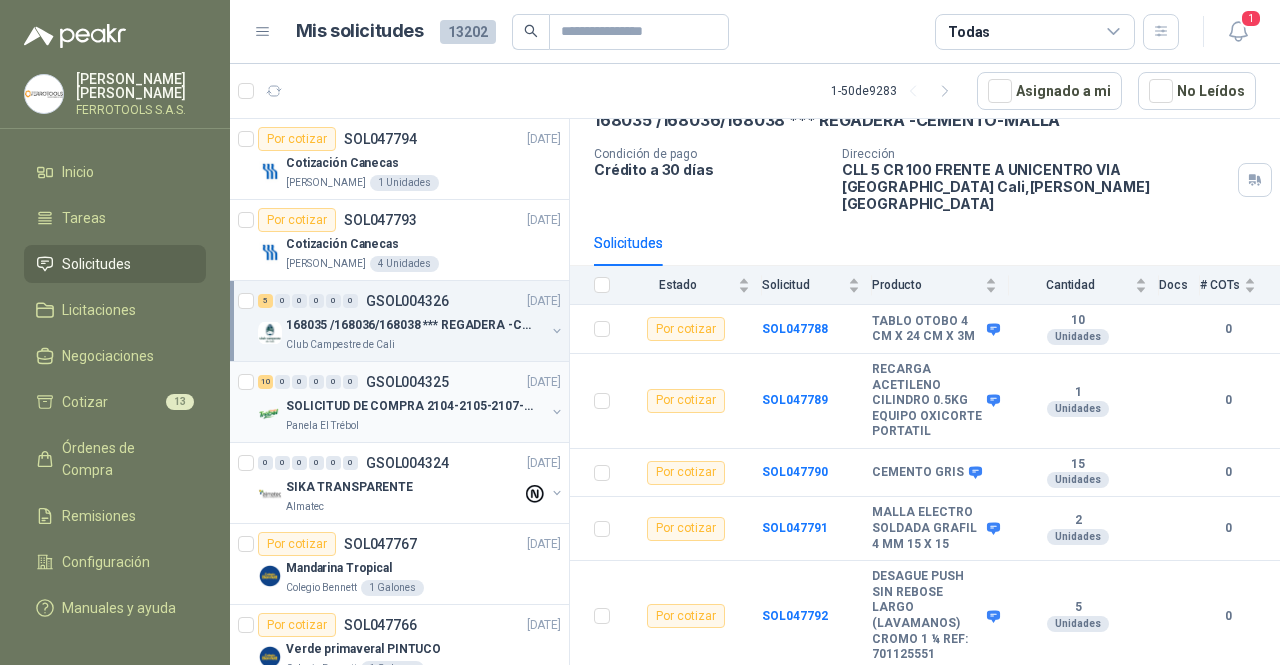 click on "SOLICITUD DE COMPRA 2104-2105-2107-2110" at bounding box center (410, 406) 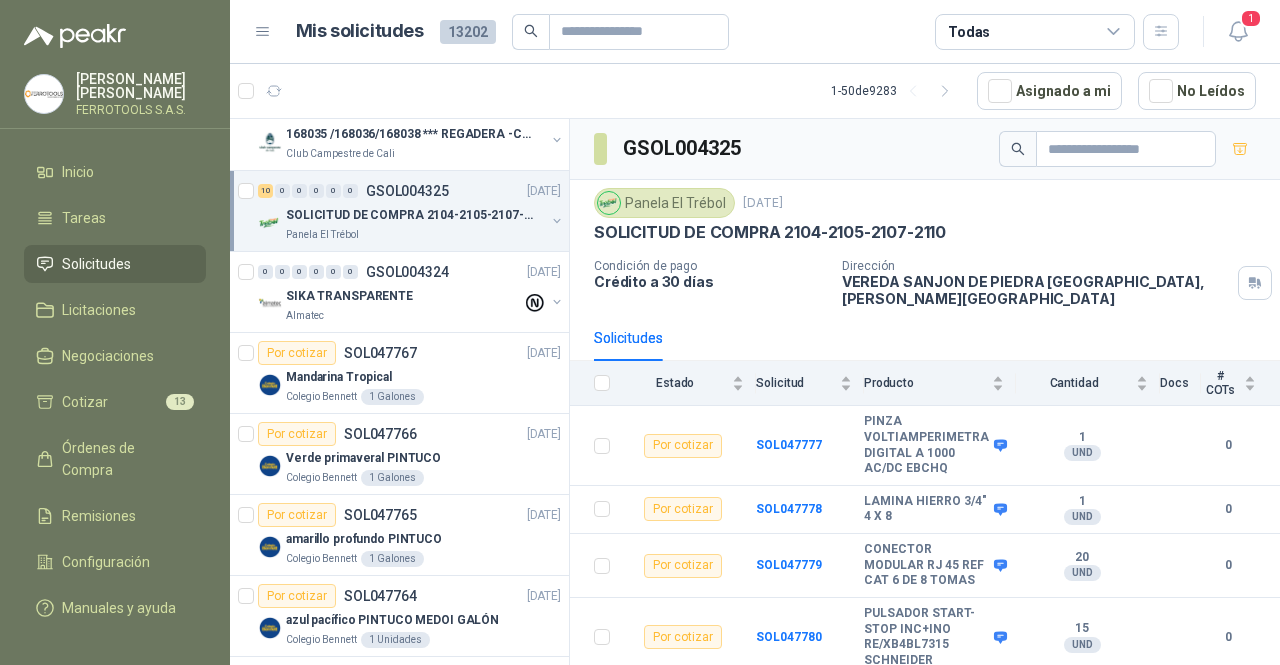 scroll, scrollTop: 200, scrollLeft: 0, axis: vertical 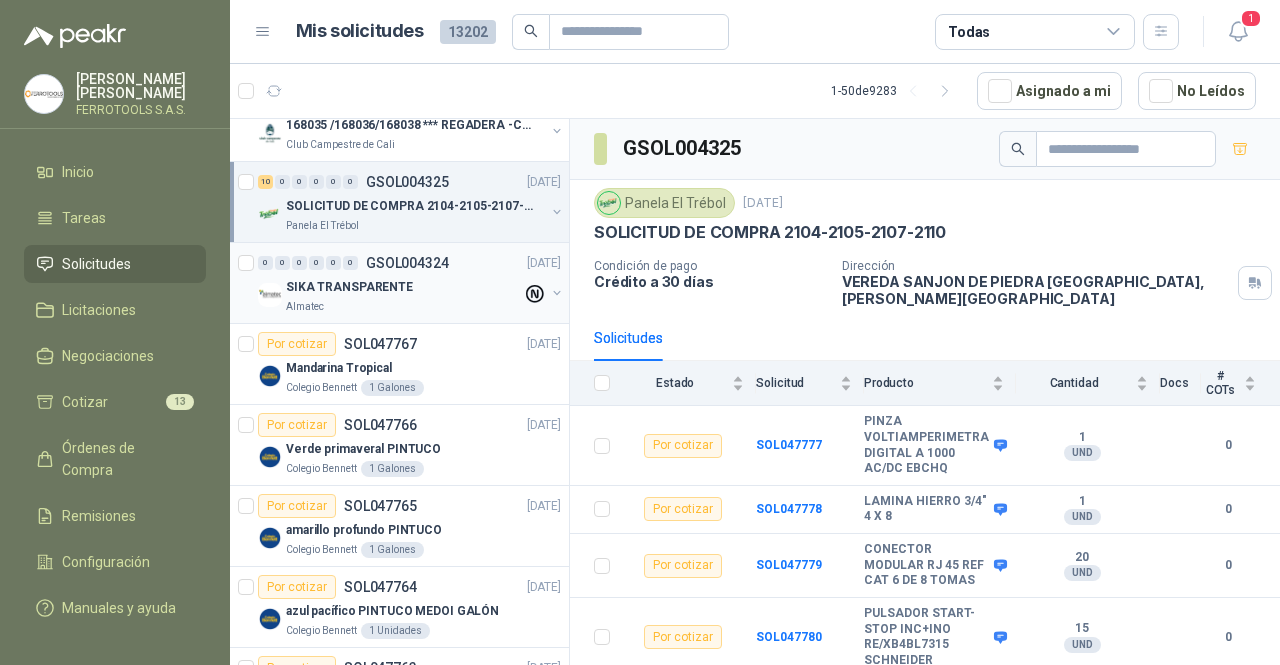 click on "Almatec" at bounding box center (404, 307) 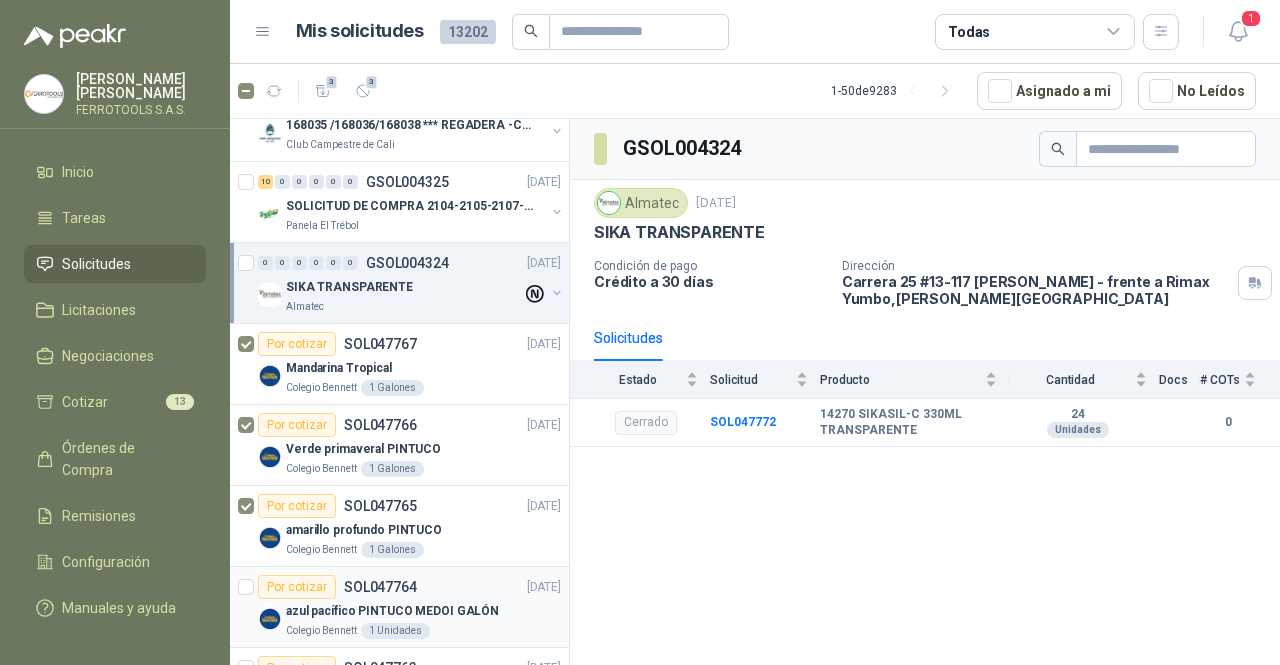 click on "Por cotizar SOL047764 02/07/25   azul pacífico PINTUCO MEDOI GALÓN Colegio Bennett 1   Unidades" at bounding box center (399, 607) 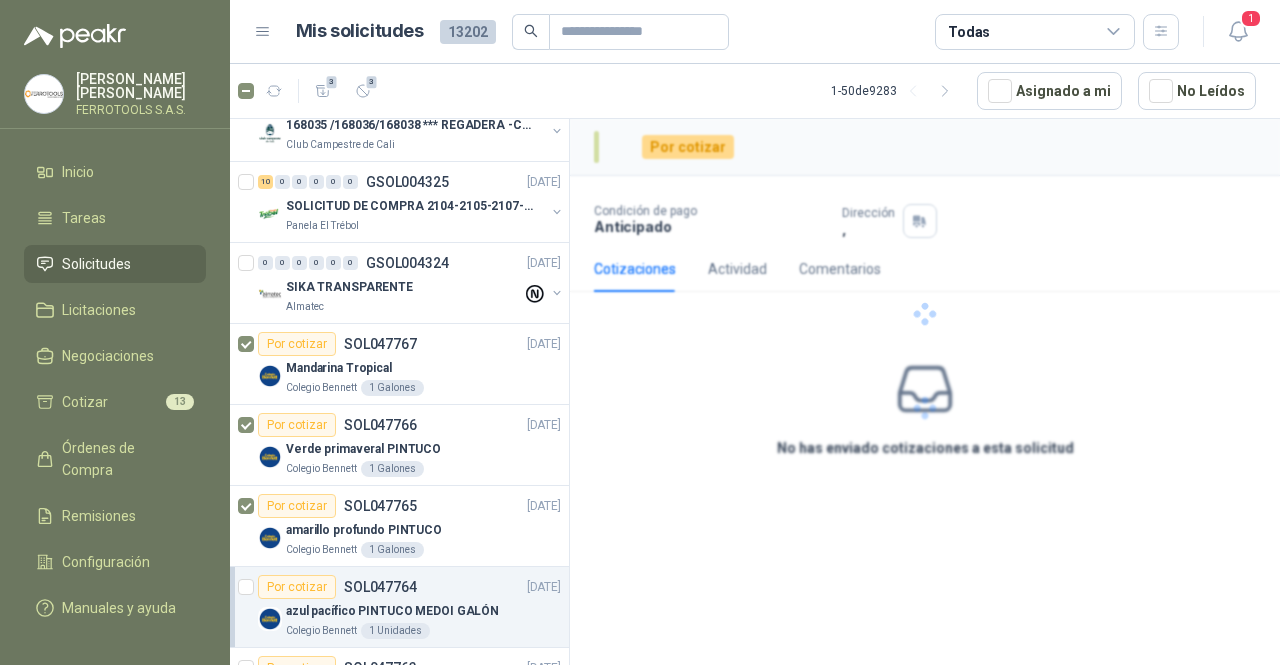 scroll, scrollTop: 500, scrollLeft: 0, axis: vertical 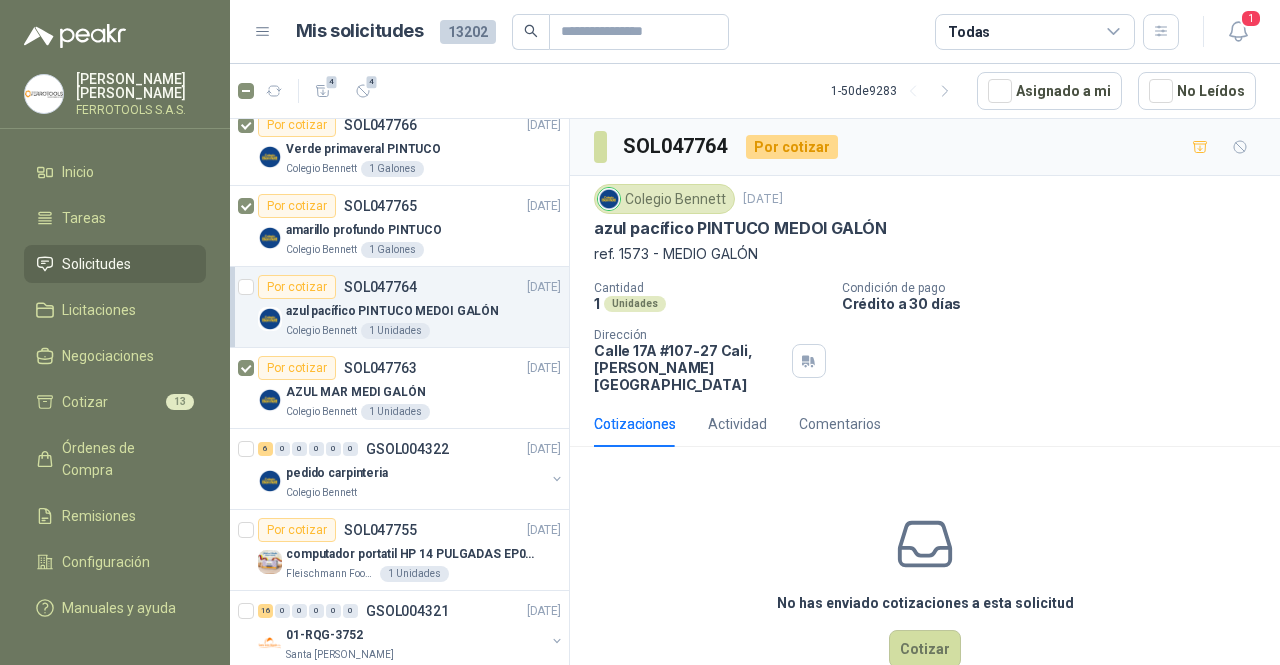 click at bounding box center [246, 307] 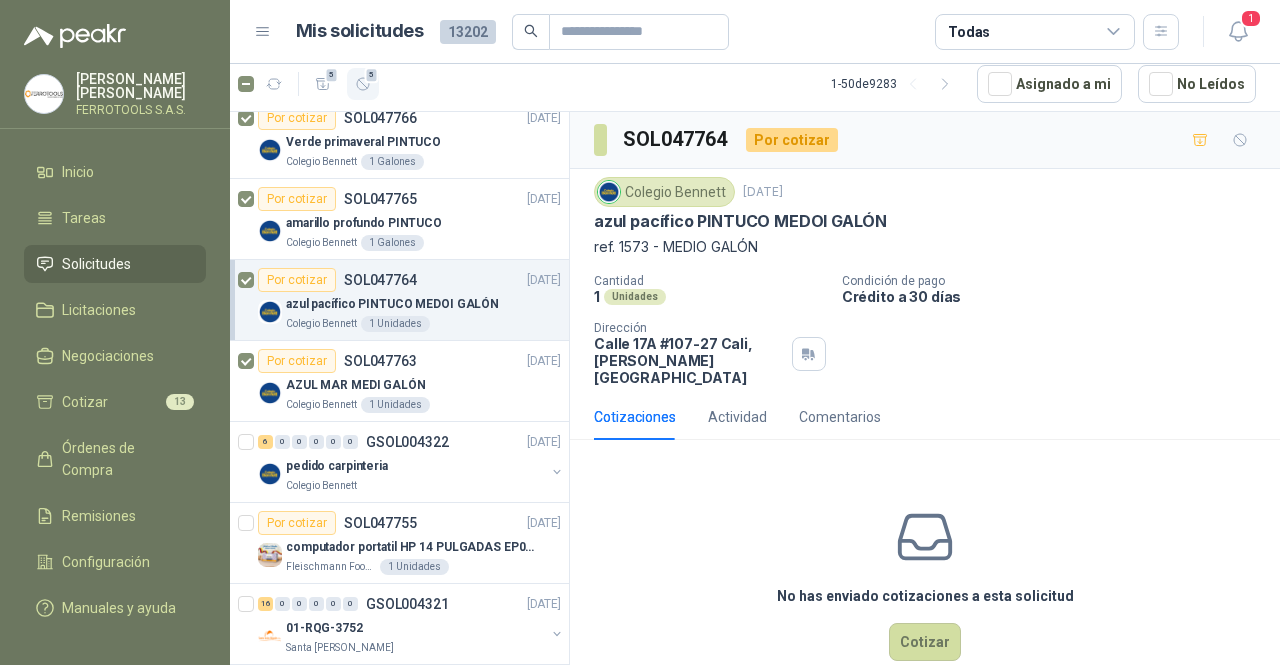 click 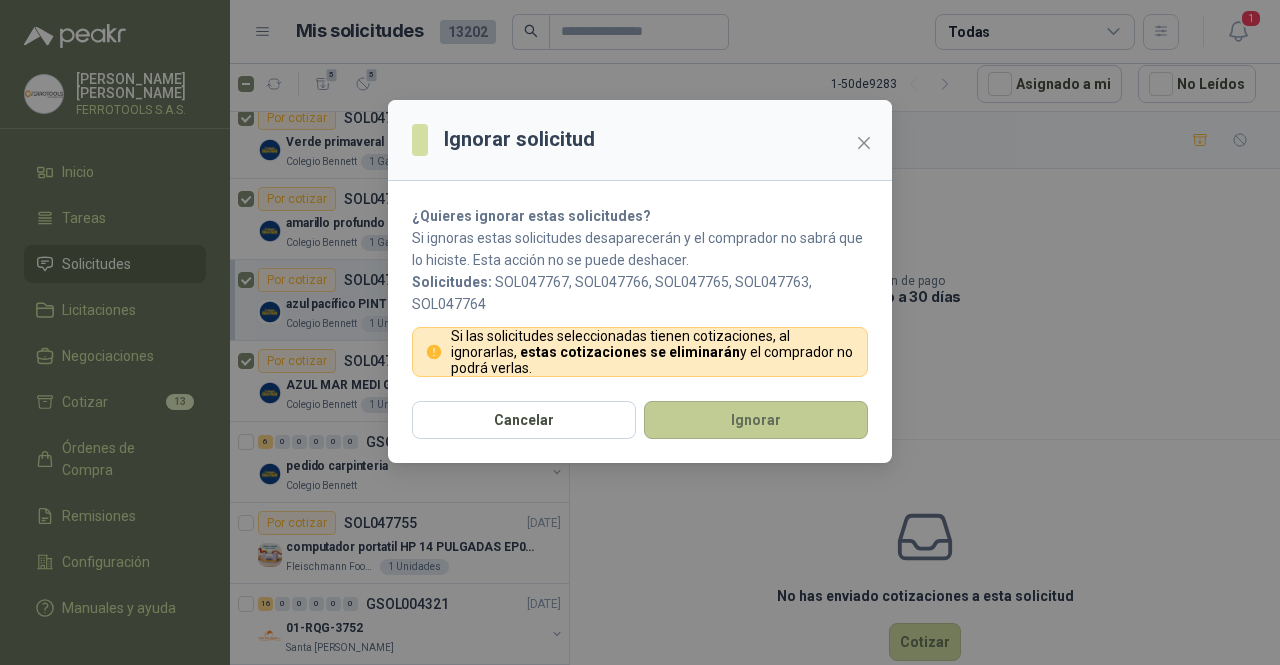 click on "Ignorar" at bounding box center (756, 420) 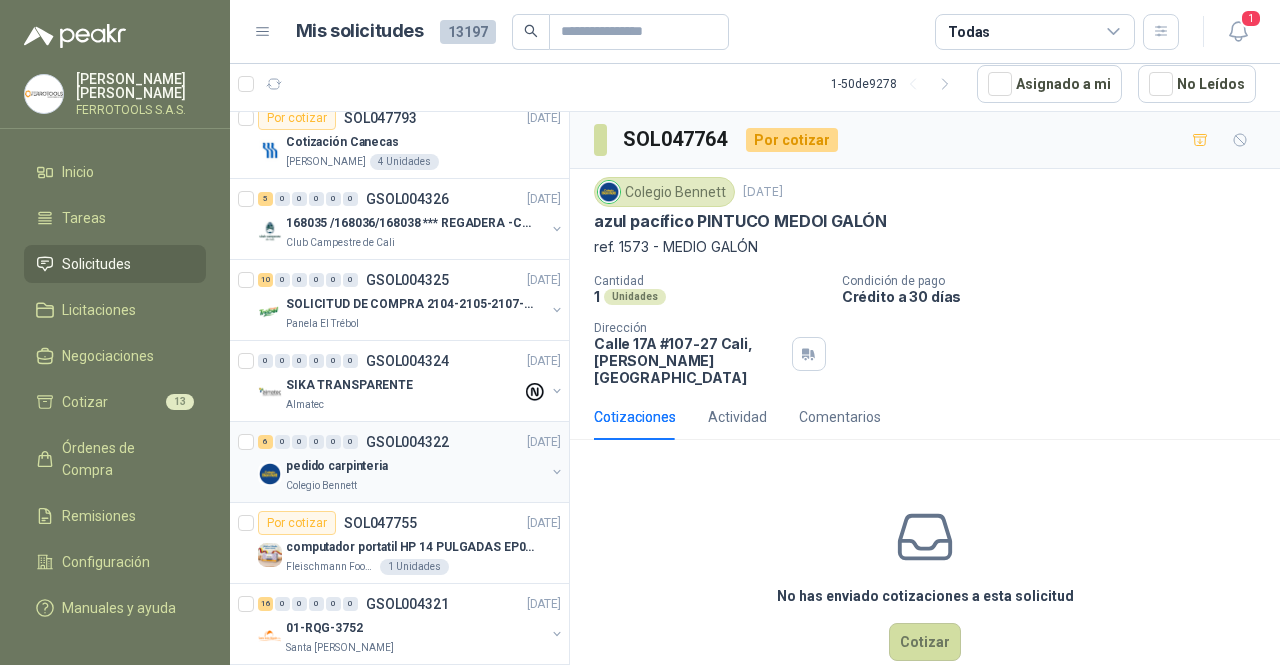 scroll, scrollTop: 0, scrollLeft: 0, axis: both 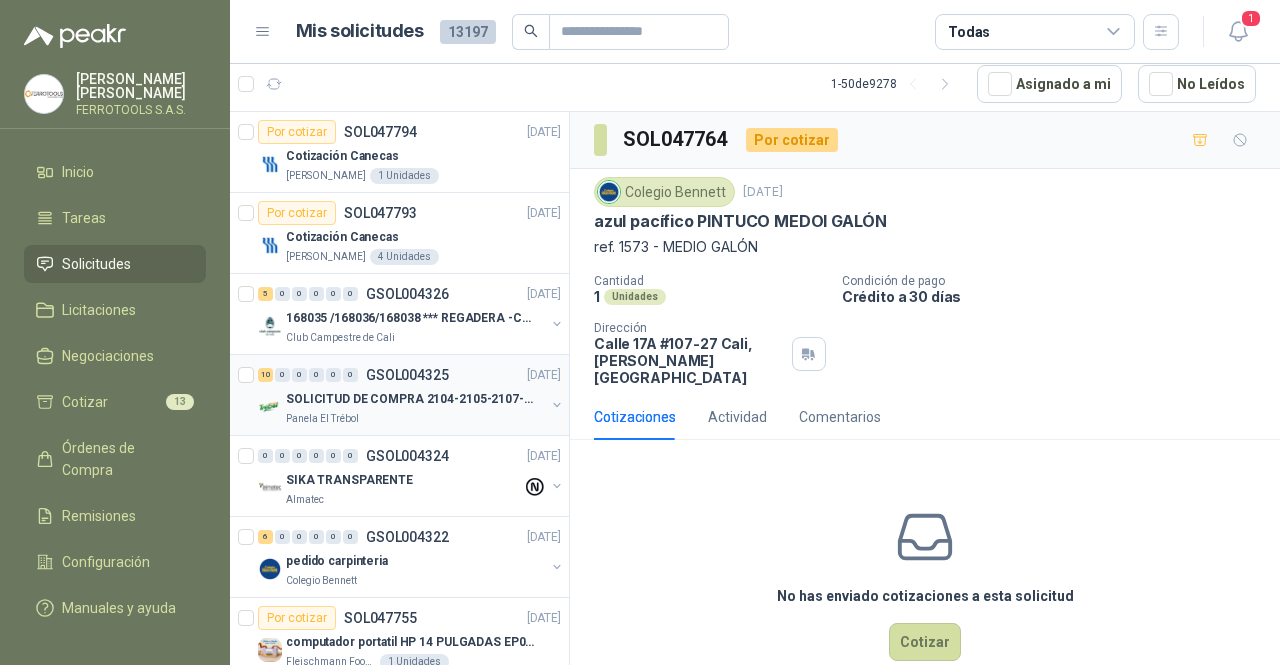 click on "SOLICITUD DE COMPRA 2104-2105-2107-2110" at bounding box center (410, 399) 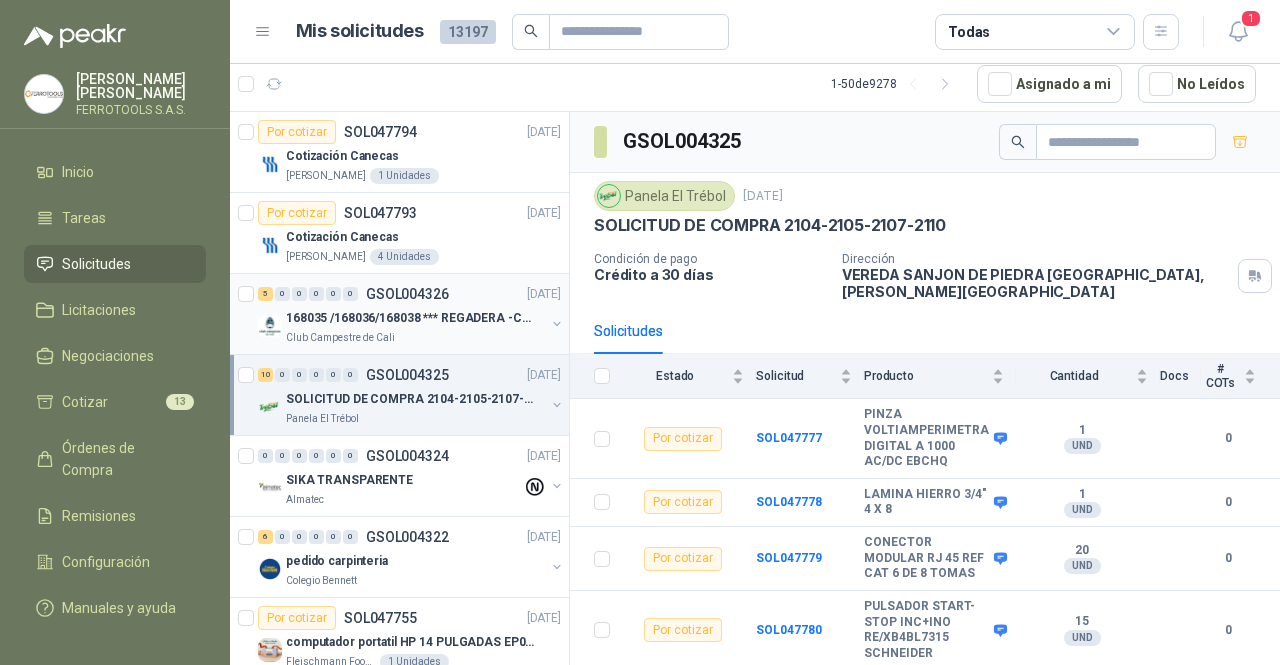 click on "168035 /168036/168038 *** REGADERA -CEMENTO-MALLA" at bounding box center (410, 318) 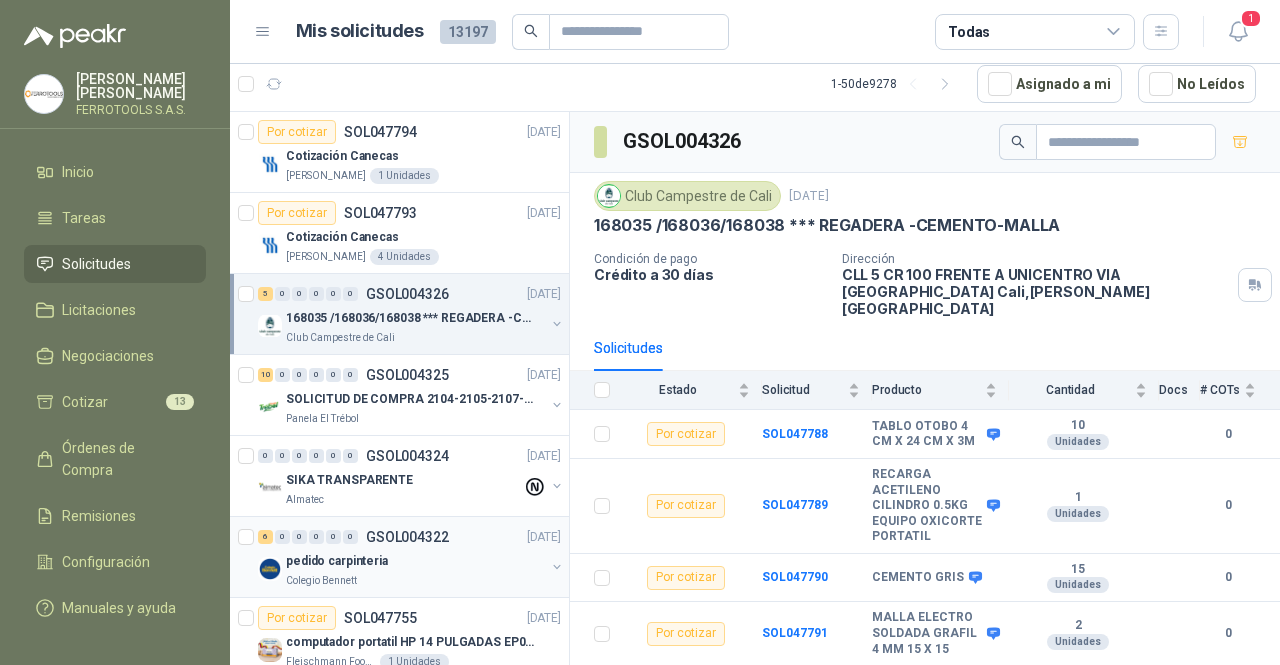 click on "6   0   0   0   0   0   GSOL004322 02/07/25" at bounding box center [411, 537] 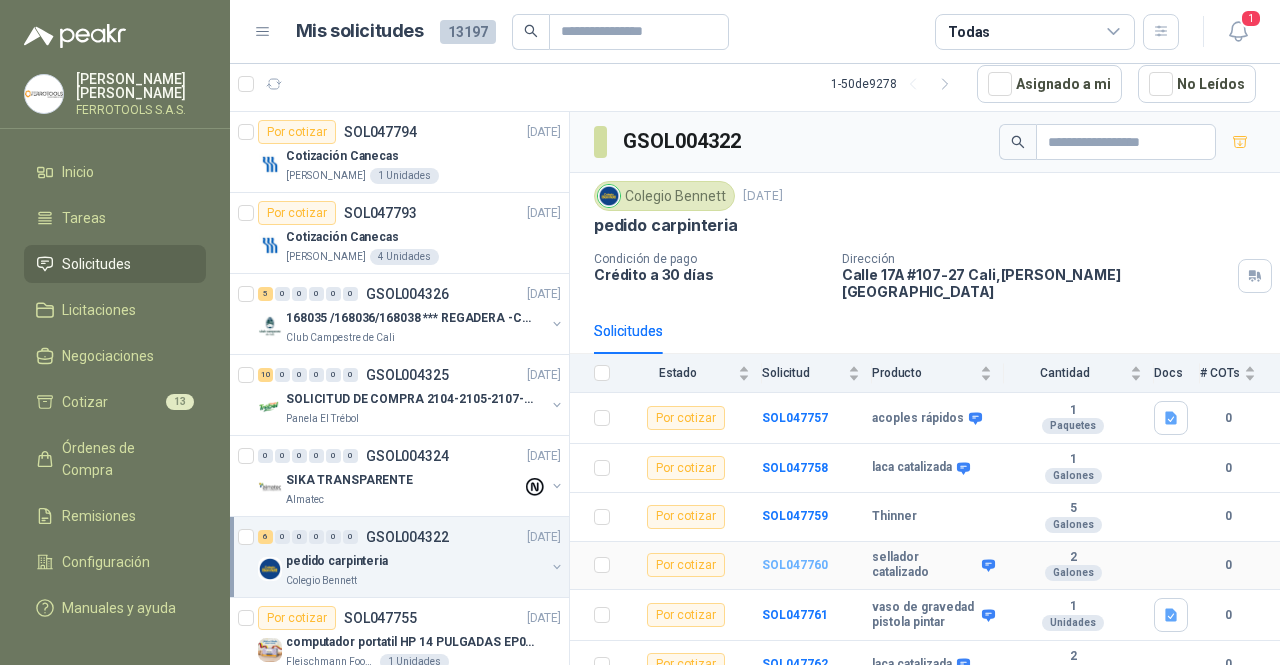 scroll, scrollTop: 25, scrollLeft: 0, axis: vertical 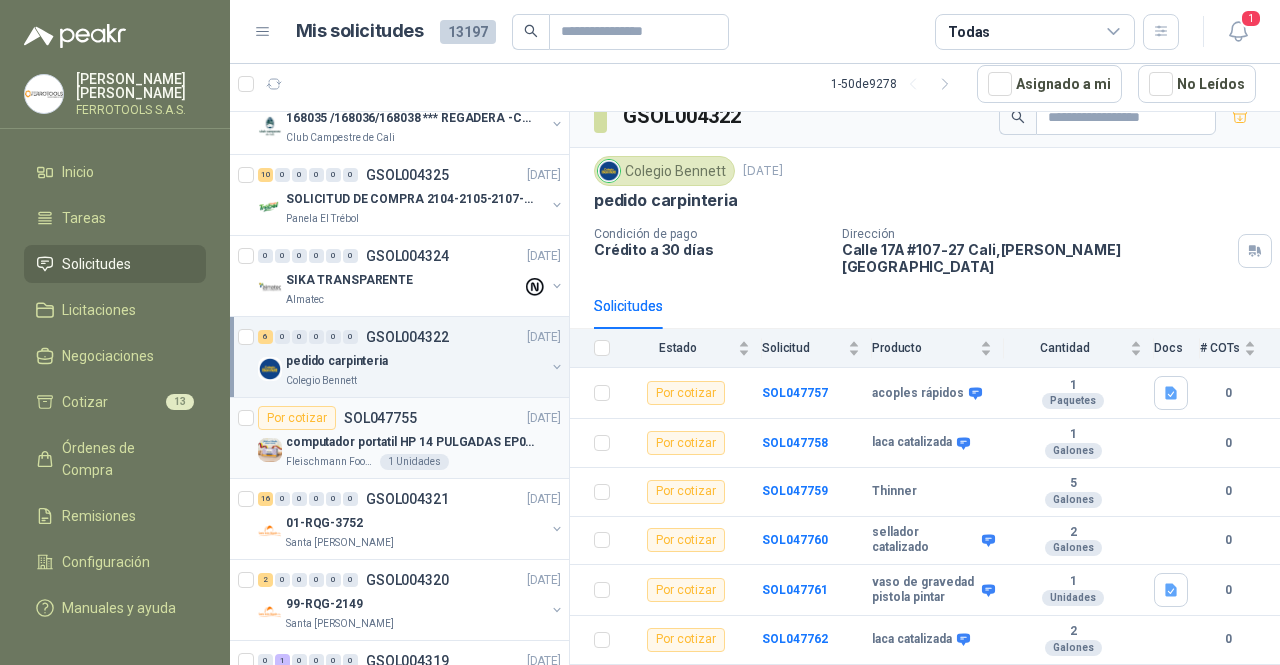 click on "computador portatil HP 14 PULGADAS EP027la - intel core i3" at bounding box center (410, 442) 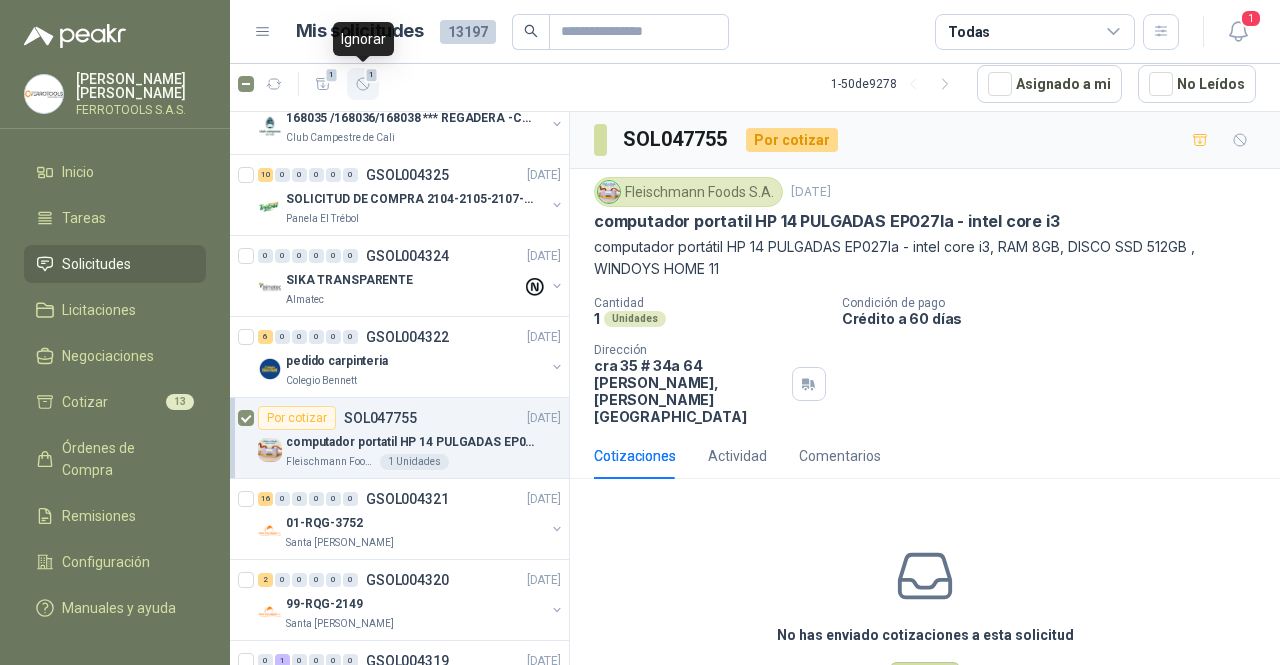 click on "1" at bounding box center [363, 84] 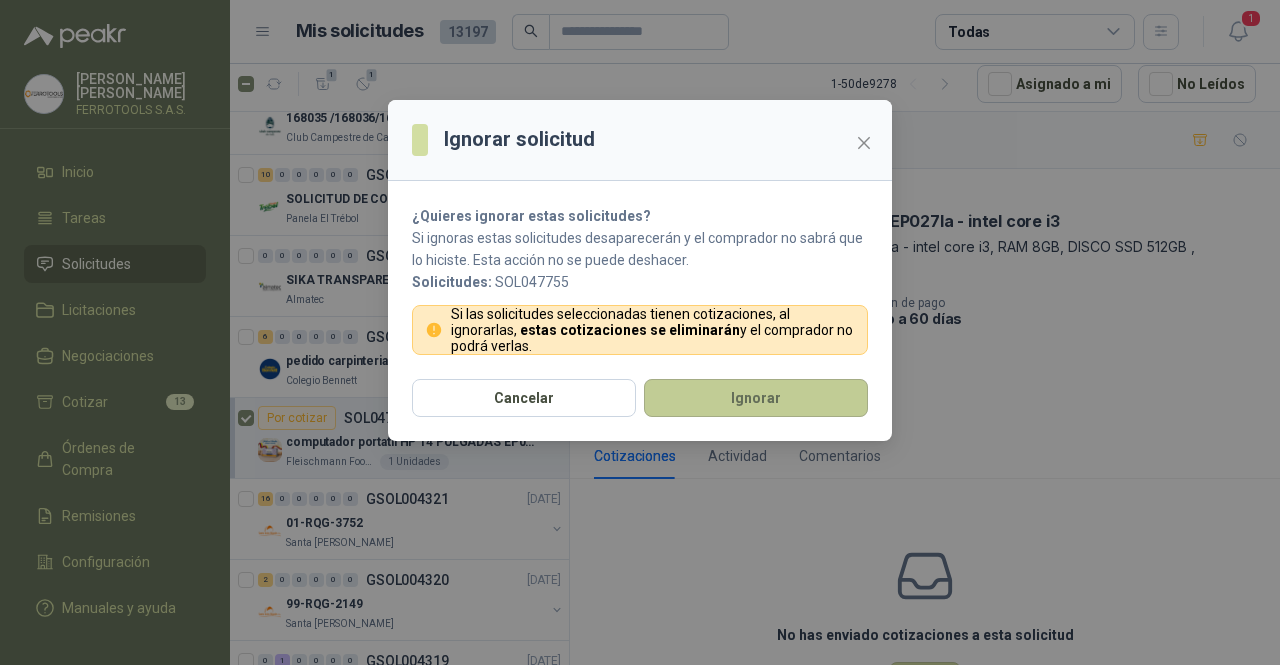 click on "Ignorar" at bounding box center (756, 398) 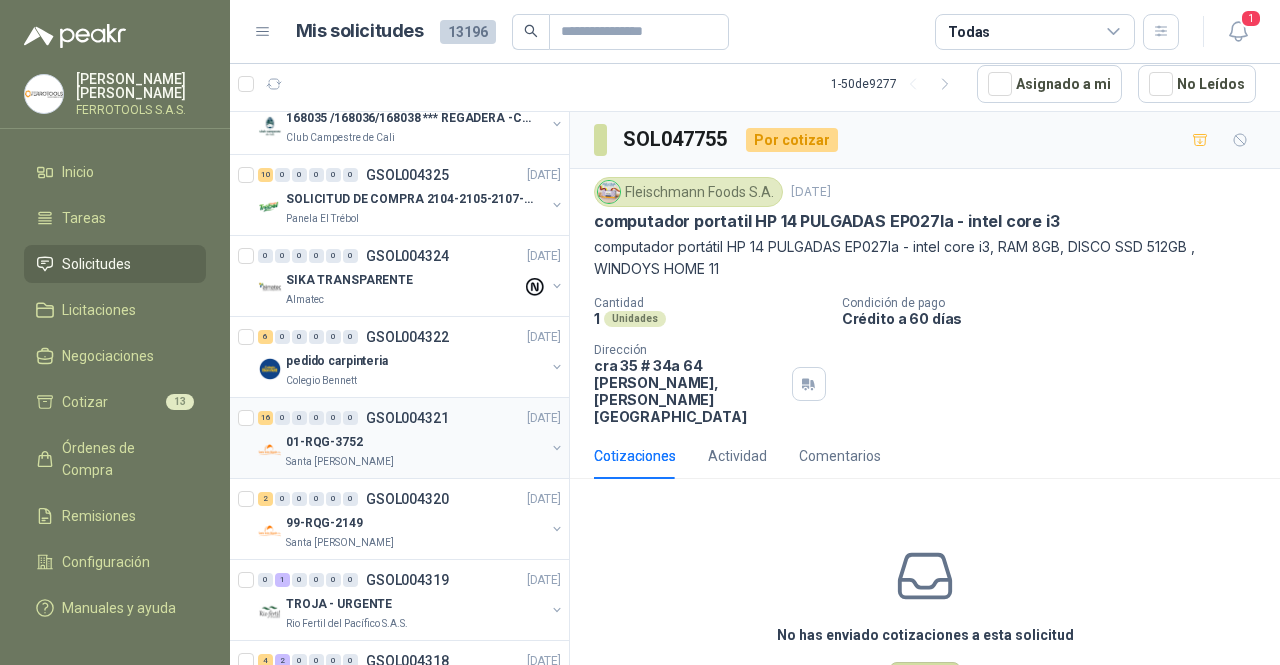 click on "01-RQG-3752" at bounding box center (415, 442) 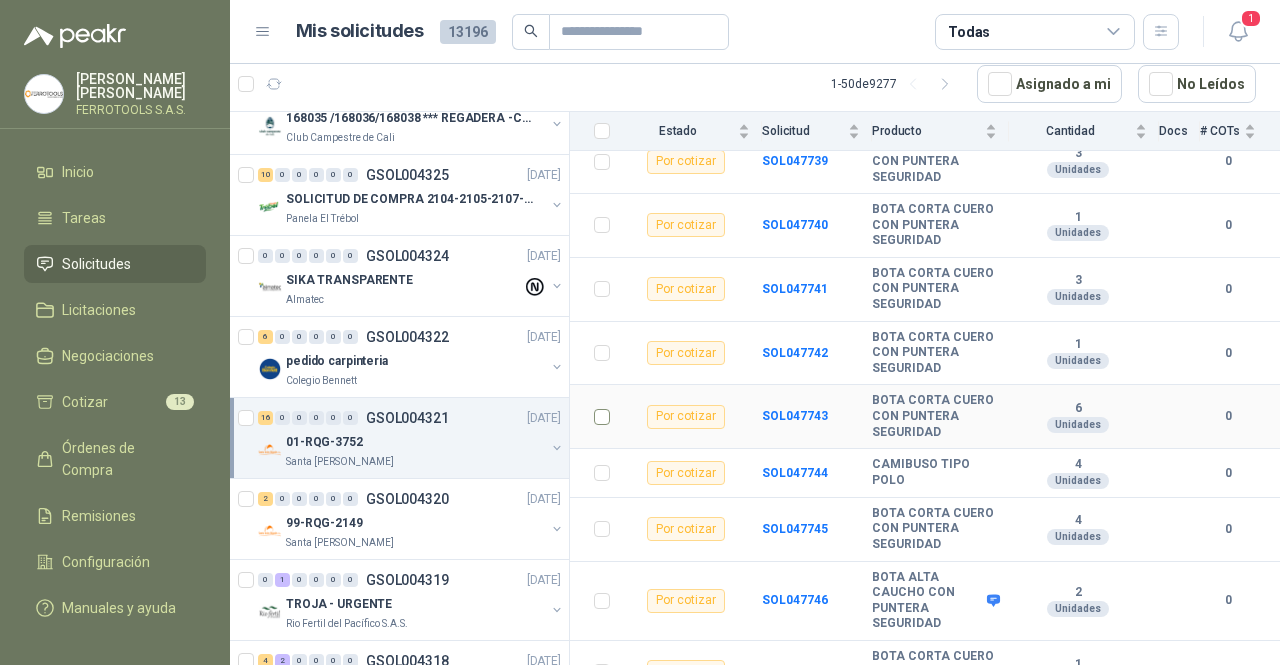 scroll, scrollTop: 300, scrollLeft: 0, axis: vertical 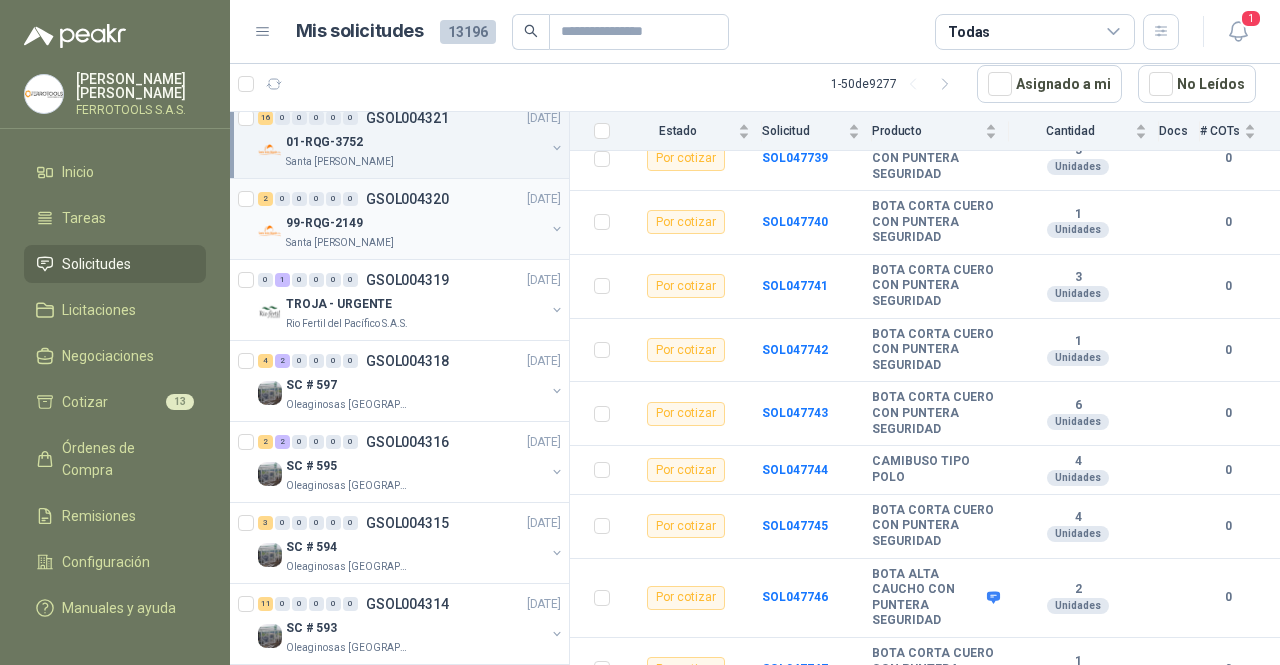 click on "99-RQG-2149" at bounding box center [415, 223] 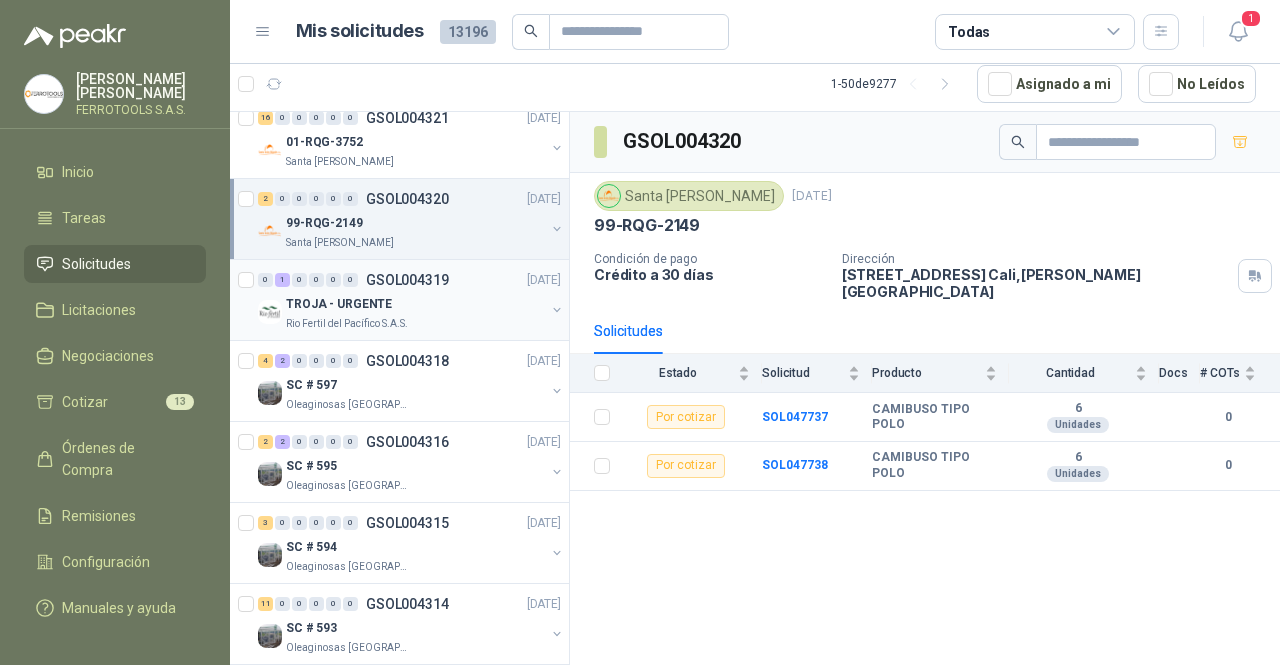 click on "Rio Fertil del Pacífico S.A.S." at bounding box center [415, 324] 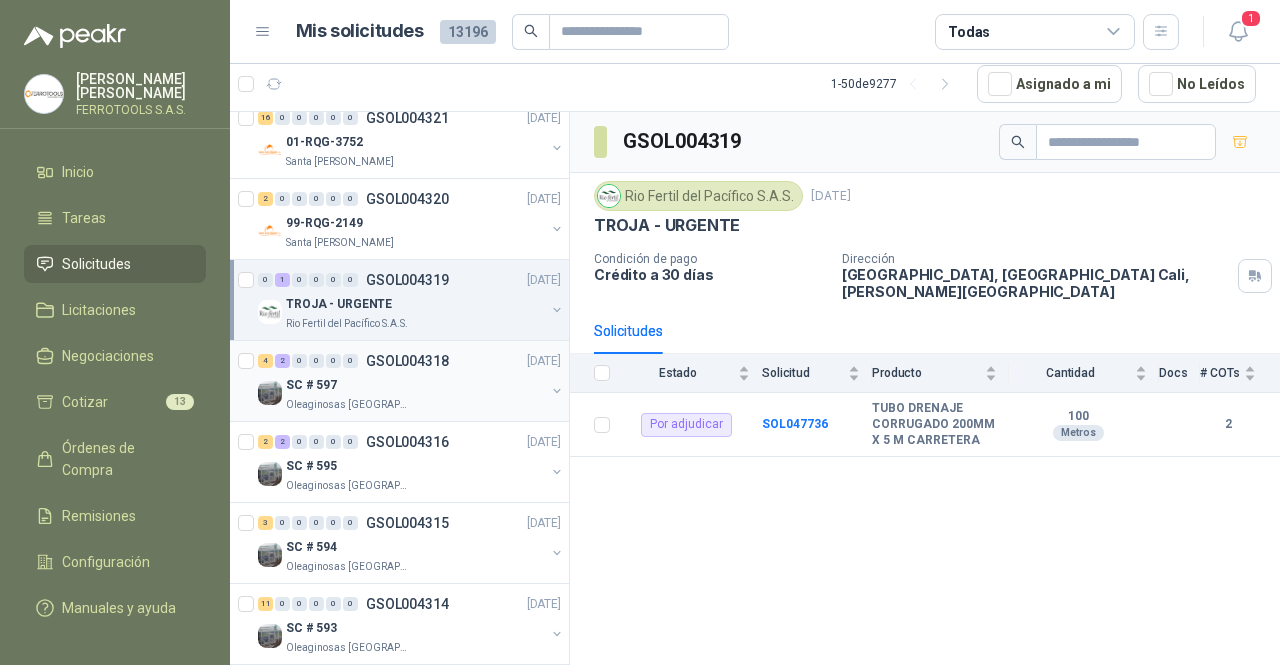 click on "SC # 597" at bounding box center [415, 385] 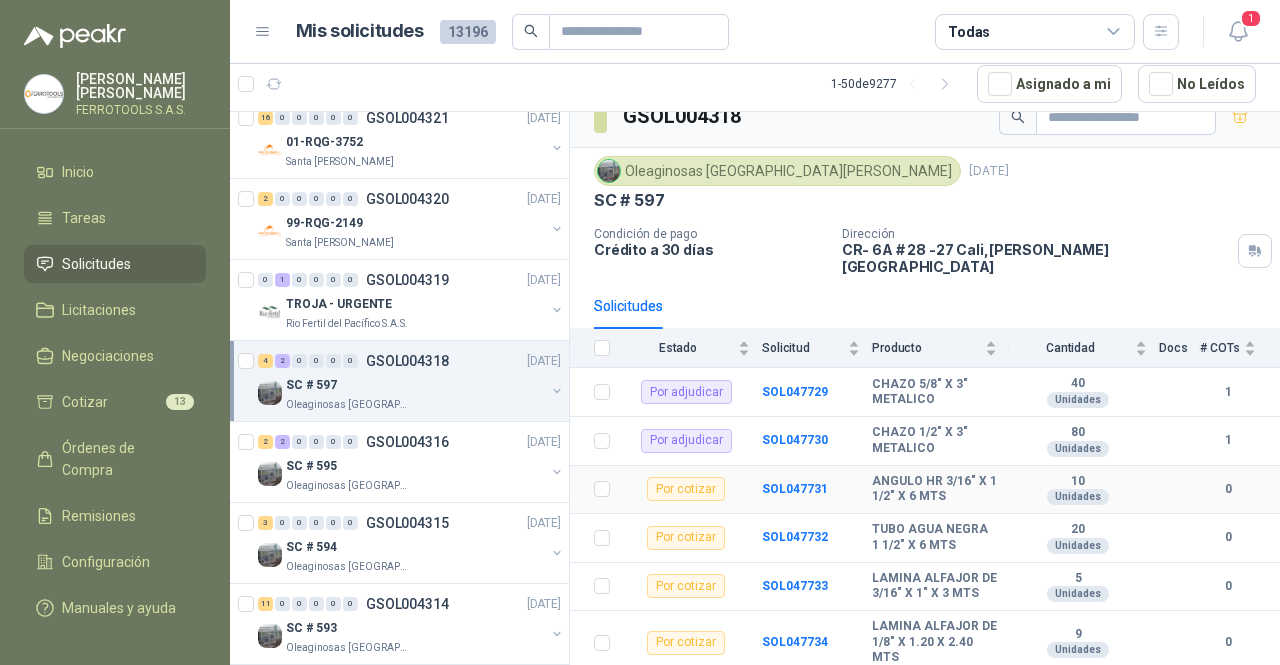 scroll, scrollTop: 38, scrollLeft: 0, axis: vertical 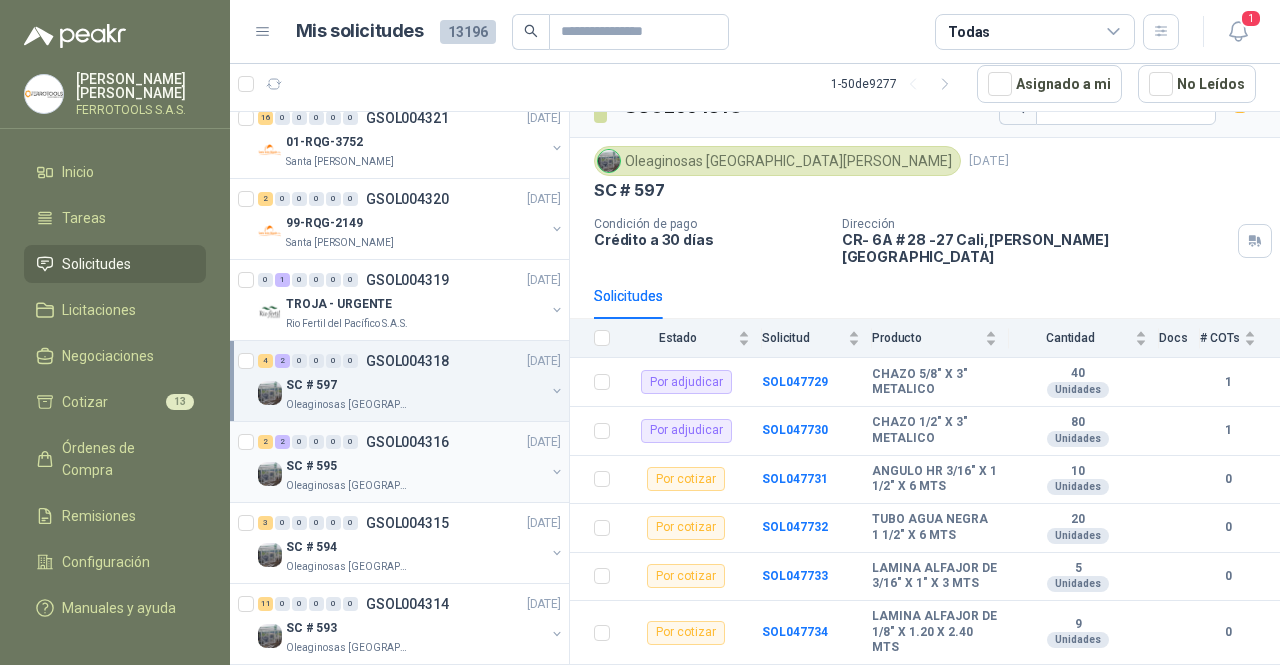 click on "SC # 595" at bounding box center (415, 466) 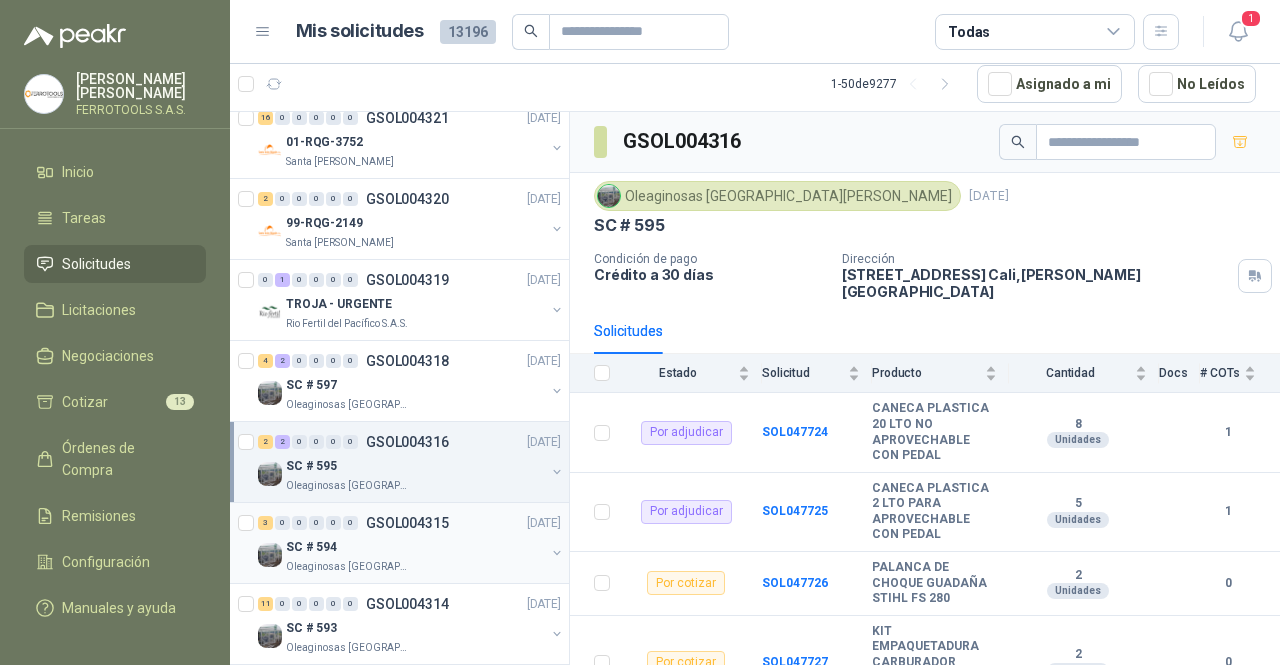 click on "3   0   0   0   0   0   GSOL004315 01/07/25" at bounding box center (411, 523) 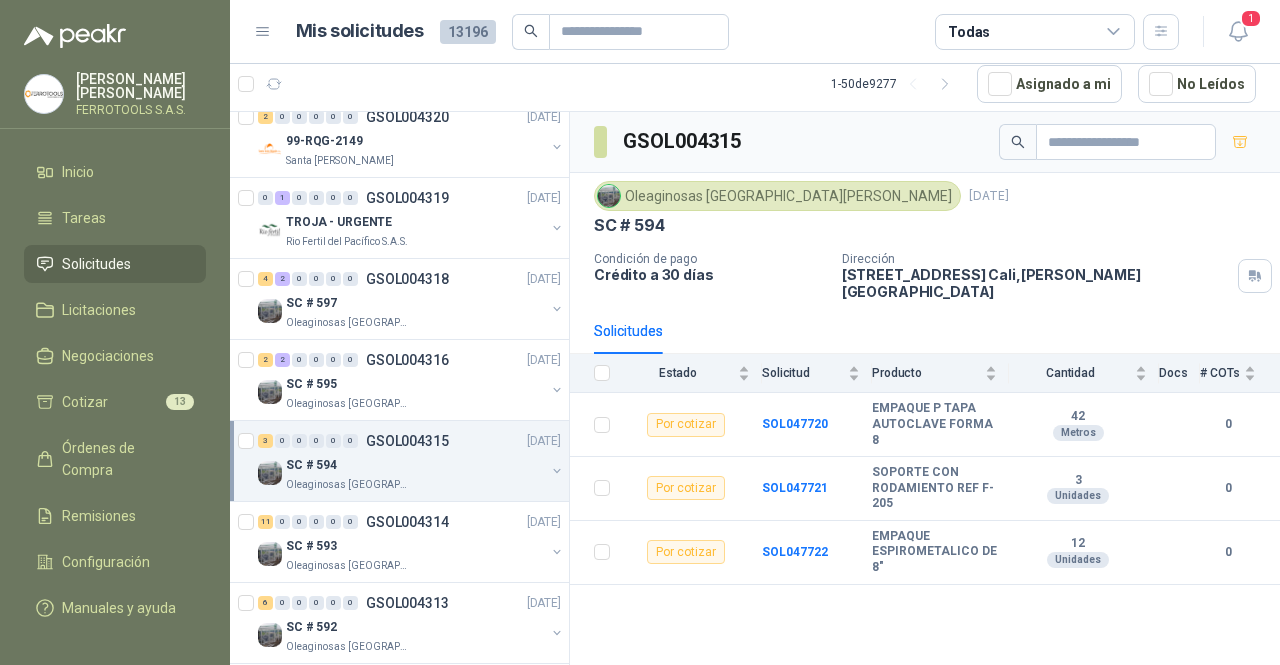 scroll, scrollTop: 600, scrollLeft: 0, axis: vertical 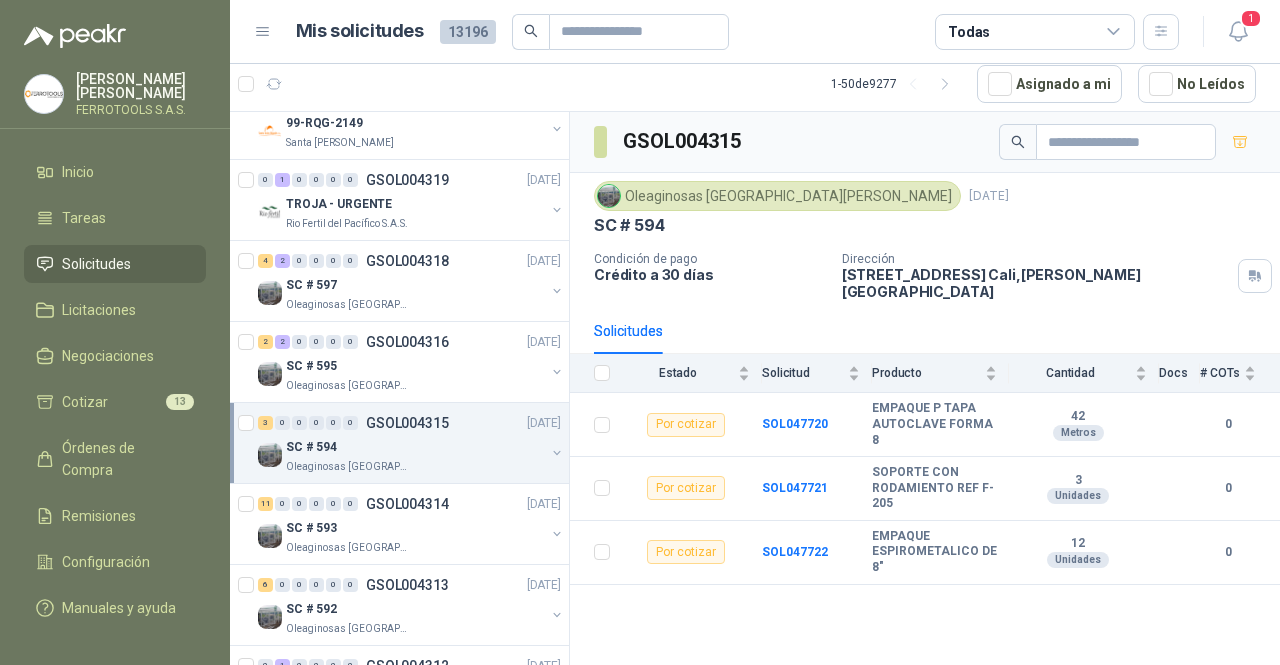 click on "SC # 593" at bounding box center (415, 528) 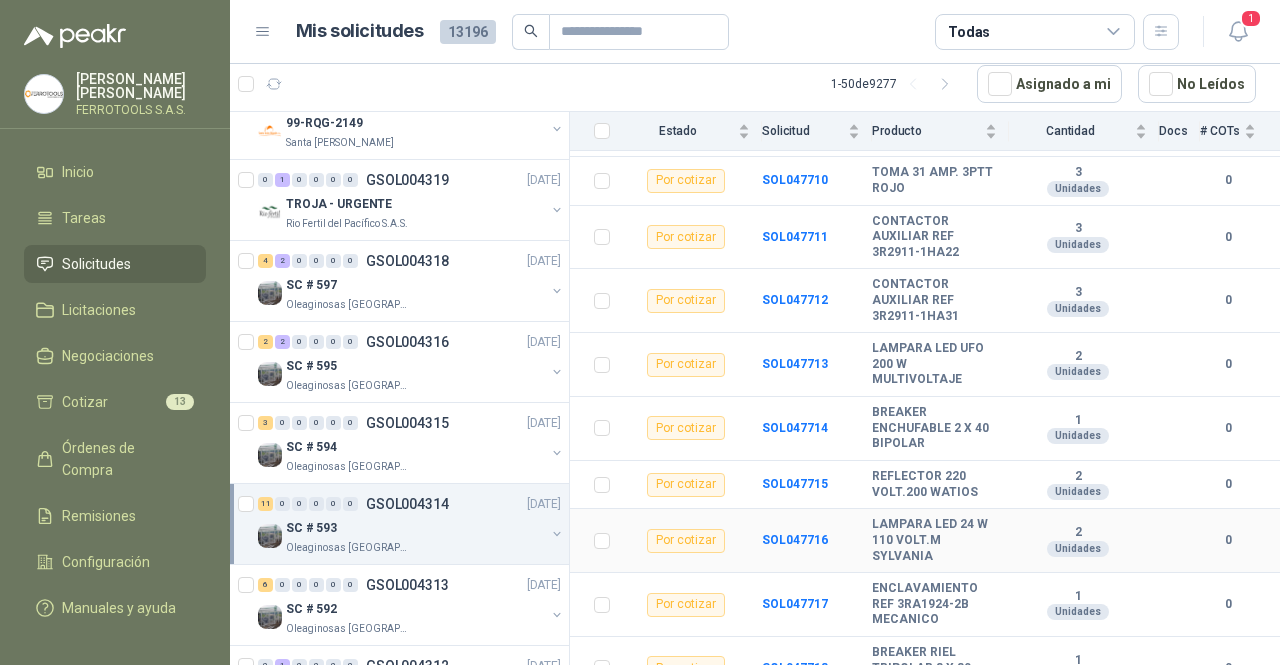 scroll, scrollTop: 386, scrollLeft: 0, axis: vertical 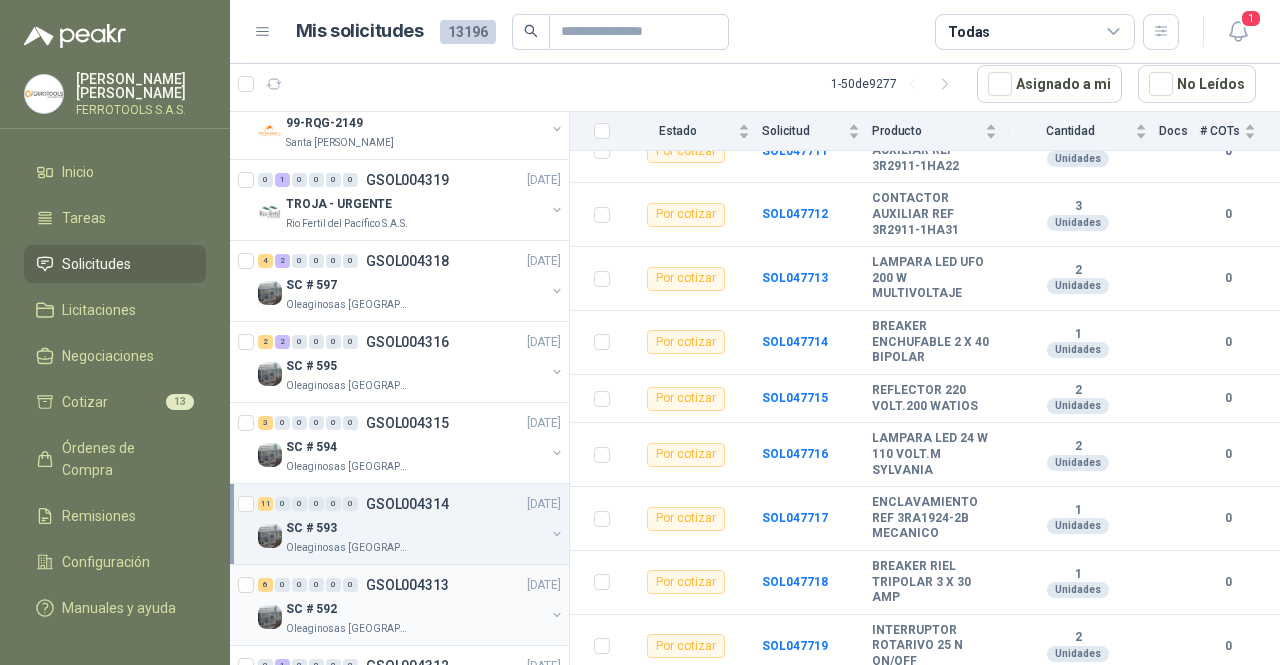 click on "SC # 592" at bounding box center (415, 609) 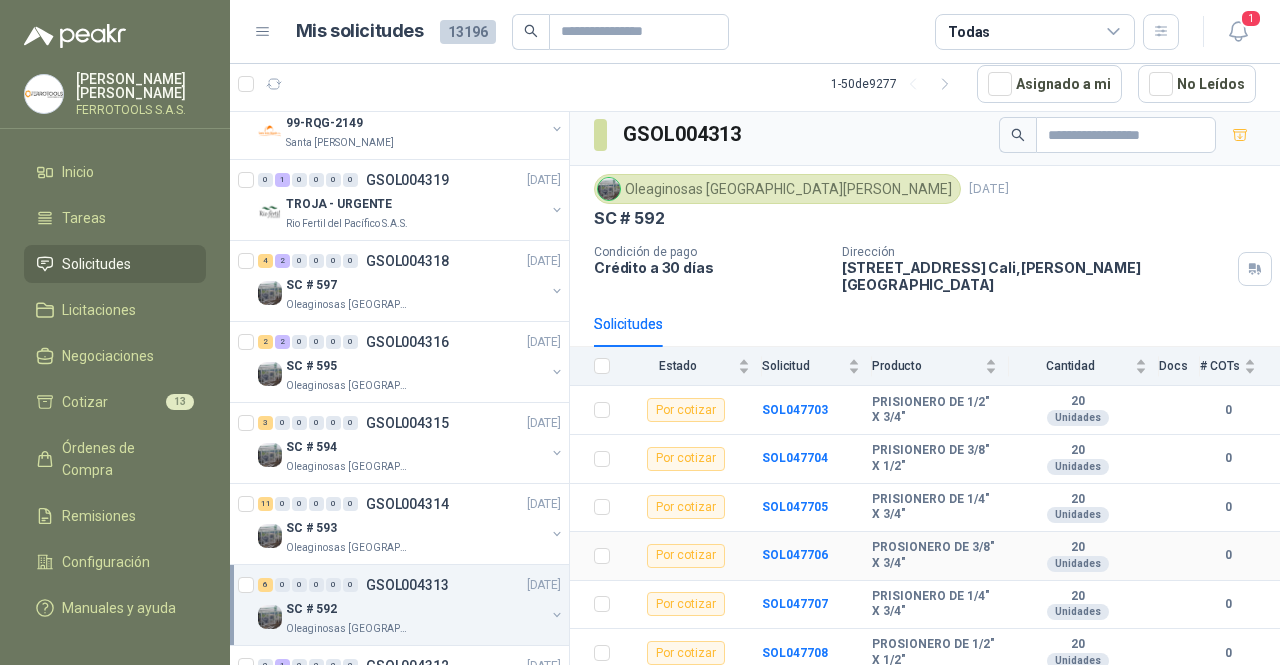 scroll, scrollTop: 9, scrollLeft: 0, axis: vertical 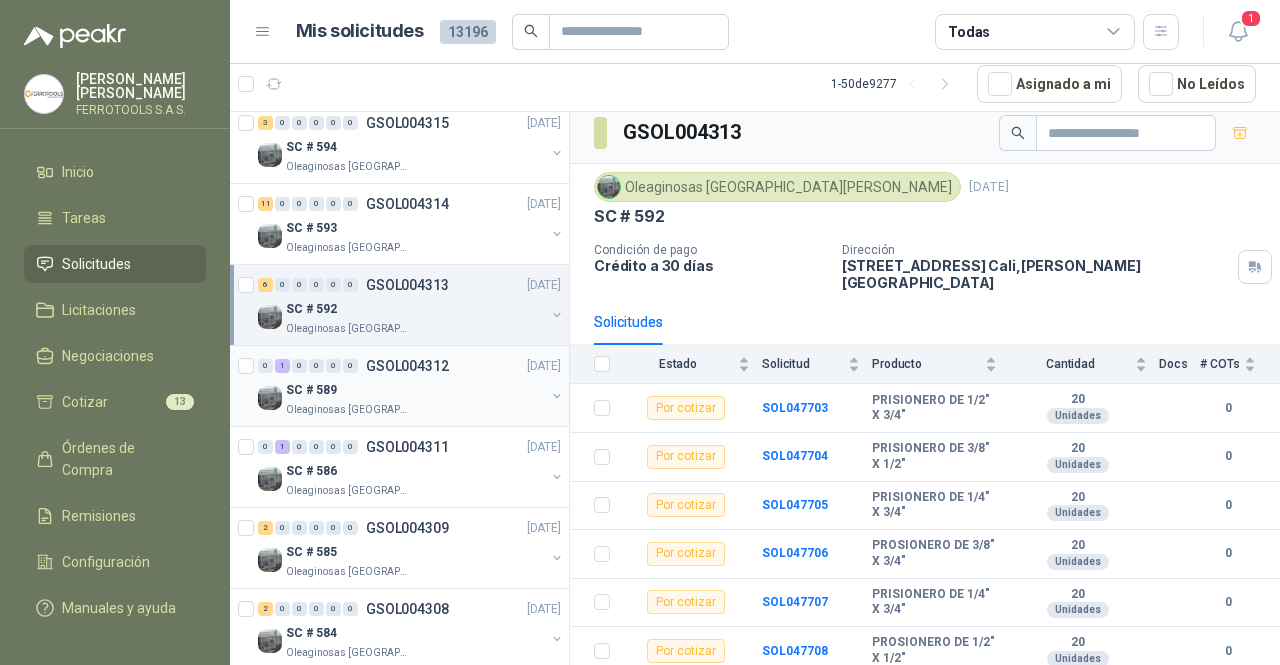 click on "Oleaginosas San Fernando" at bounding box center (415, 410) 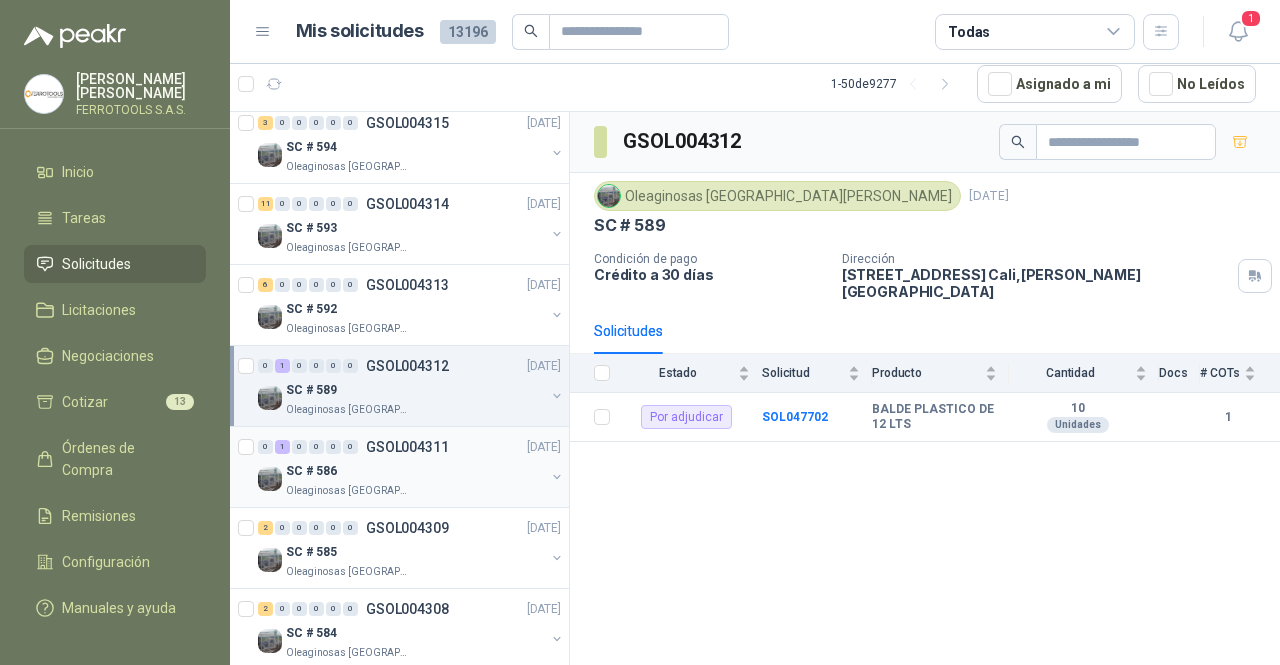 click on "Oleaginosas San Fernando" at bounding box center [415, 491] 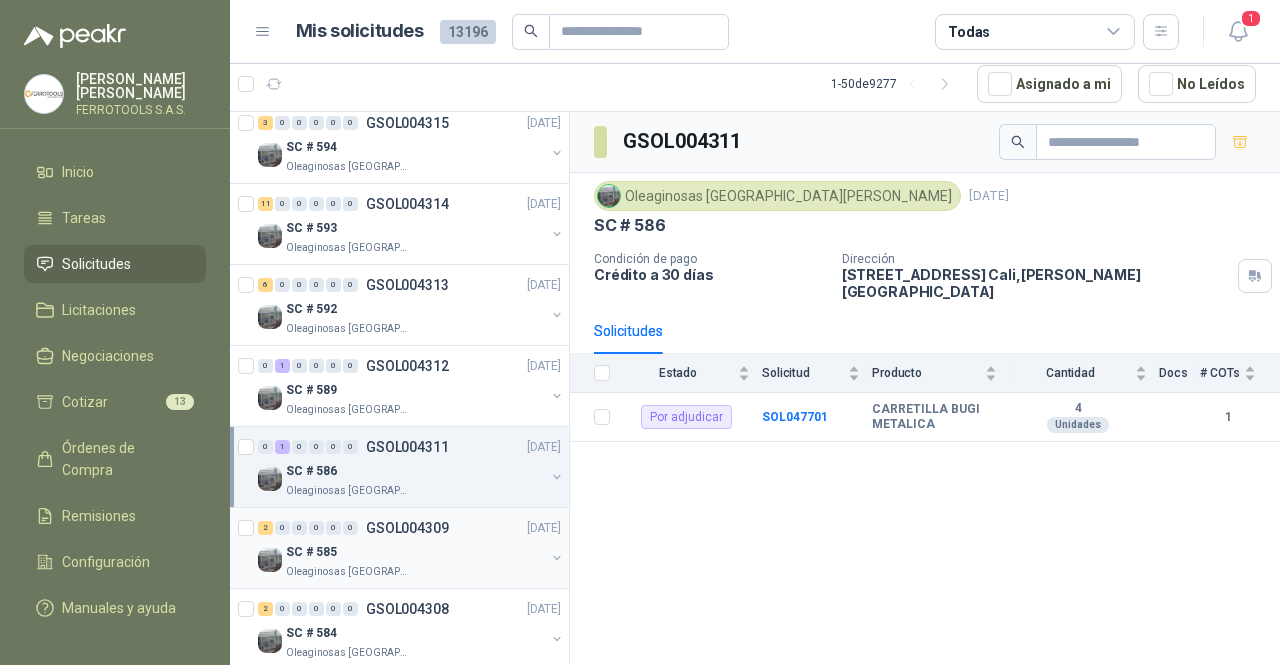 click on "SC # 585" at bounding box center [415, 552] 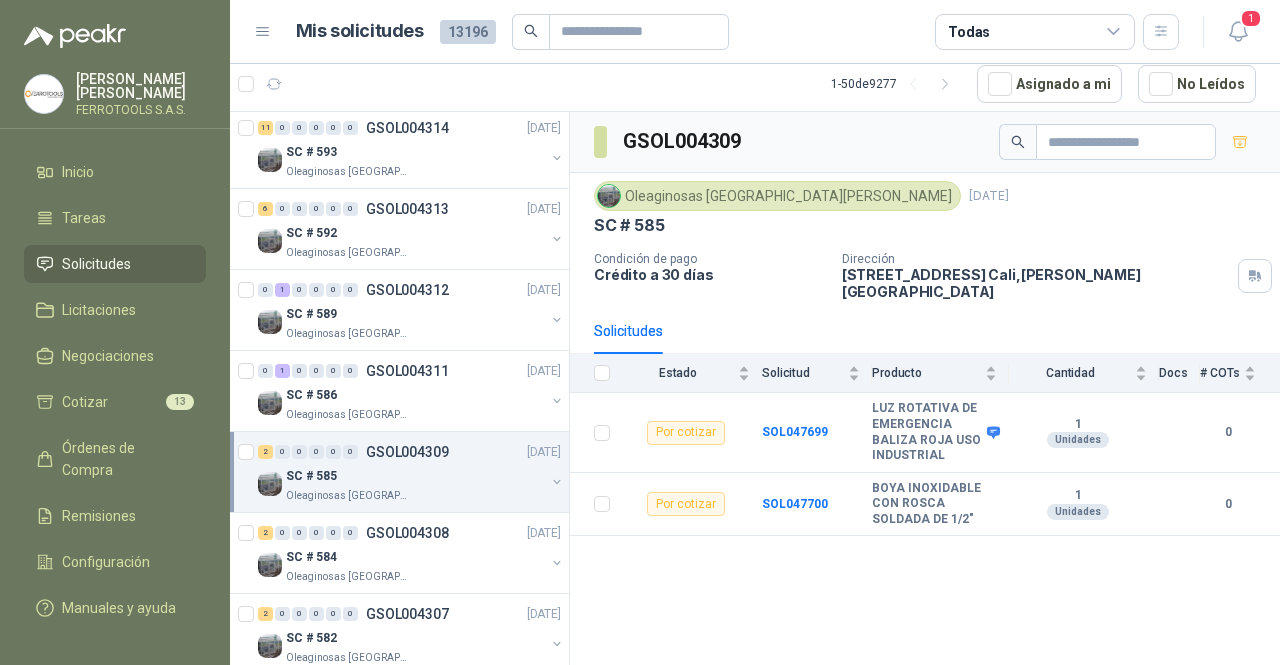 scroll, scrollTop: 1000, scrollLeft: 0, axis: vertical 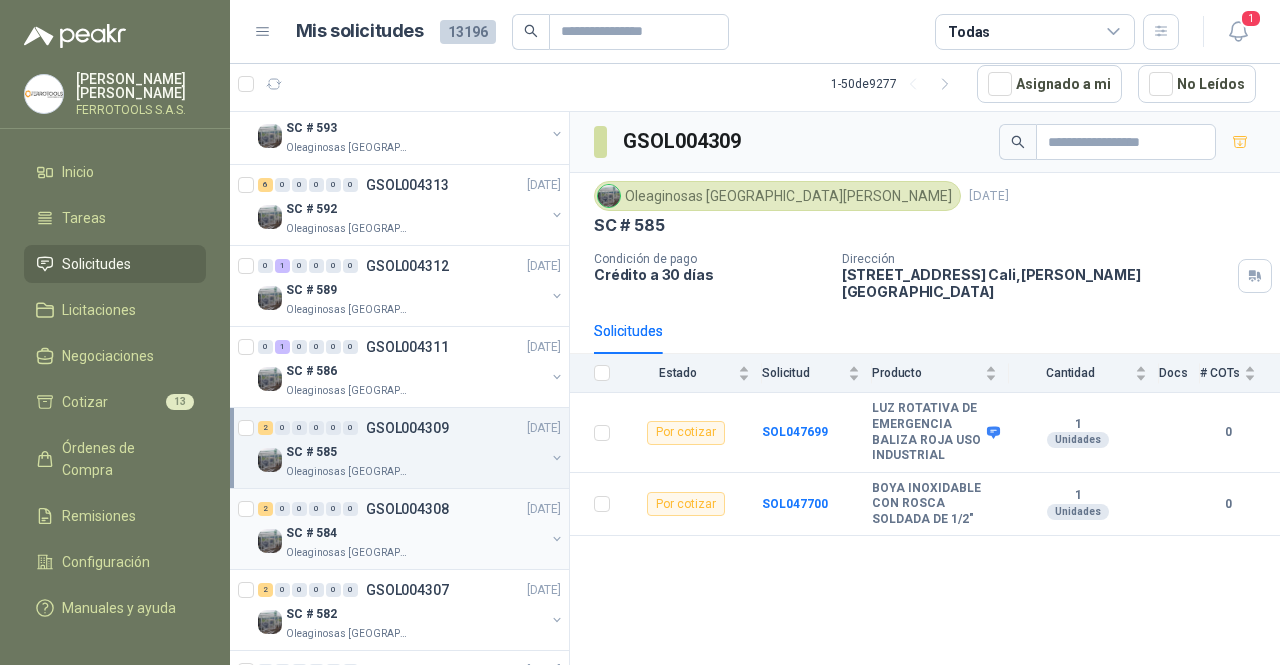 click on "SC # 584" at bounding box center [415, 533] 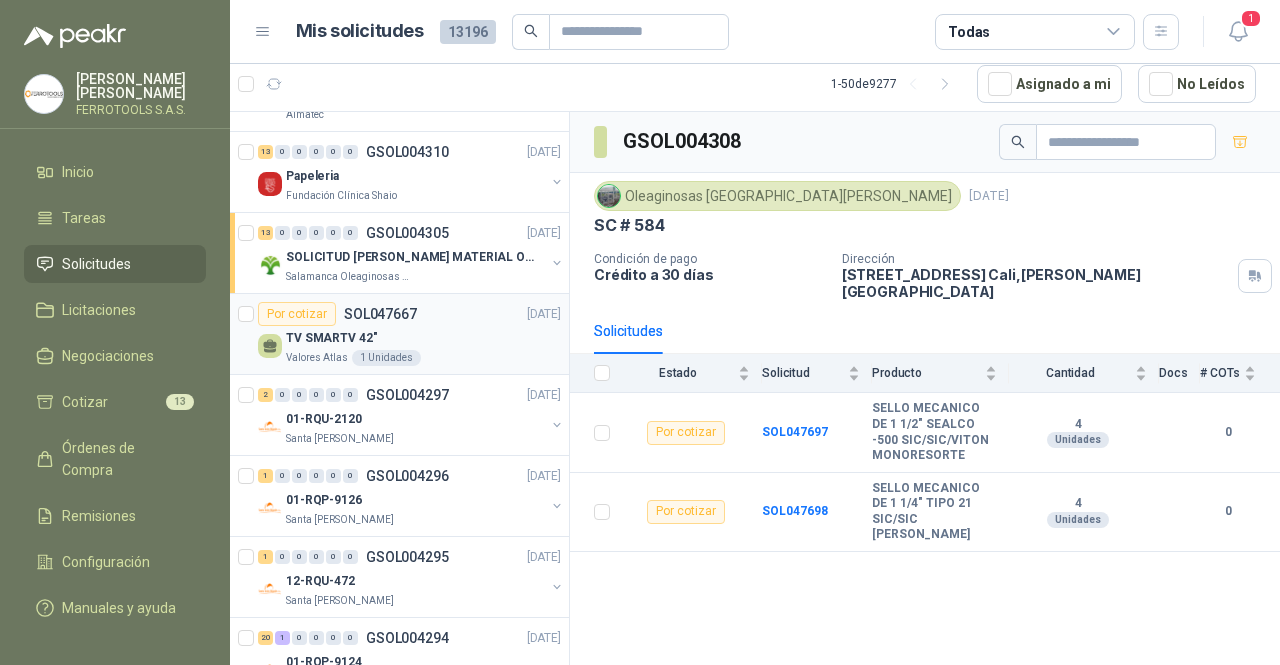 scroll, scrollTop: 1500, scrollLeft: 0, axis: vertical 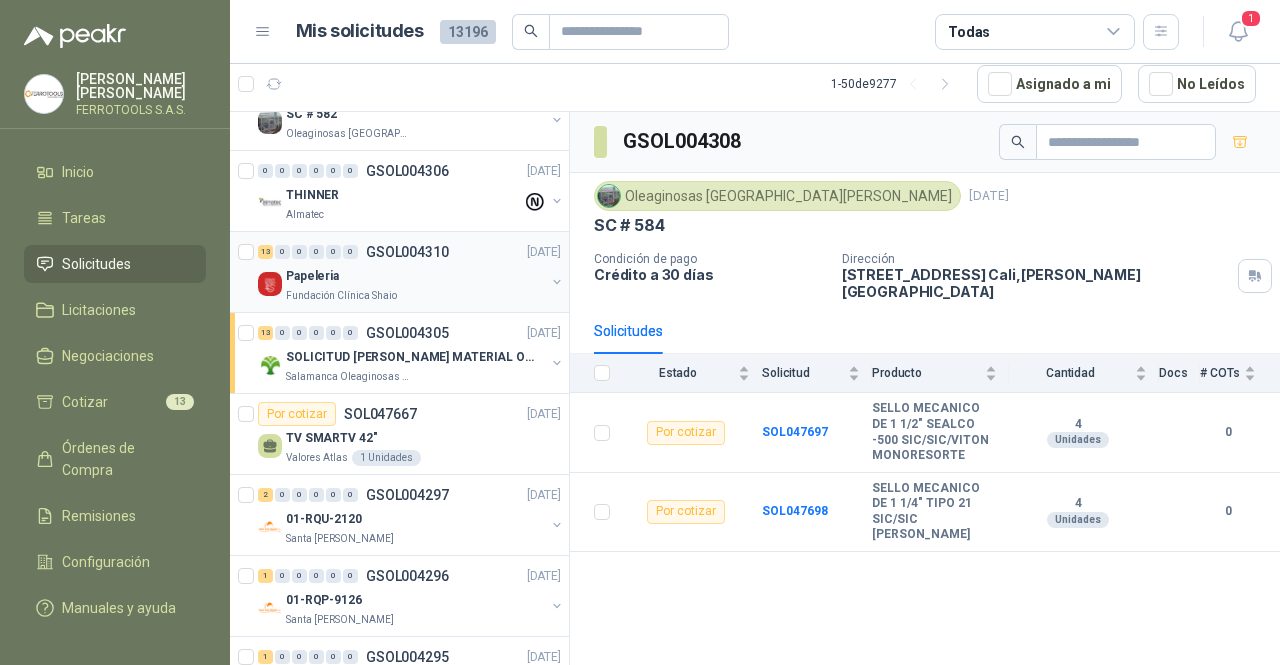 click on "Papeleria" at bounding box center (415, 276) 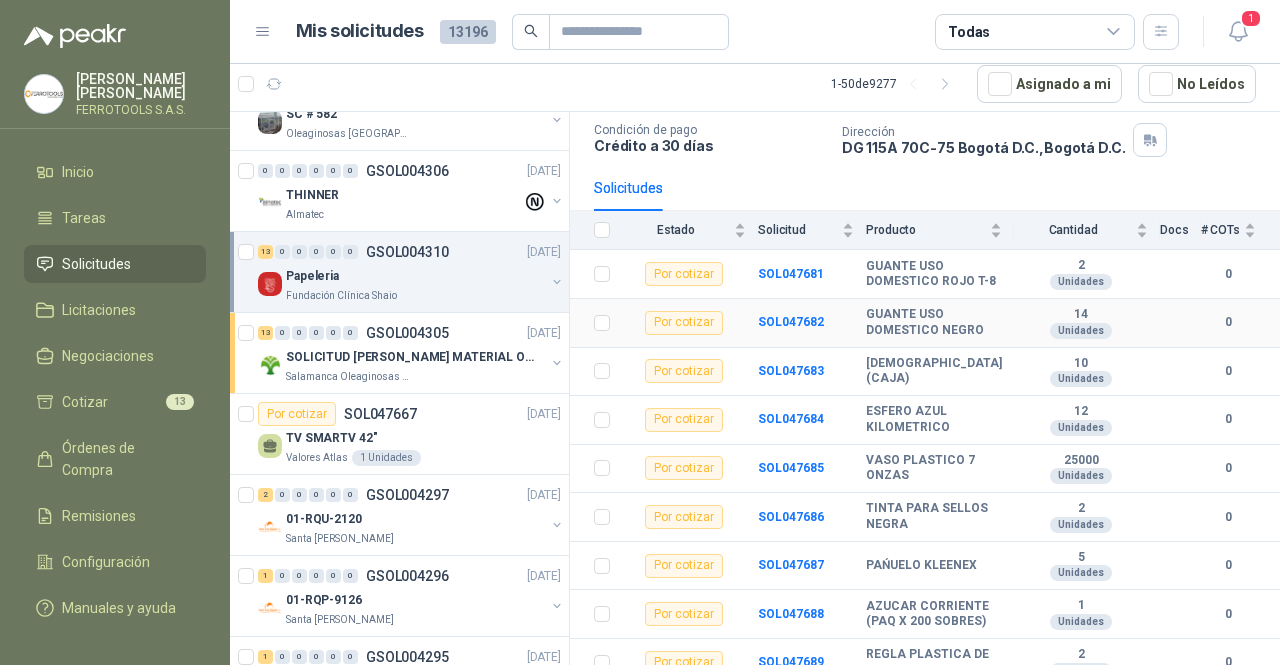 scroll, scrollTop: 200, scrollLeft: 0, axis: vertical 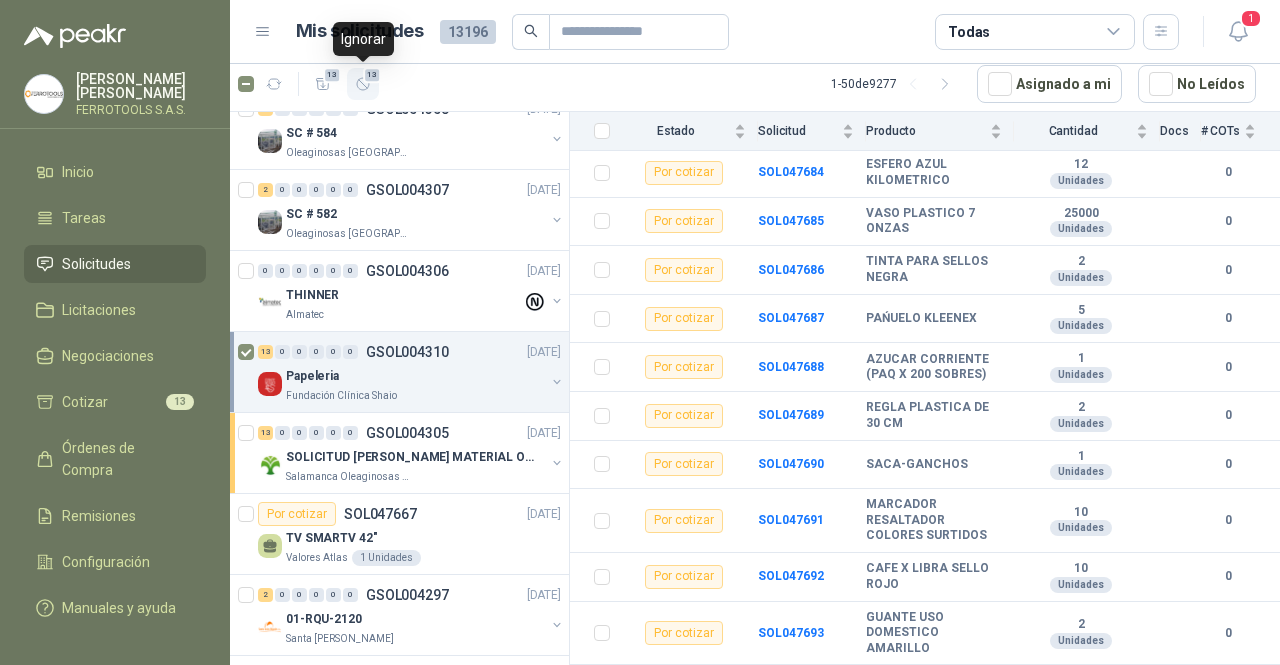 click 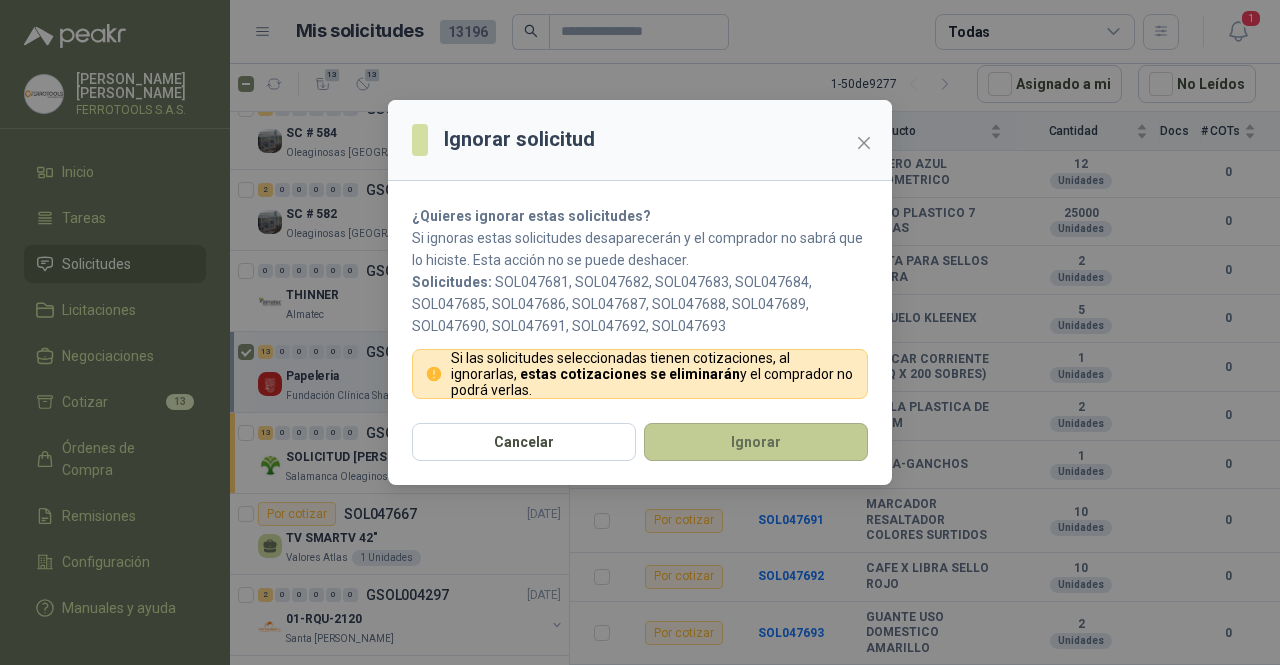 click on "Ignorar" at bounding box center [756, 442] 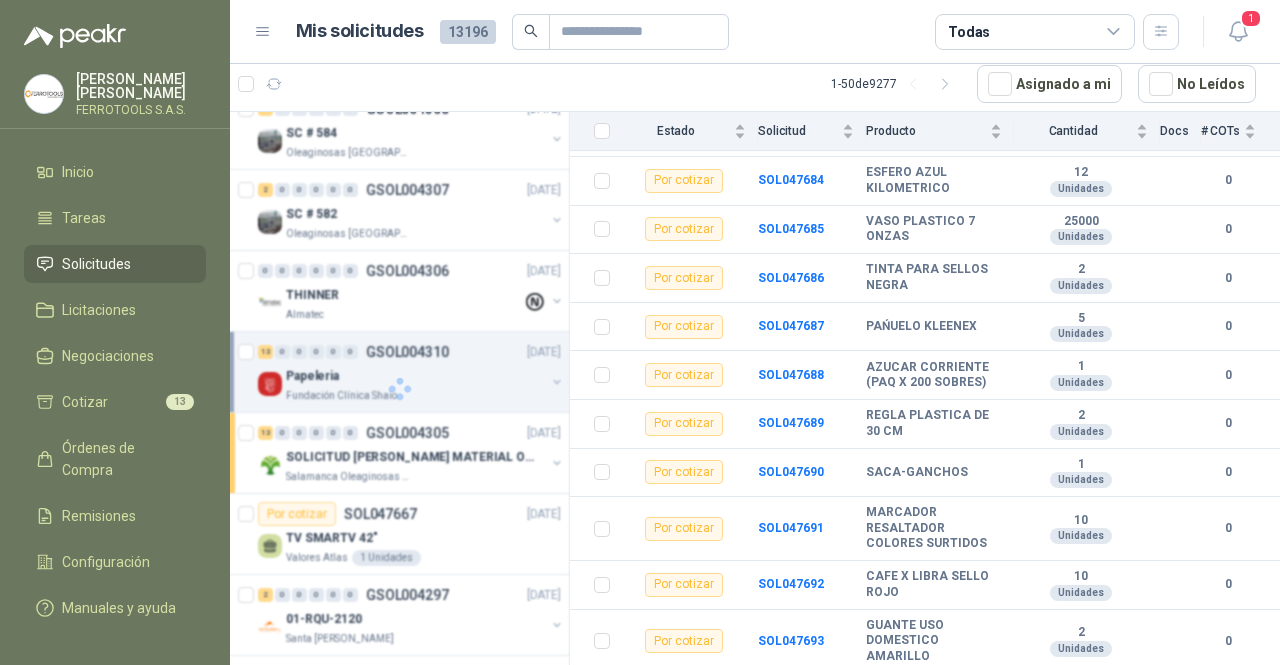 scroll, scrollTop: 441, scrollLeft: 0, axis: vertical 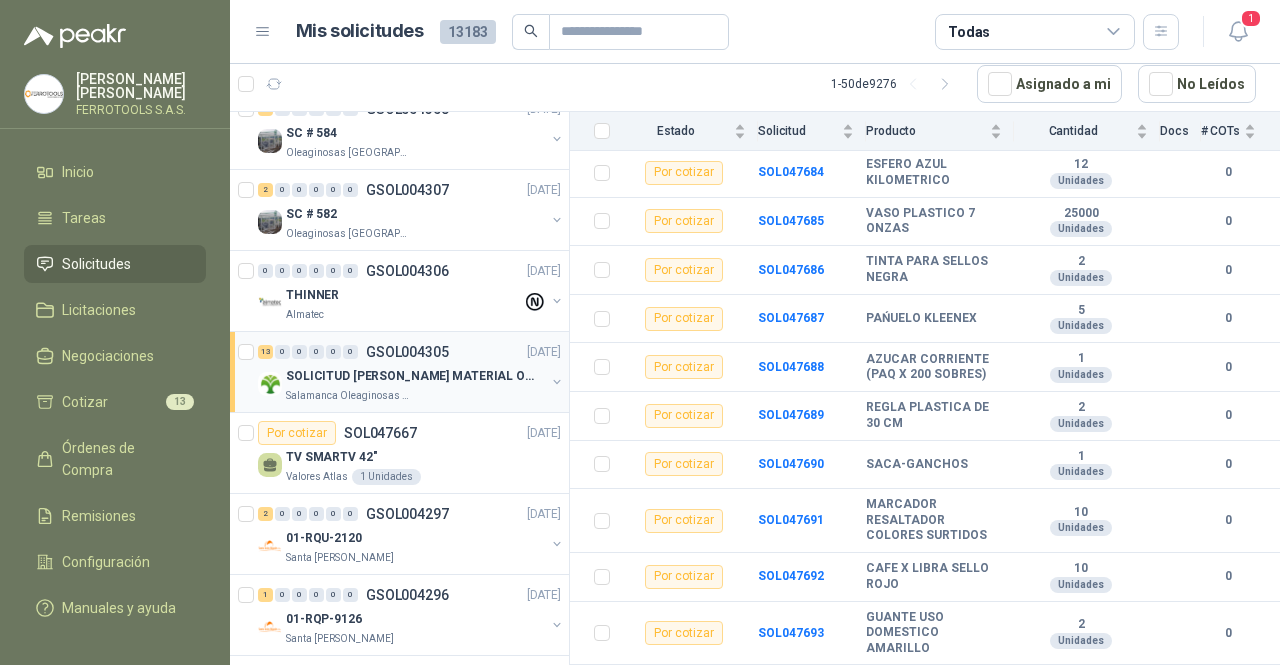 click on "SOLICITUD HUMBERTO CHILITO MATERIAL OBRA EDIFICIO" at bounding box center [410, 376] 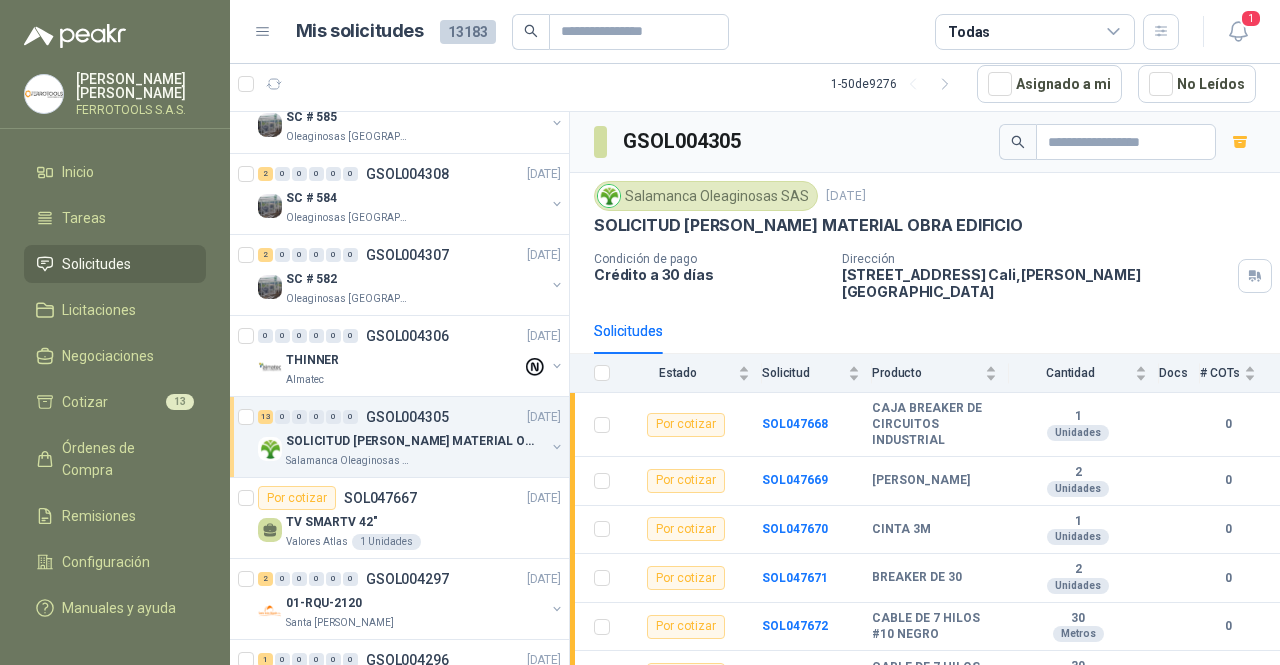 scroll, scrollTop: 1300, scrollLeft: 0, axis: vertical 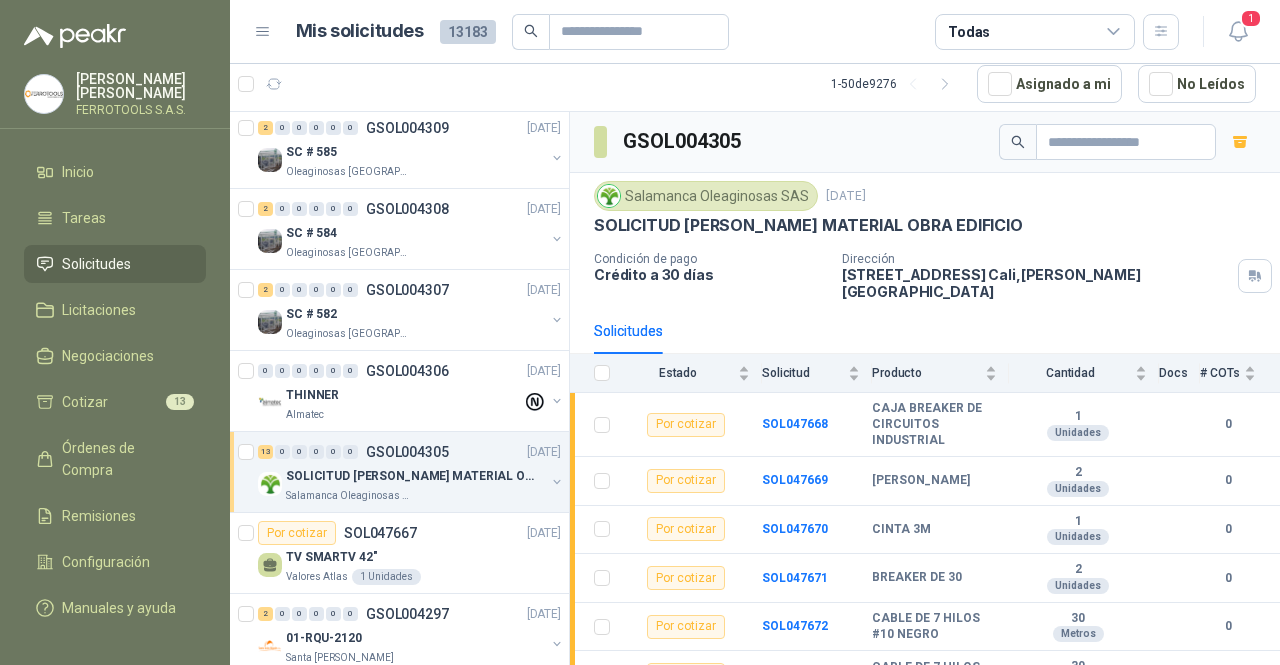 click on "GSOL004306" at bounding box center (407, 371) 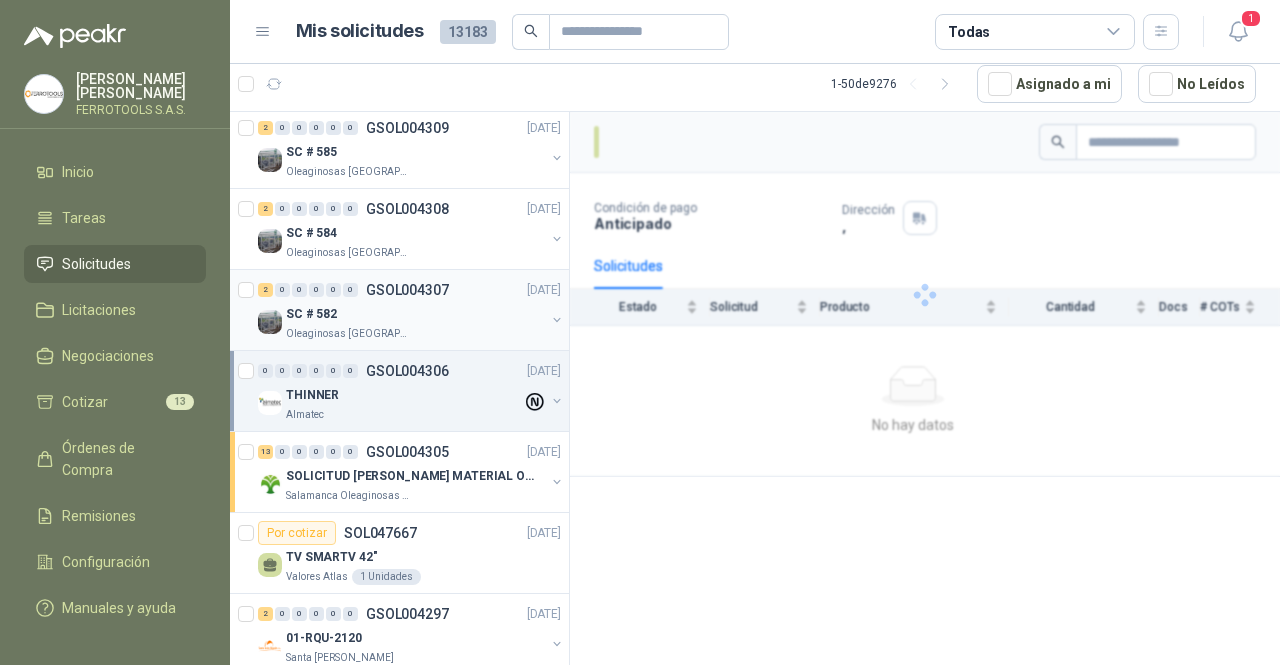 click on "SC # 582" at bounding box center (415, 314) 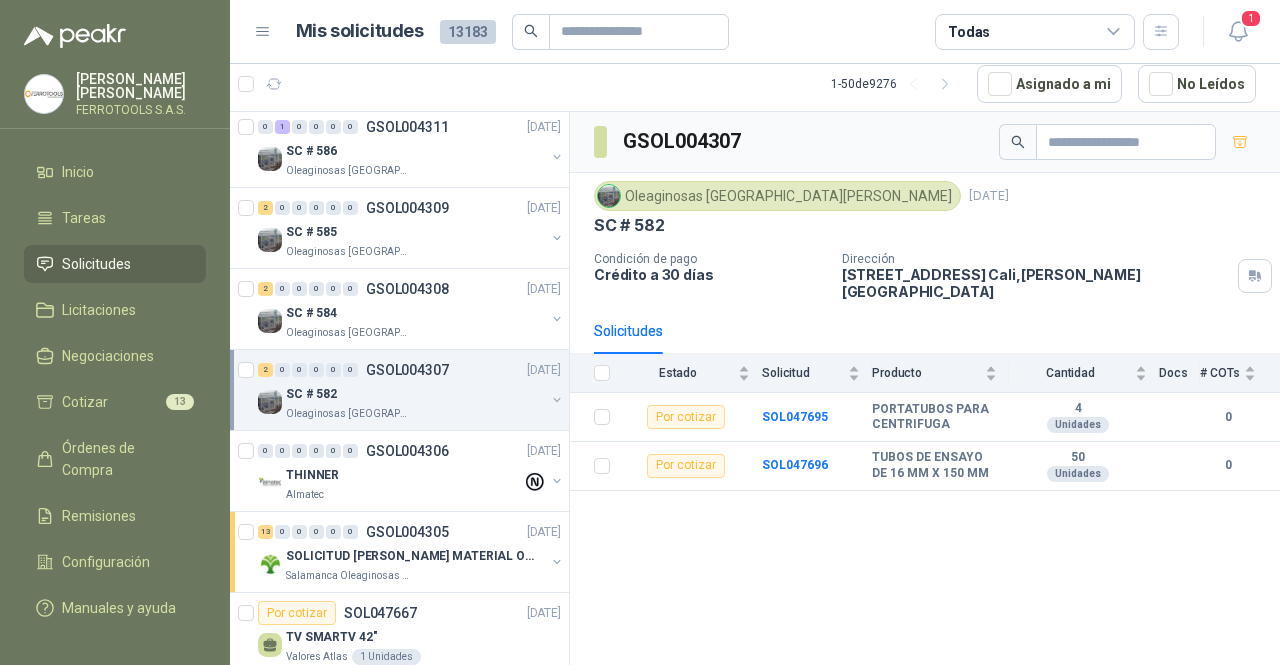 scroll, scrollTop: 1200, scrollLeft: 0, axis: vertical 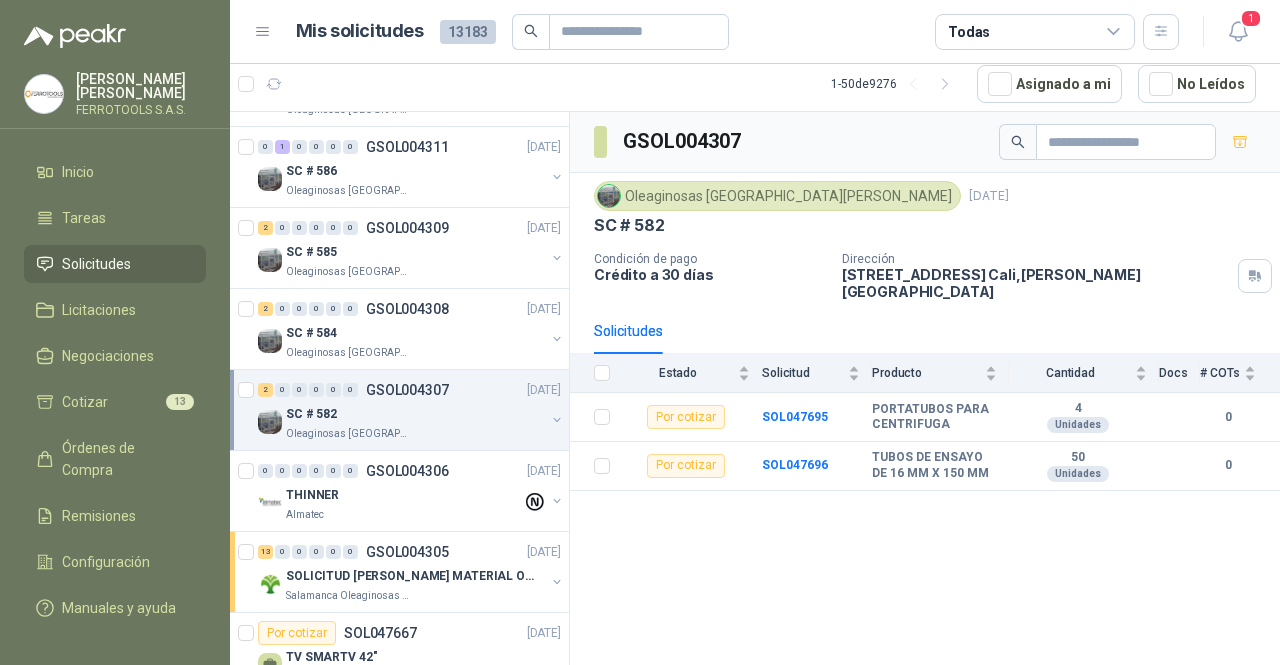 click on "2   0   0   0   0   0   GSOL004307 01/07/25" at bounding box center (411, 390) 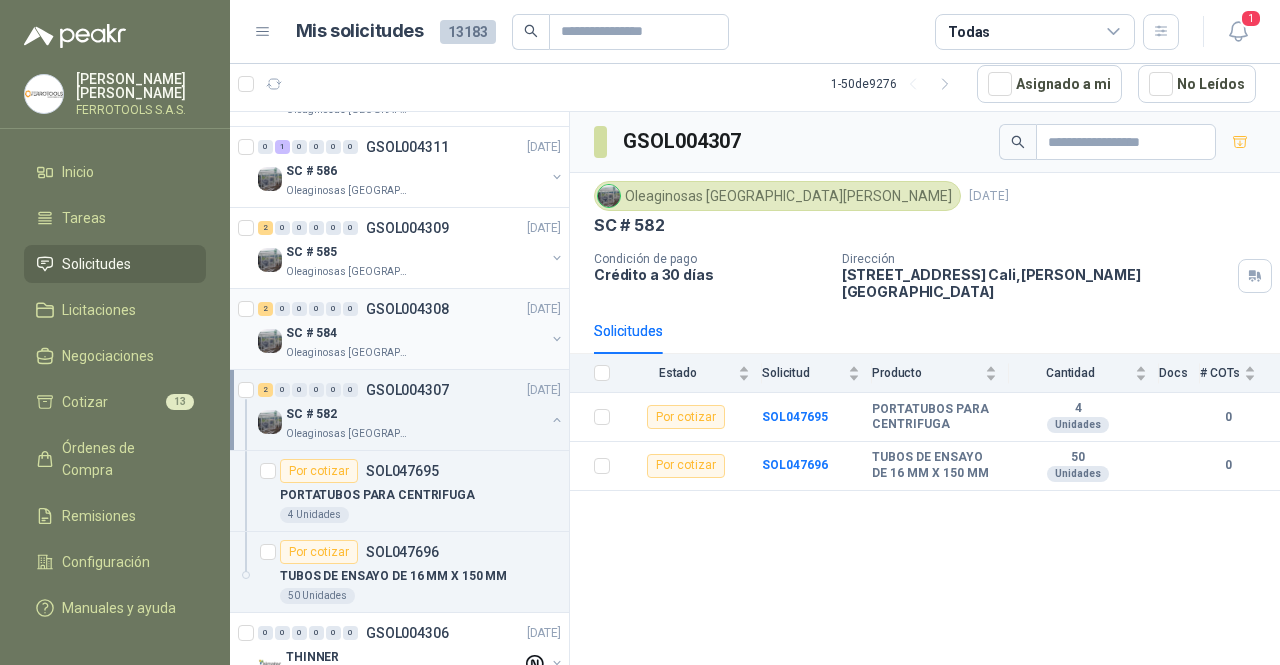click on "Oleaginosas San Fernando" at bounding box center (415, 353) 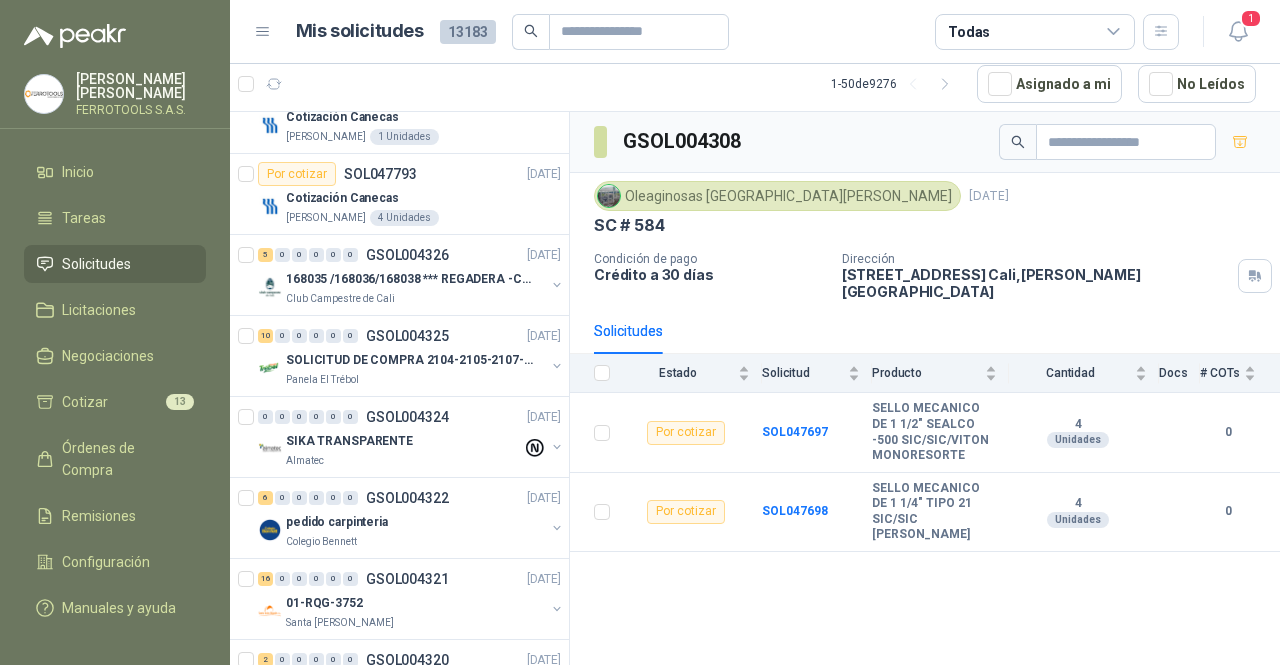 scroll, scrollTop: 0, scrollLeft: 0, axis: both 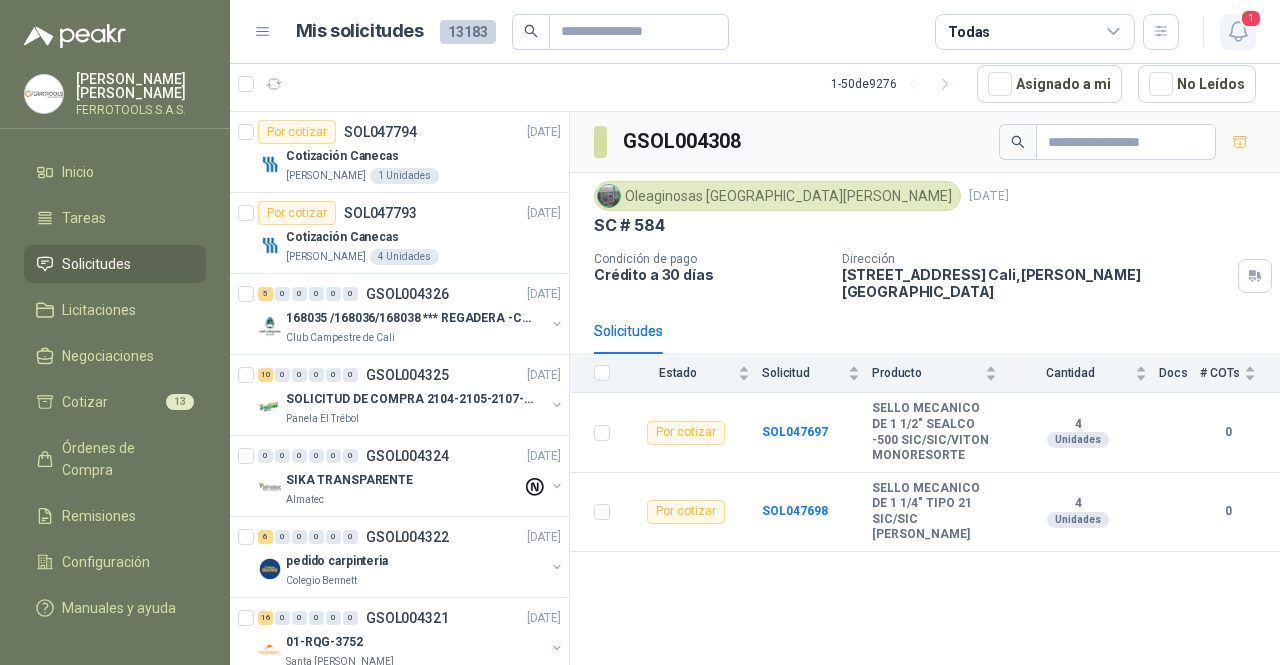 click on "1" at bounding box center [1238, 32] 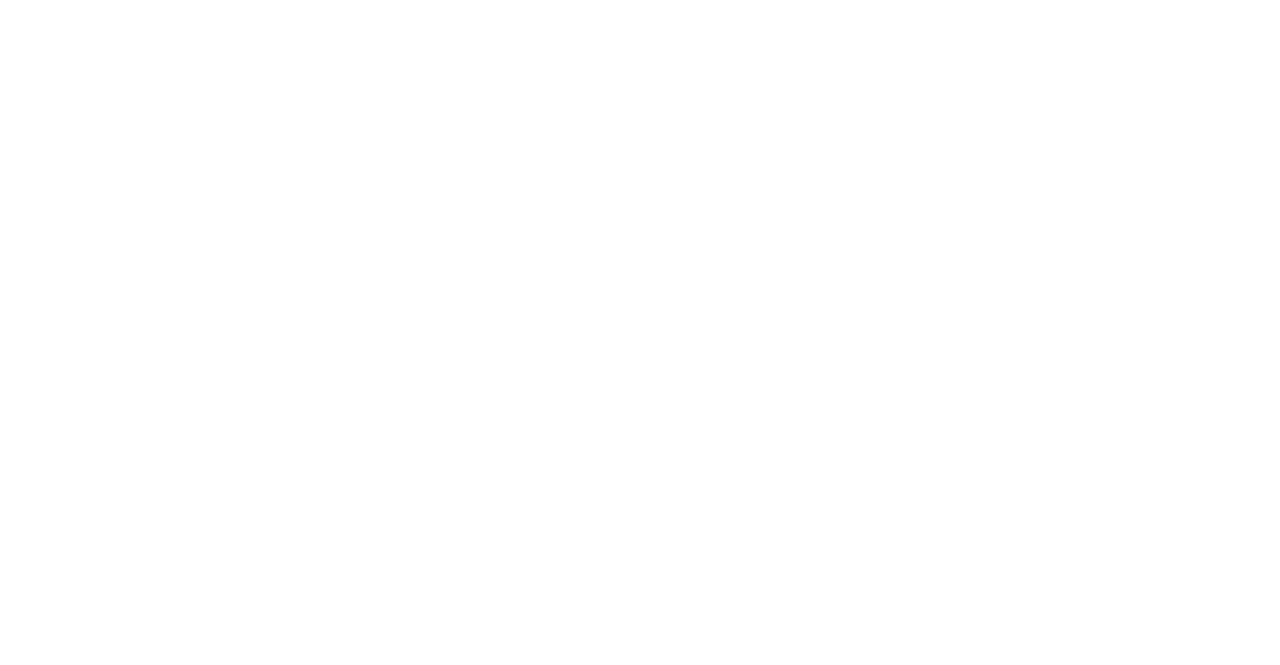 scroll, scrollTop: 0, scrollLeft: 0, axis: both 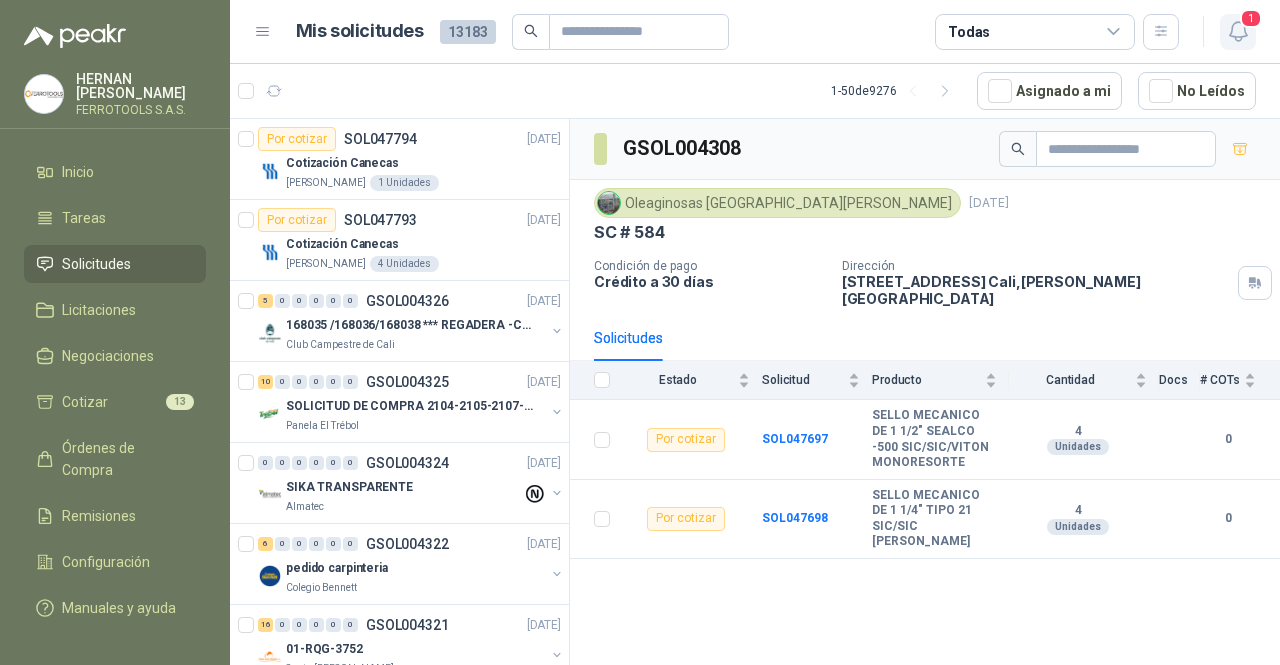 click on "1" at bounding box center (1238, 32) 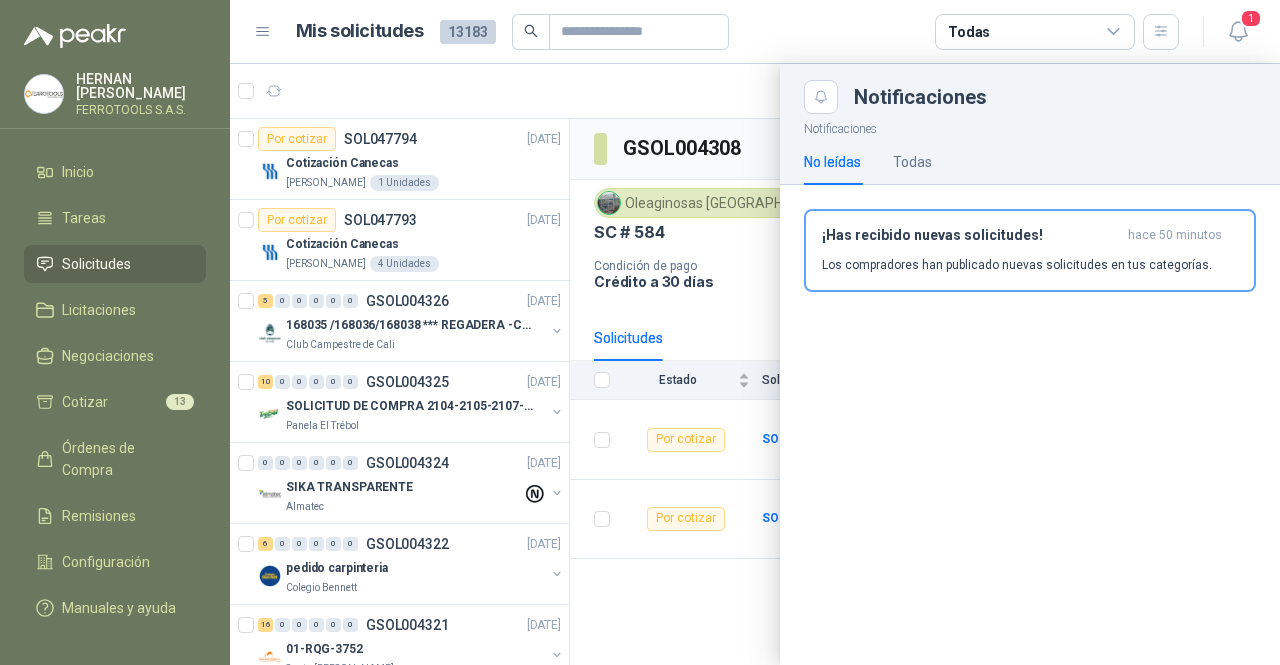 click on "No leídas Todas" at bounding box center [868, 162] 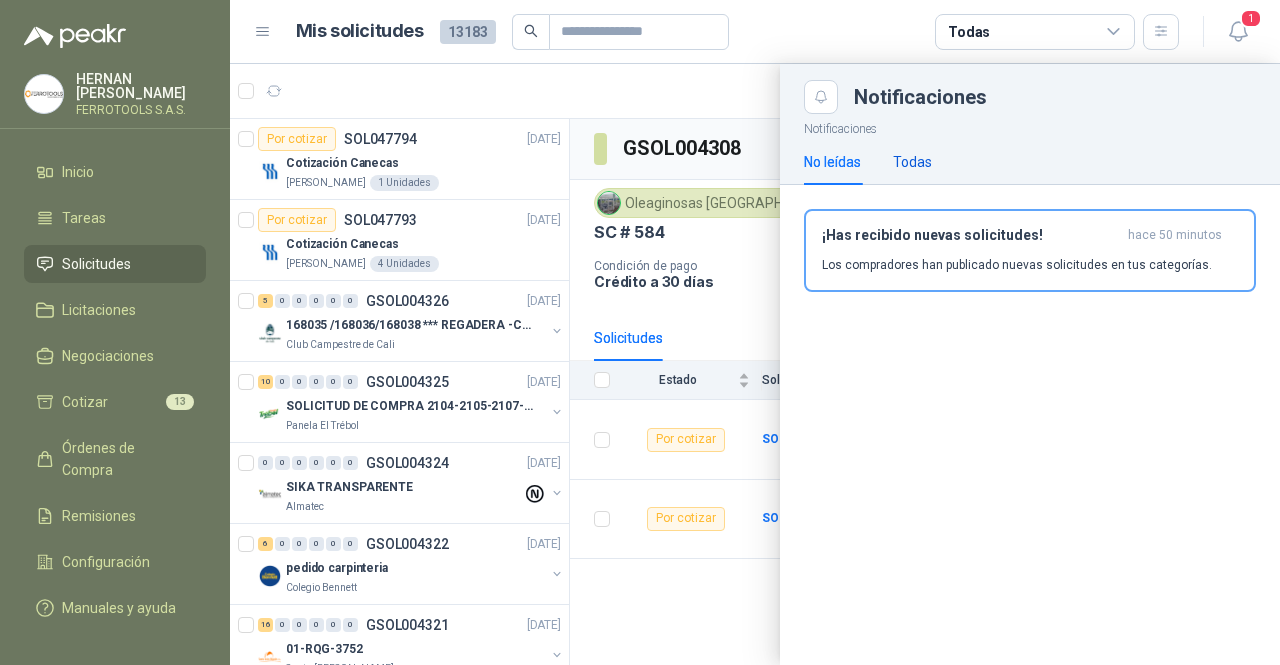 click on "Todas" at bounding box center [912, 162] 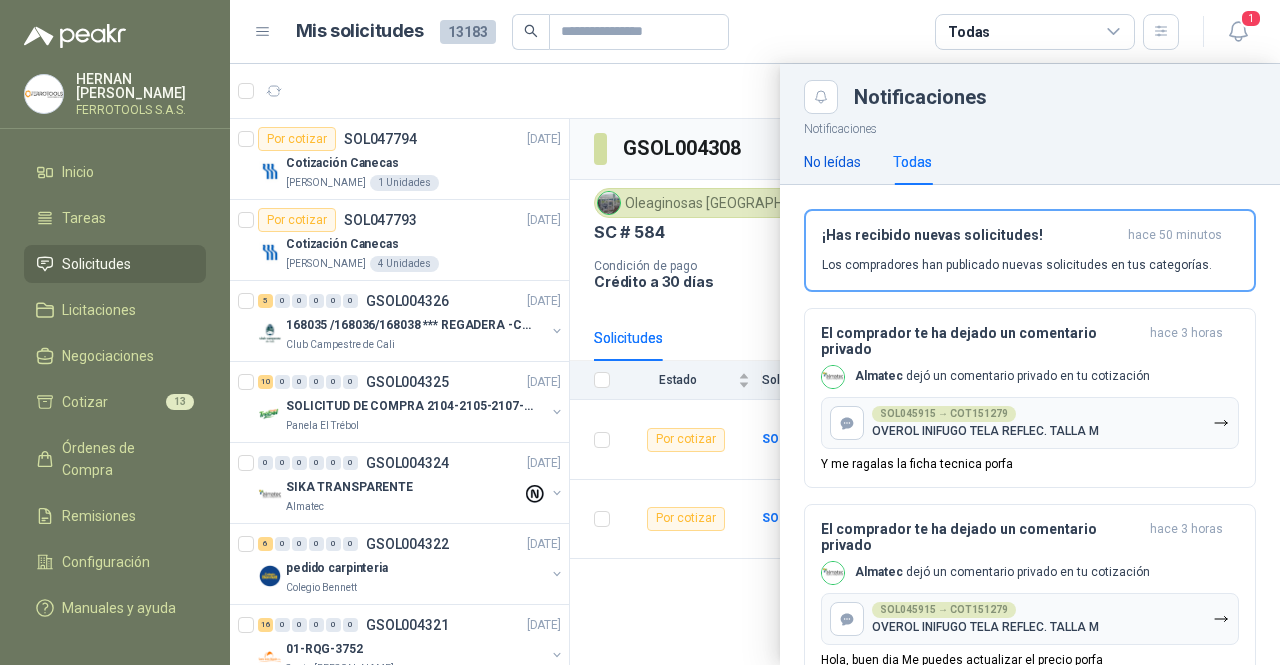 click on "No leídas" at bounding box center (832, 162) 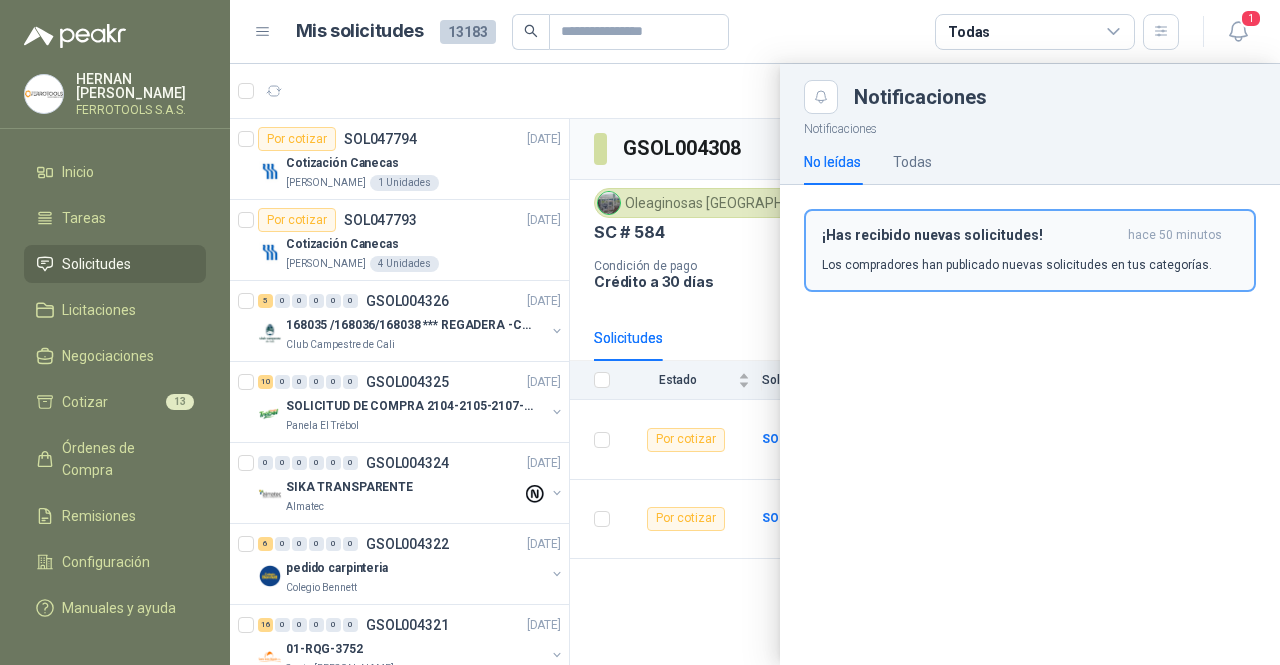 click on "¡Has recibido nuevas solicitudes! hace 50 minutos   Los compradores han publicado nuevas solicitudes en tus categorías." at bounding box center [1030, 250] 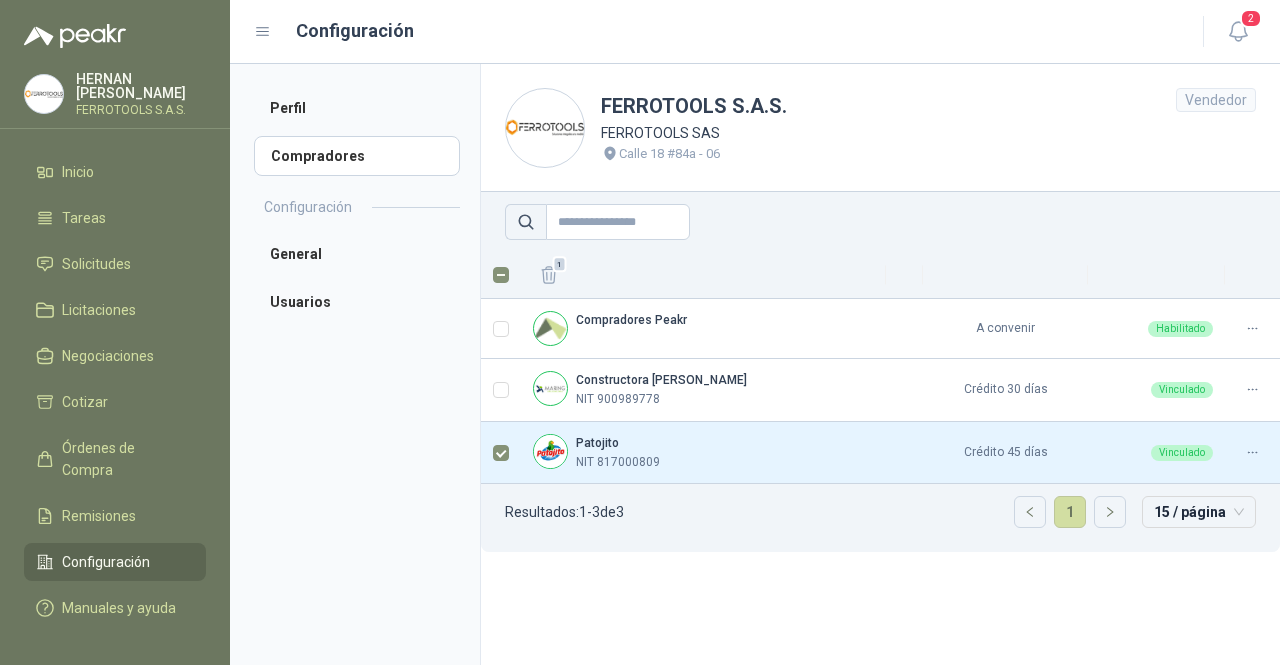 scroll, scrollTop: 0, scrollLeft: 0, axis: both 